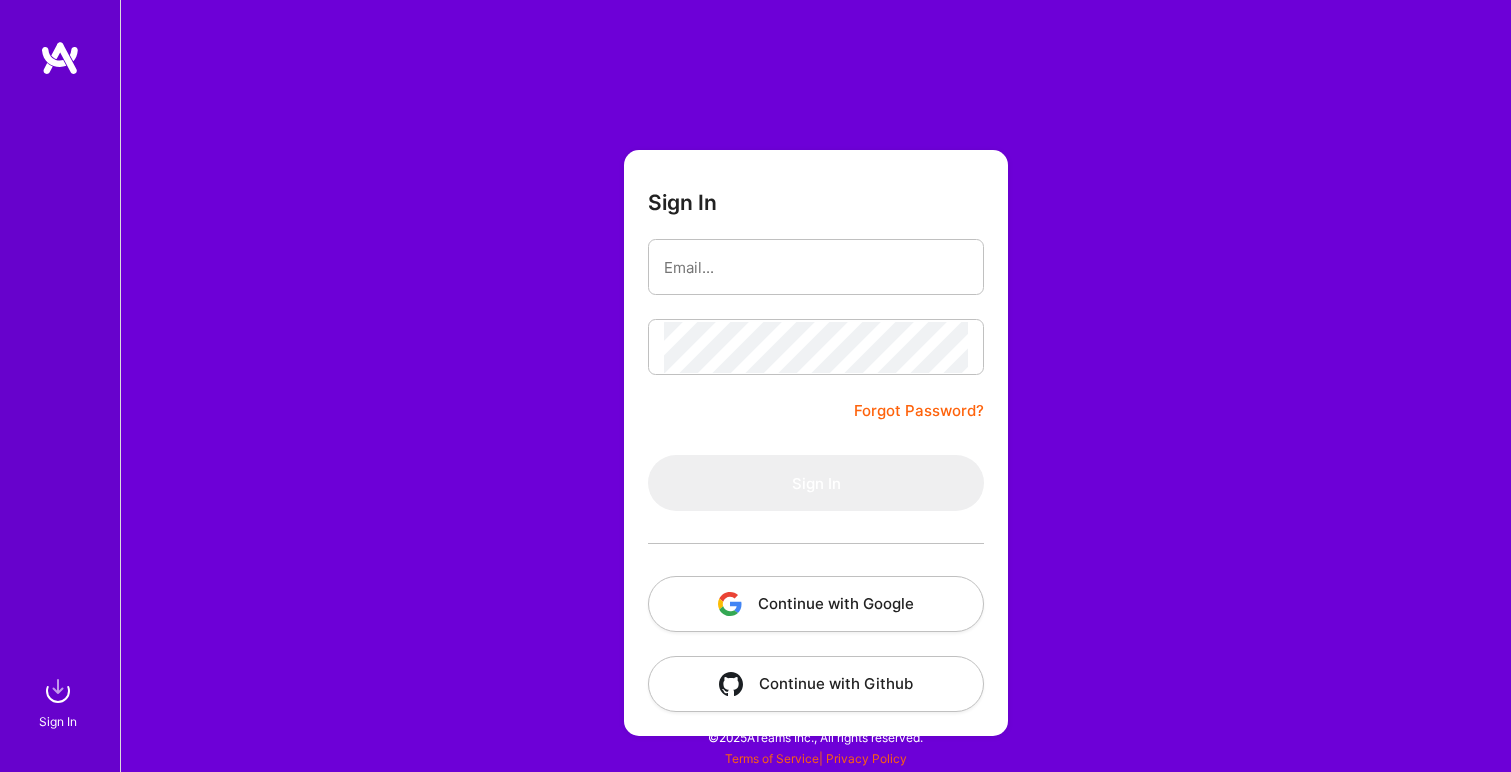 scroll, scrollTop: 0, scrollLeft: 0, axis: both 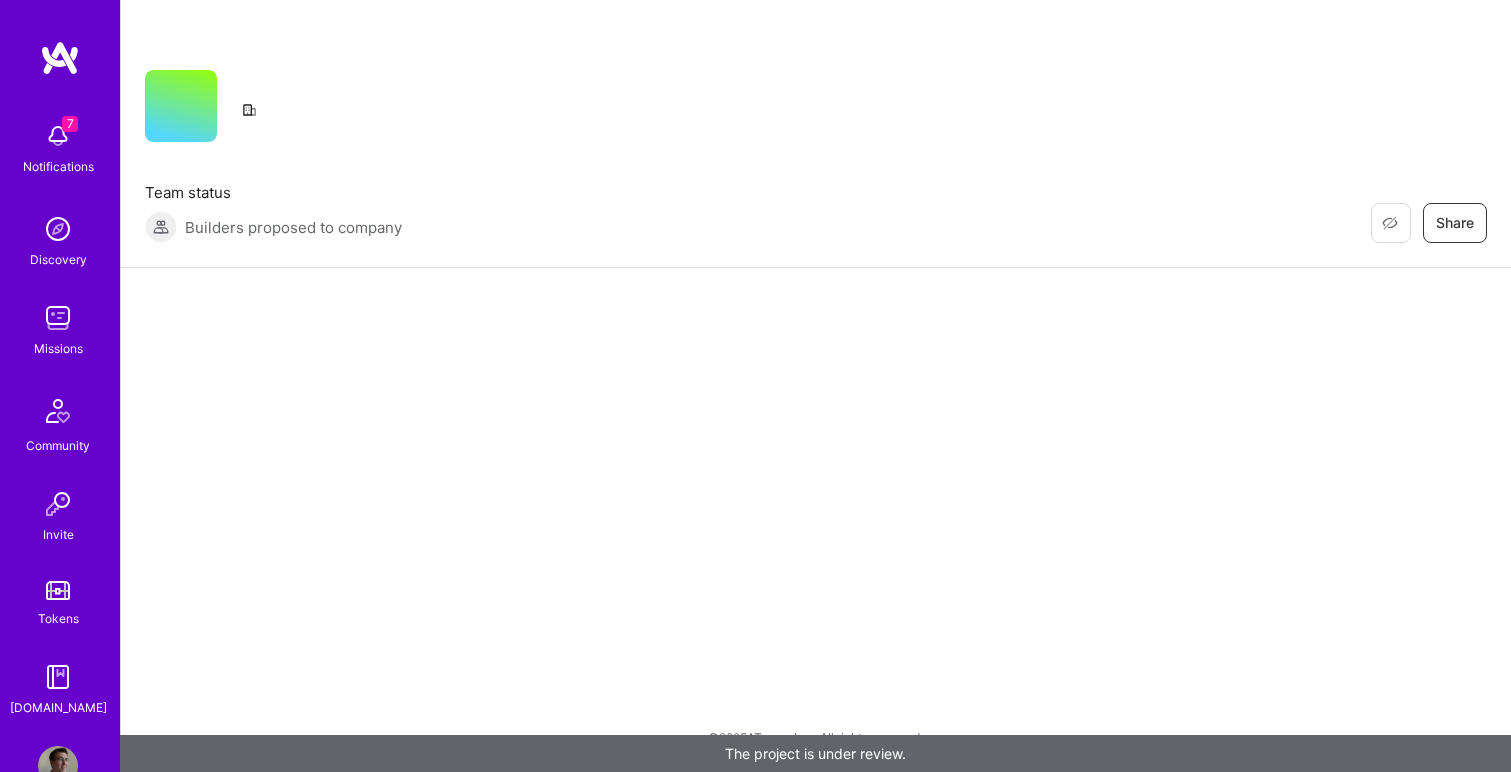 click at bounding box center (58, 136) 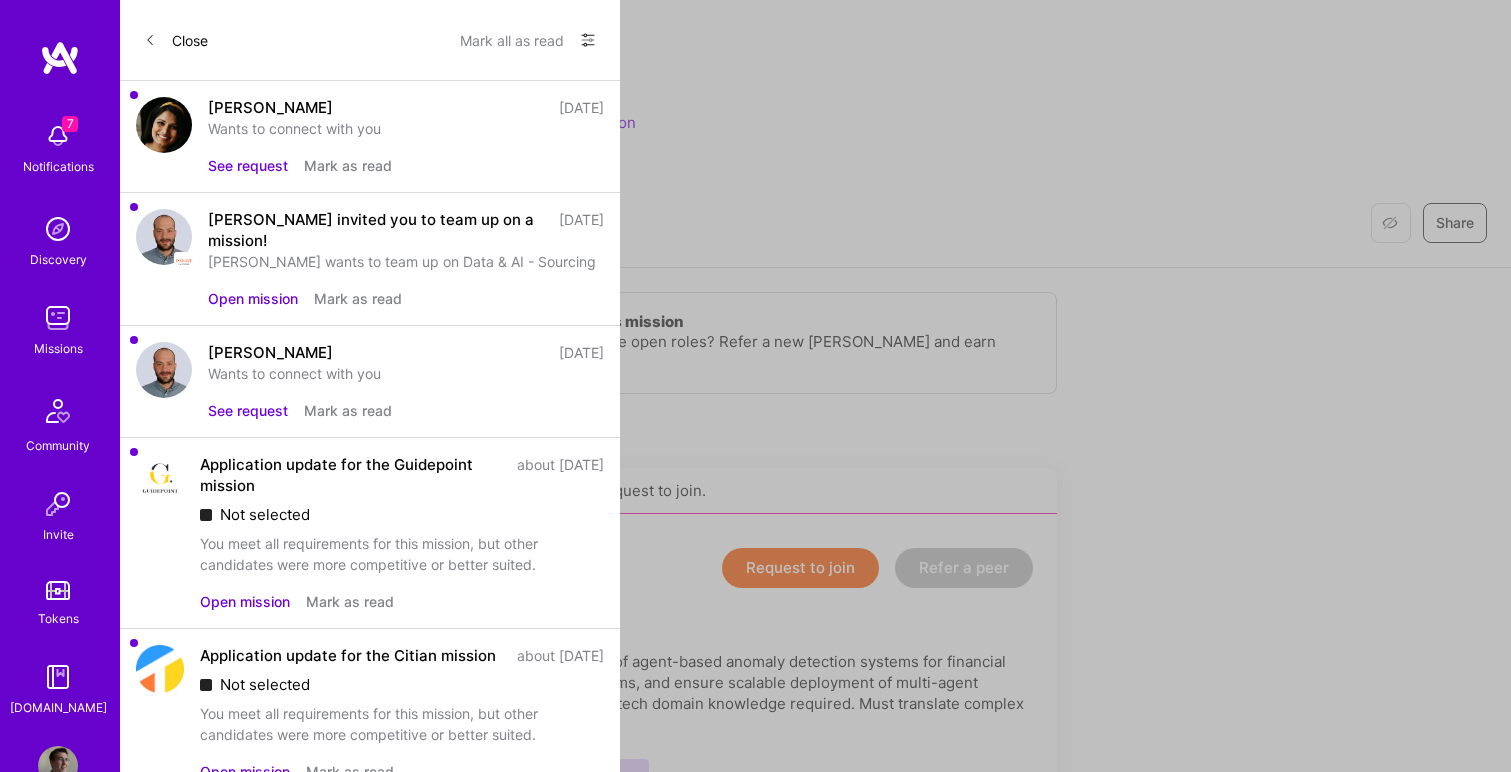 click on "See request" at bounding box center (248, 410) 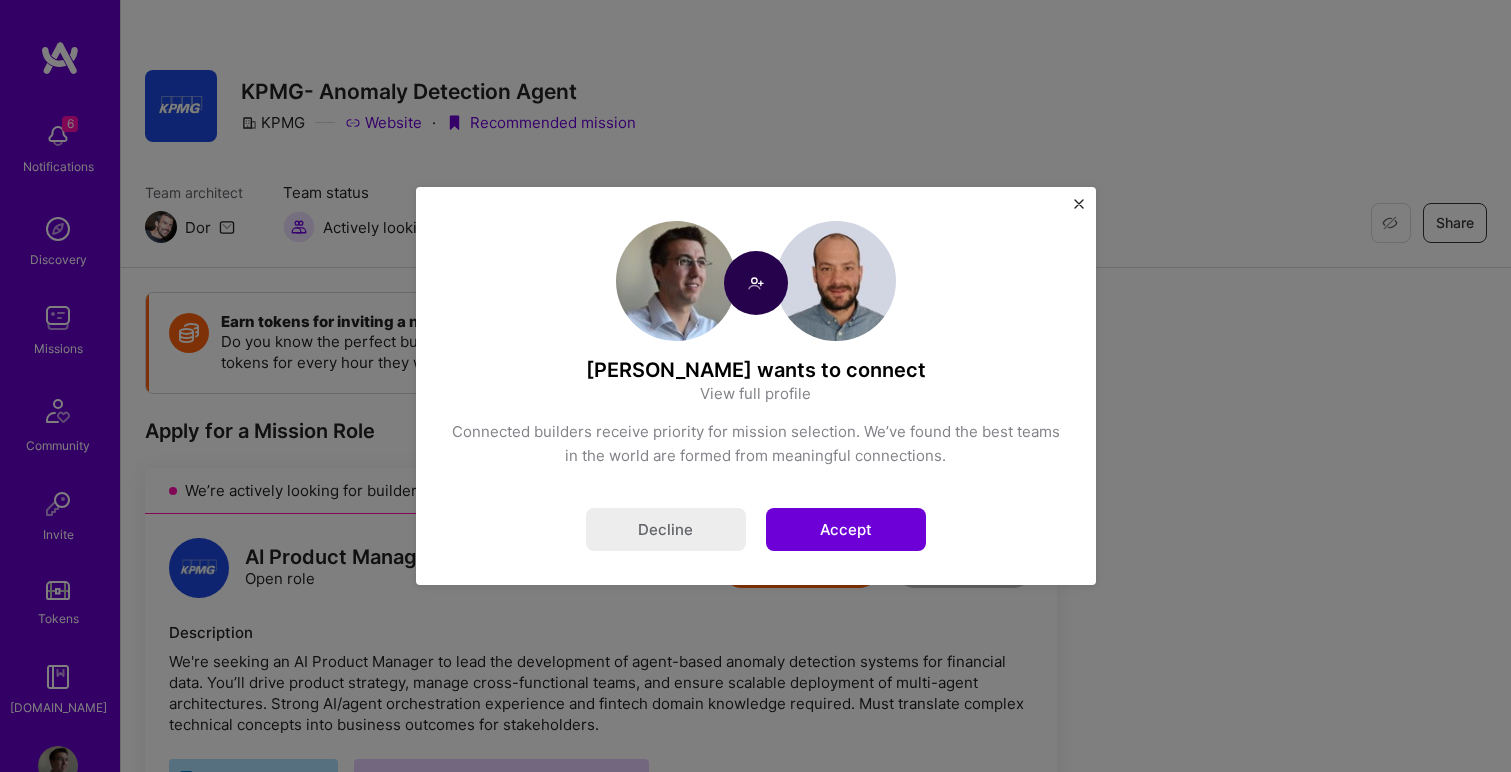click on "Accept" at bounding box center [846, 529] 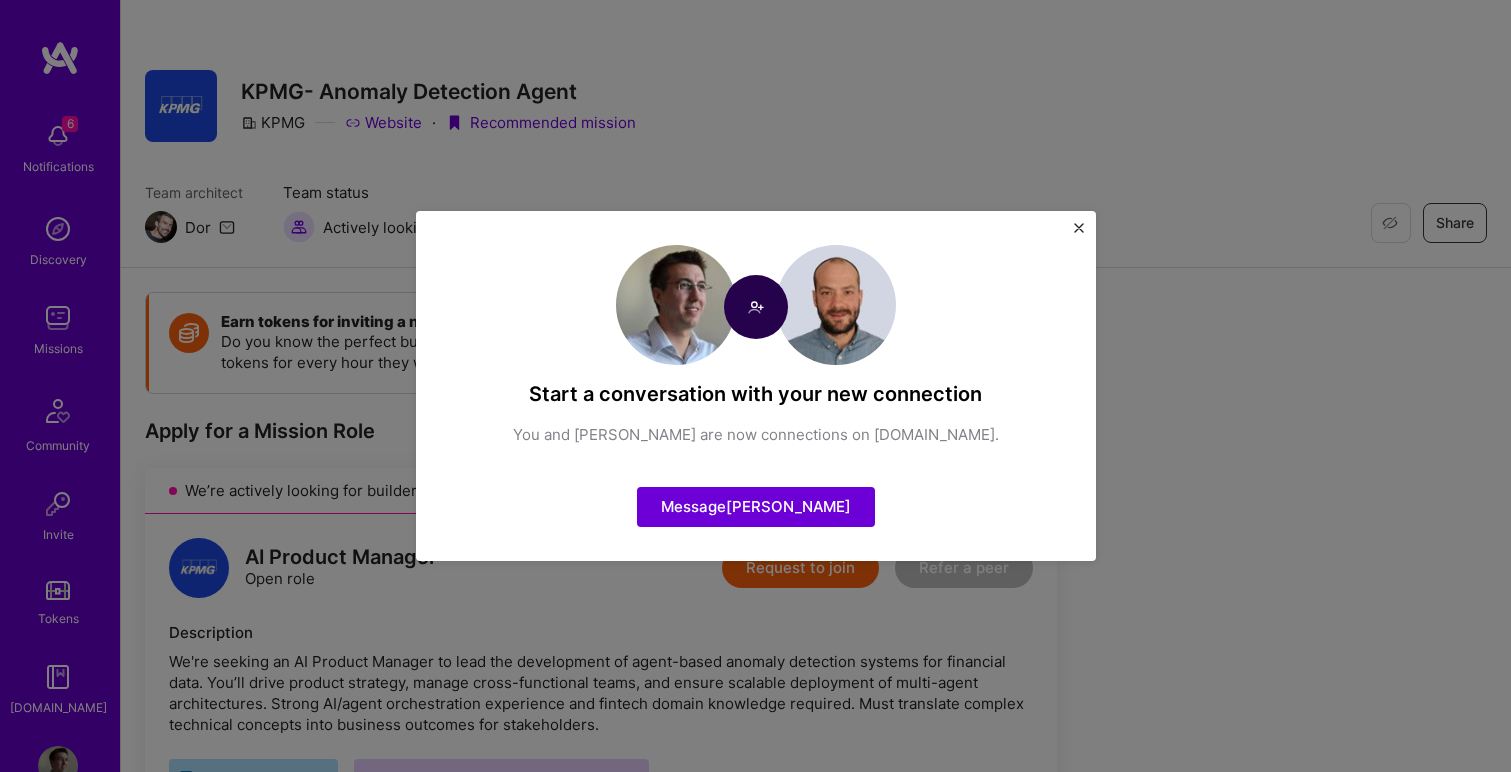 click at bounding box center (1079, 228) 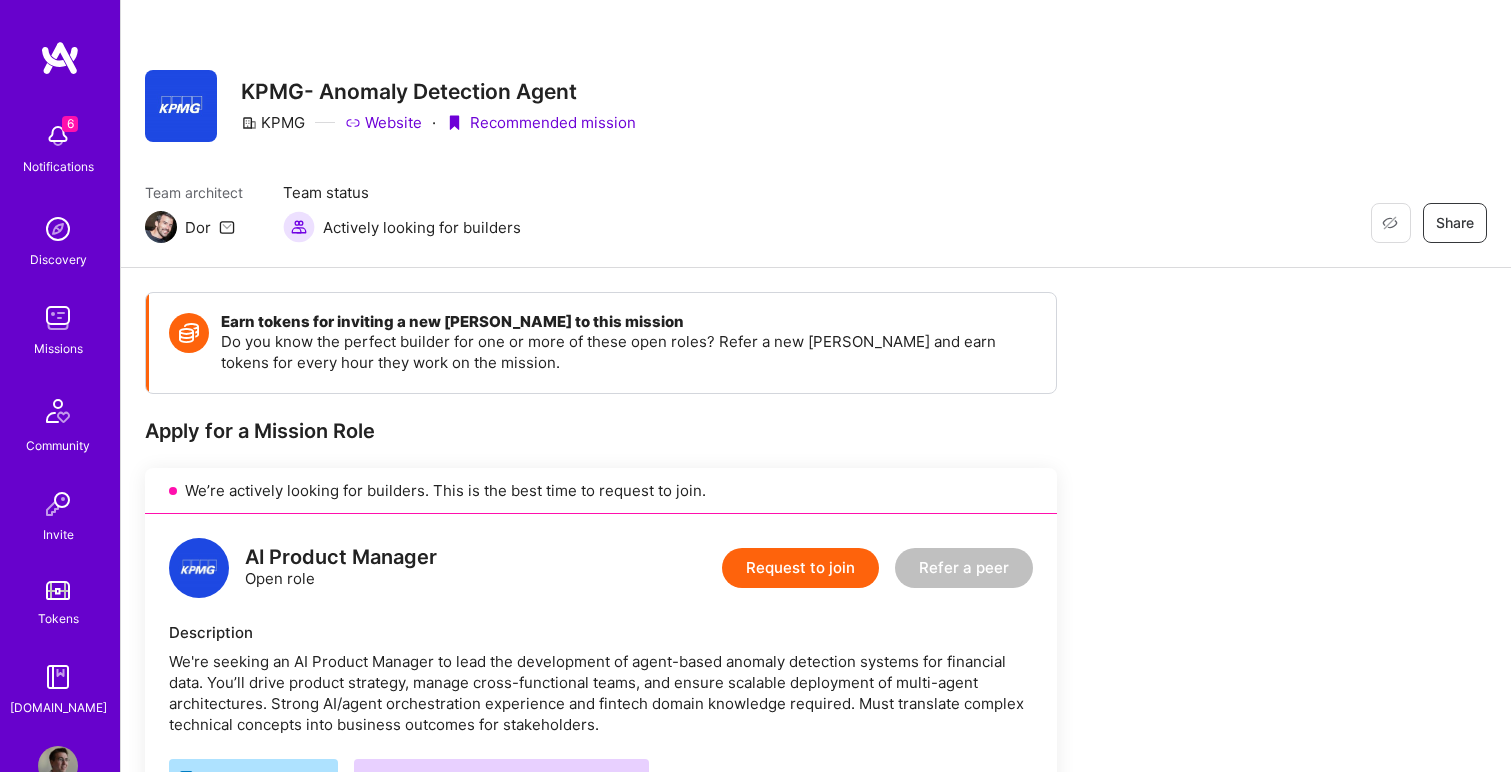 click at bounding box center (58, 136) 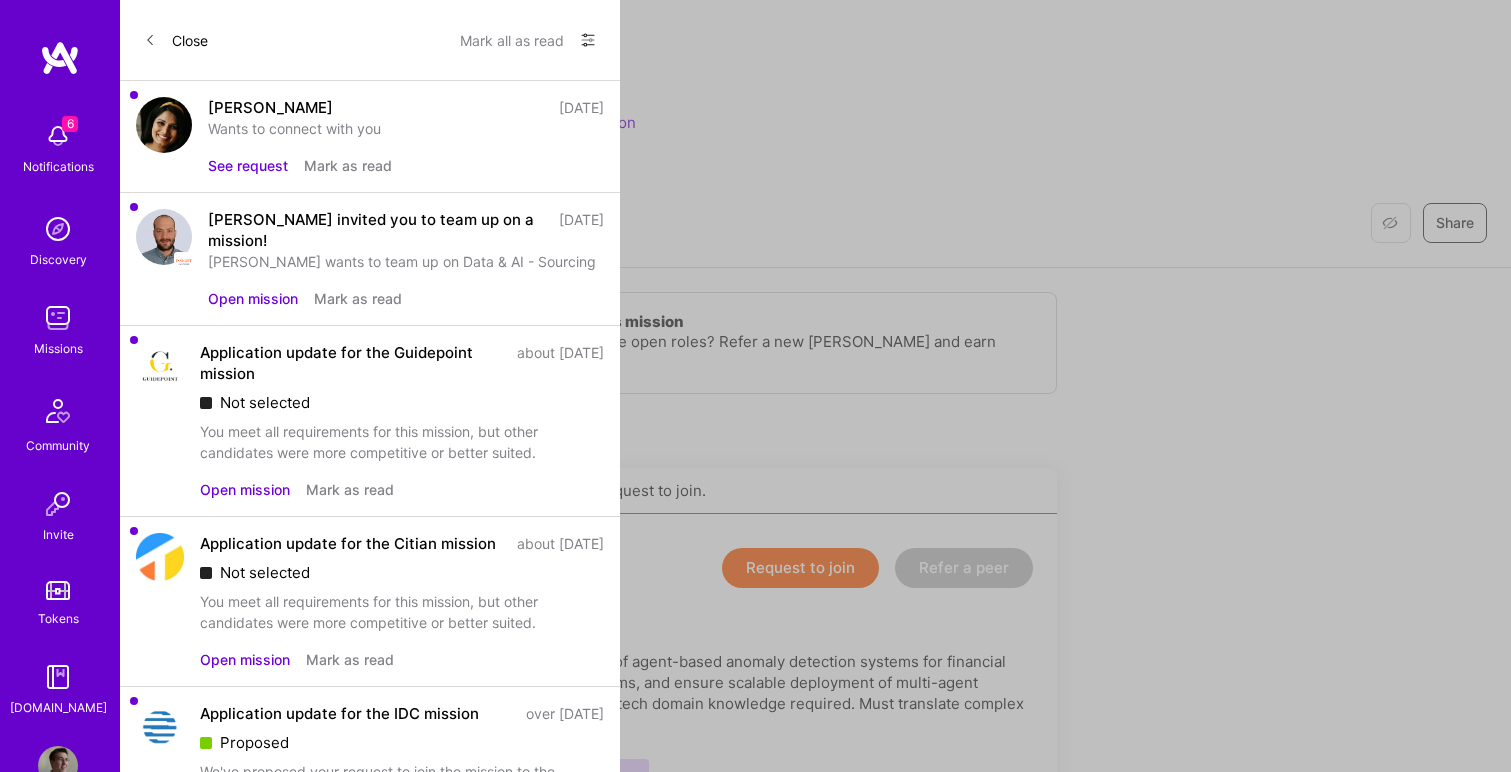 click on "See request" at bounding box center (248, 165) 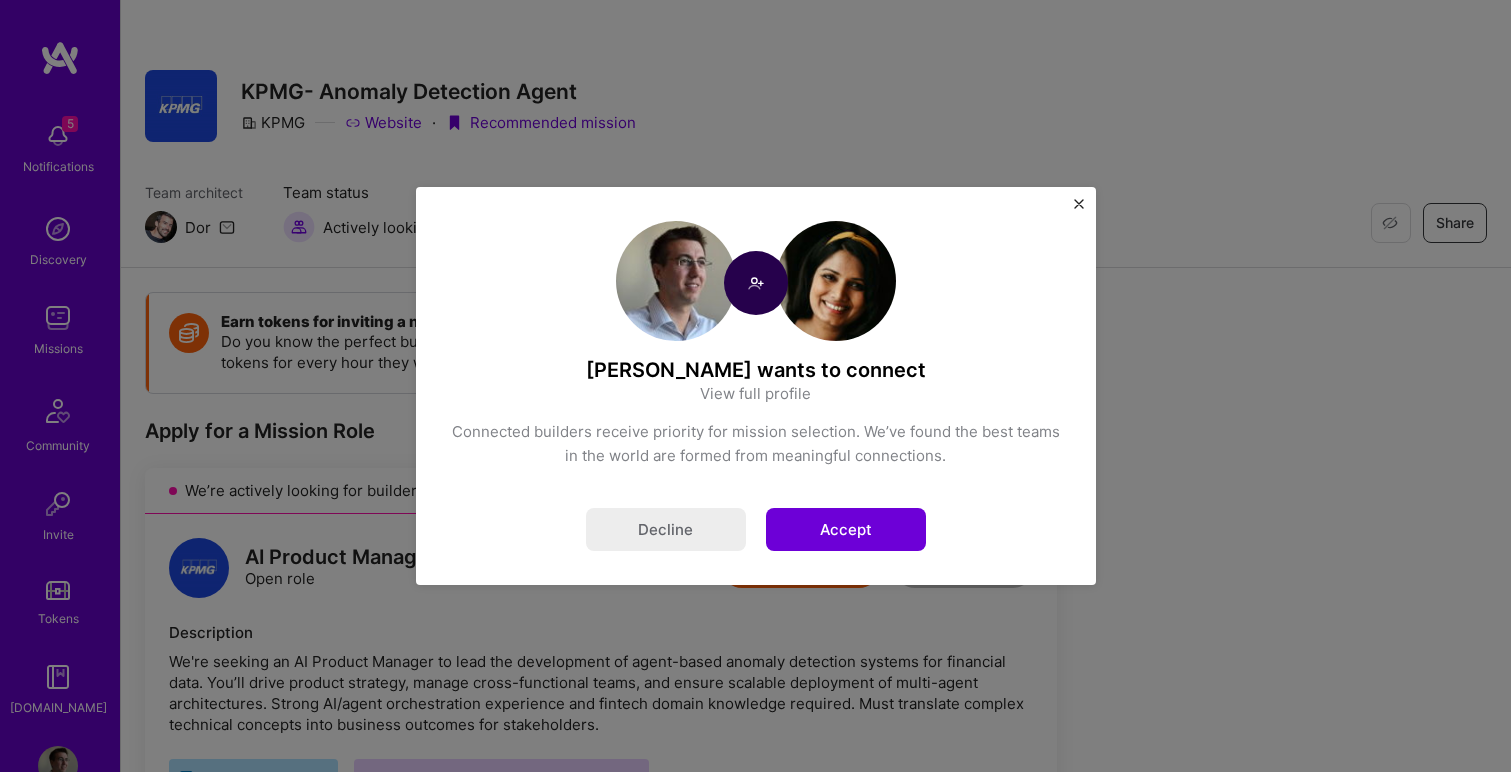 click on "Accept" at bounding box center (846, 529) 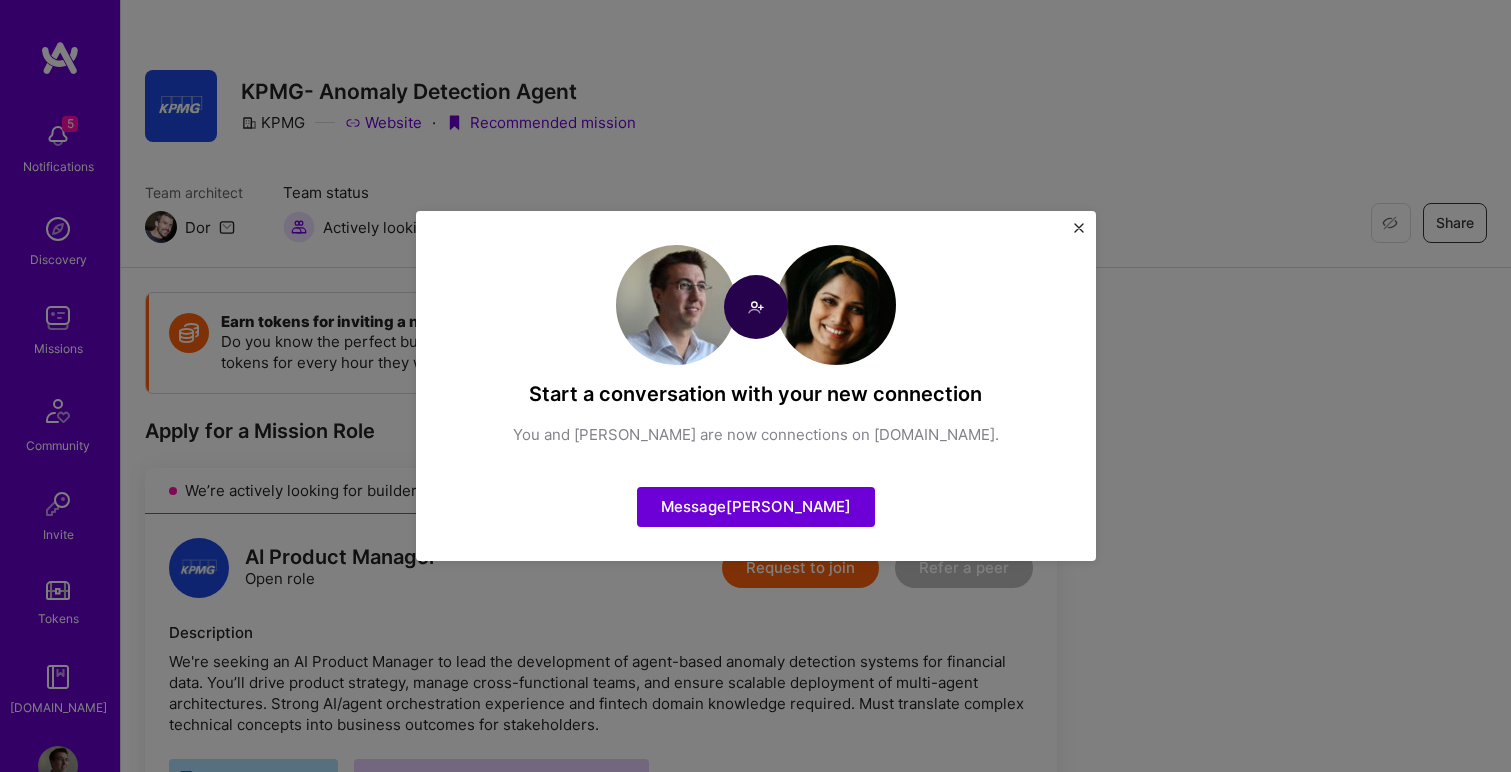 click at bounding box center [1079, 228] 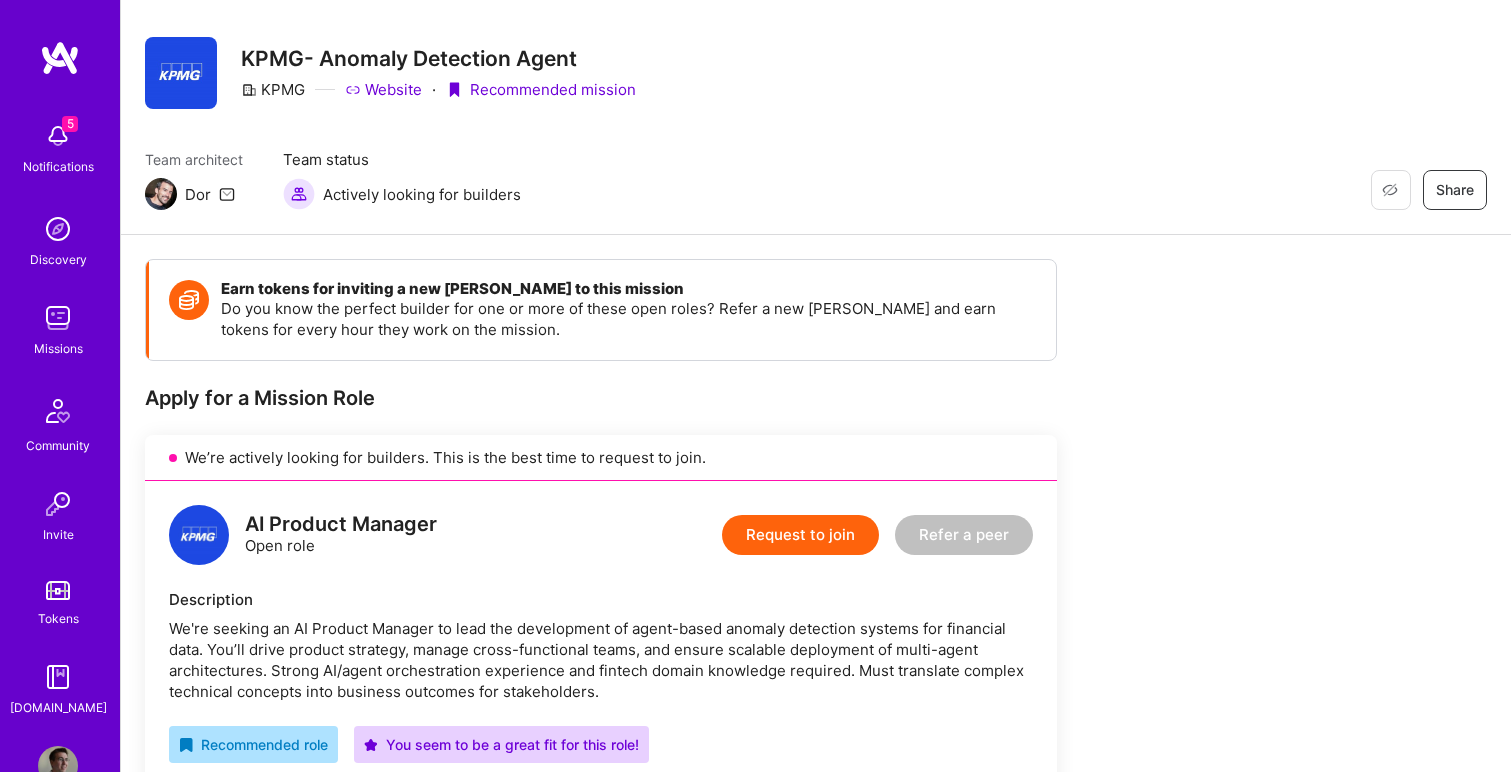 scroll, scrollTop: 25, scrollLeft: 0, axis: vertical 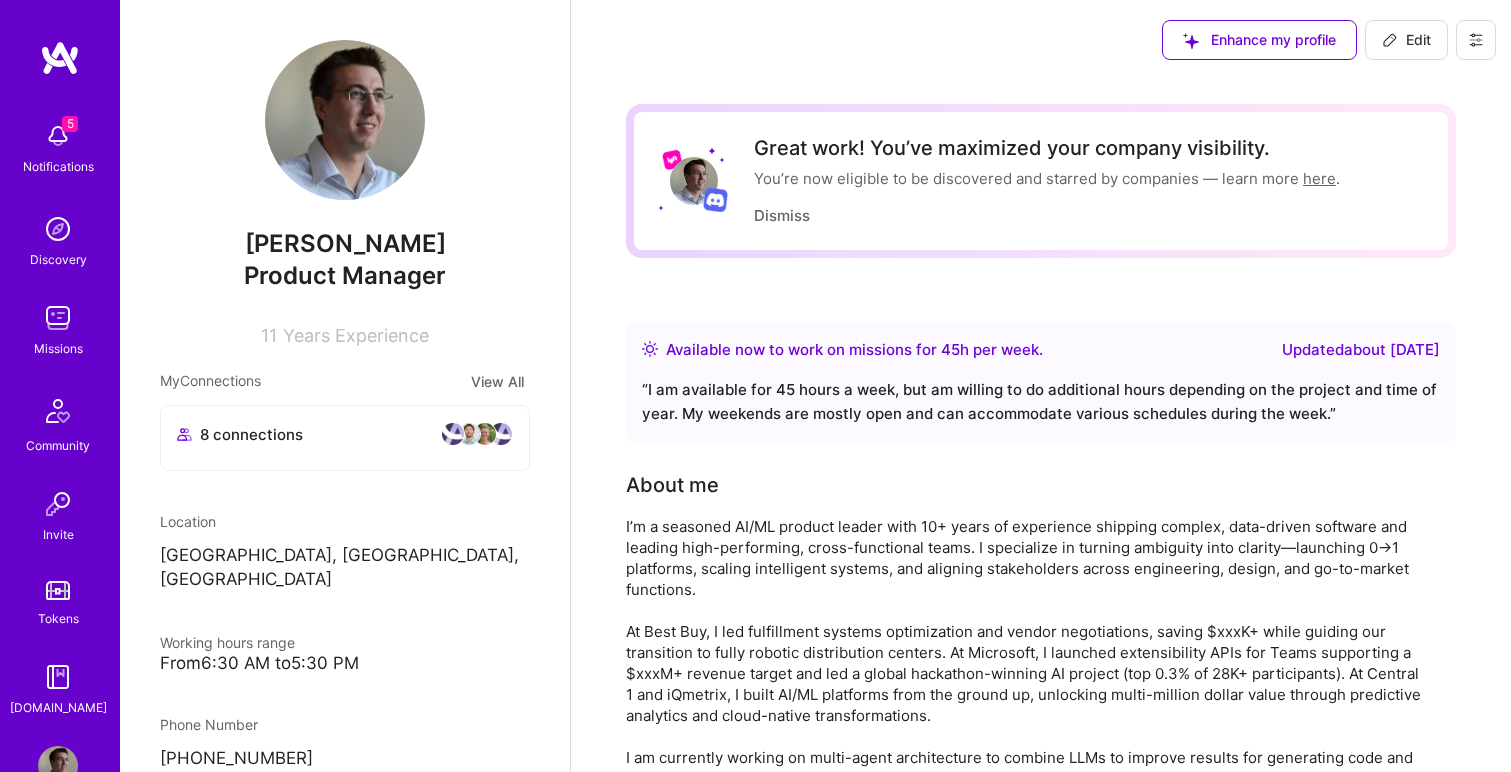 click on "Edit" at bounding box center [1406, 40] 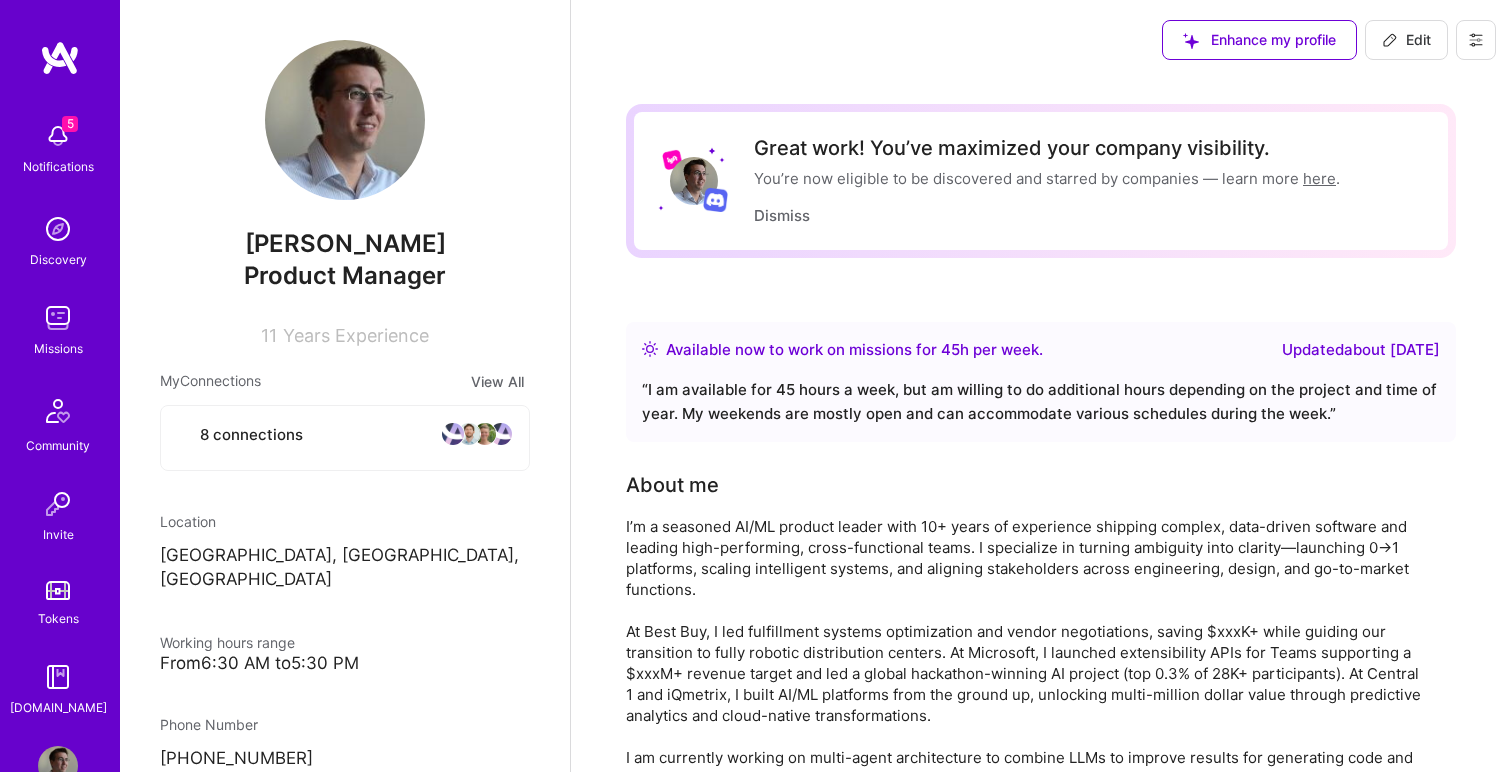 select on "CA" 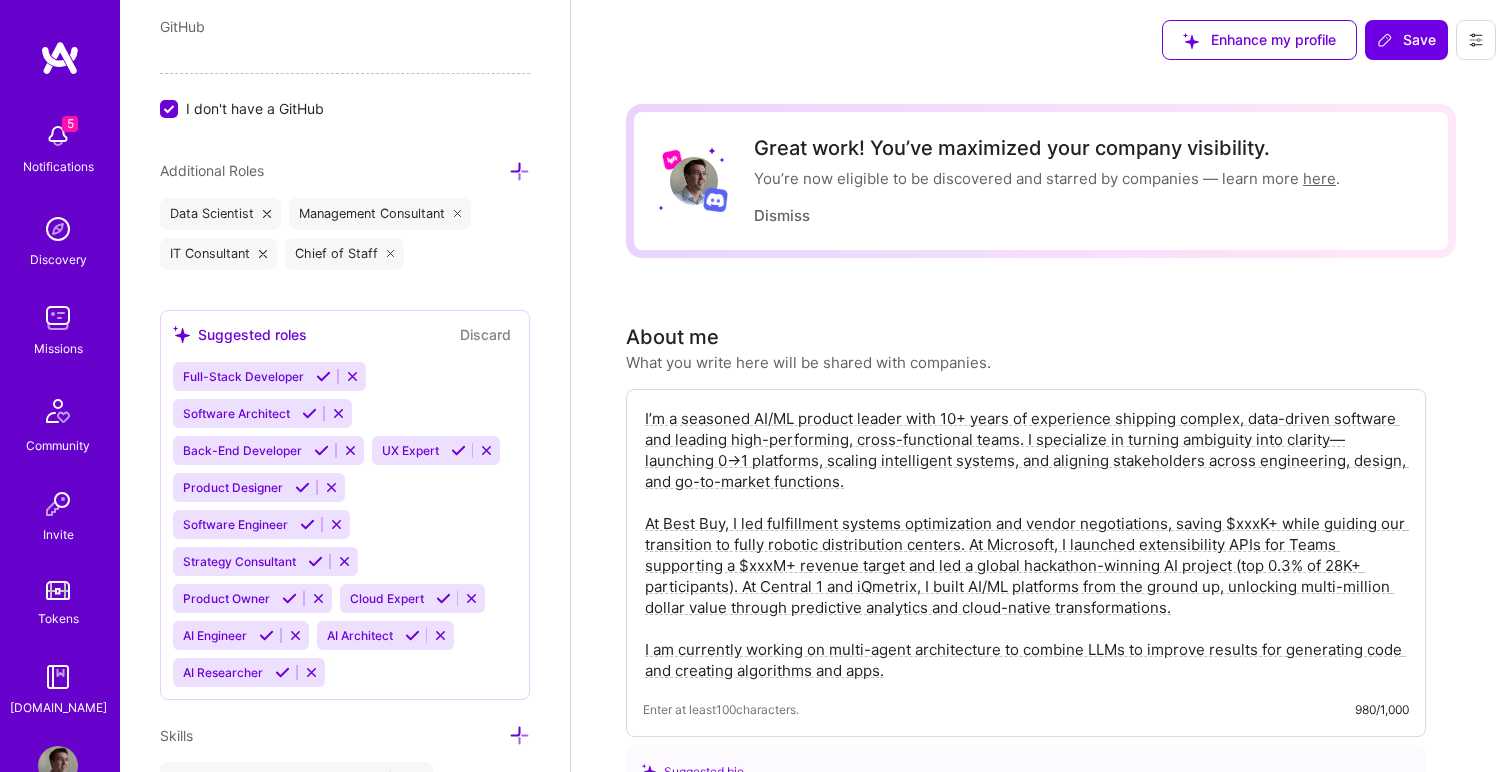 scroll, scrollTop: 1286, scrollLeft: 0, axis: vertical 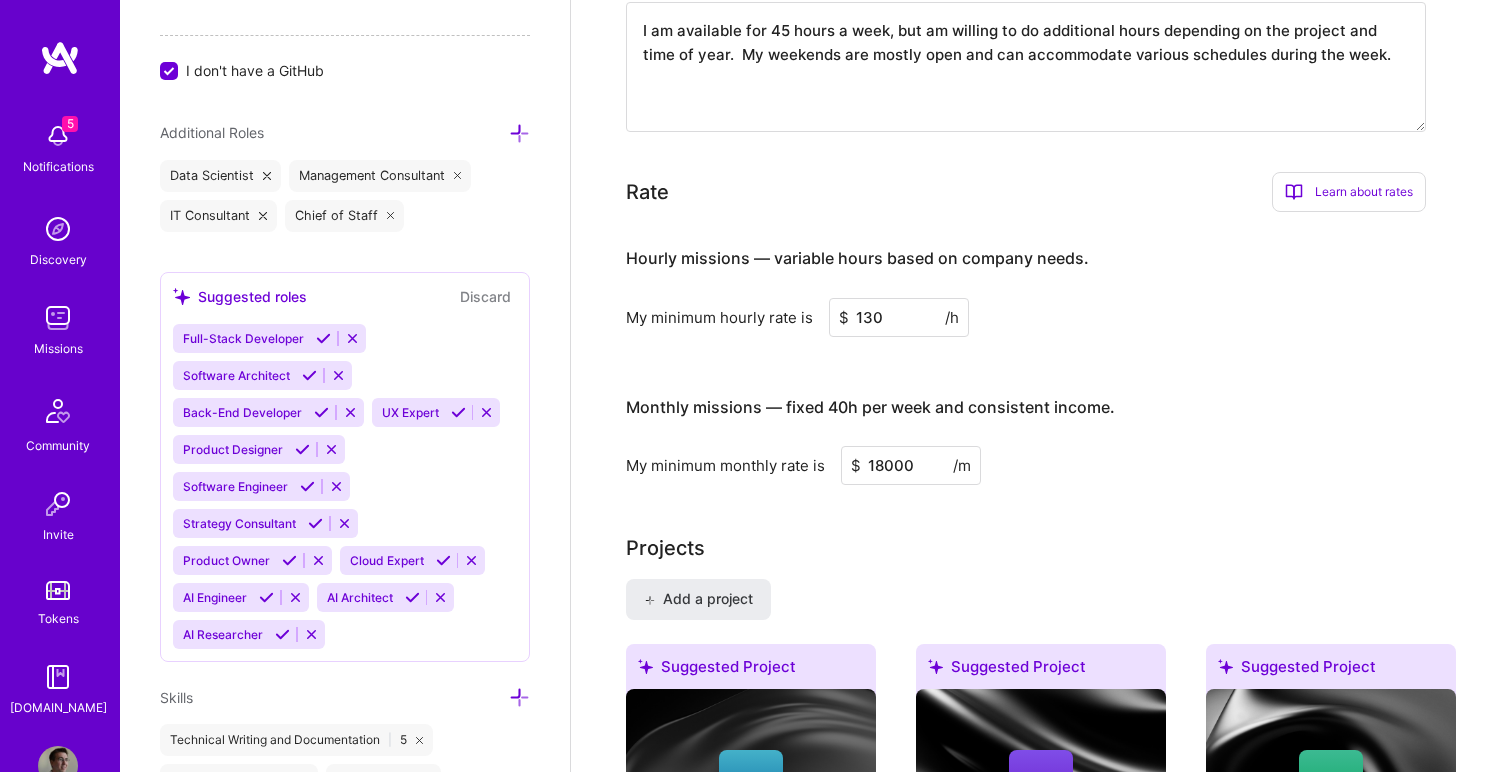 click on "130" at bounding box center (899, 317) 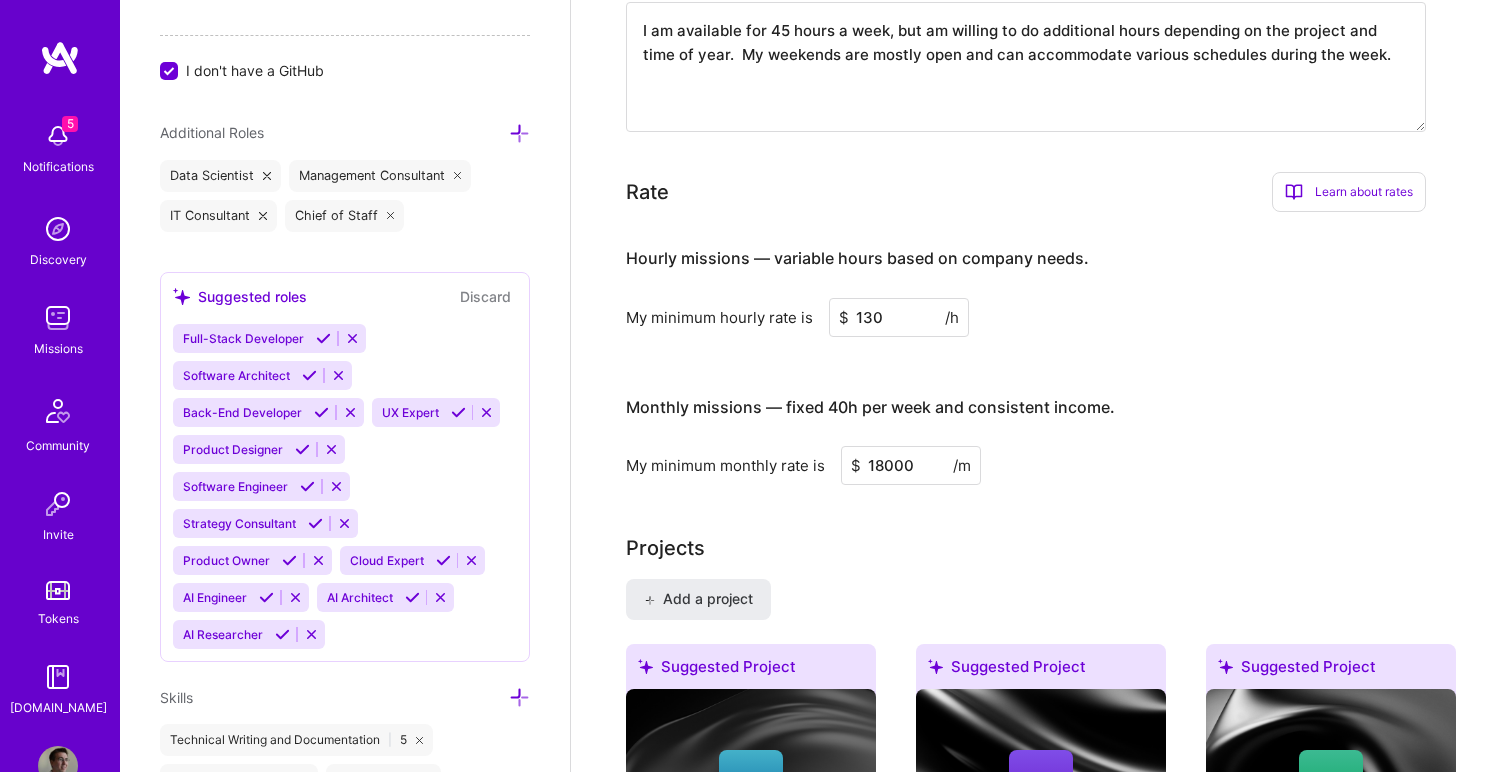 drag, startPoint x: 889, startPoint y: 311, endPoint x: 861, endPoint y: 314, distance: 28.160255 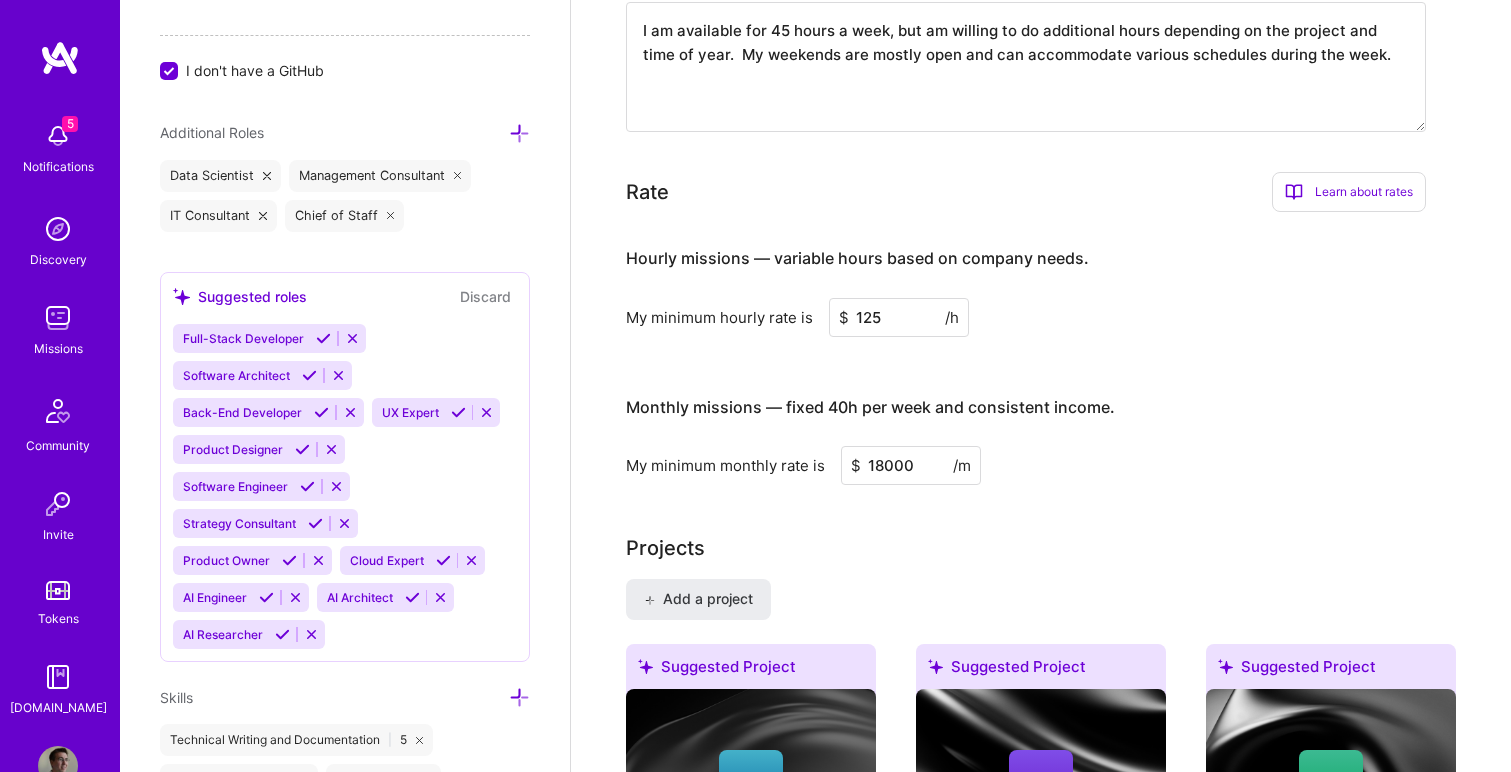 type on "125" 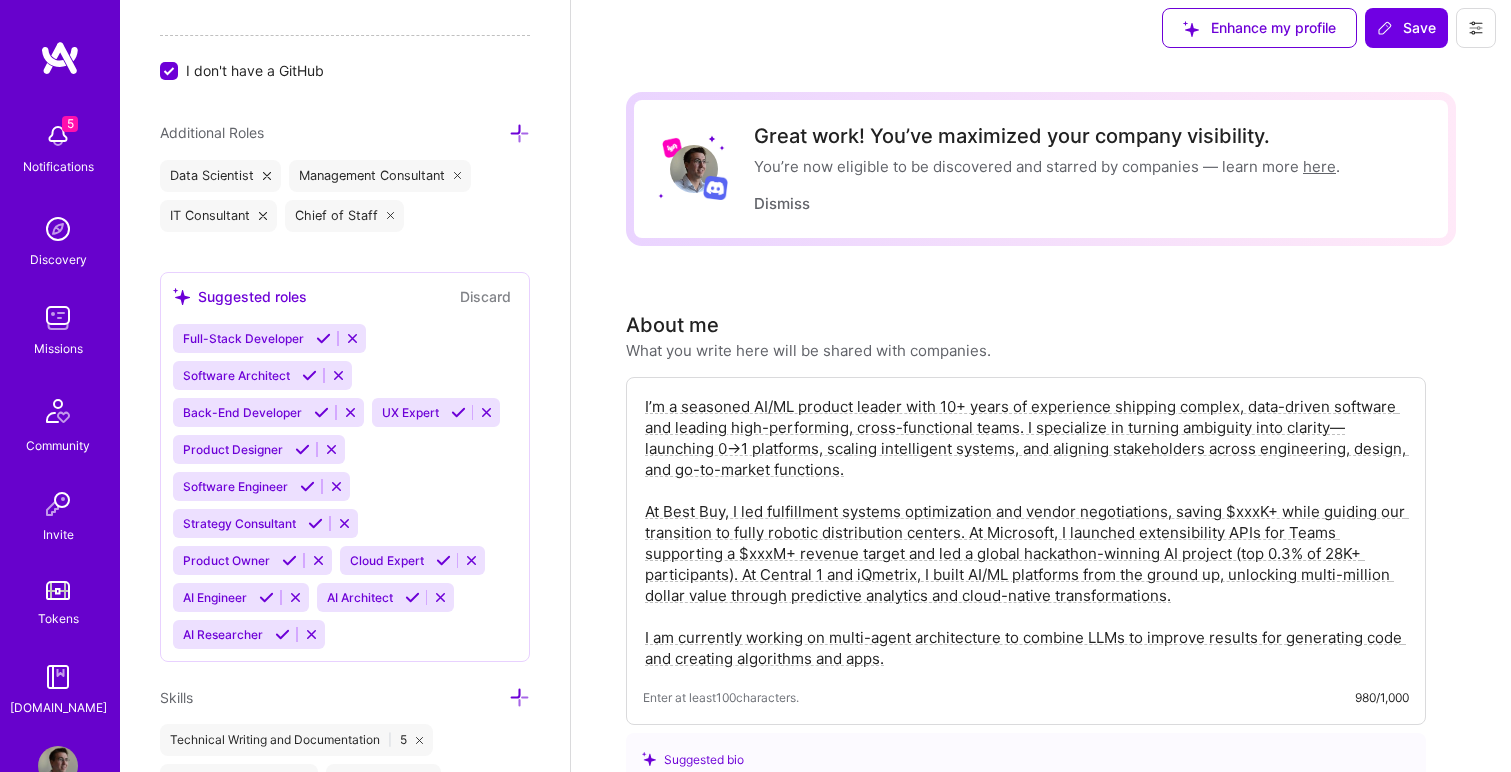 scroll, scrollTop: 0, scrollLeft: 0, axis: both 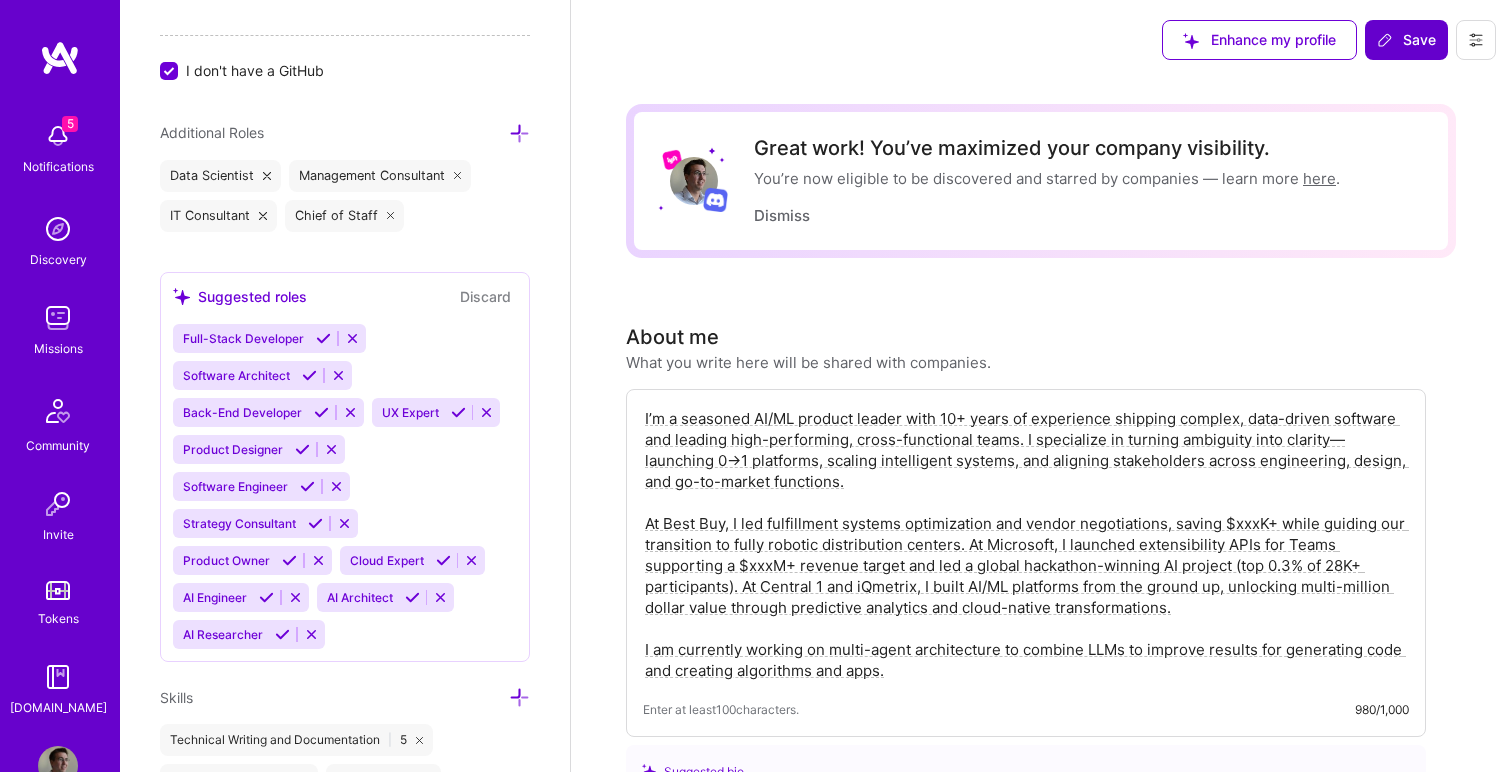 click on "Save" at bounding box center (1406, 40) 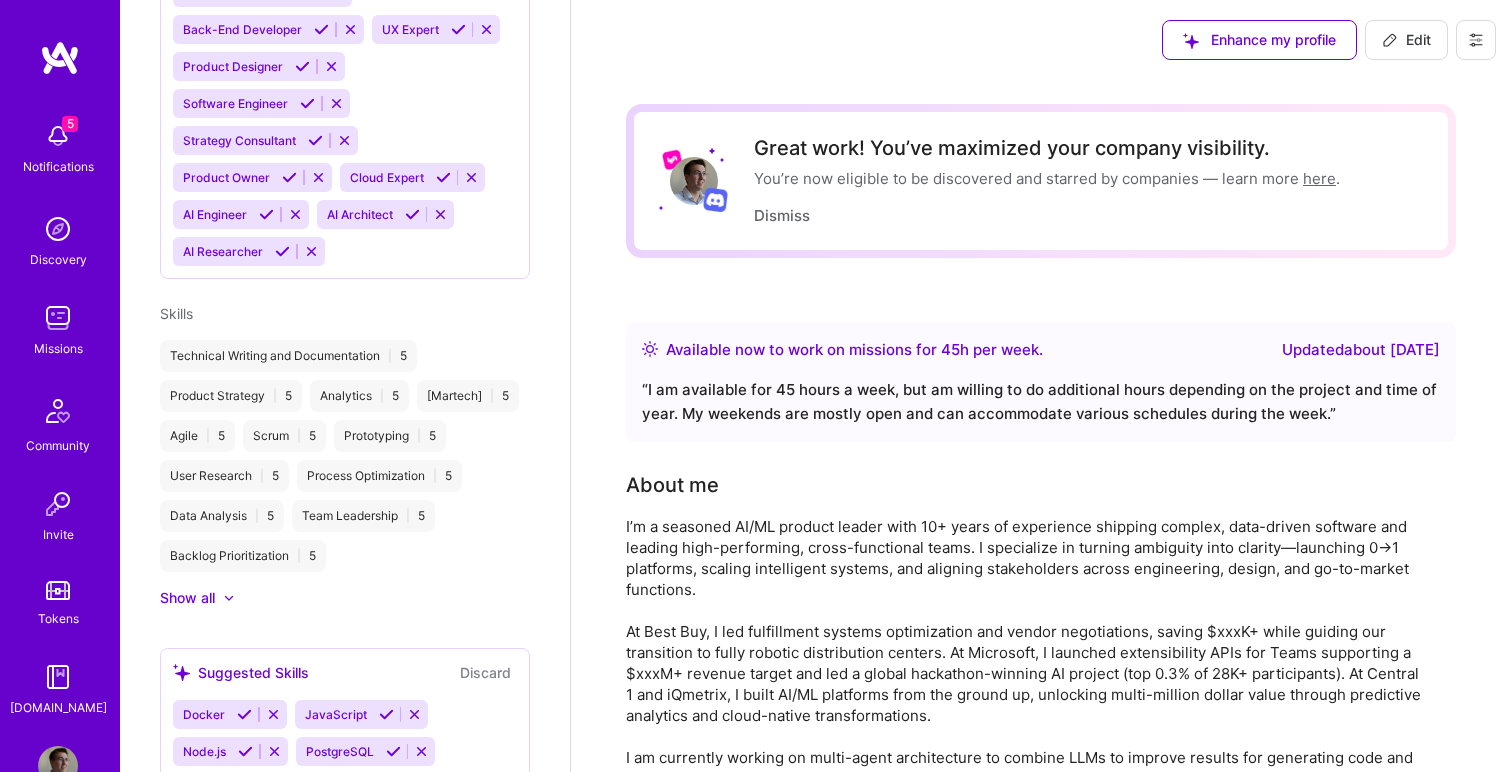 scroll, scrollTop: 882, scrollLeft: 0, axis: vertical 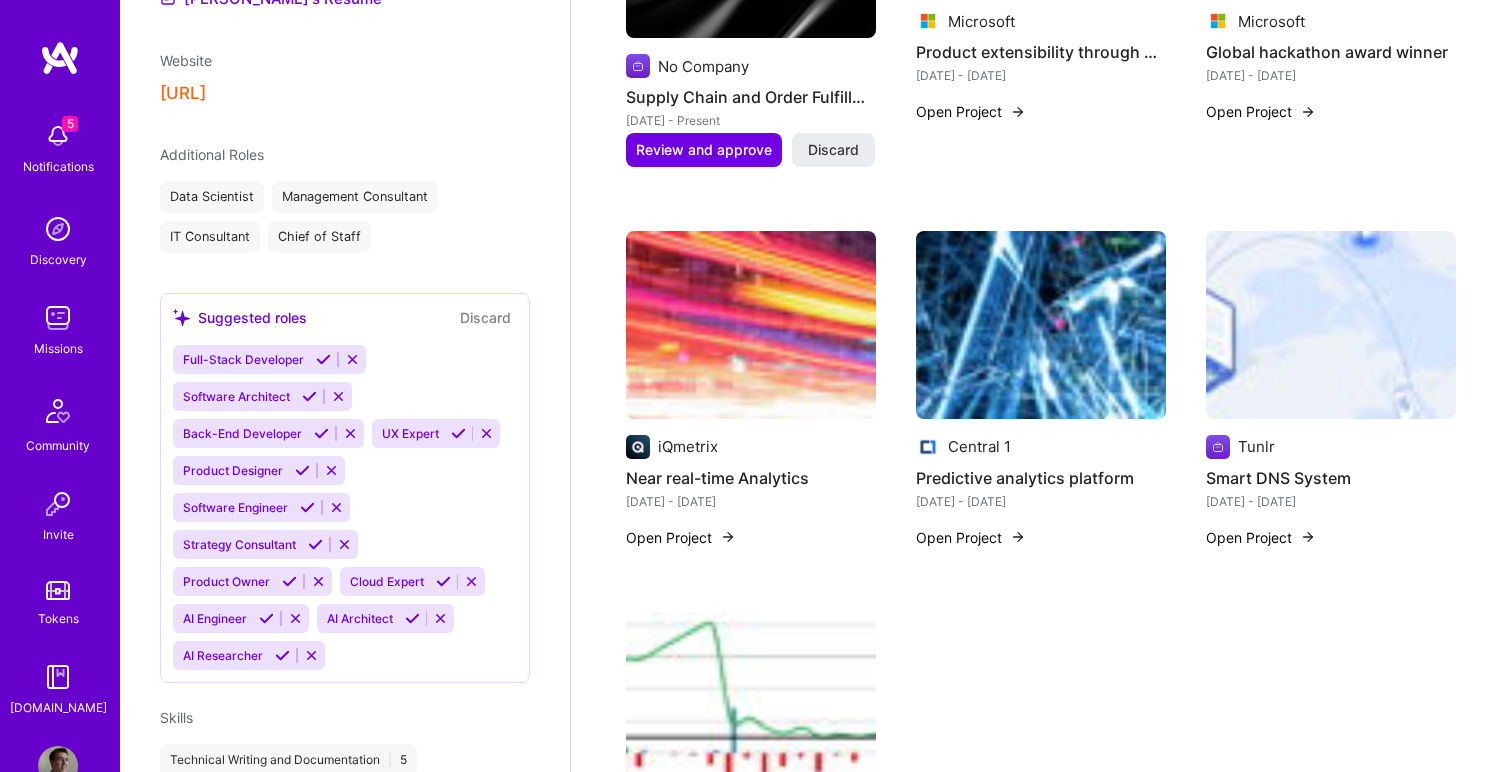 click on "Open Project" at bounding box center (681, 537) 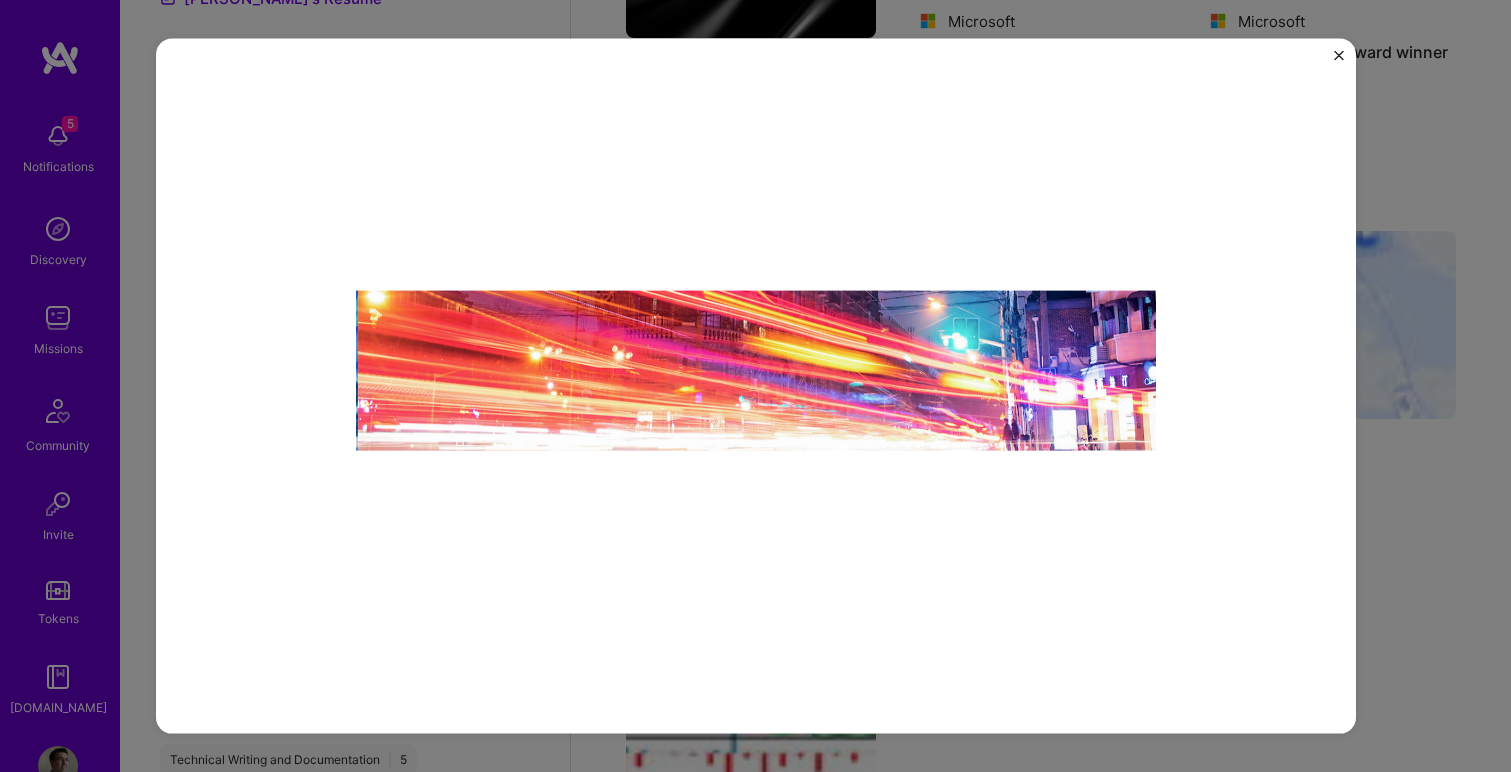 scroll, scrollTop: 0, scrollLeft: 0, axis: both 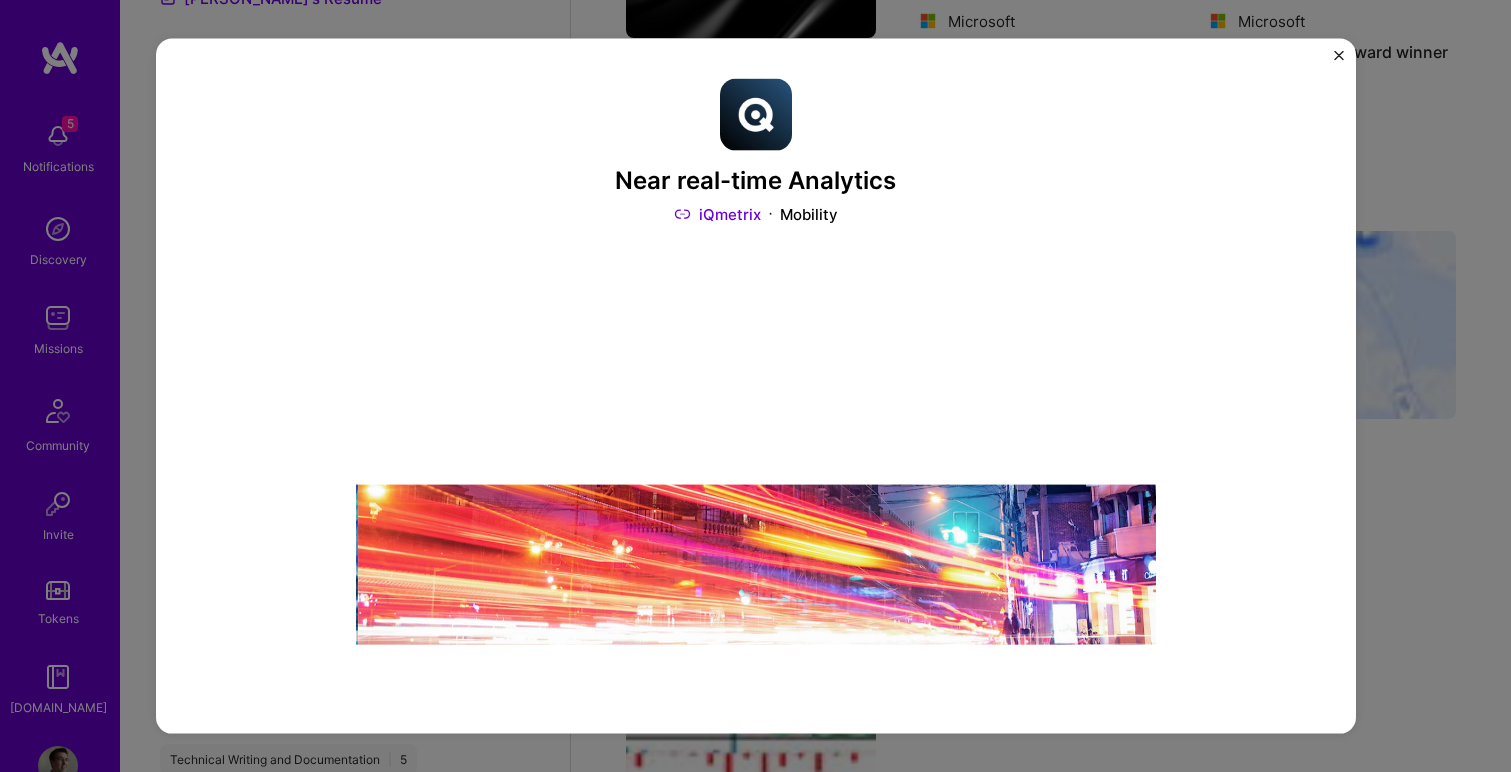 click at bounding box center (1339, 56) 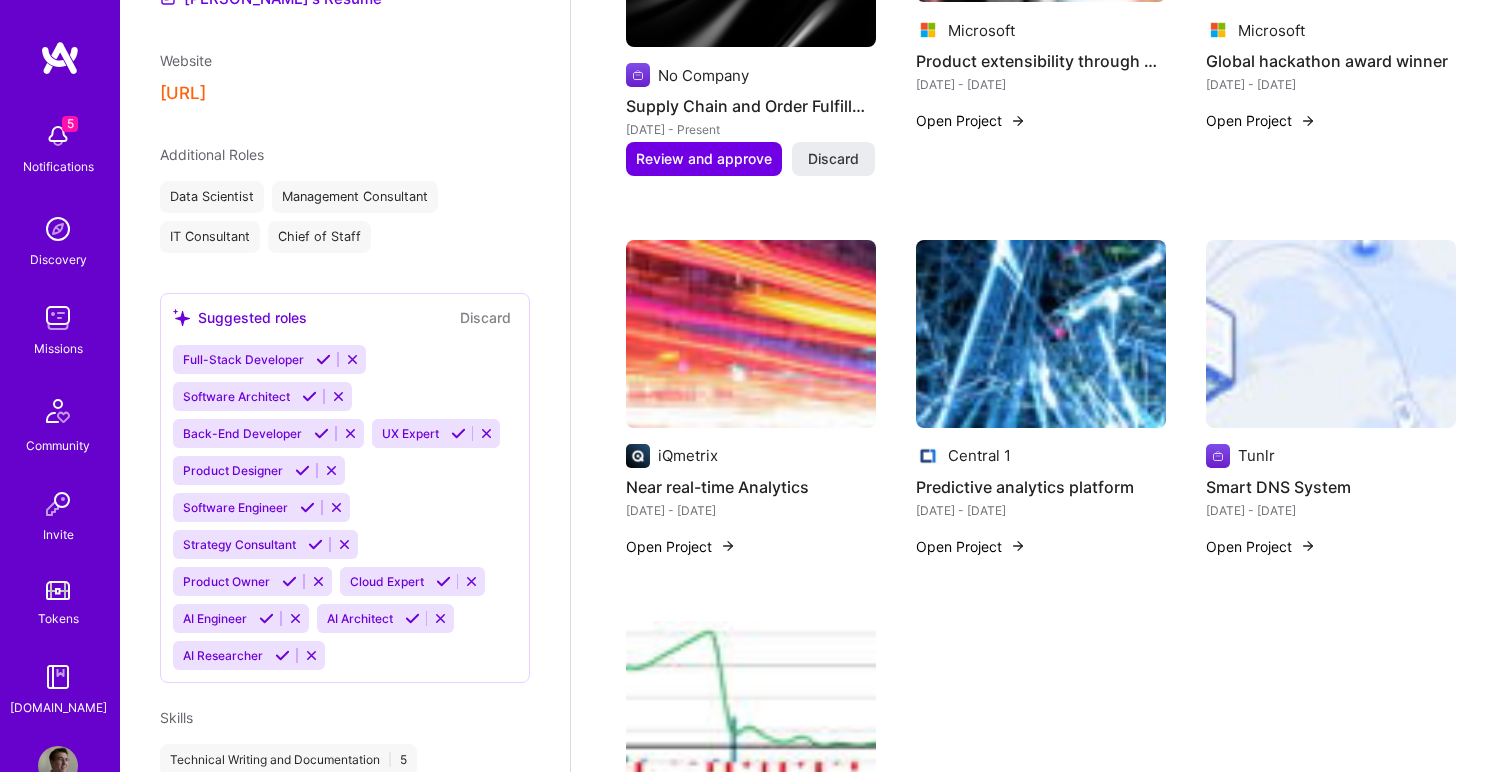 scroll, scrollTop: 2706, scrollLeft: 0, axis: vertical 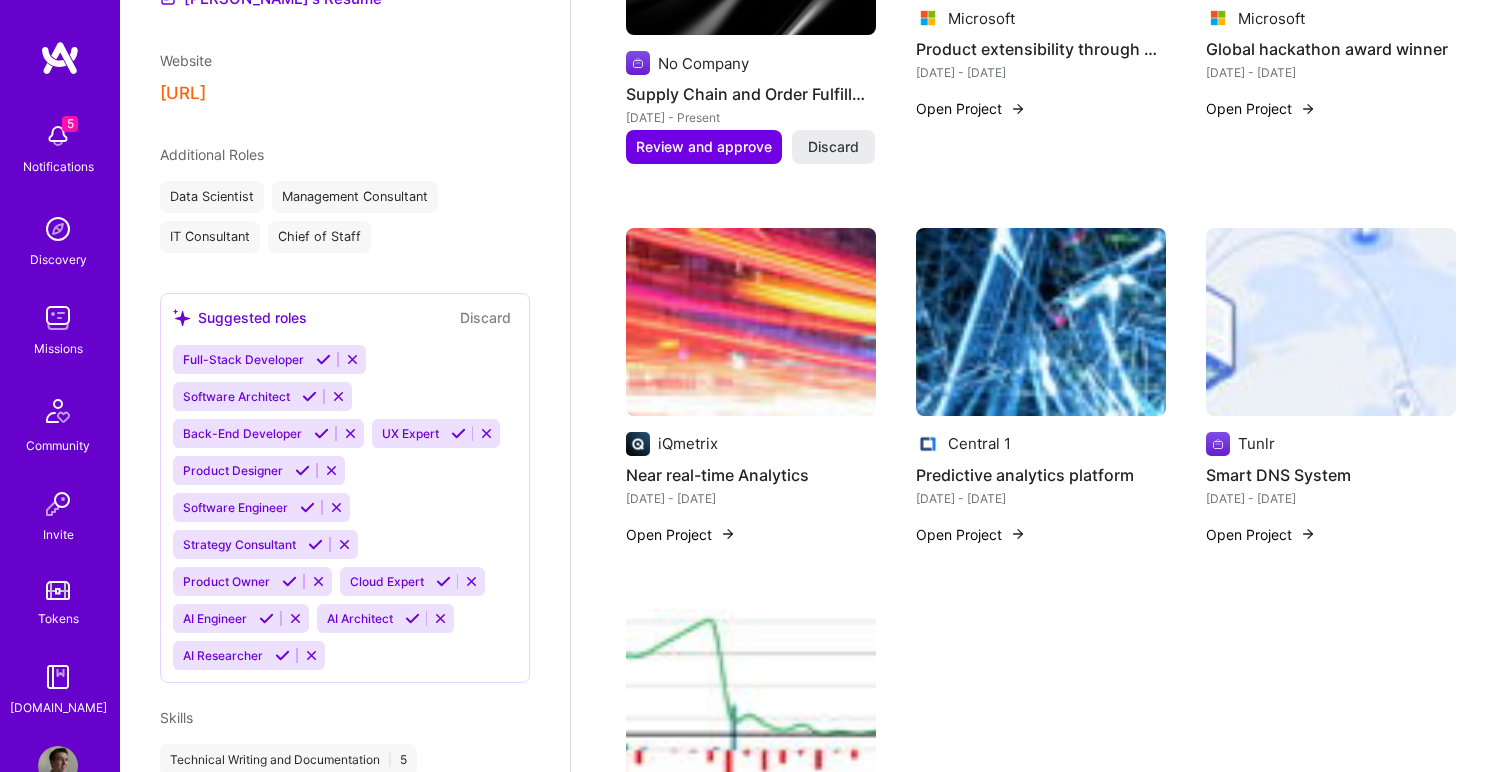 click on "Open Project" at bounding box center [971, 534] 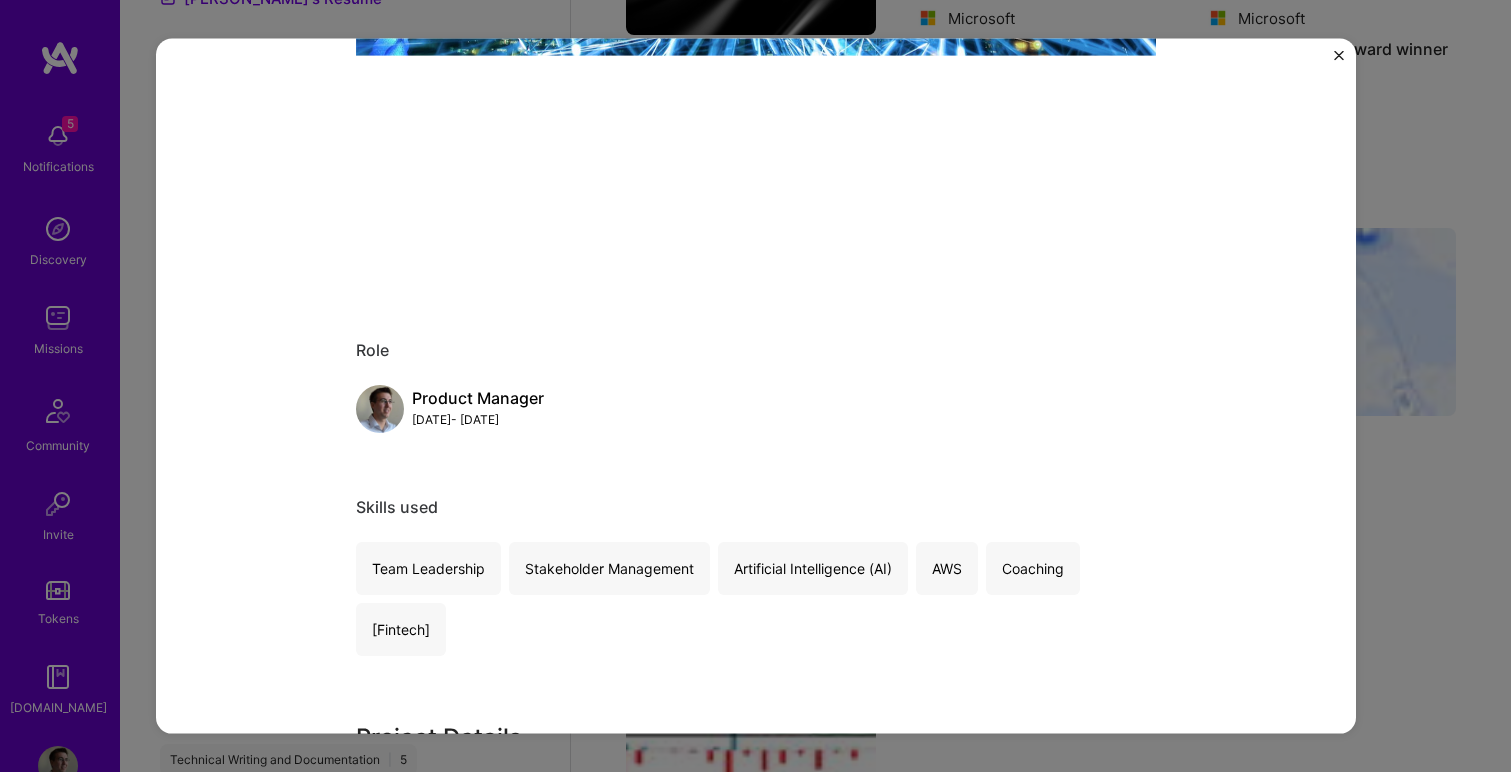 scroll, scrollTop: 427, scrollLeft: 0, axis: vertical 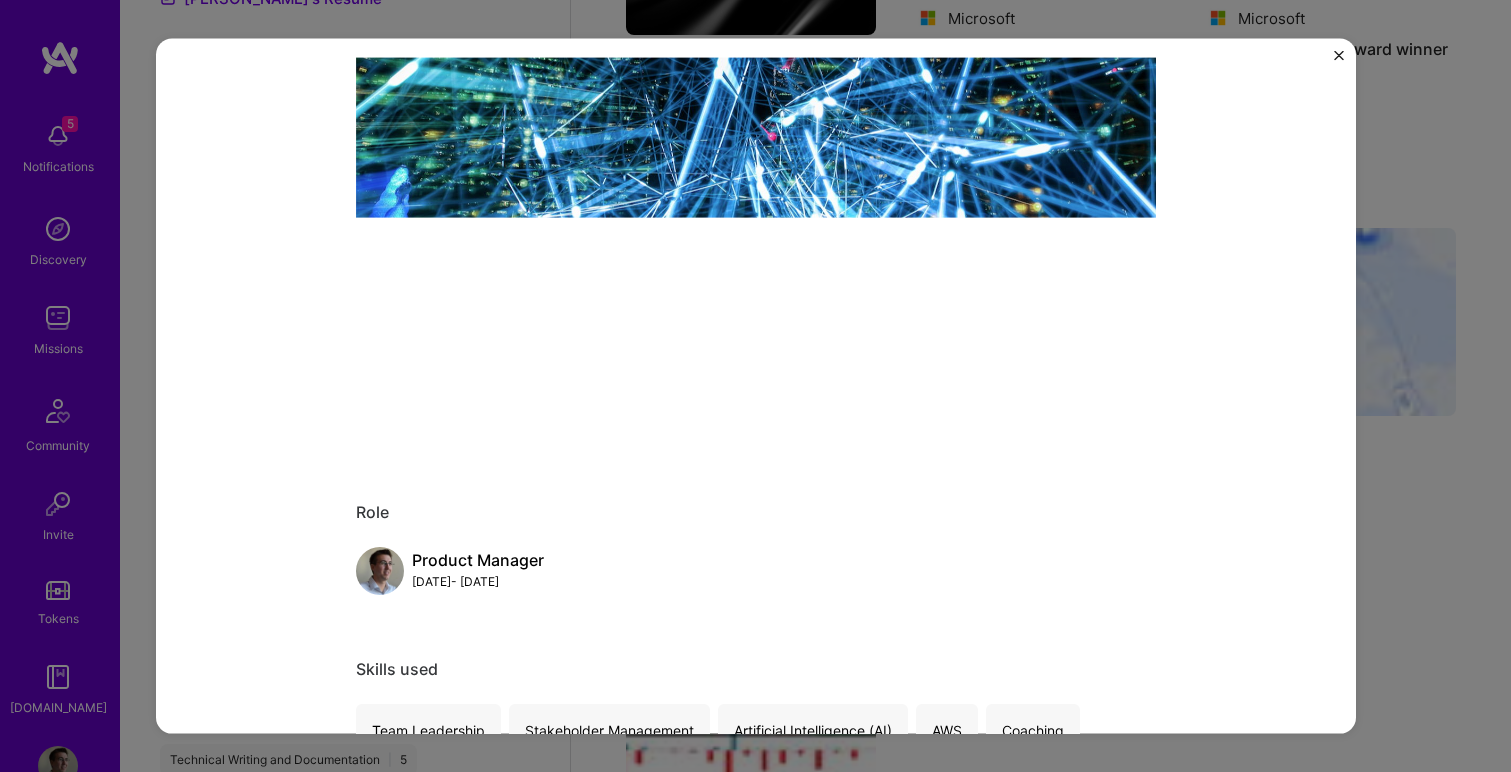 click on "Predictive analytics platform   Central 1 Financial Services / Fintech Role Product Manager Jul, 2016  -   Mar, 2020 Skills used Team Leadership Stakeholder Management Artificial Intelligence (AI) AWS Coaching [Fintech] Project Details While working at Central 1 Credit Union, I led the 0-1 creation and release of a Data Science as a Service (DSaaS) product. This product enabled proactive outreach to financial institution customers before having a large deposit drop or cancelling their accounts. We built the product from scratch using AWS AWS S3, Kinesis, EC2, Lambda, Glue, and Apache Spark. Related job Product Manager, Data Science Central 1  ·  Jul, 2016 - Mar, 2020 Open Other projects from this builder Structured Reports Corp. Financial modelling tool Oct 2012 - Apr 2015 Open Project   Microsoft Global hackathon award winner Oct 2021 - Oct 2021 Open Project   iQmetrix Near real-time Analytics Mar 2020 - Mar 2021 Open Project   Central 1 Predictive analytics platform Jul 2016 - Mar 2020 Open Project" at bounding box center [756, 386] 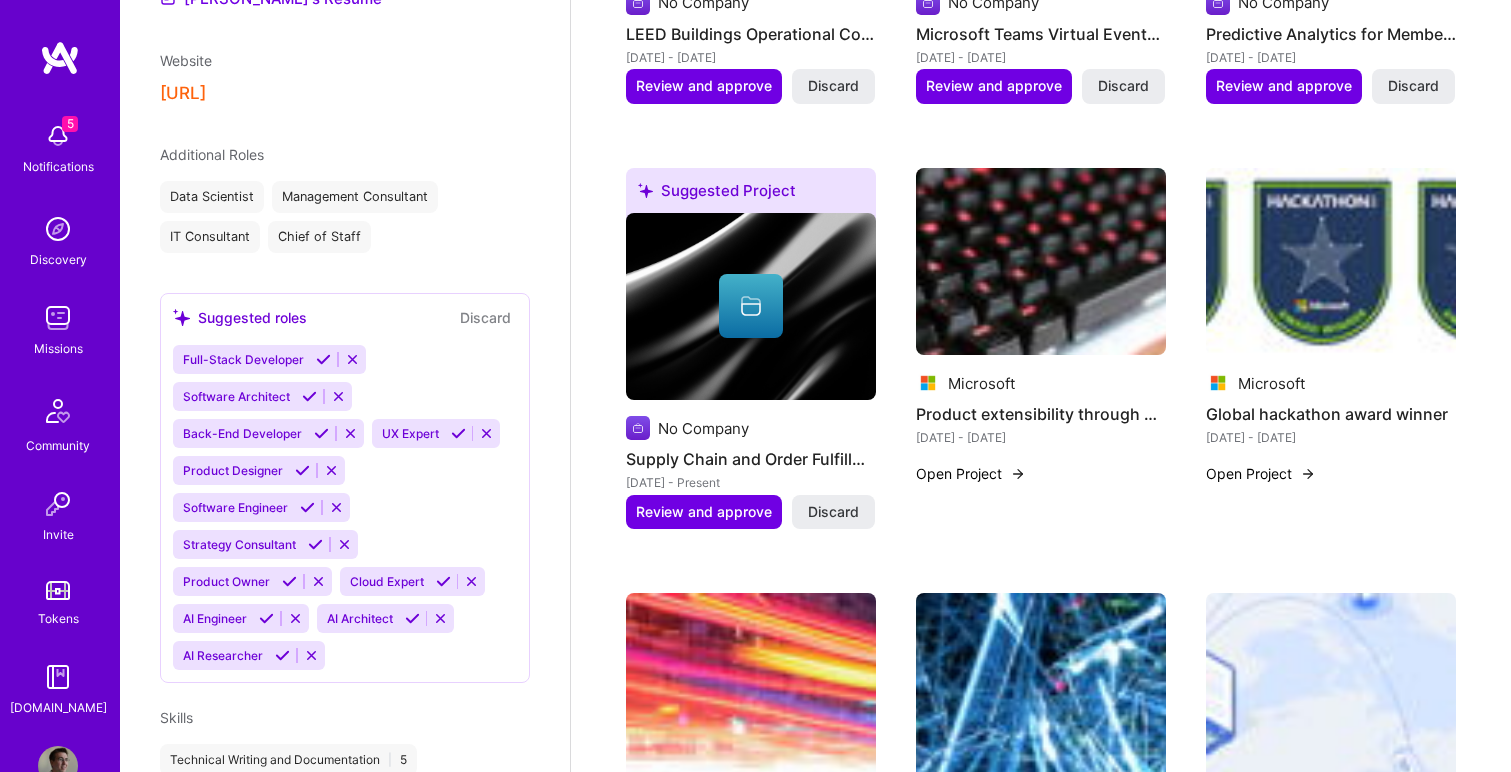scroll, scrollTop: 2331, scrollLeft: 0, axis: vertical 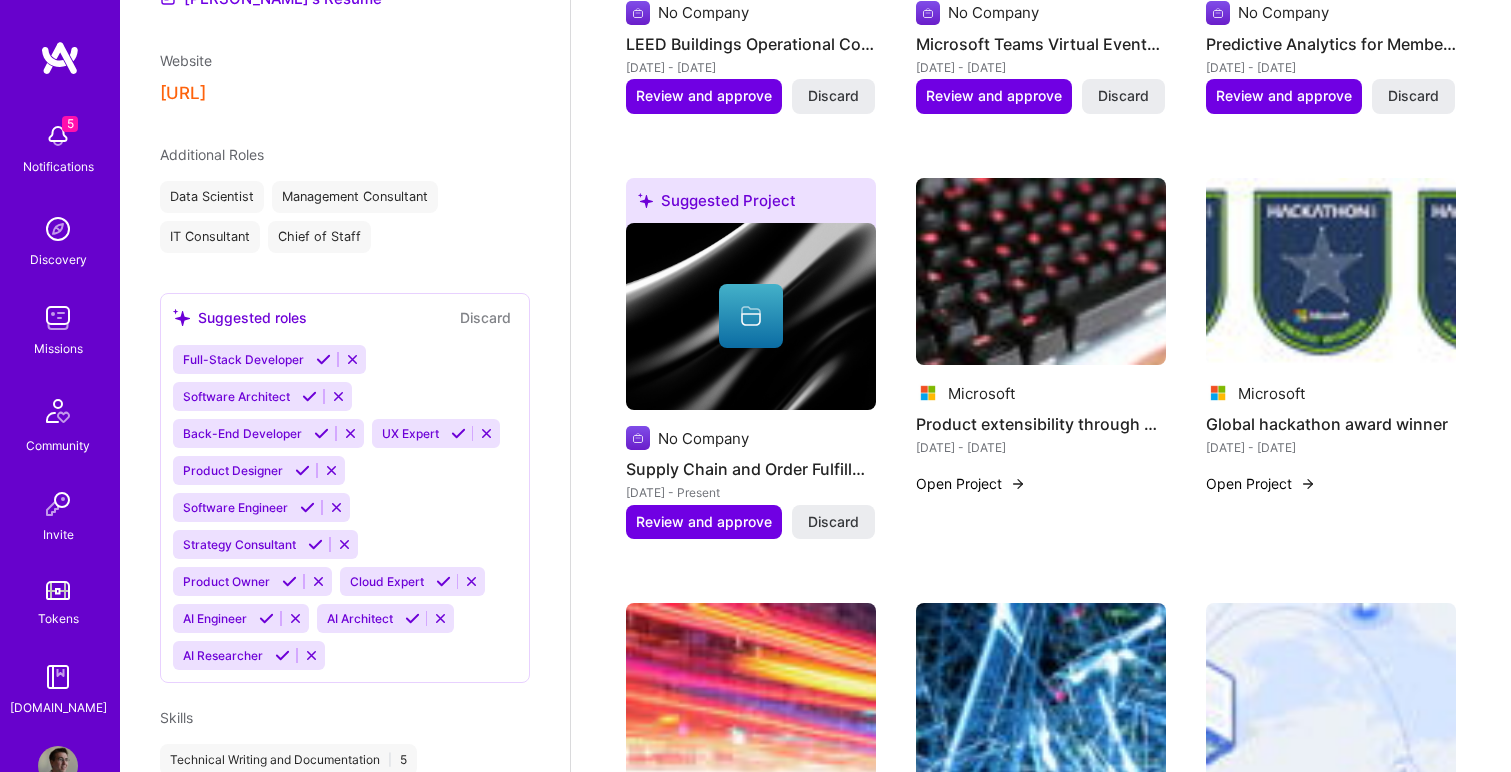 click on "Microsoft Product extensibility through APIs Jul 2021 - Jan 2023 Open Project" at bounding box center [1041, 371] 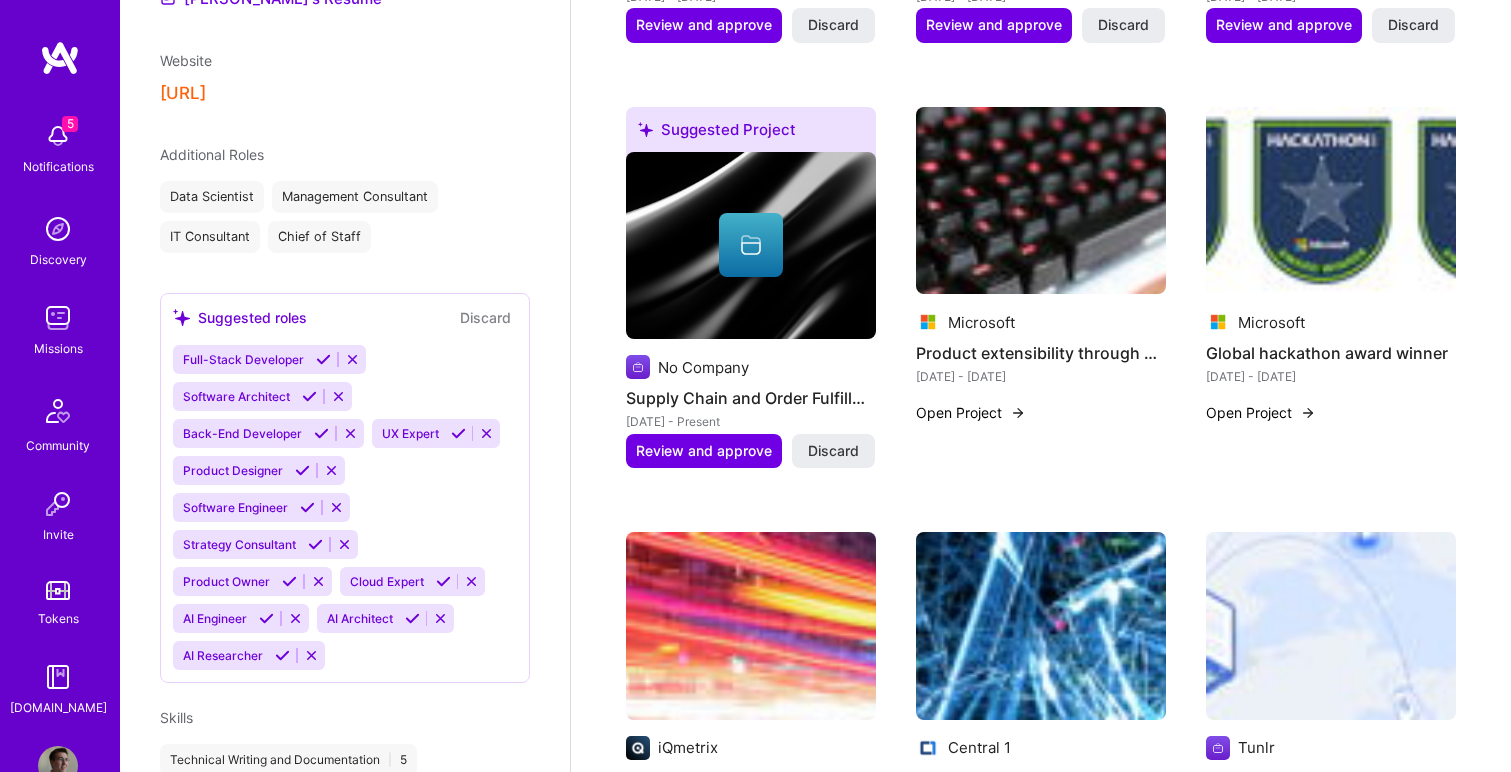 scroll, scrollTop: 2337, scrollLeft: 0, axis: vertical 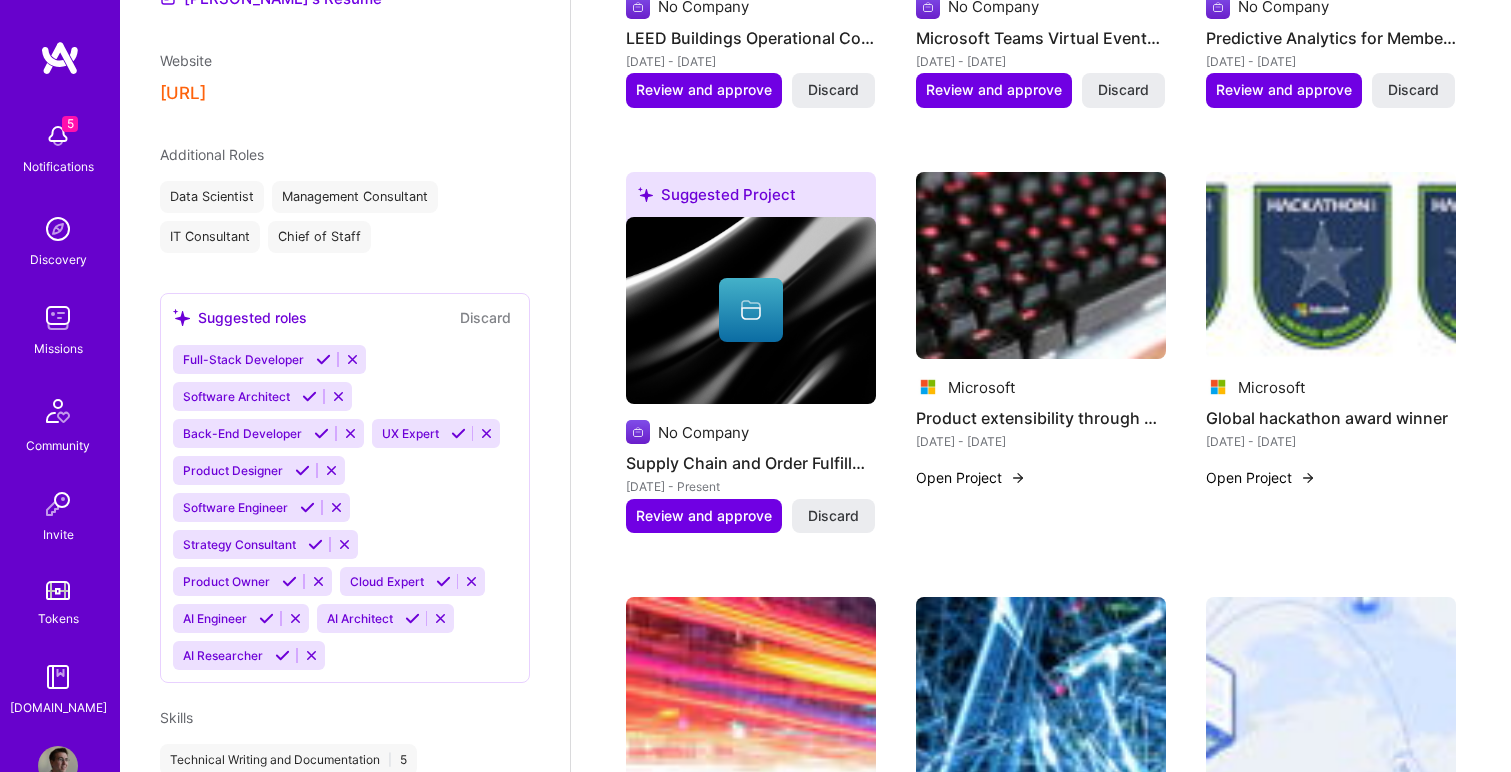 click on "Open Project" at bounding box center (971, 477) 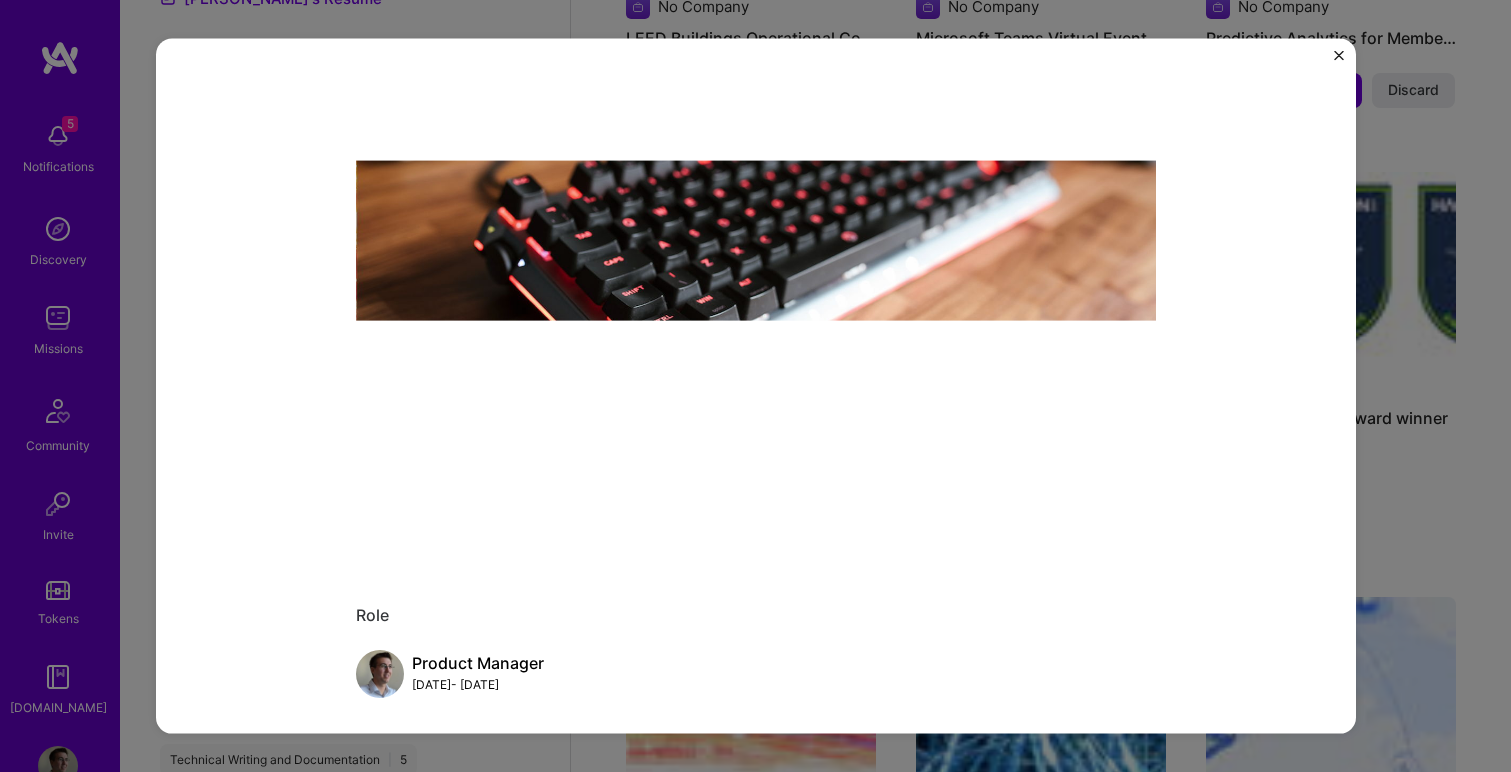 scroll, scrollTop: 312, scrollLeft: 0, axis: vertical 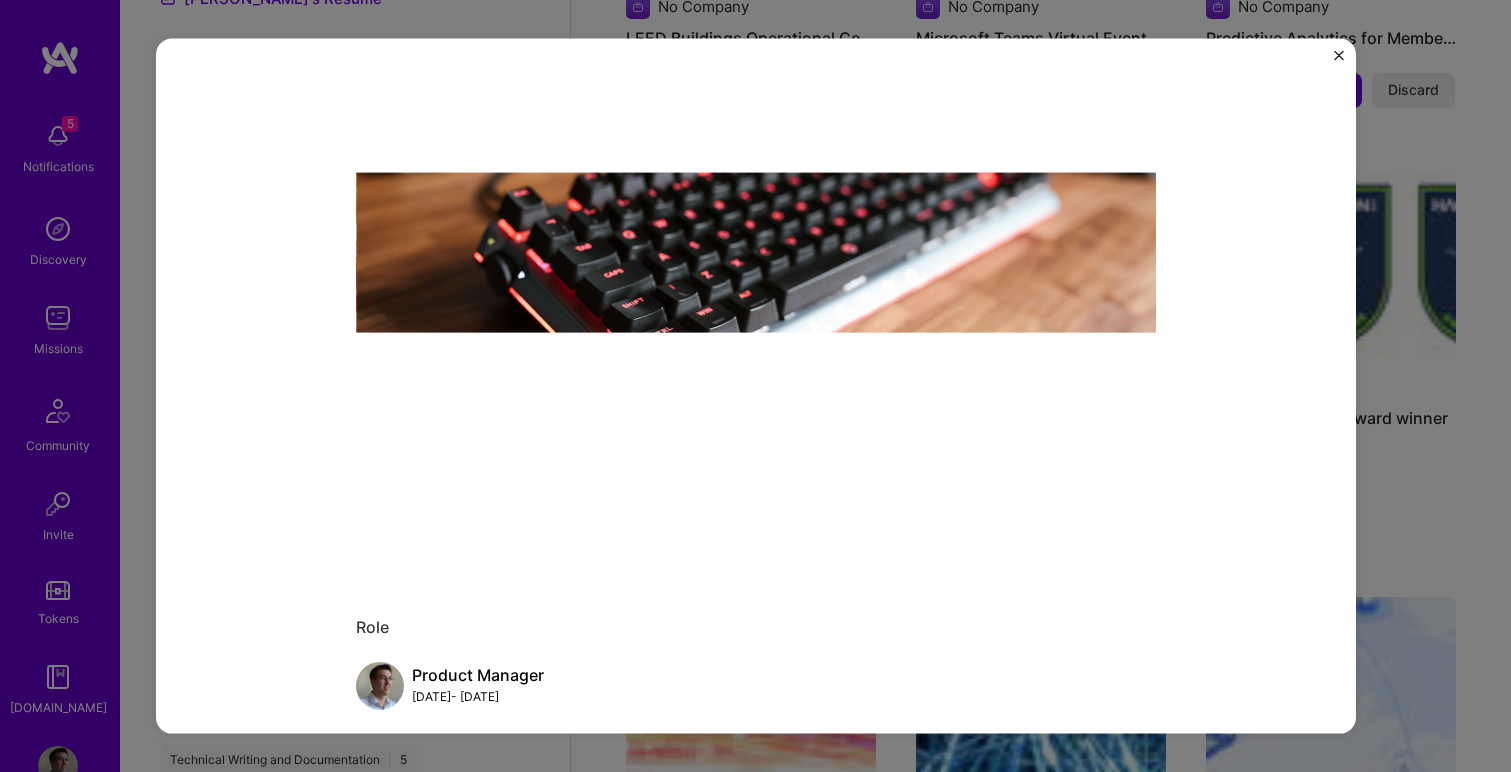 click on "Product extensibility through APIs   Microsoft SaaS Role Product Manager Jul, 2021  -   Jan, 2023 Skills used Team Leadership Stakeholder Management API Design Azure Project Details While on Microsoft Teams as a senior product manager, I lead the developer experience for external platforms to leverage Microsoft Teams virtual event functionality via APIs. Related job Senior Product Manager Microsoft  ·  Jul, 2021 - Present Open Other projects from this builder Structured Reports Corp. Financial modelling tool Oct 2012 - Apr 2015 Open Project   Microsoft Global hackathon award winner Oct 2021 - Oct 2021 Open Project   iQmetrix Near real-time Analytics Mar 2020 - Mar 2021 Open Project   Central 1 Predictive analytics platform Jul 2016 - Mar 2020 Open Project   Microsoft Product extensibility through APIs Jul 2021 - Jan 2023 Open Project   Currently viewing Tunlr Smart DNS System May 2015 - Jan 2016 Open Project" at bounding box center (756, 386) 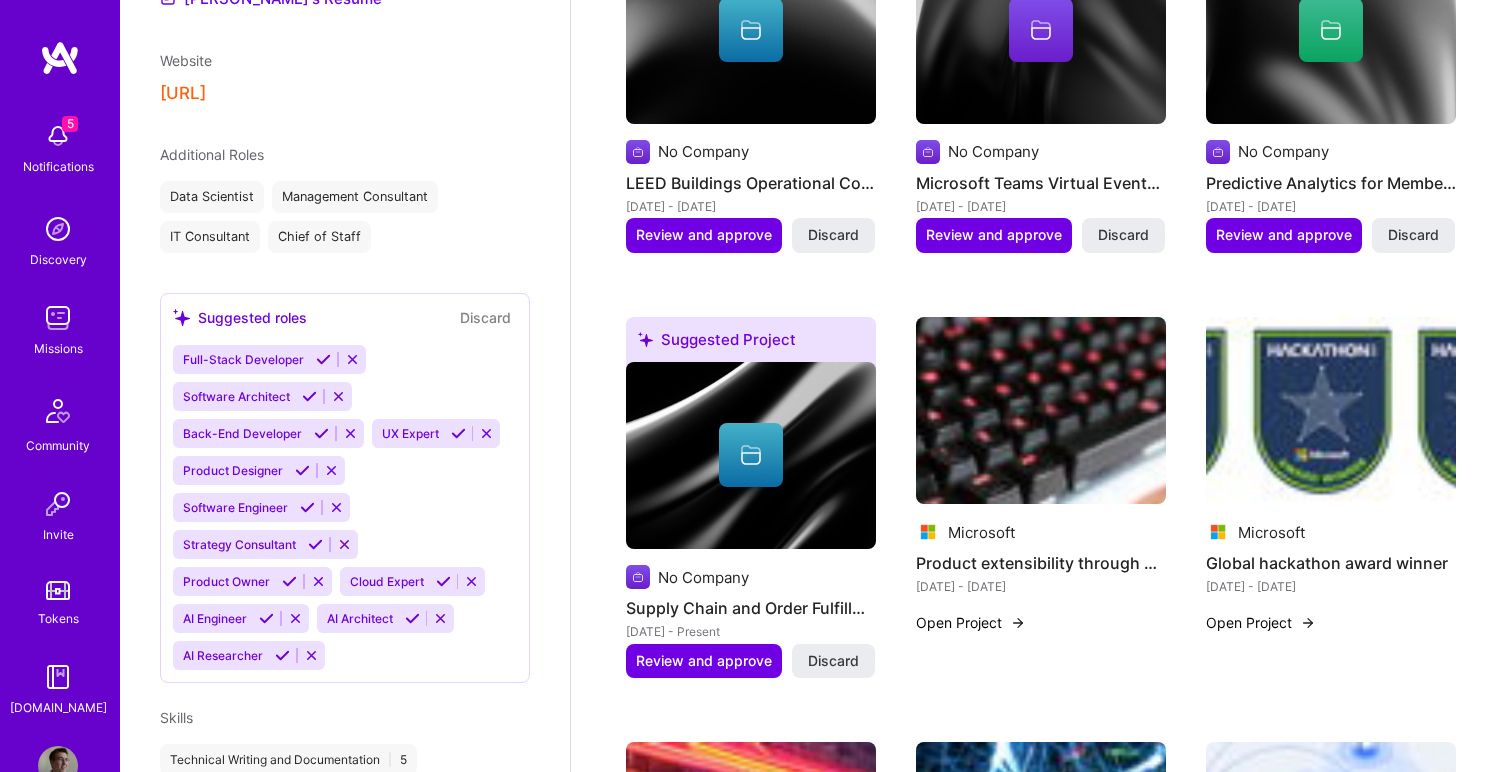 scroll, scrollTop: 2191, scrollLeft: 0, axis: vertical 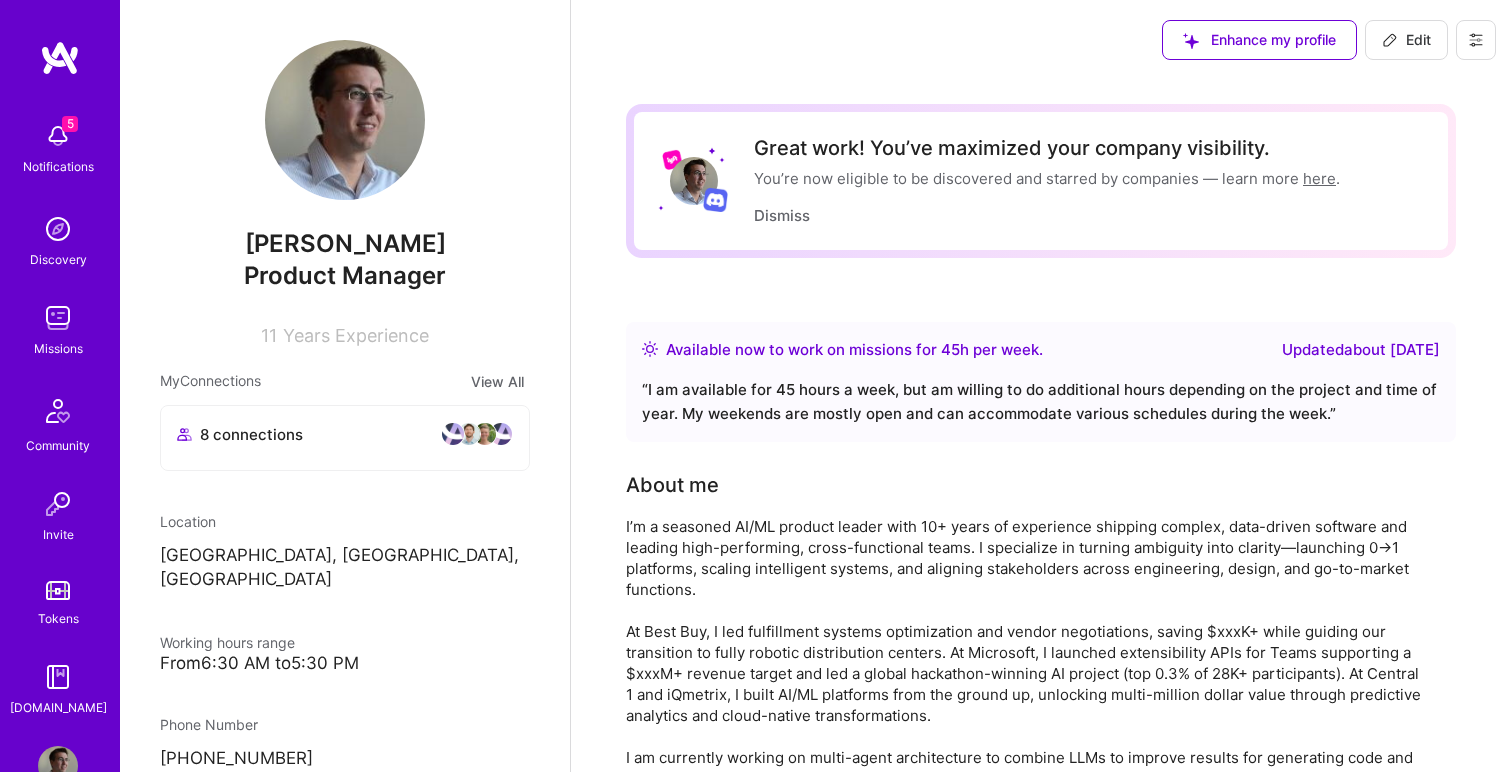click on "Edit" at bounding box center [1406, 40] 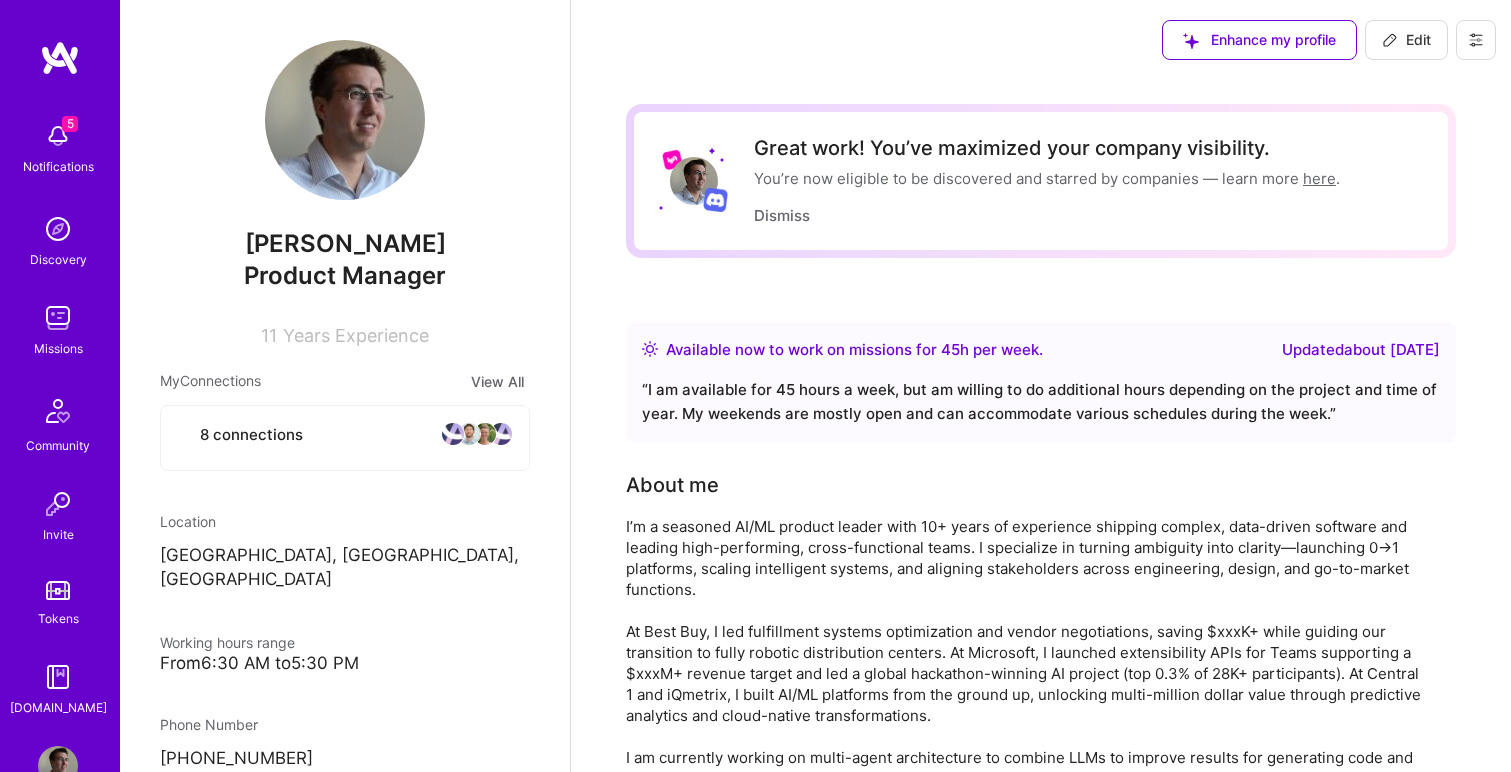 select on "CA" 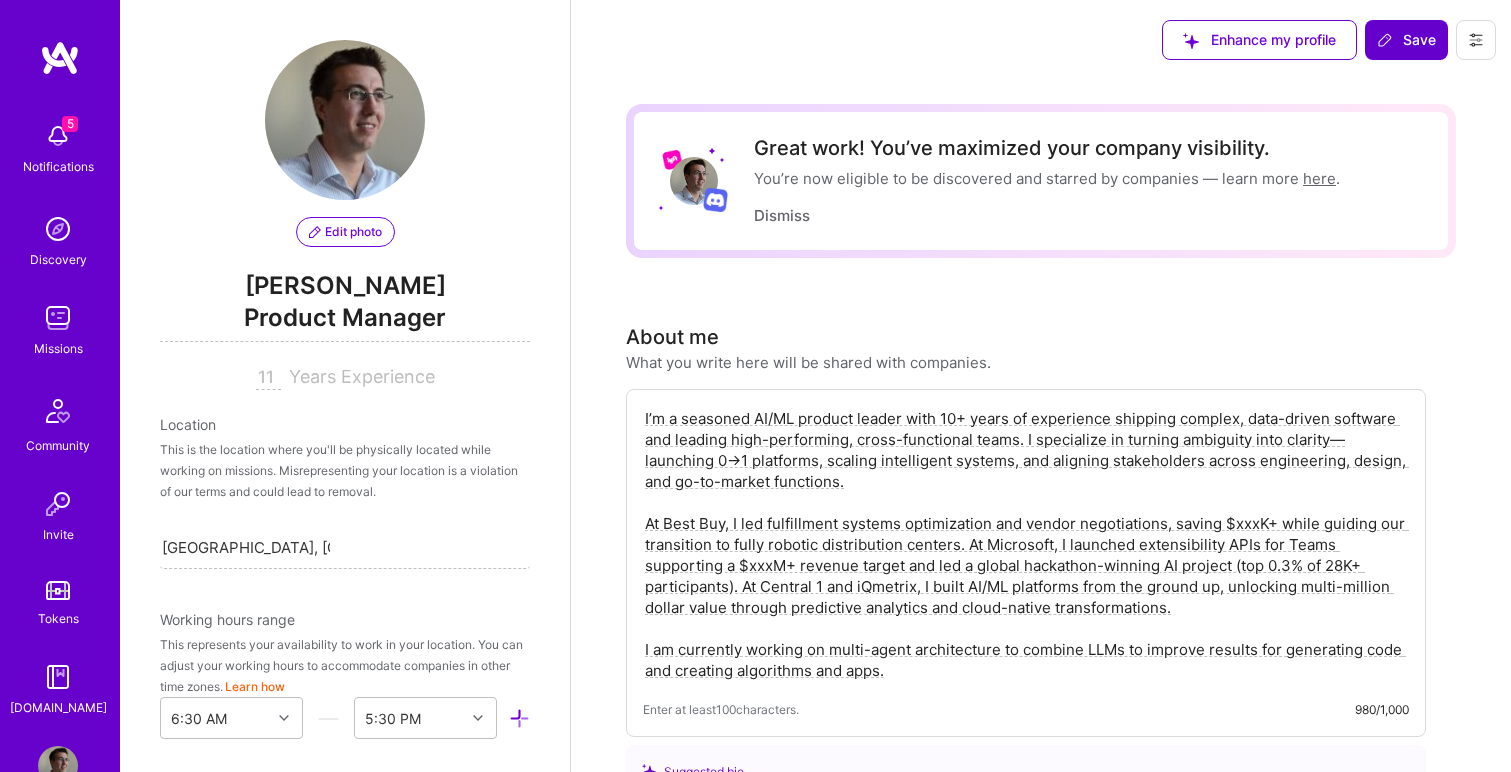 scroll, scrollTop: 821, scrollLeft: 0, axis: vertical 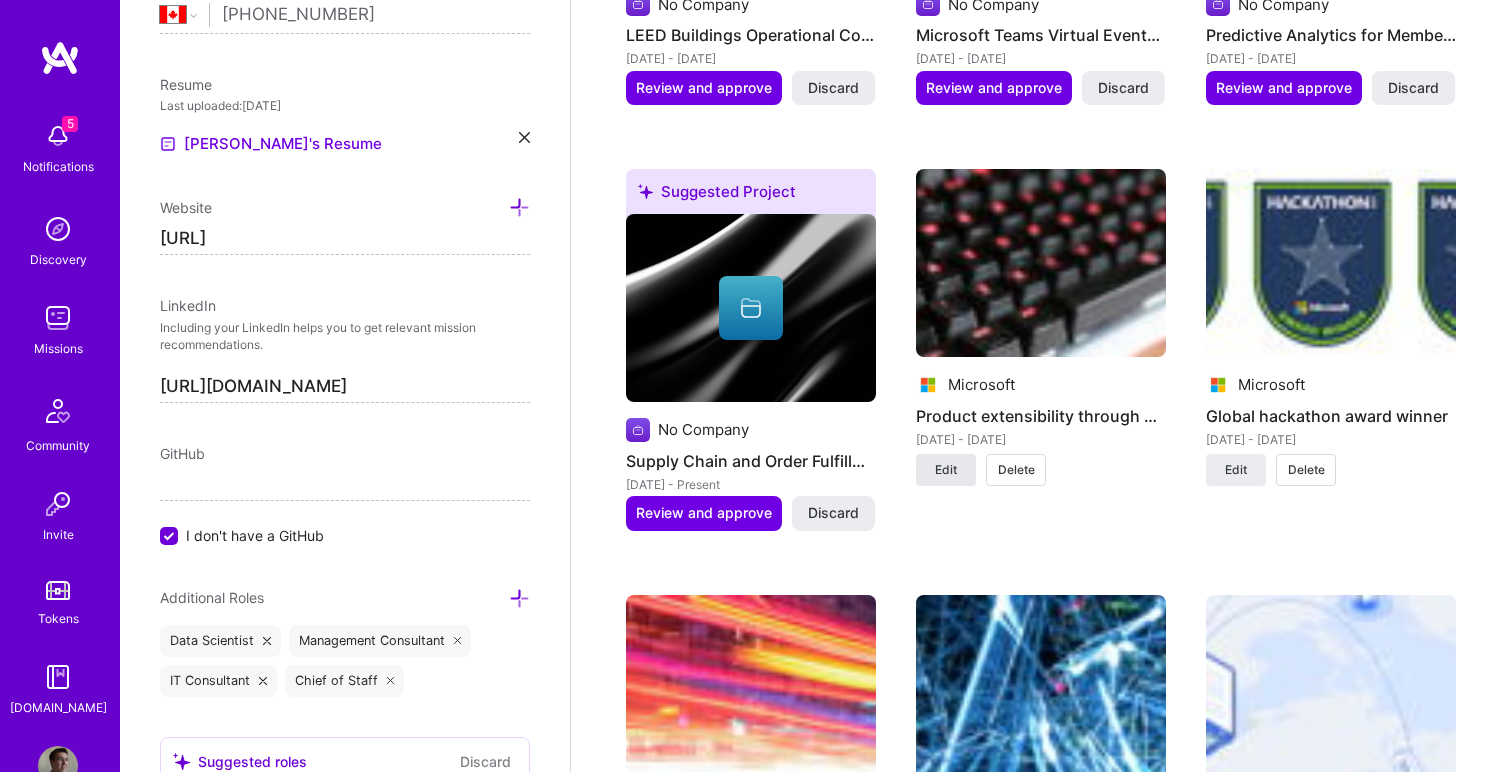 click on "Edit" at bounding box center (946, 470) 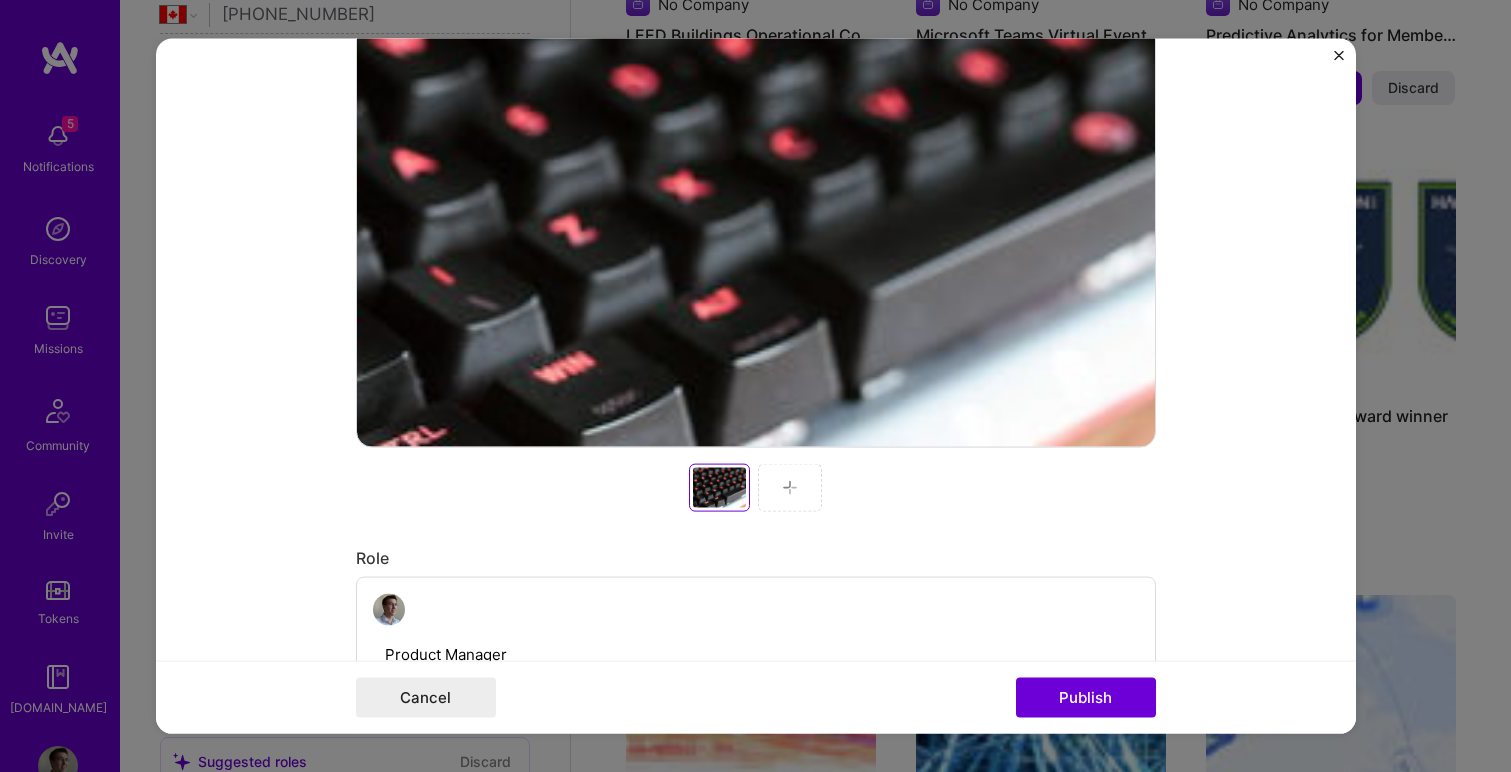 scroll, scrollTop: 687, scrollLeft: 0, axis: vertical 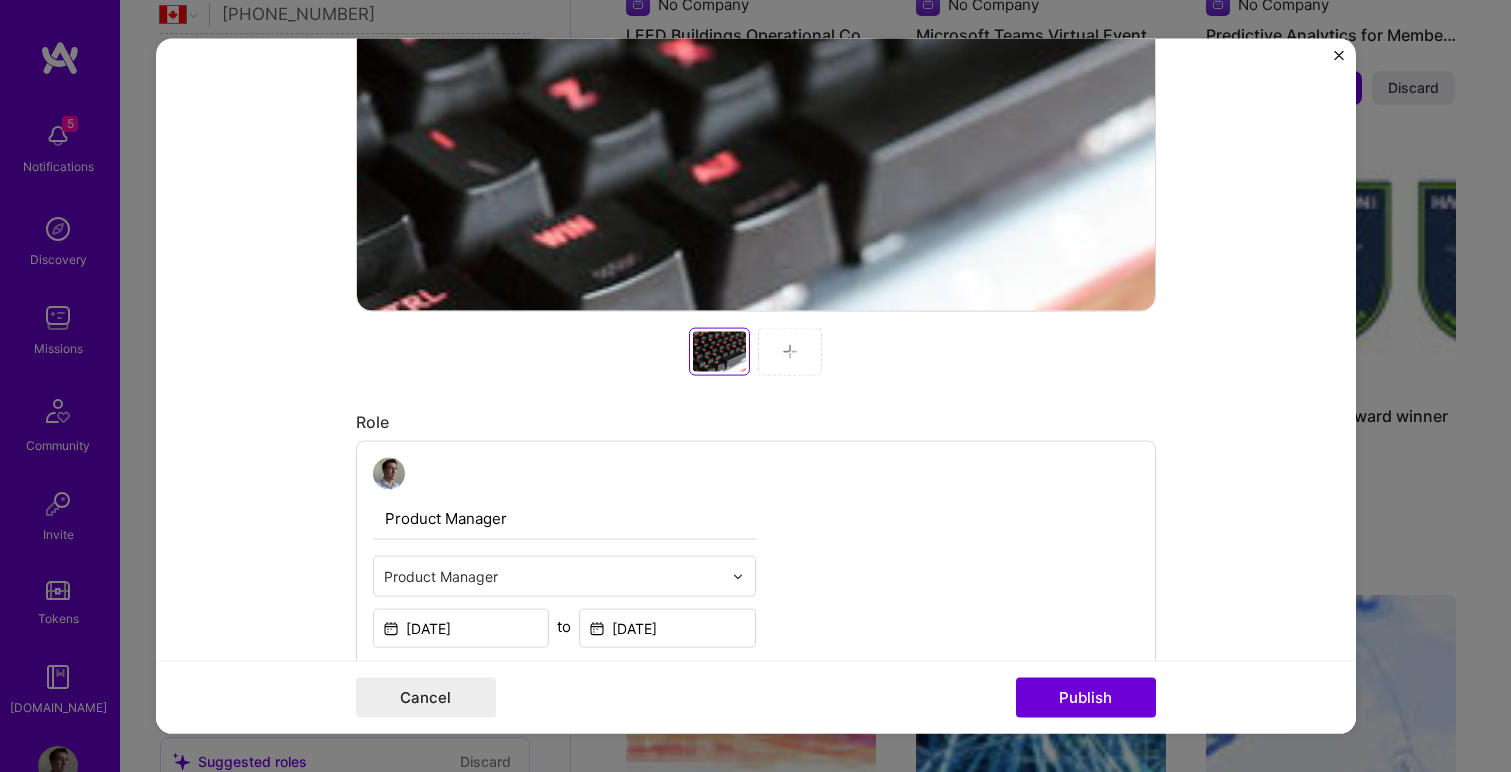 click at bounding box center [790, 352] 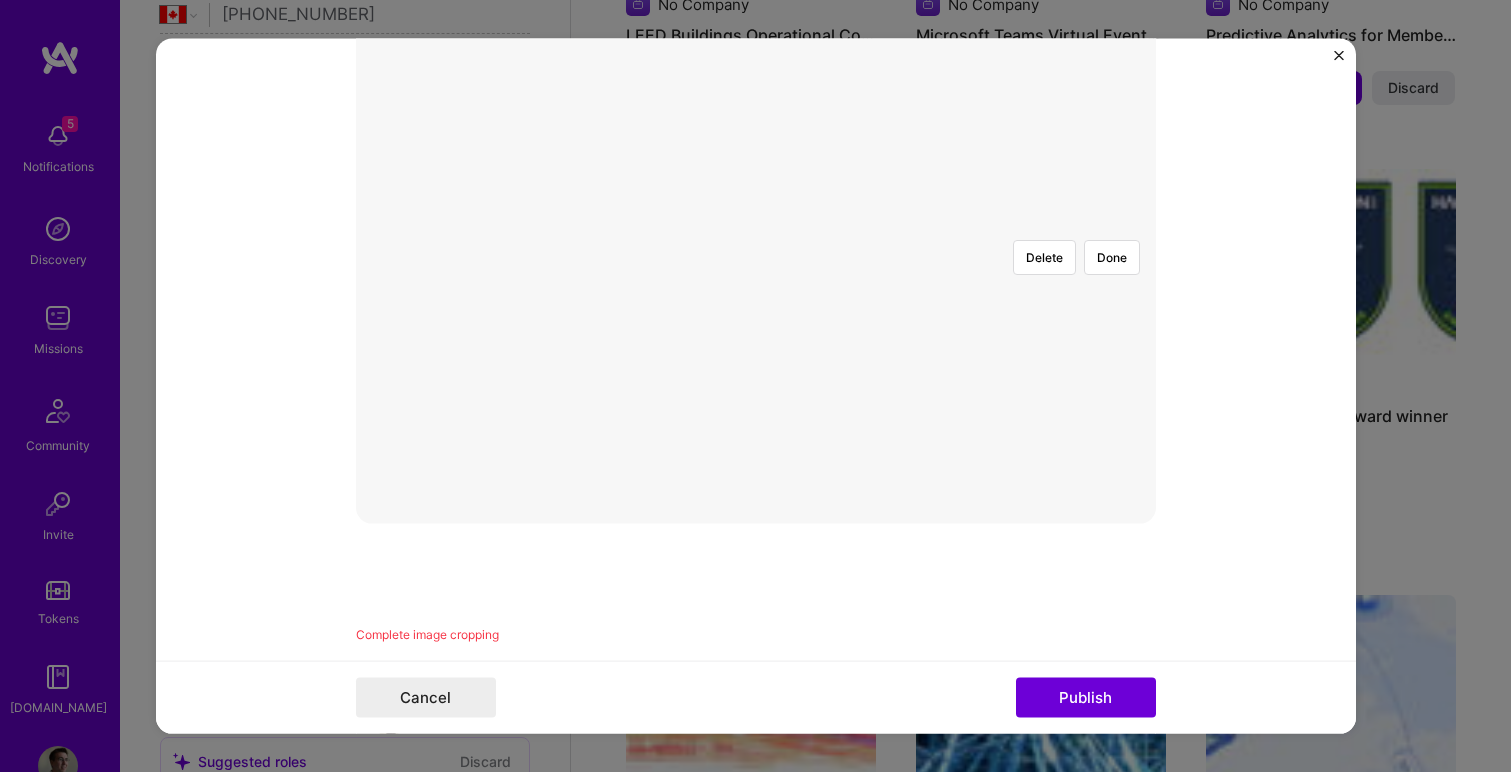 scroll, scrollTop: 425, scrollLeft: 0, axis: vertical 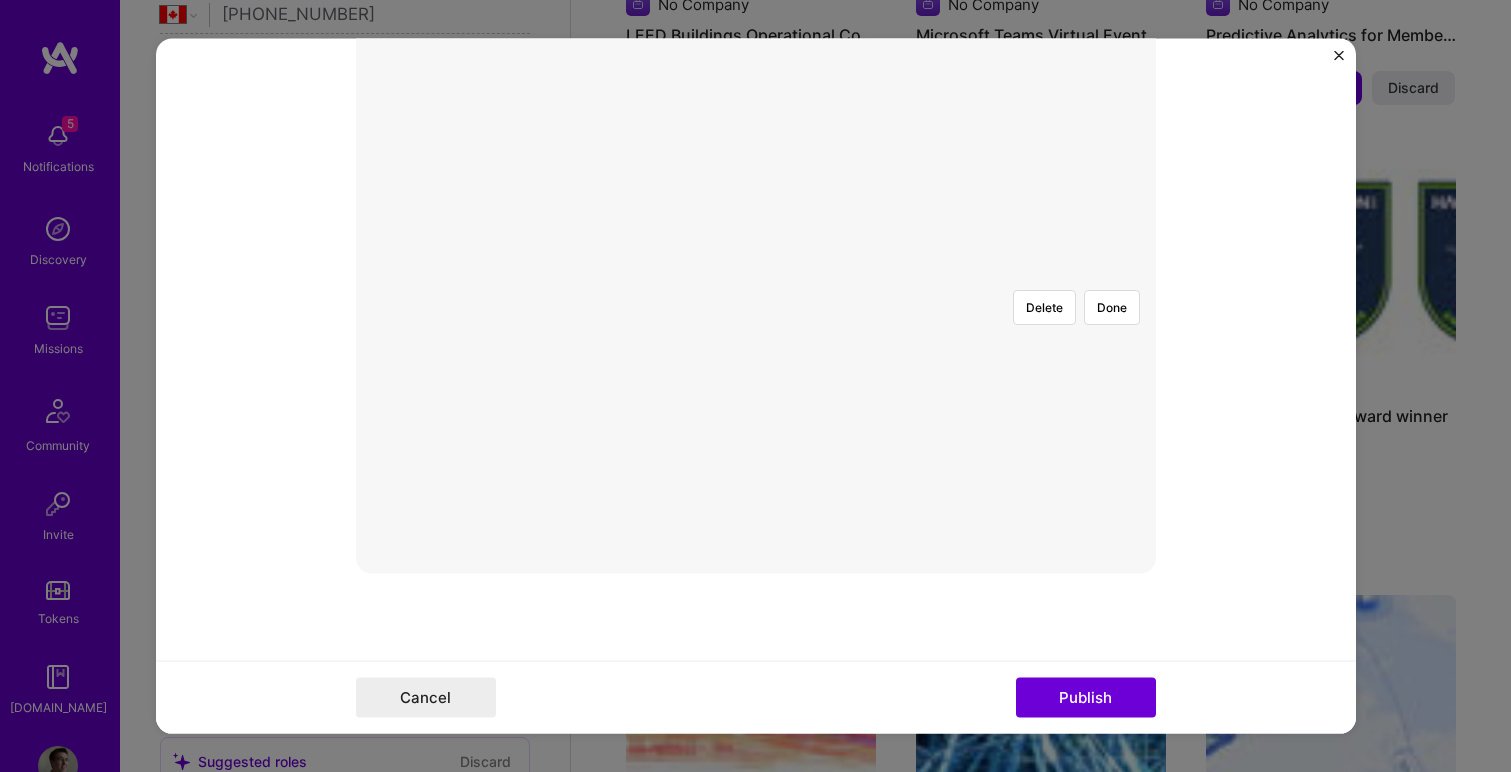 click at bounding box center [1056, 575] 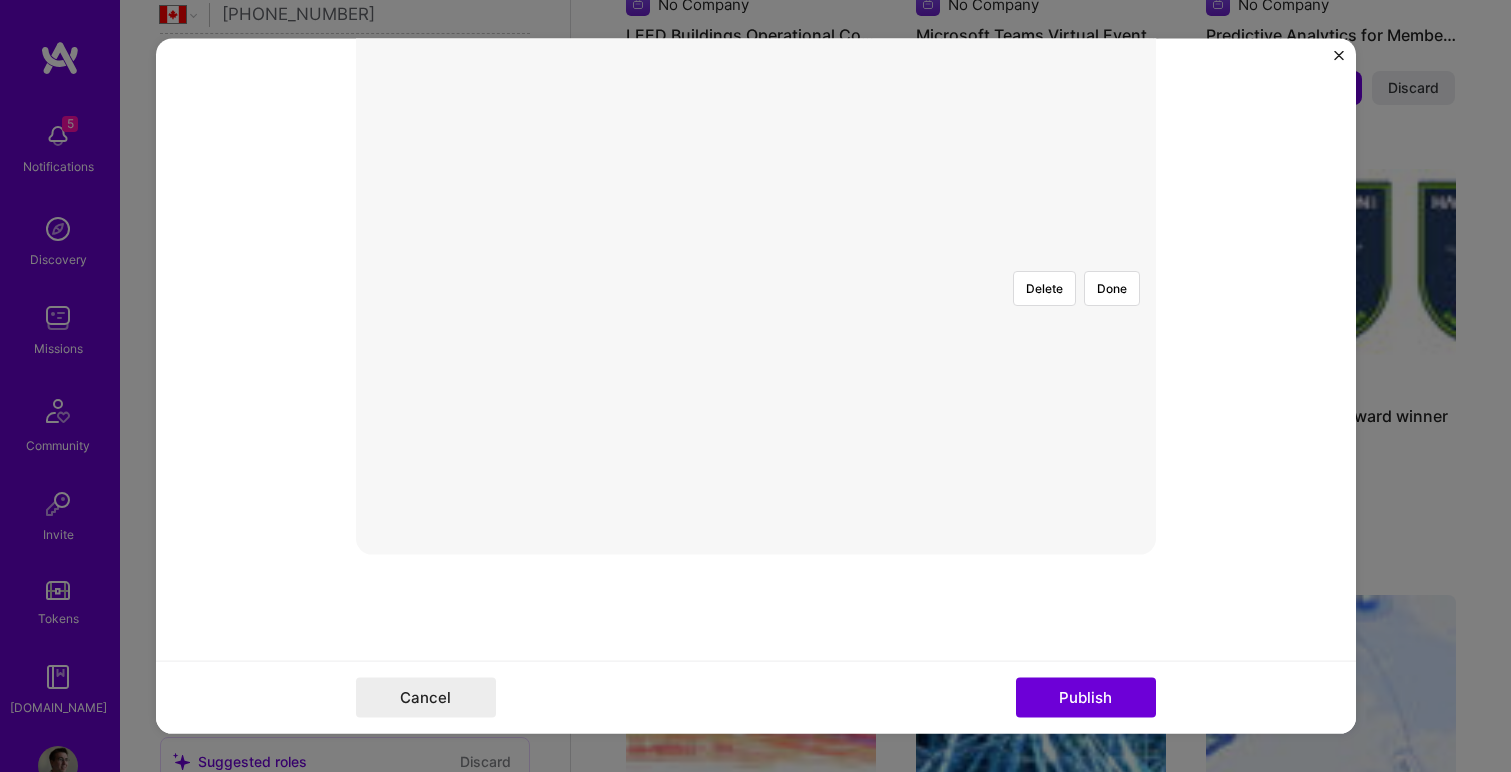 scroll, scrollTop: 461, scrollLeft: 0, axis: vertical 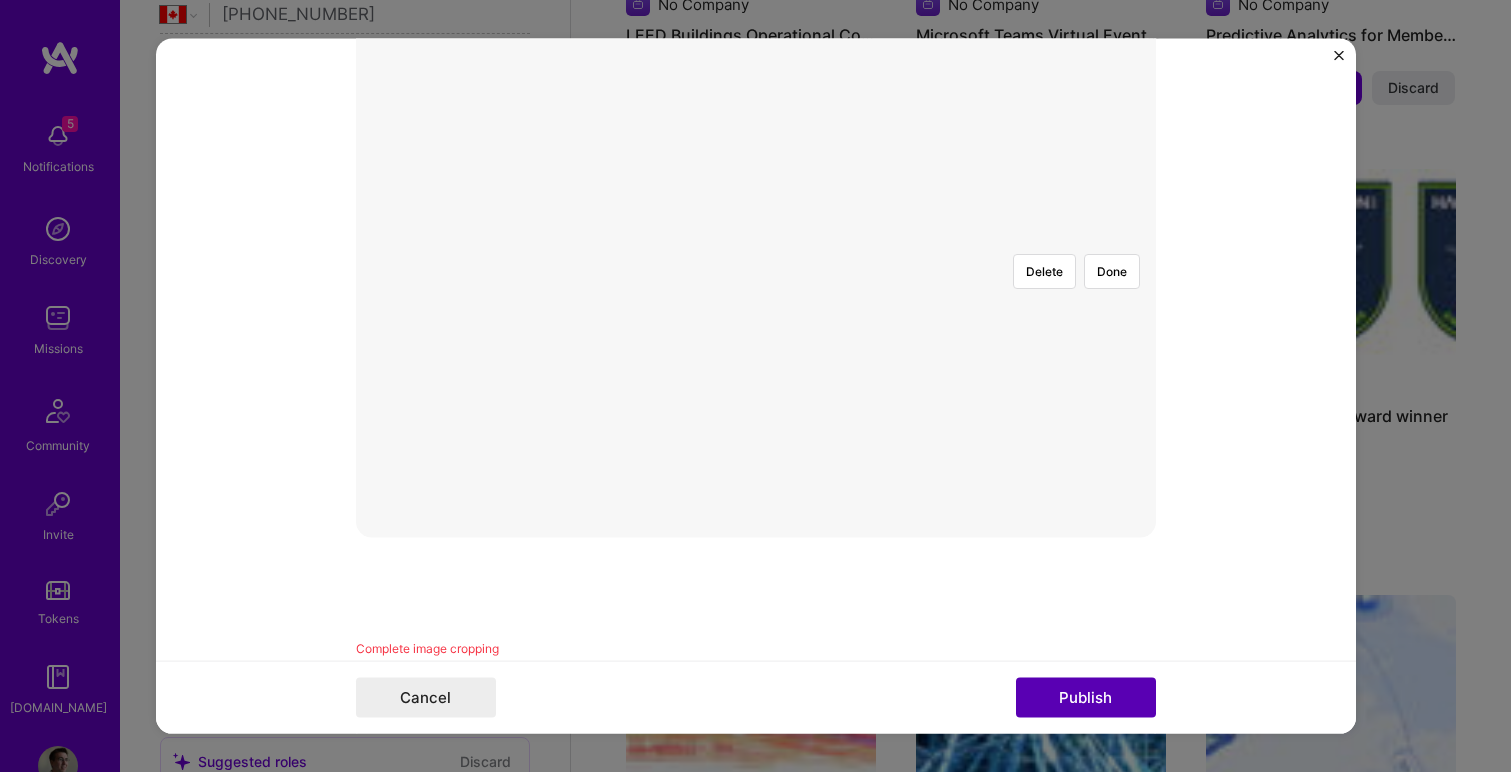 click on "Publish" at bounding box center (1086, 697) 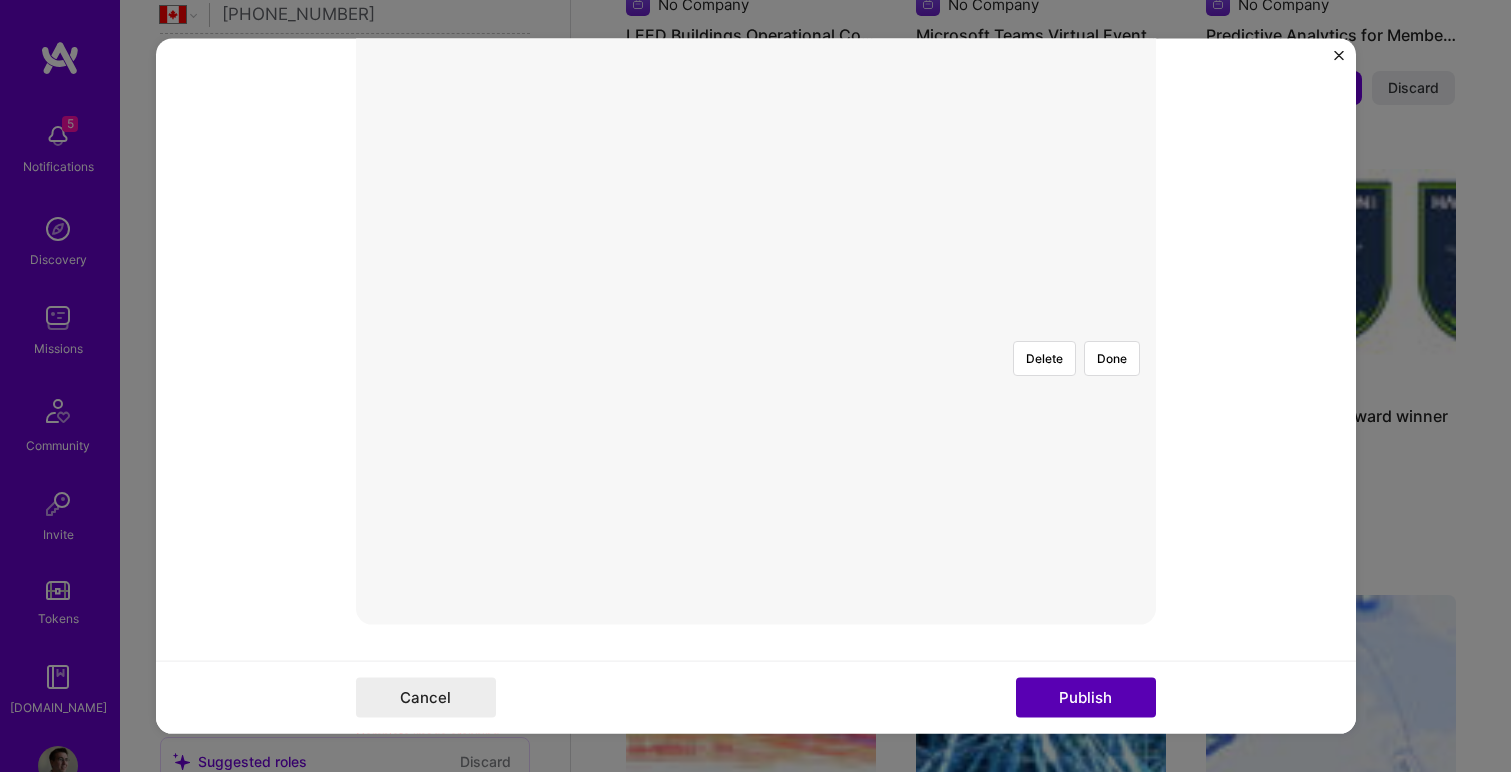 scroll, scrollTop: 361, scrollLeft: 0, axis: vertical 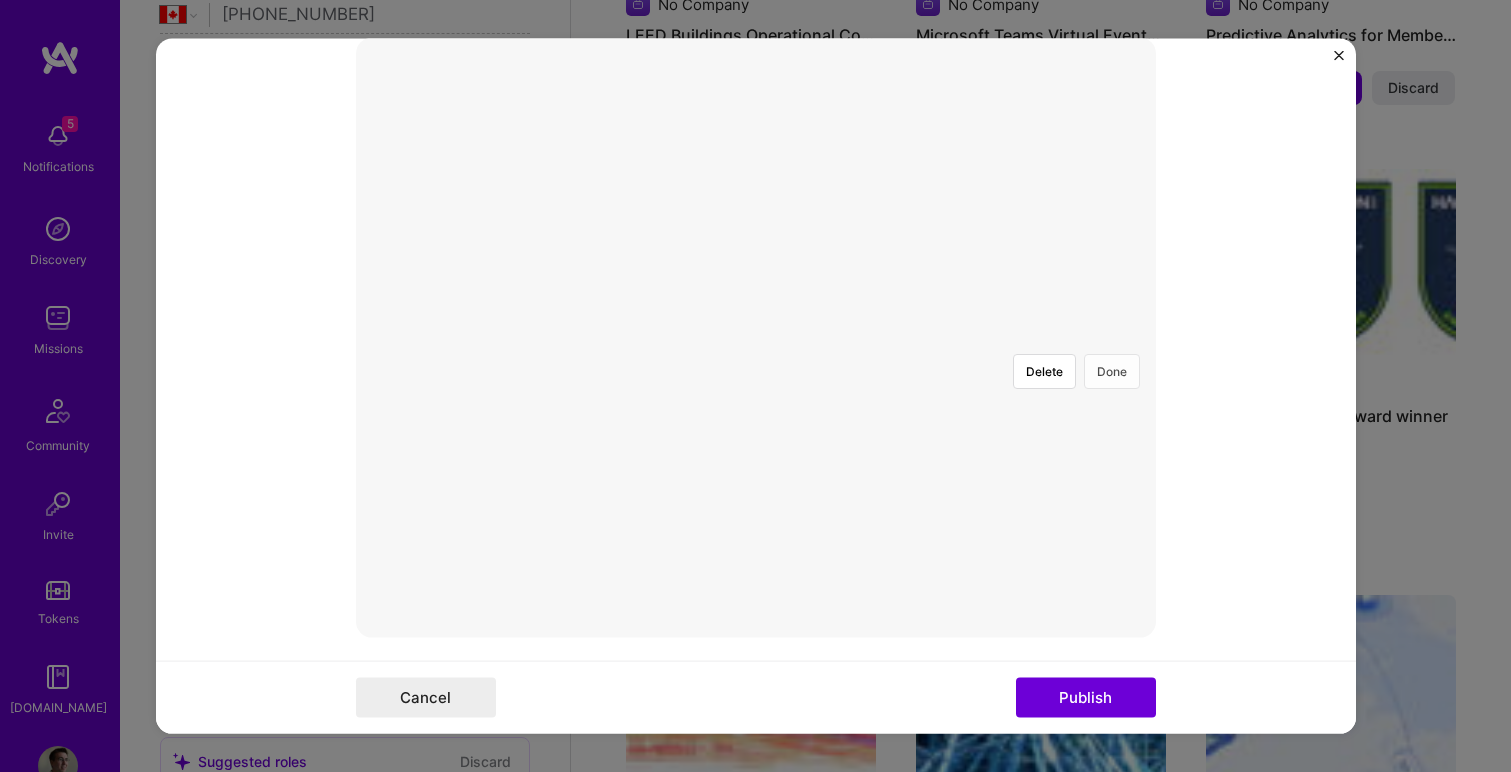click on "Done" at bounding box center [1112, 371] 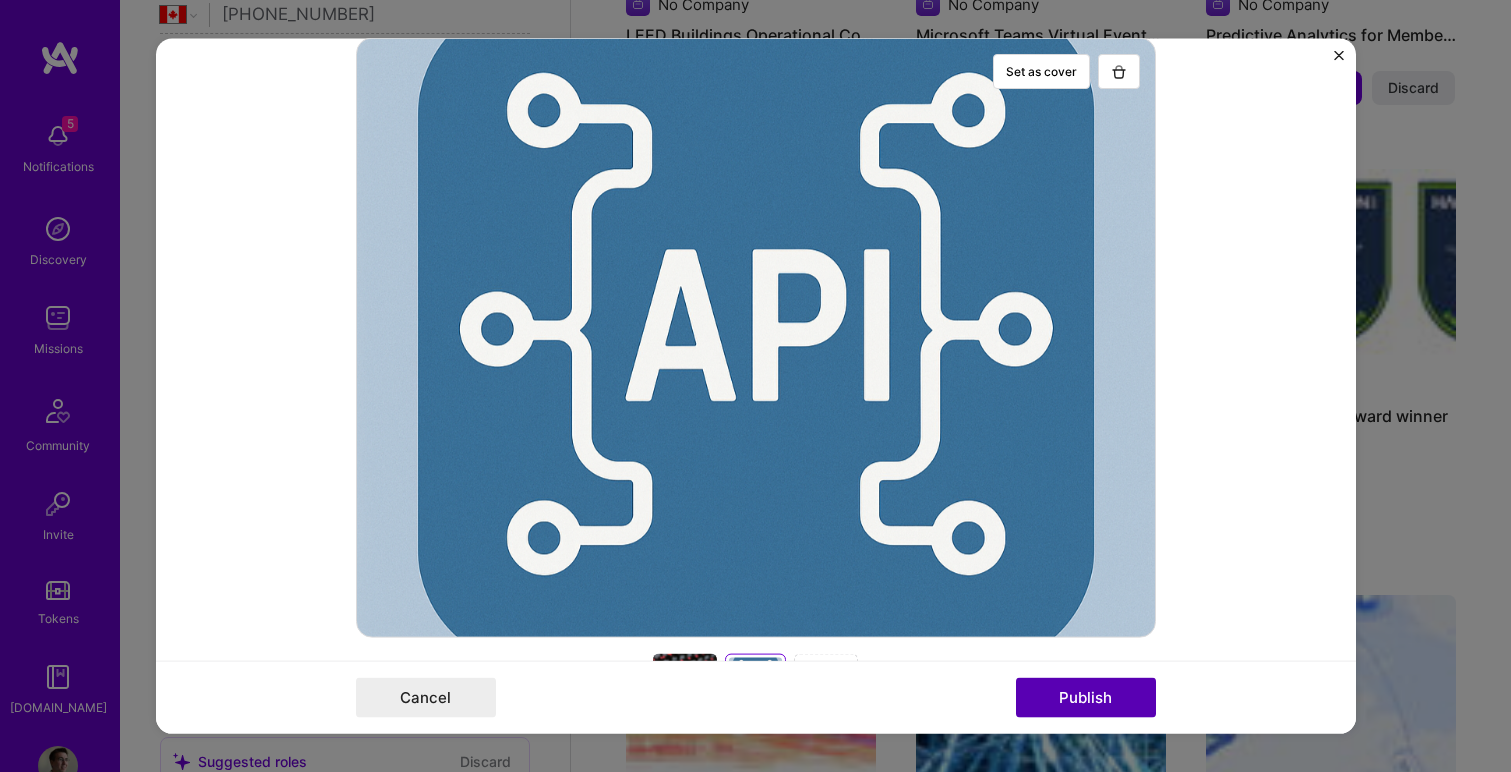 click on "Publish" at bounding box center (1086, 697) 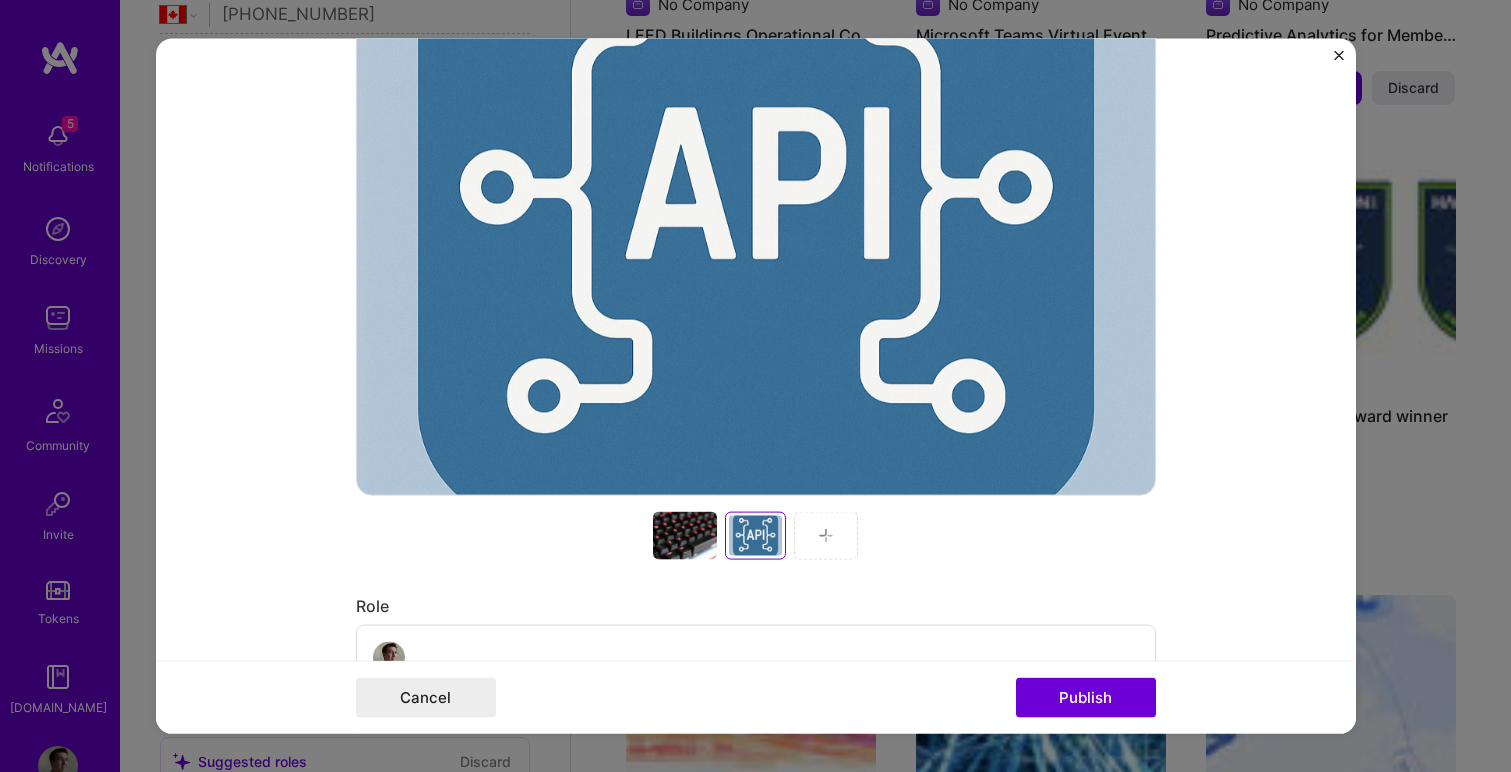 scroll, scrollTop: 595, scrollLeft: 0, axis: vertical 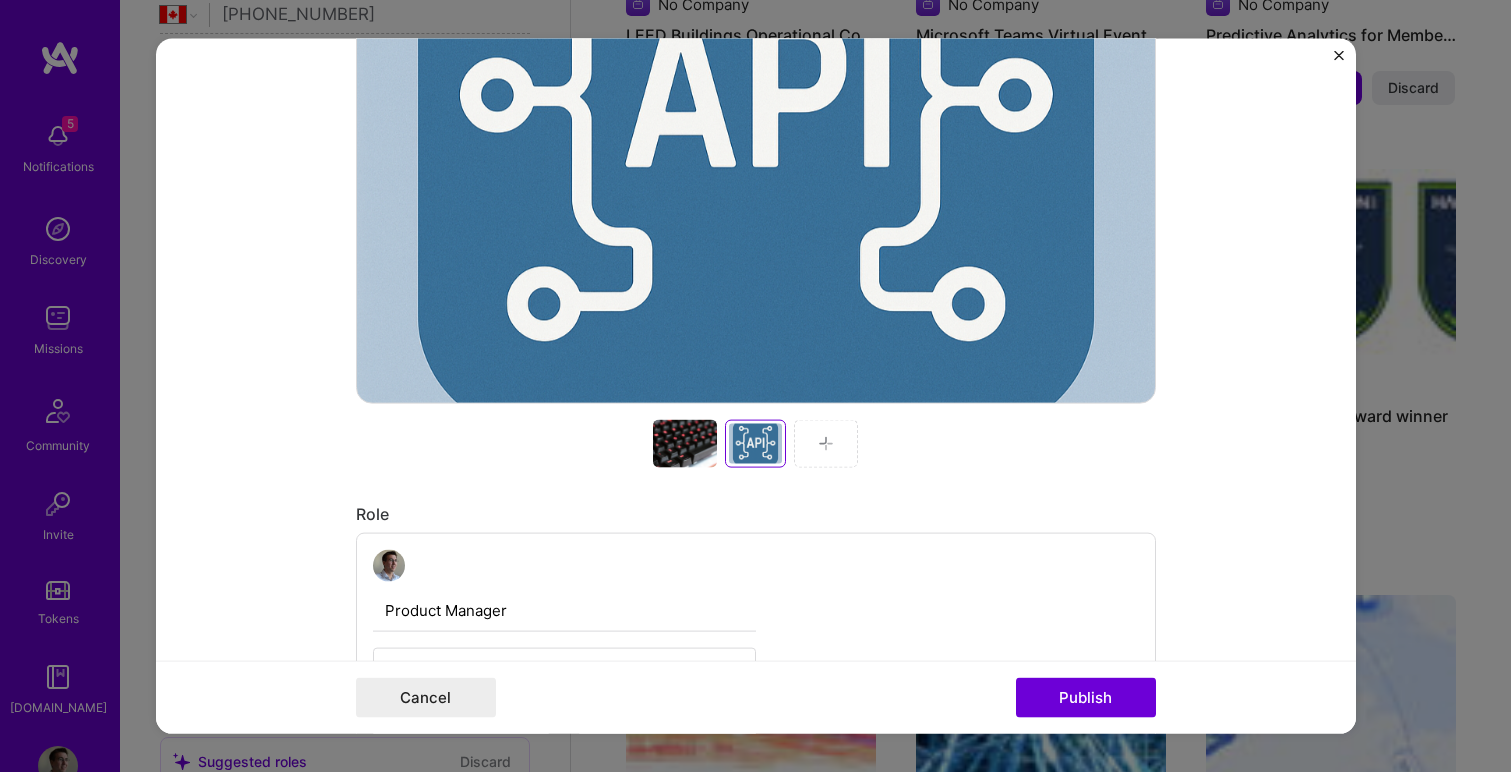 click at bounding box center [685, 444] 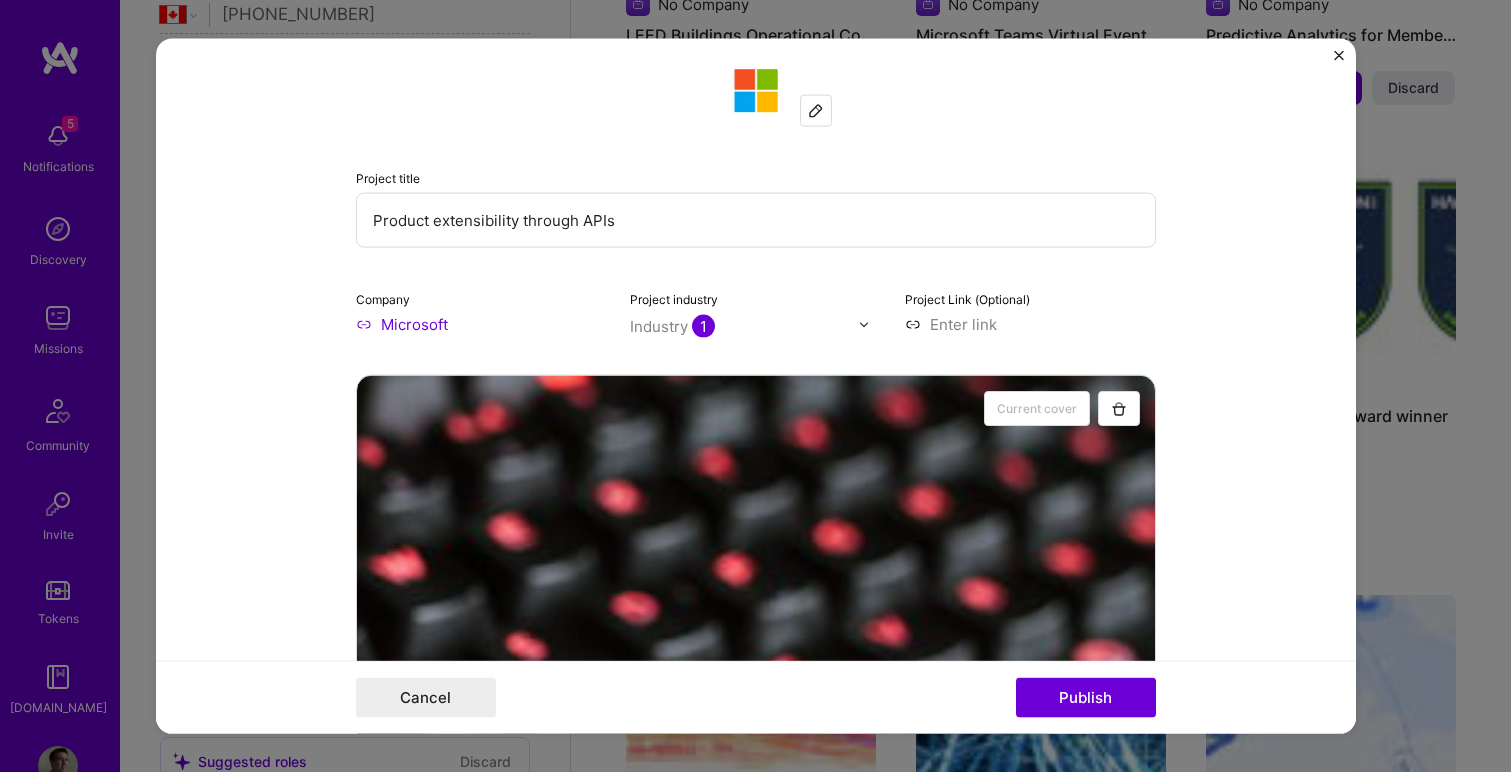 scroll, scrollTop: 0, scrollLeft: 0, axis: both 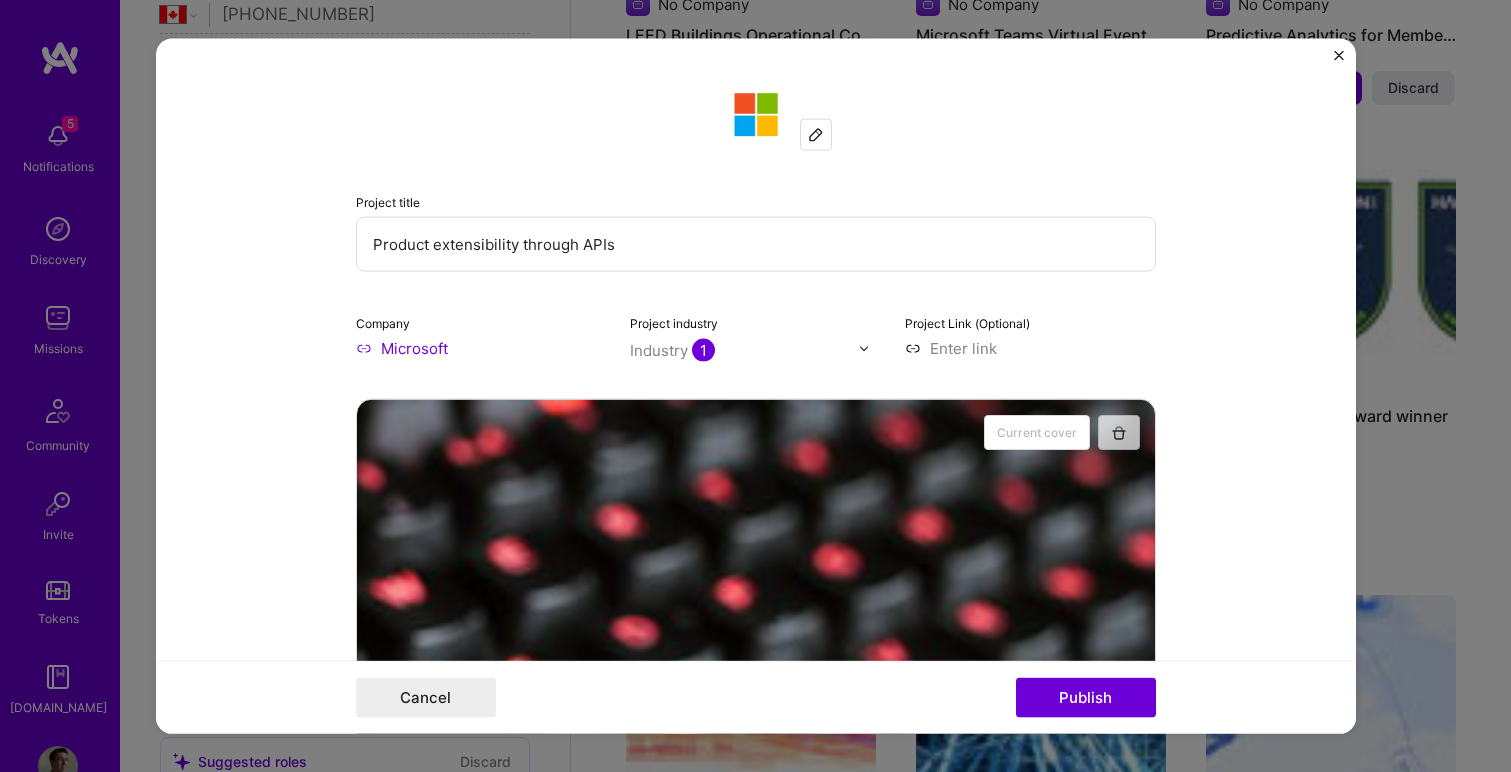 click at bounding box center (1119, 432) 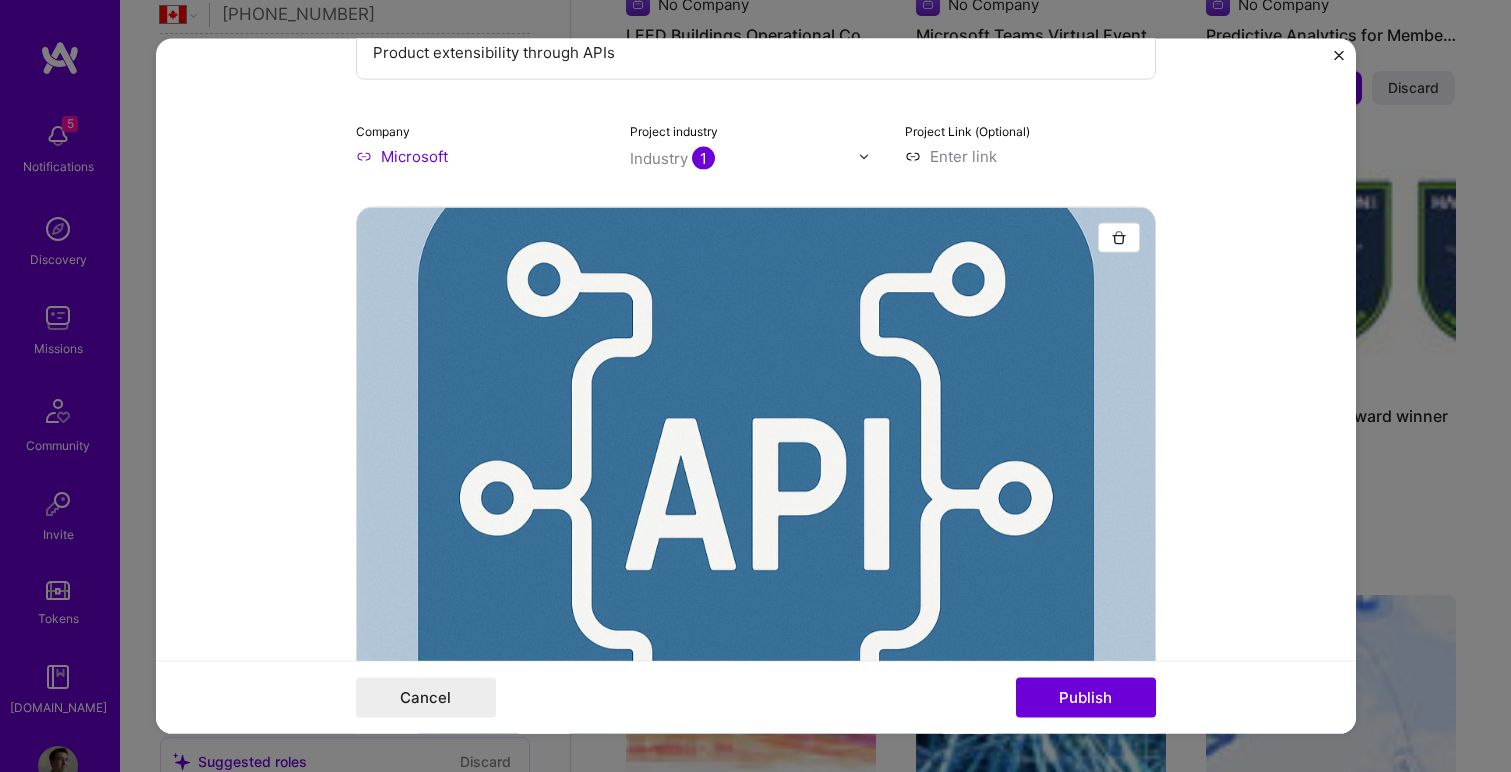 scroll, scrollTop: 401, scrollLeft: 0, axis: vertical 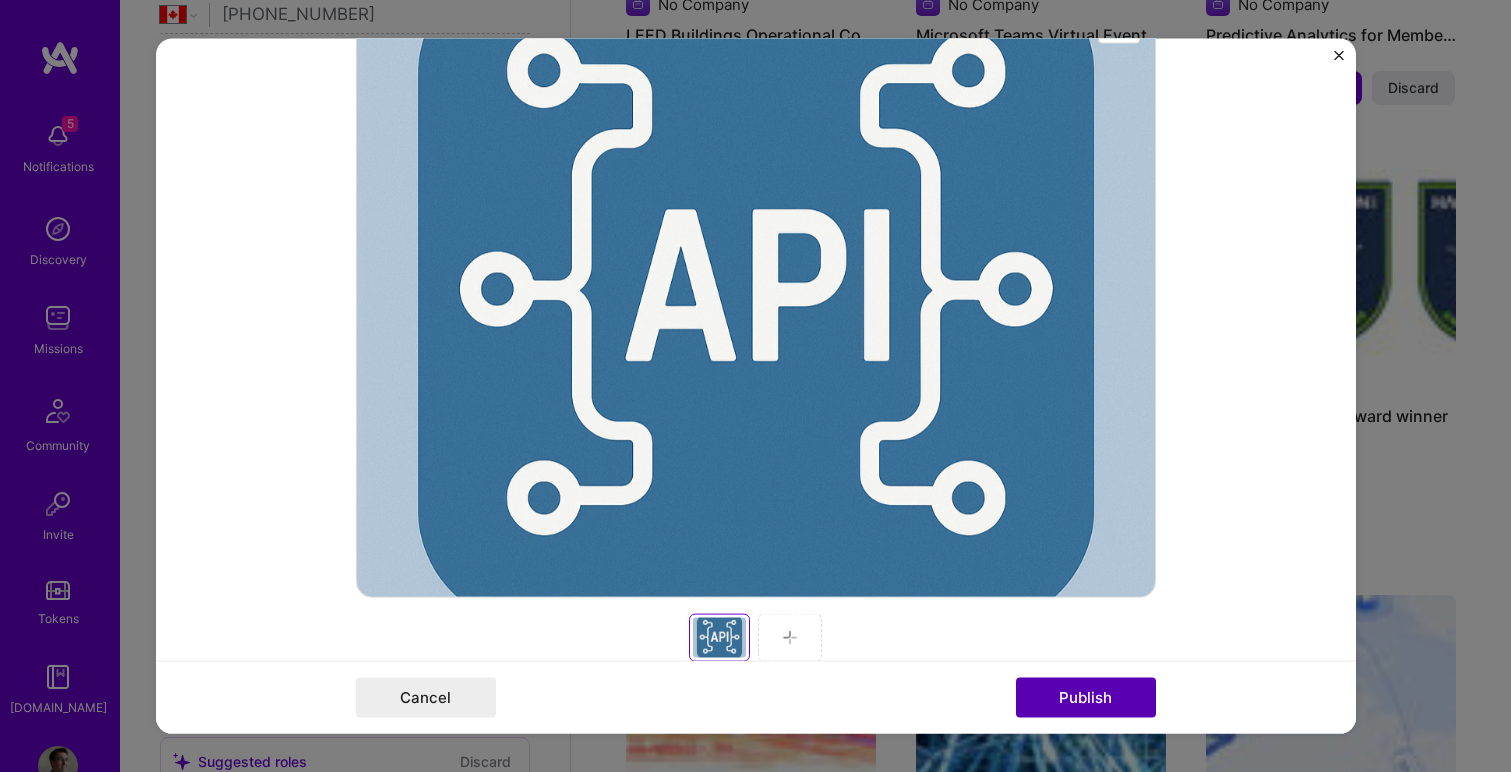 click on "Publish" at bounding box center (1086, 697) 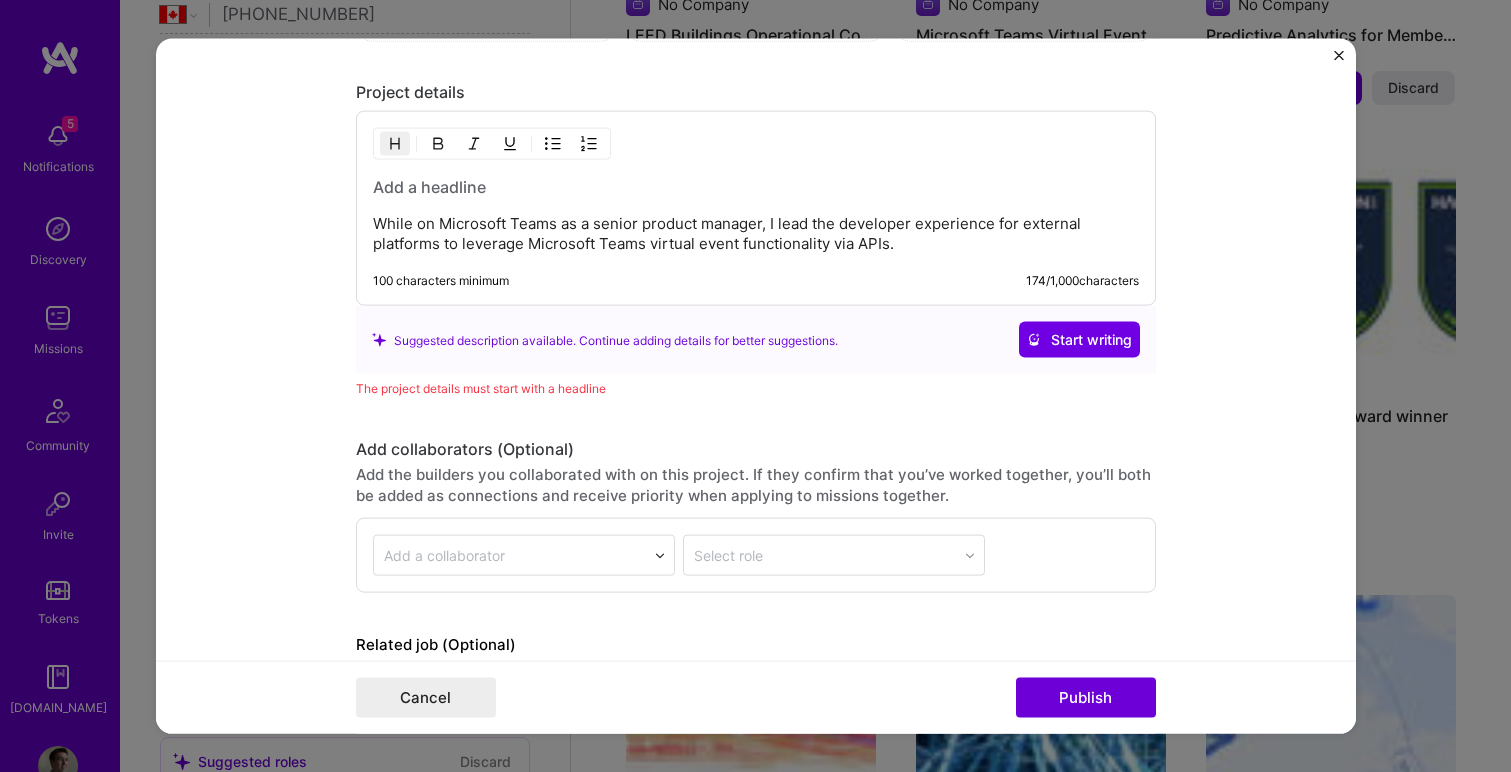 scroll, scrollTop: 2262, scrollLeft: 0, axis: vertical 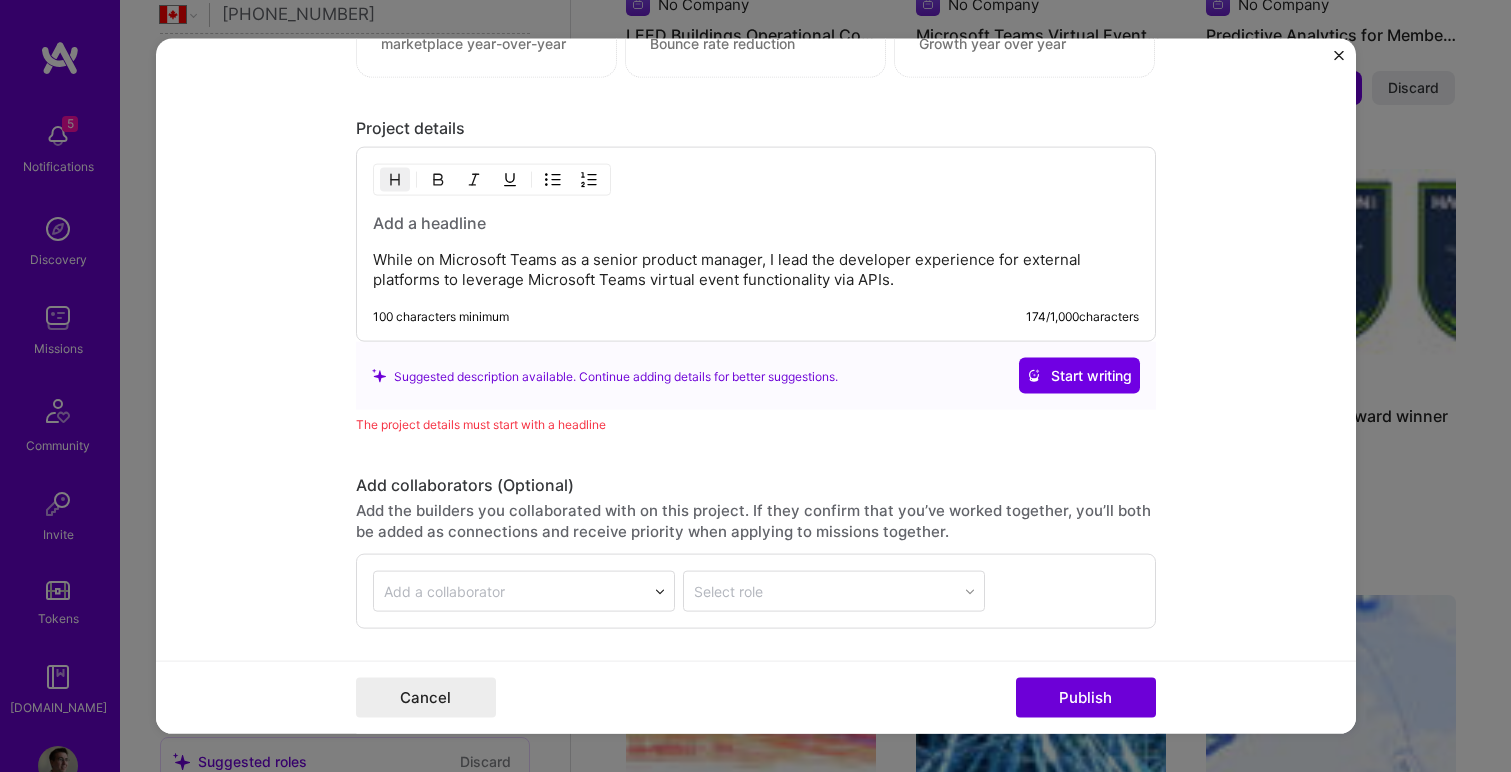 click on "While on Microsoft Teams as a senior product manager, I lead the developer experience for external platforms to leverage Microsoft Teams virtual event functionality via APIs." at bounding box center [756, 270] 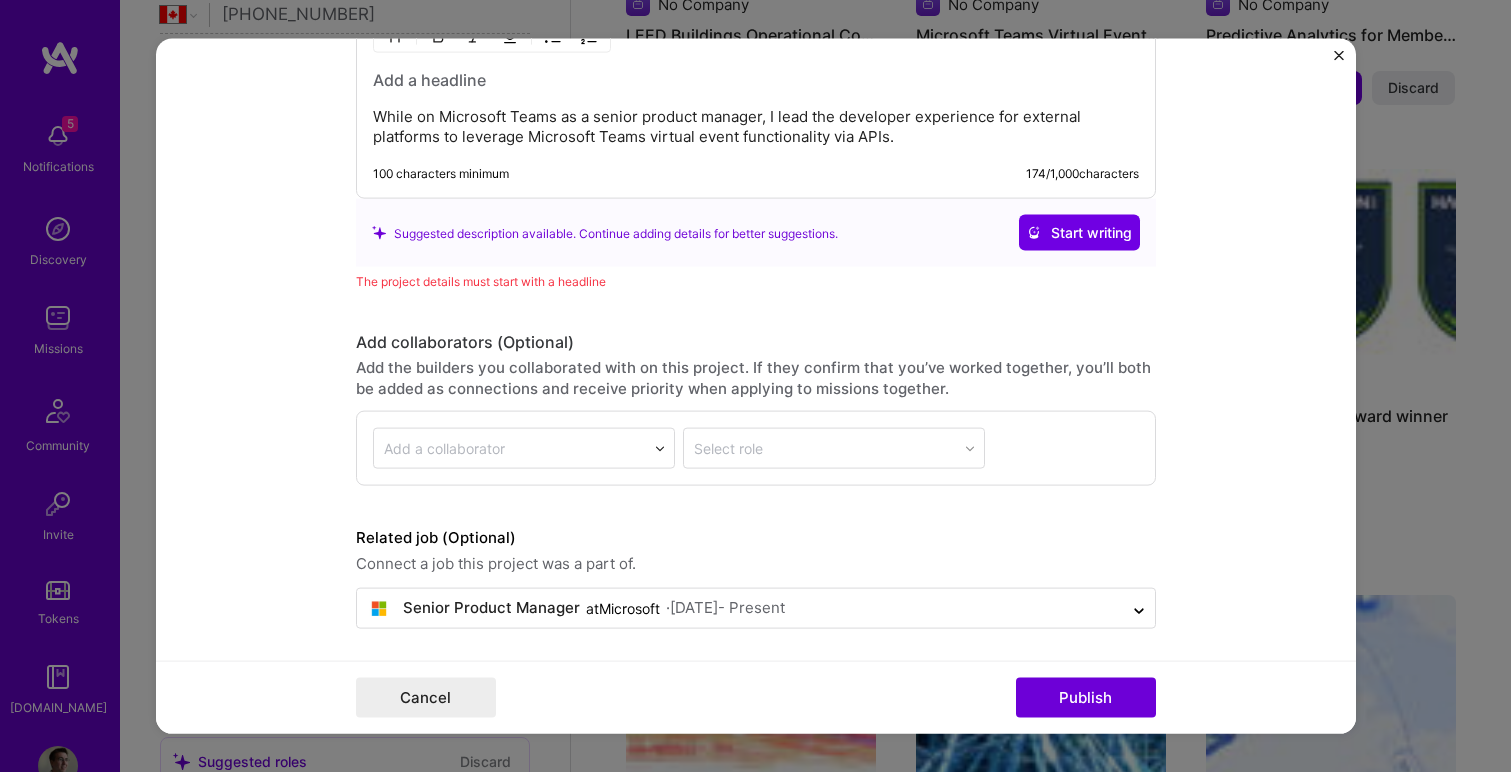 scroll, scrollTop: 2411, scrollLeft: 0, axis: vertical 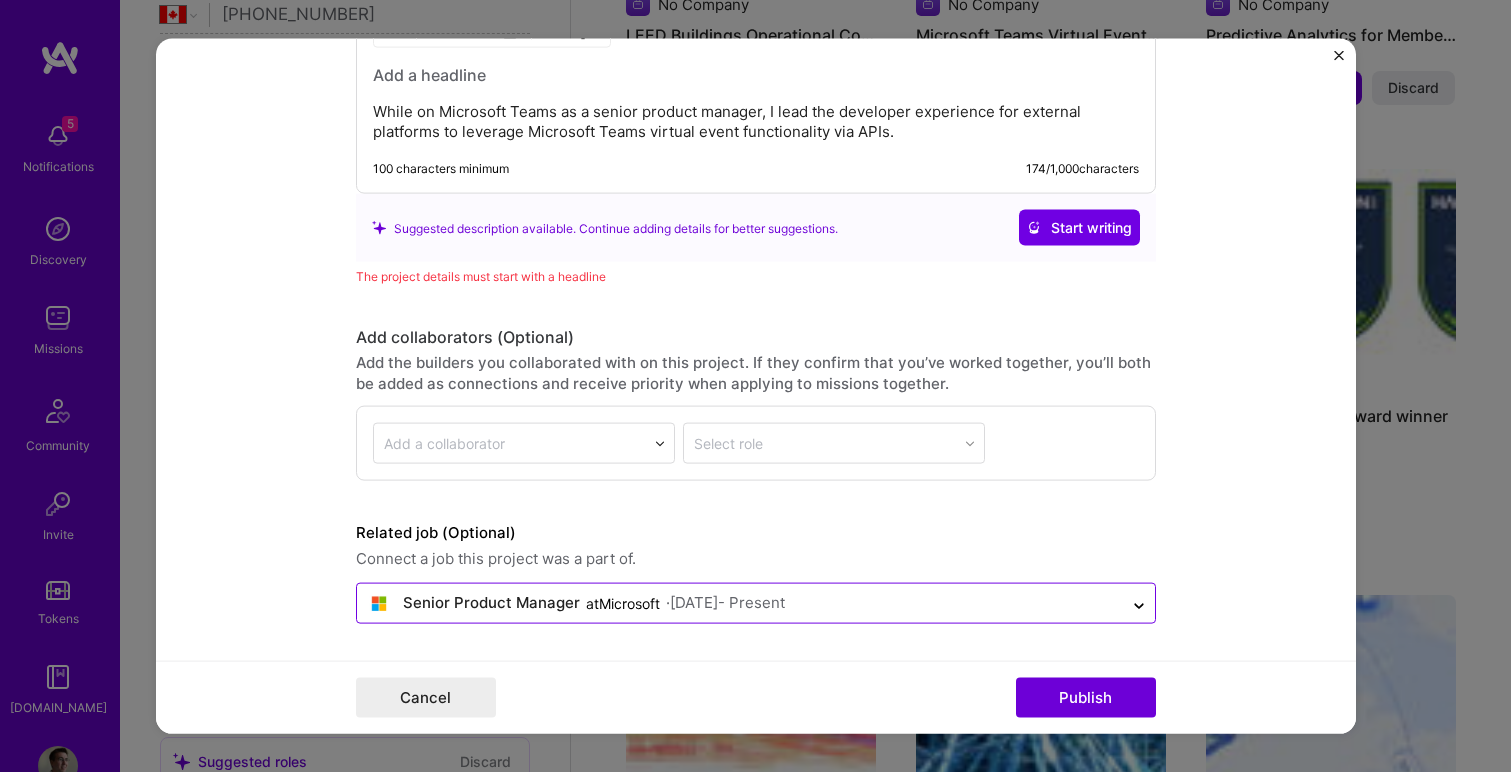 click at bounding box center [740, 603] 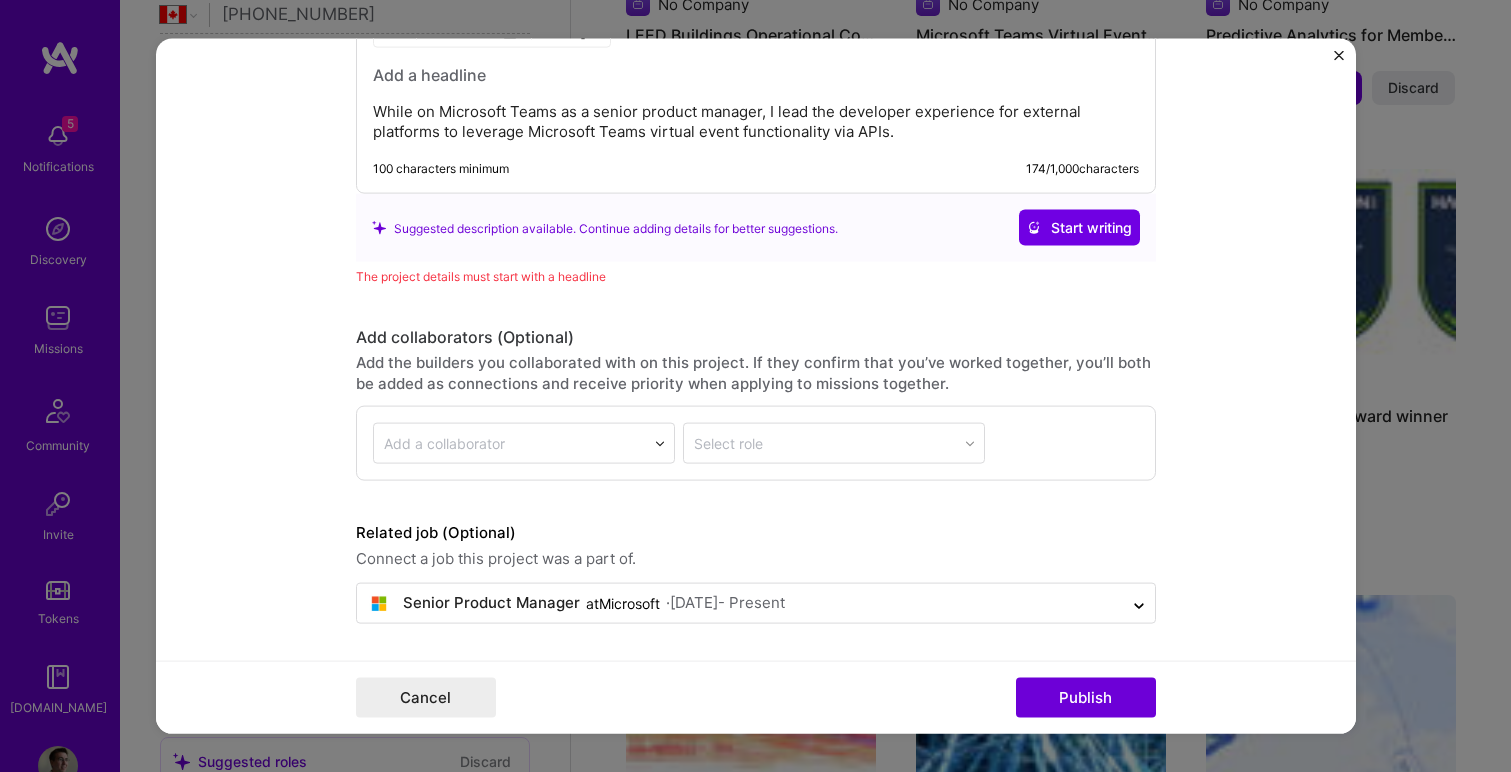 click on "Project title Product extensibility through APIs Company Microsoft
Project industry Industry 1 Project Link (Optional)
Add New Image Remove Image Role Product Manager Product Manager [DATE]
to [DATE]
I’m still working on this project Skills used — Add up to 12 skills Any new skills will be added to your profile. Enter skills... 4 API Design 1 2 3 4 5 Azure 1 2 3 4 5 Stakeholder Management 1 2 3 4 5 Team Leadership 1 2 3 4 5 Did this role require you to manage team members? (Optional) Yes, I managed — team members. Were you involved from inception to launch (0  ->  1)? (Optional) Zero to one is creation and development of a unique product from the ground up. I was involved in zero to one with this project Add metrics (Optional) Metrics help you visually show the outcome of a project. You can add up to 3 metrics. Project details   100 characters minimum 174 / 1,000 at     -" at bounding box center (756, 386) 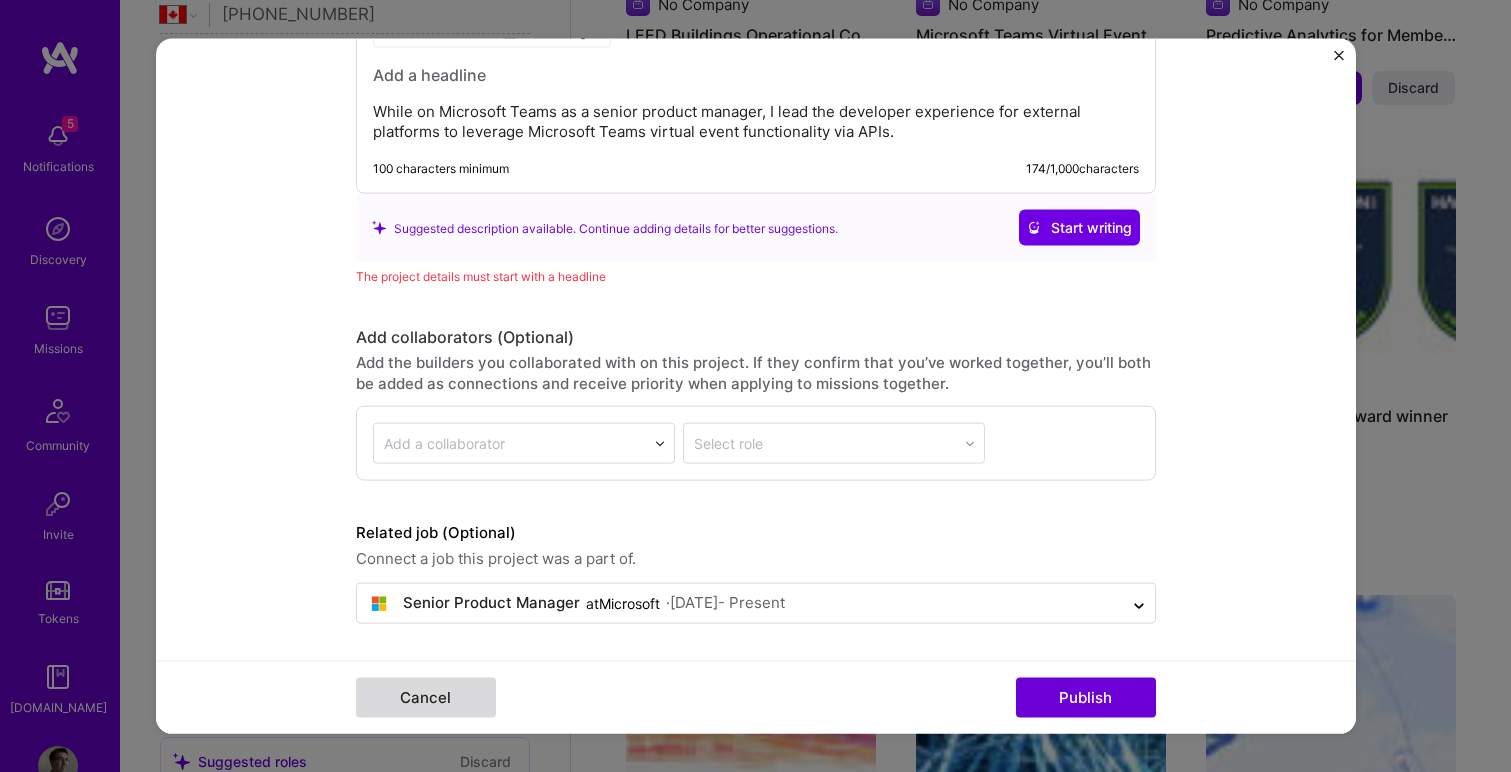 click on "Cancel" at bounding box center (426, 697) 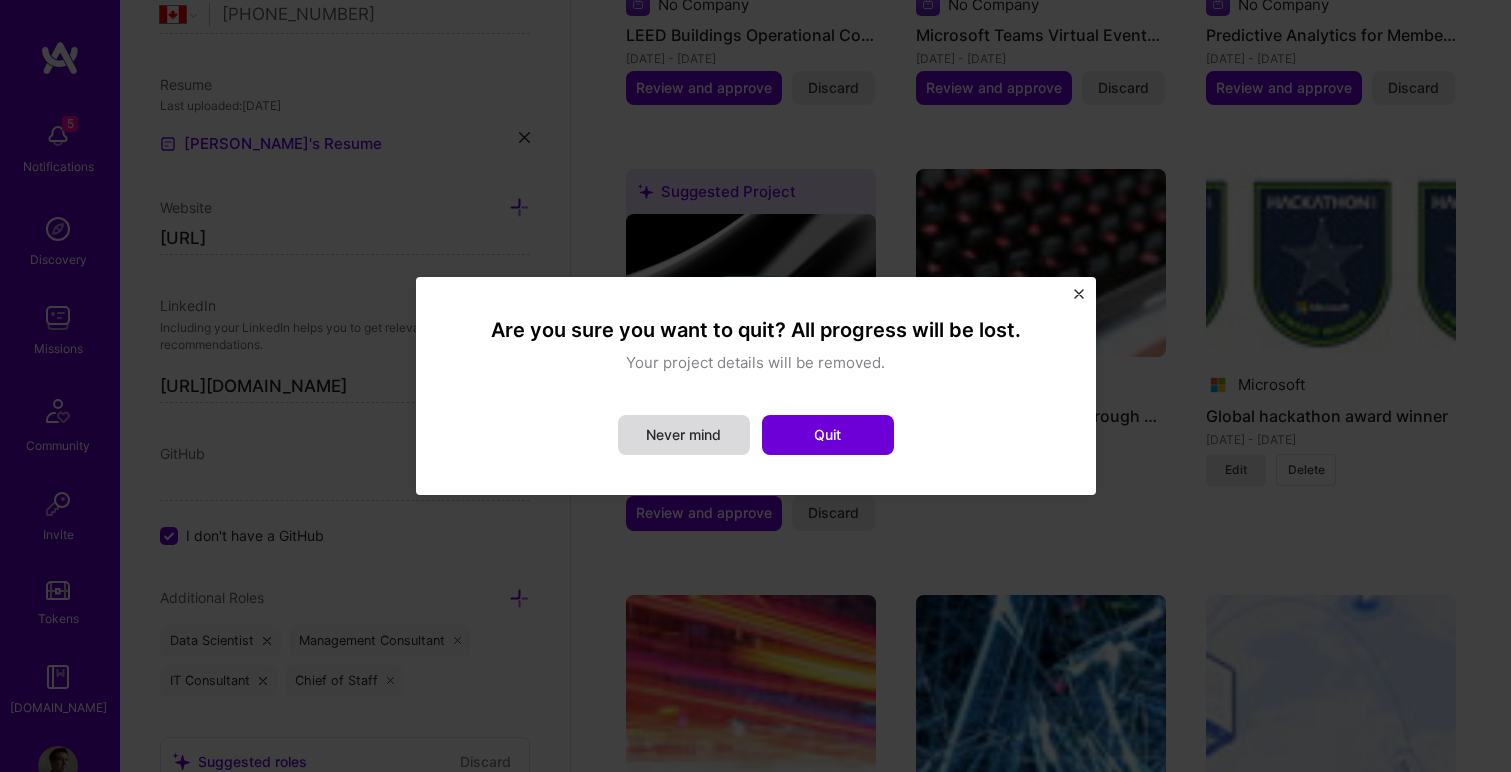 click on "Never mind" at bounding box center [684, 435] 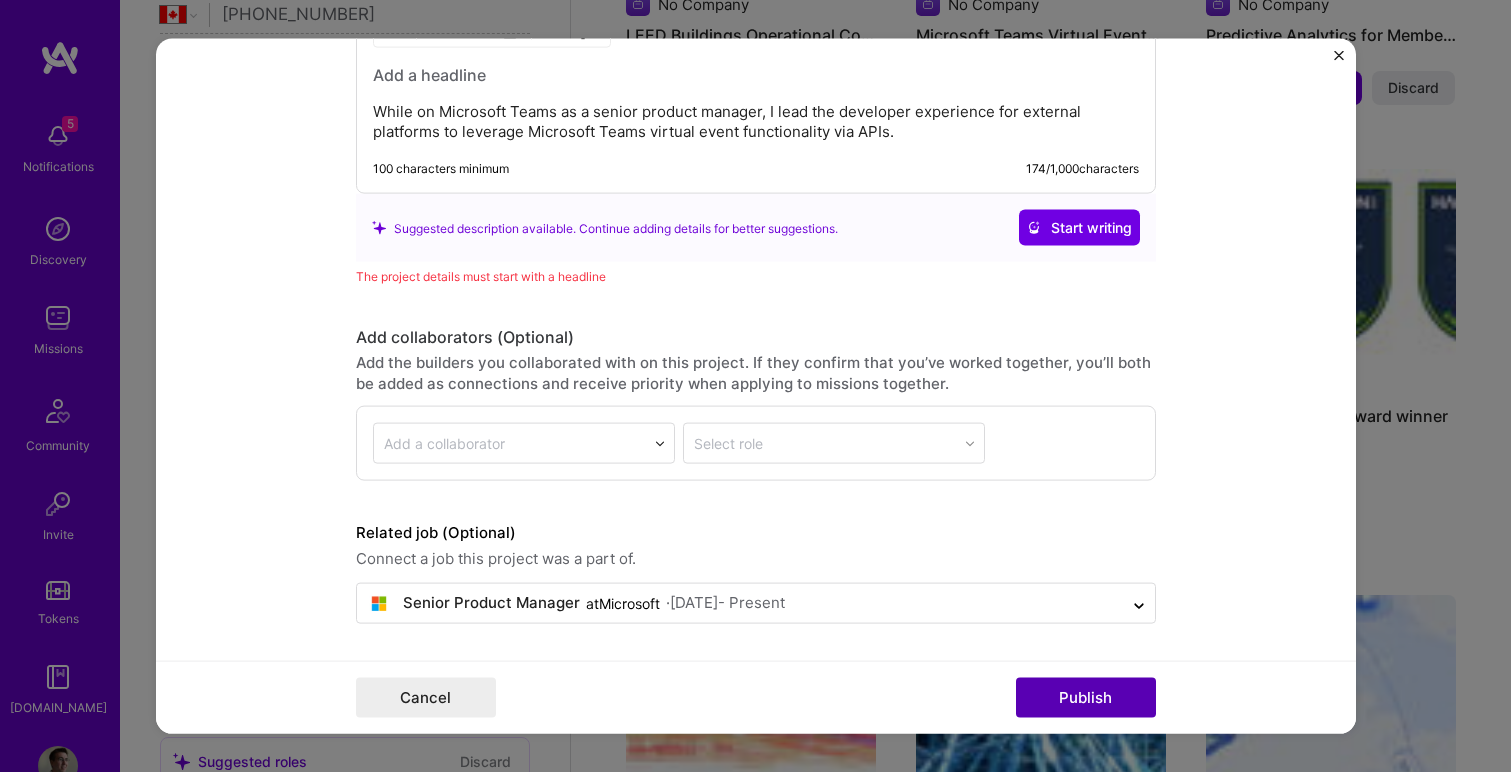 click on "Publish" at bounding box center [1086, 697] 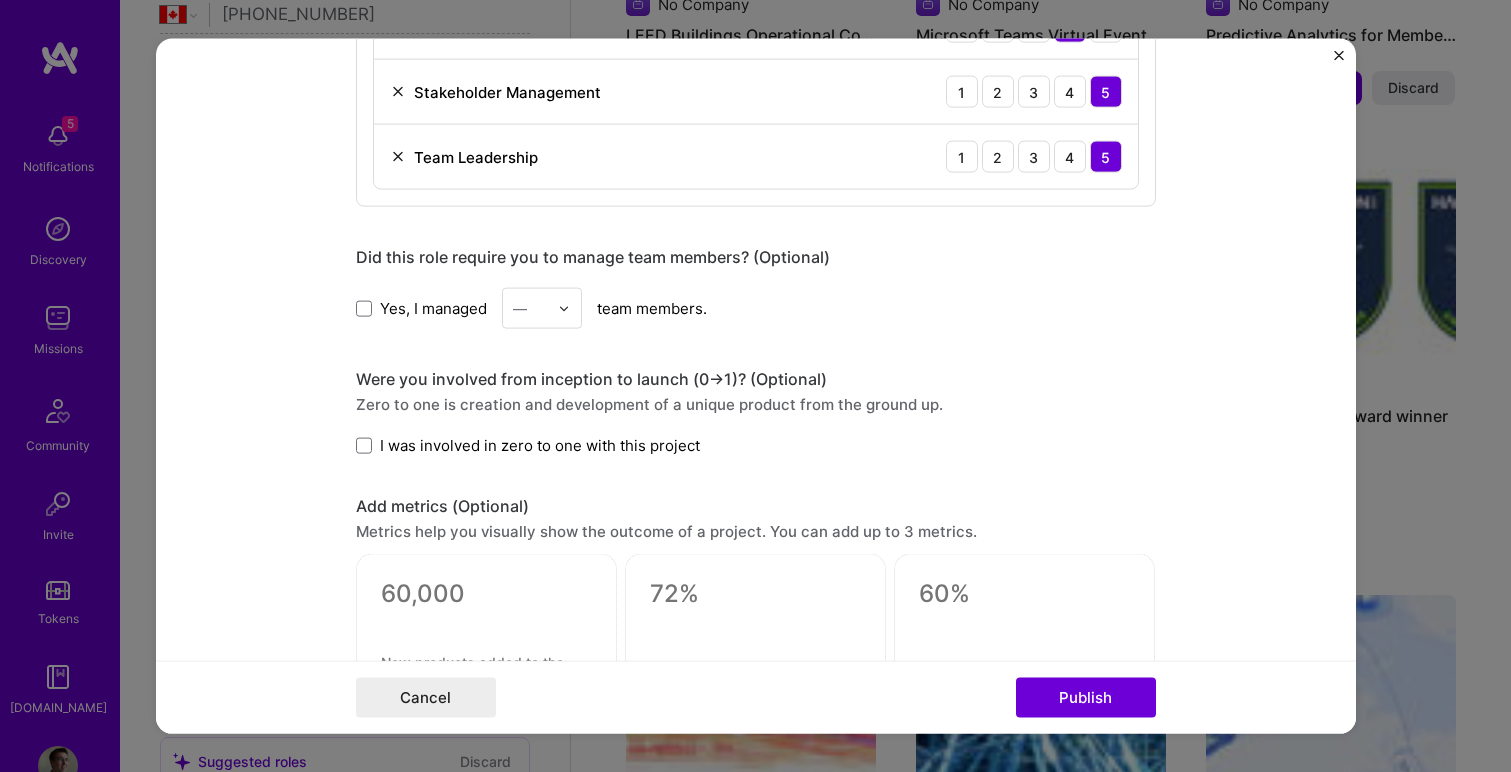 scroll, scrollTop: 1622, scrollLeft: 0, axis: vertical 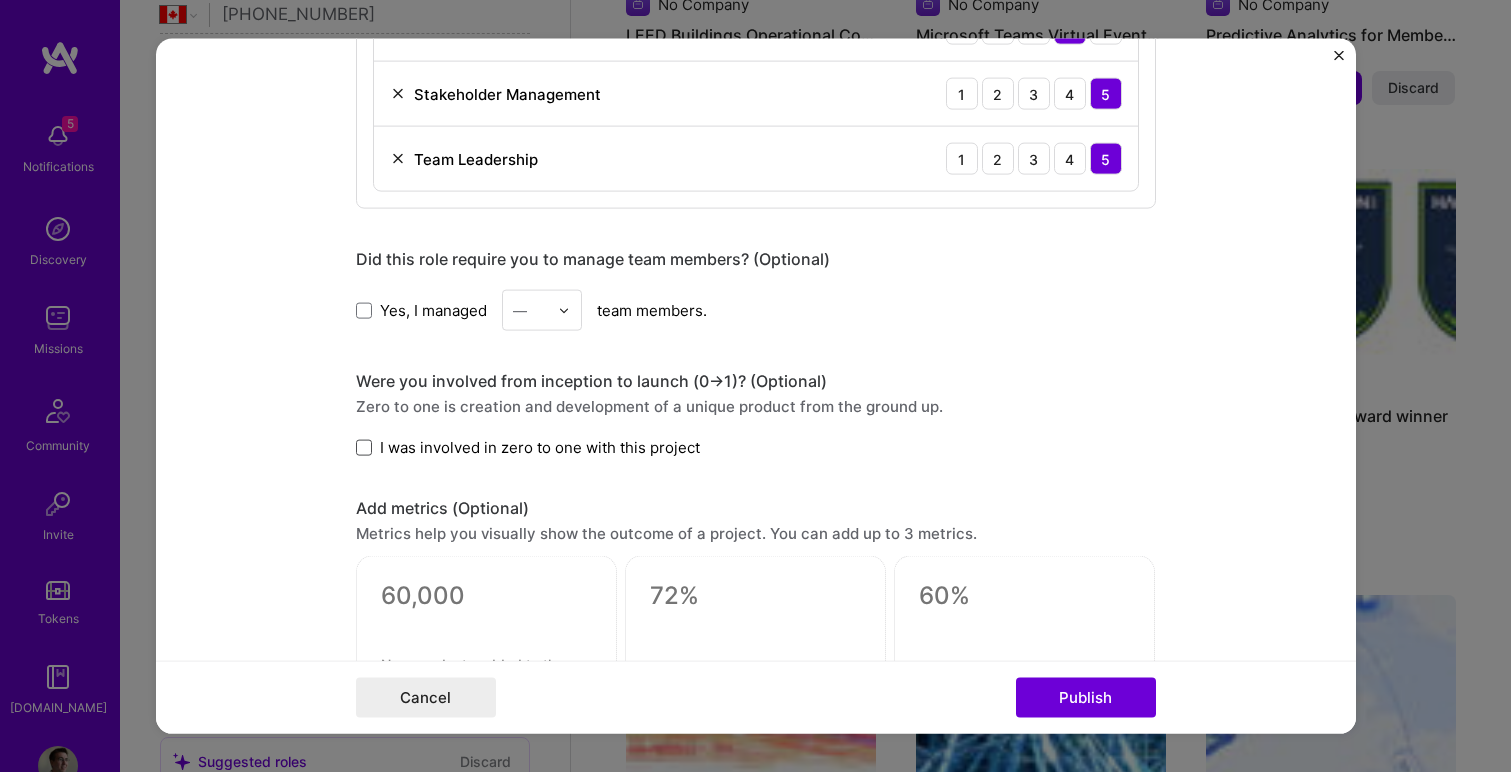 click at bounding box center [364, 447] 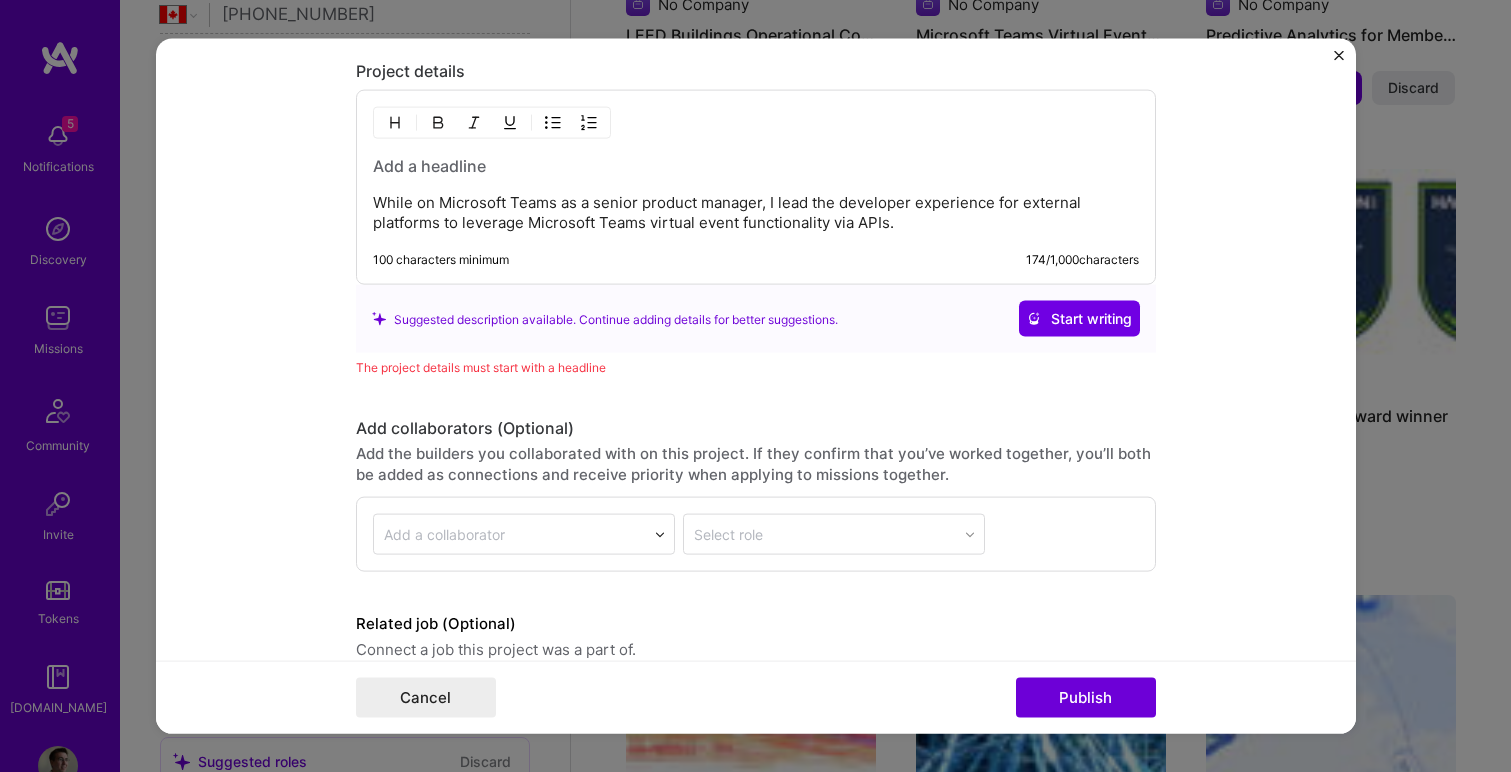 scroll, scrollTop: 2411, scrollLeft: 0, axis: vertical 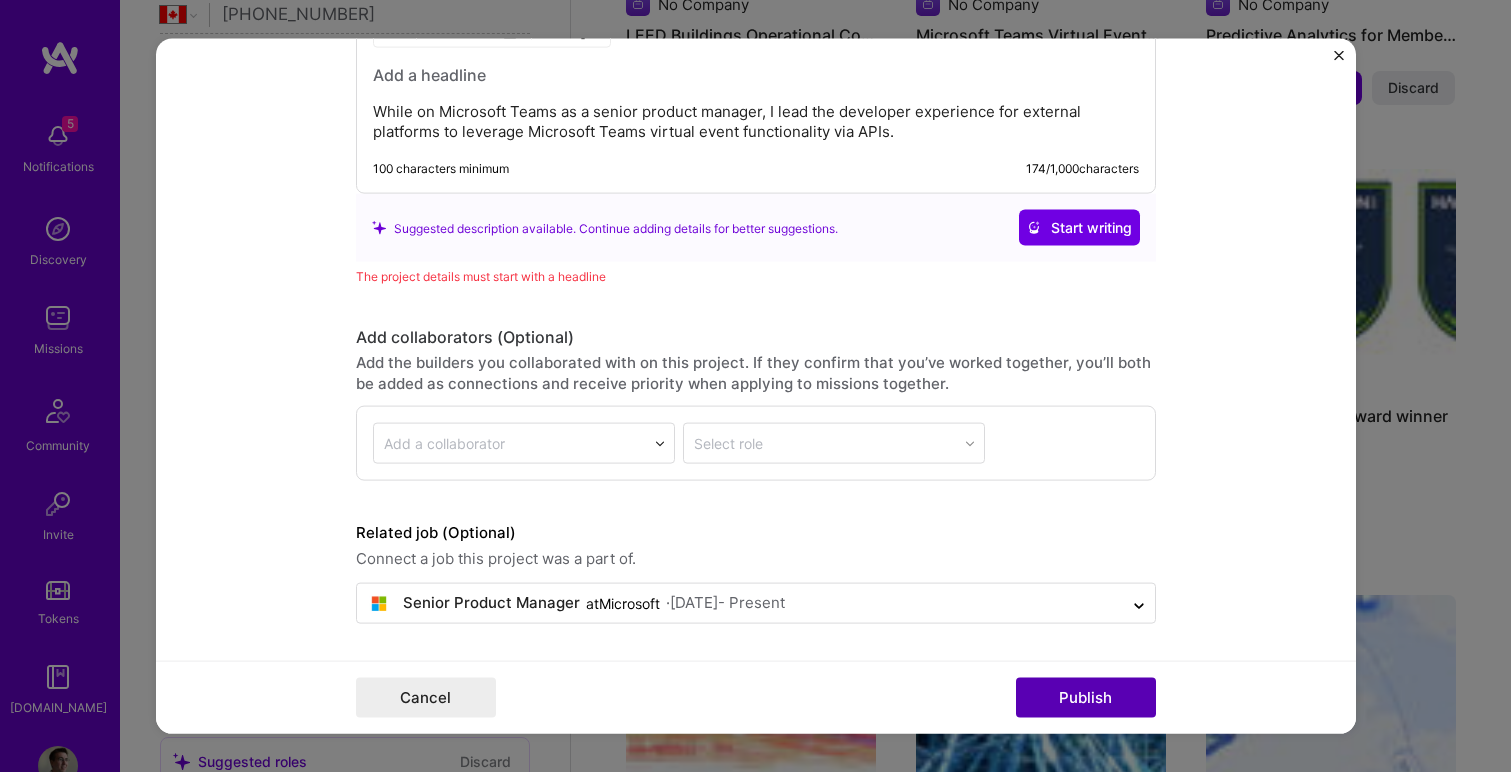 click on "Publish" at bounding box center (1086, 697) 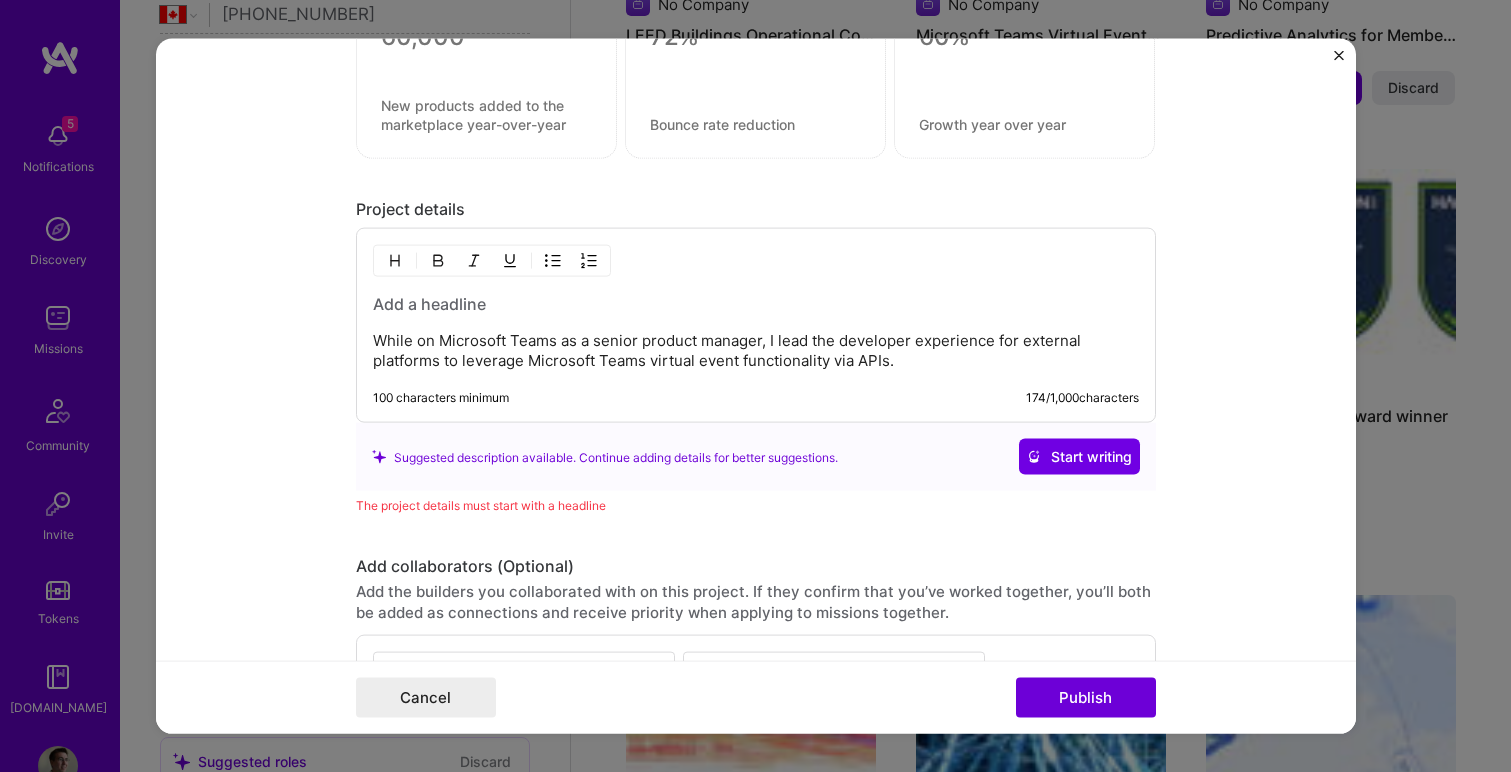 scroll, scrollTop: 2179, scrollLeft: 0, axis: vertical 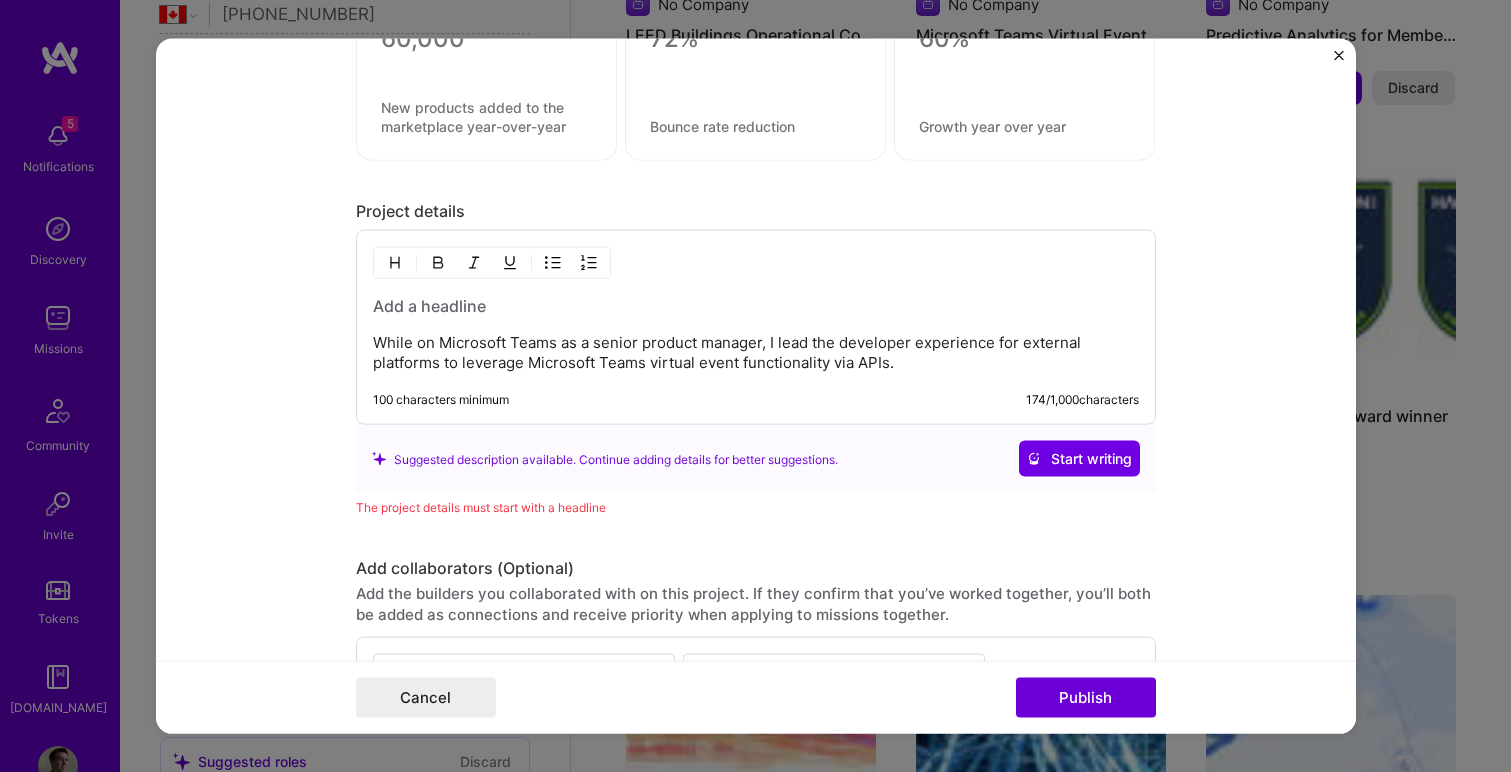 click at bounding box center [756, 306] 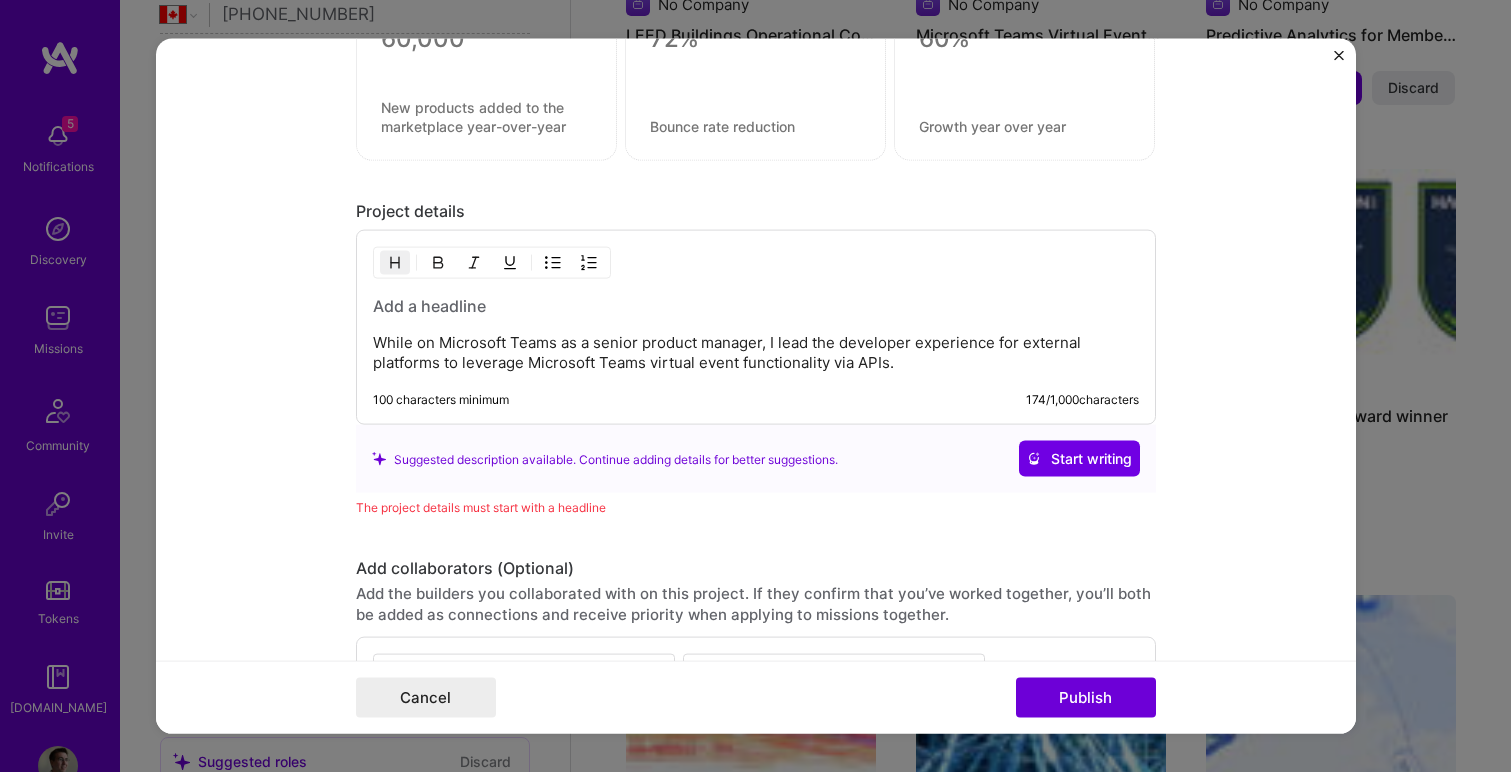 click at bounding box center [756, 306] 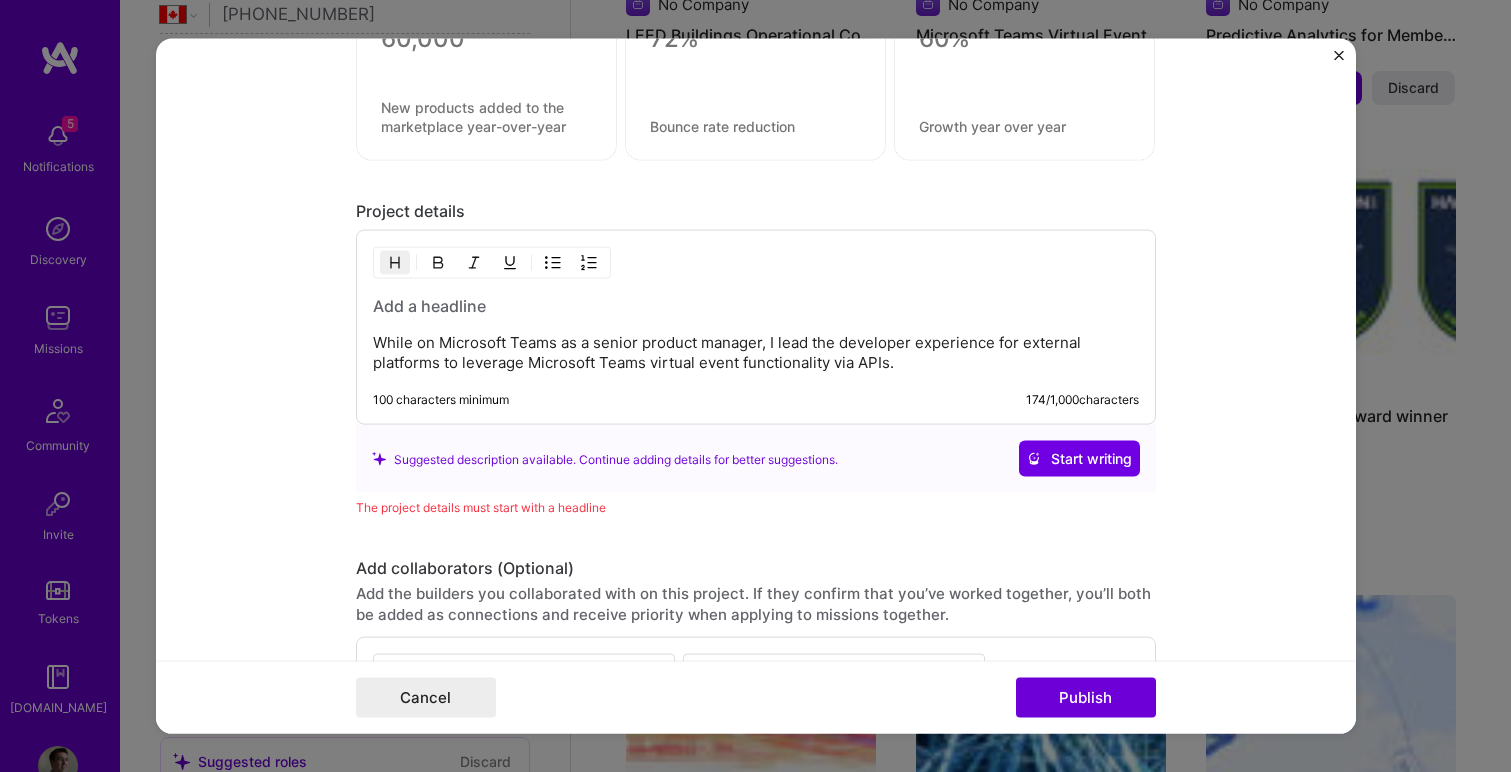 type 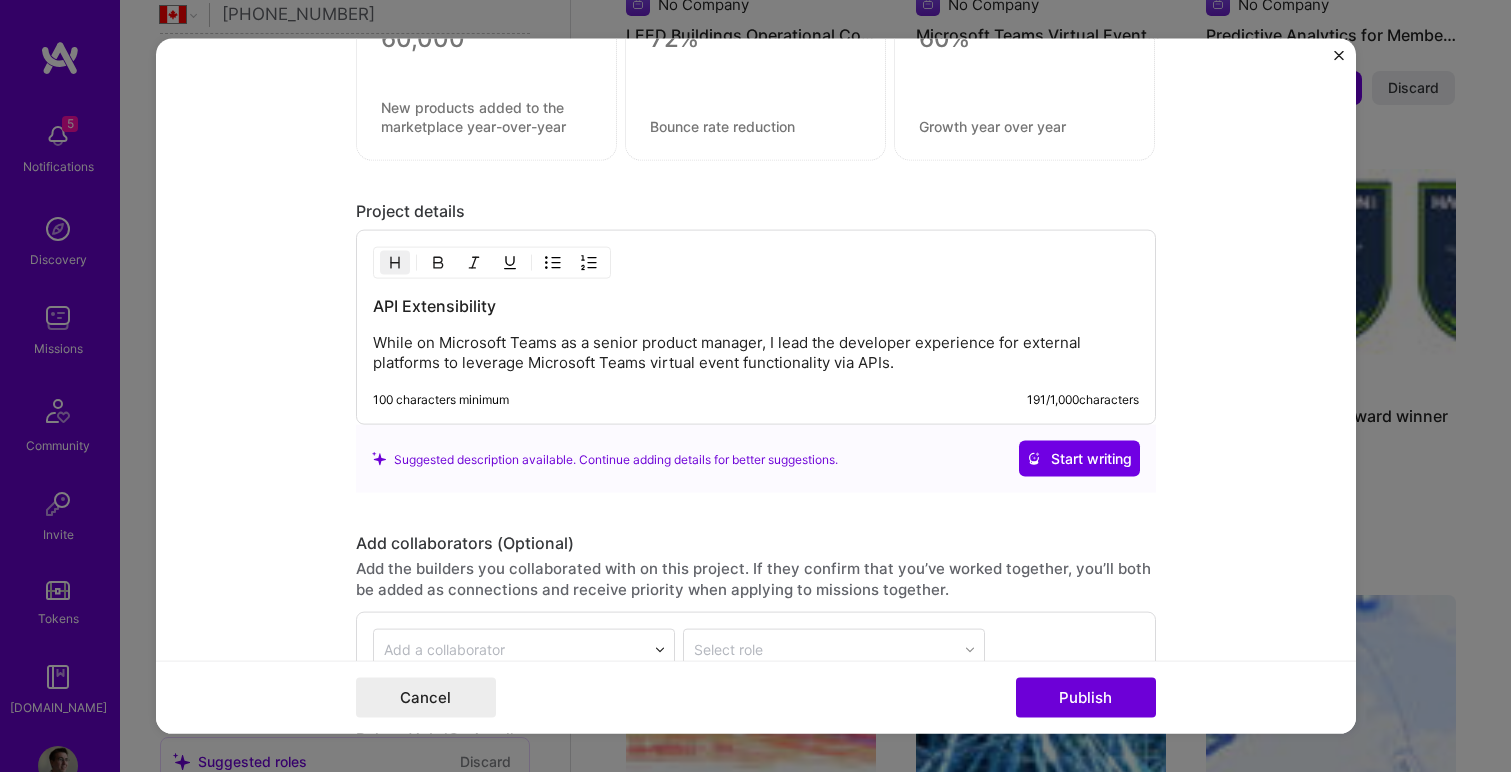 click on "API Extensibility" at bounding box center [756, 306] 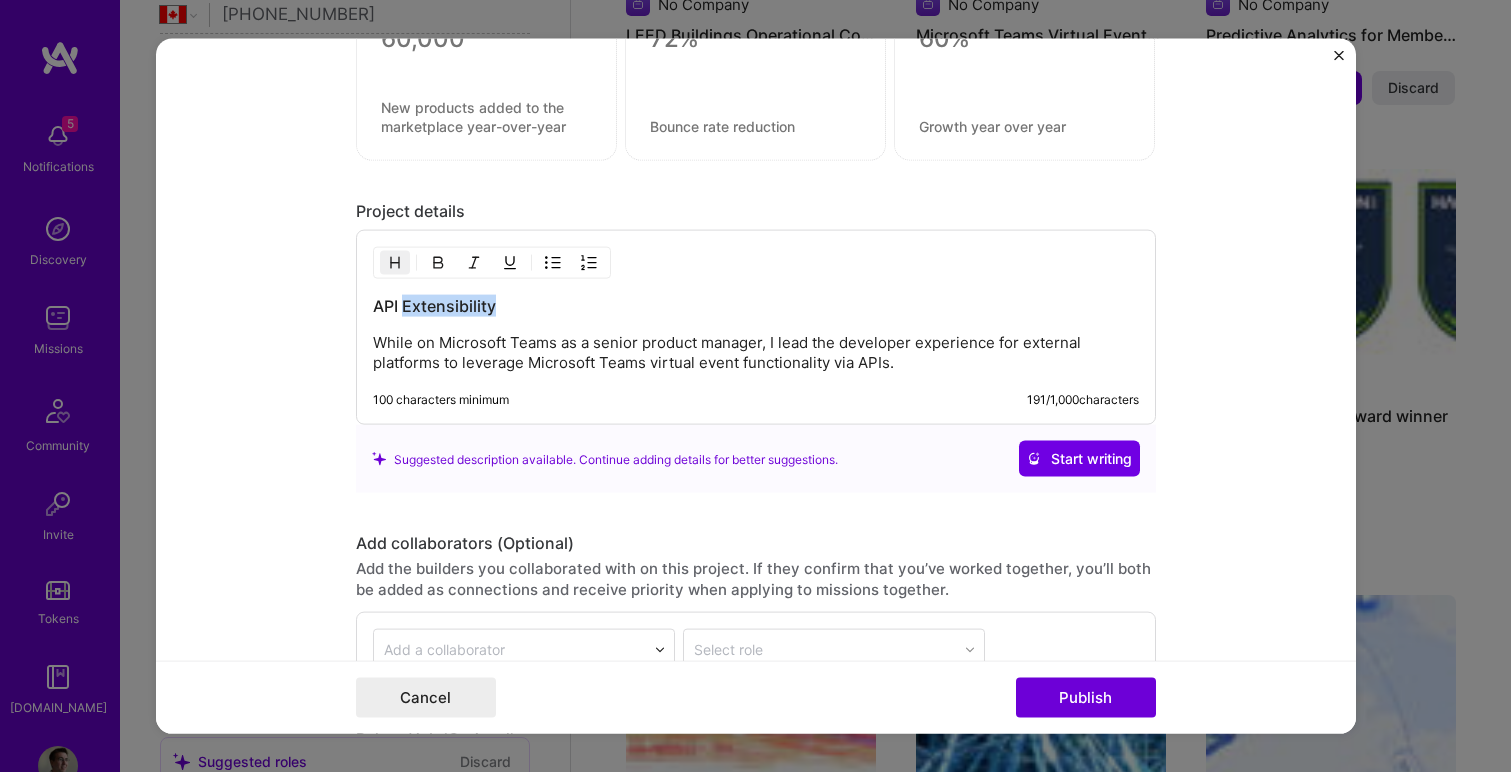click on "API Extensibility" at bounding box center [756, 306] 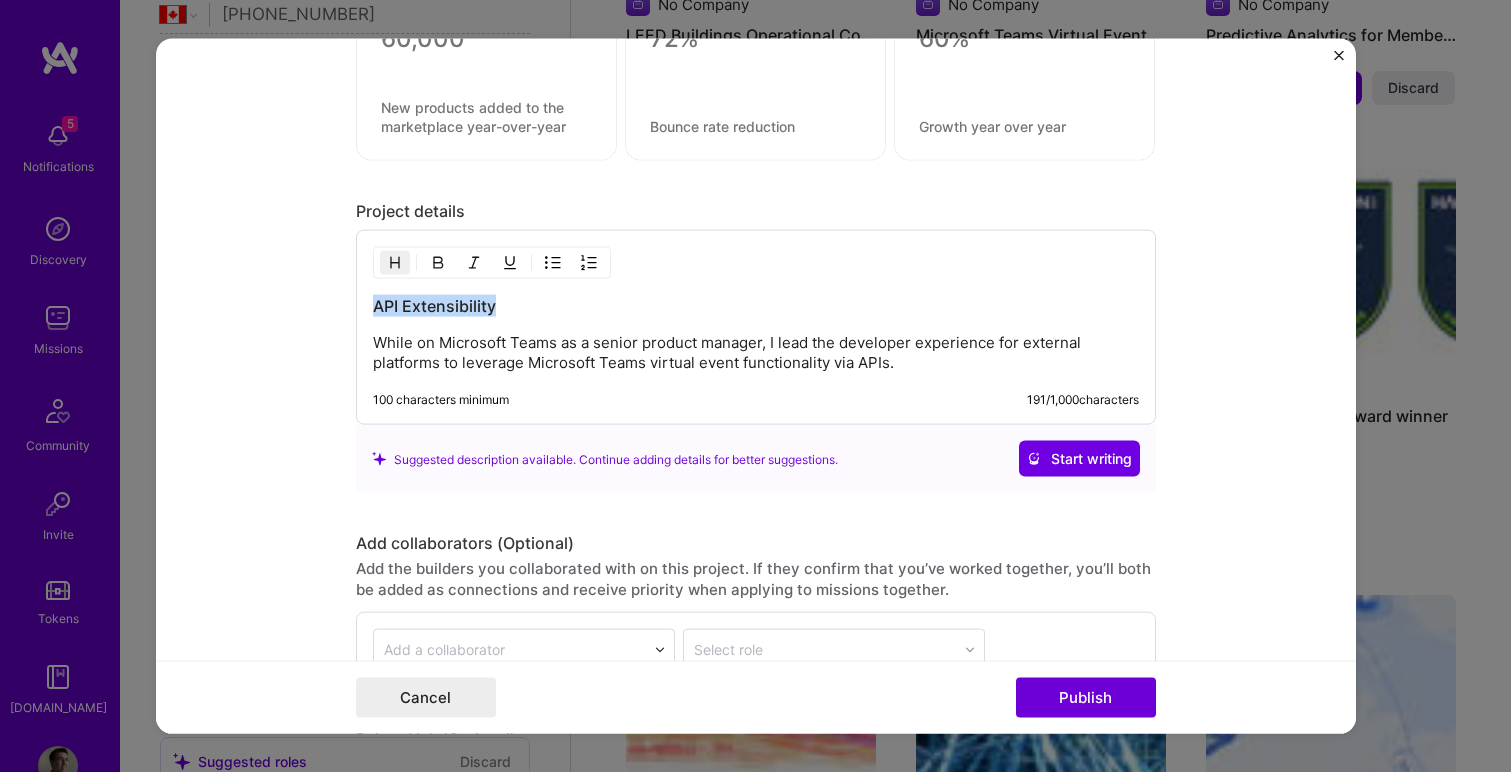 click on "API Extensibility" at bounding box center (756, 306) 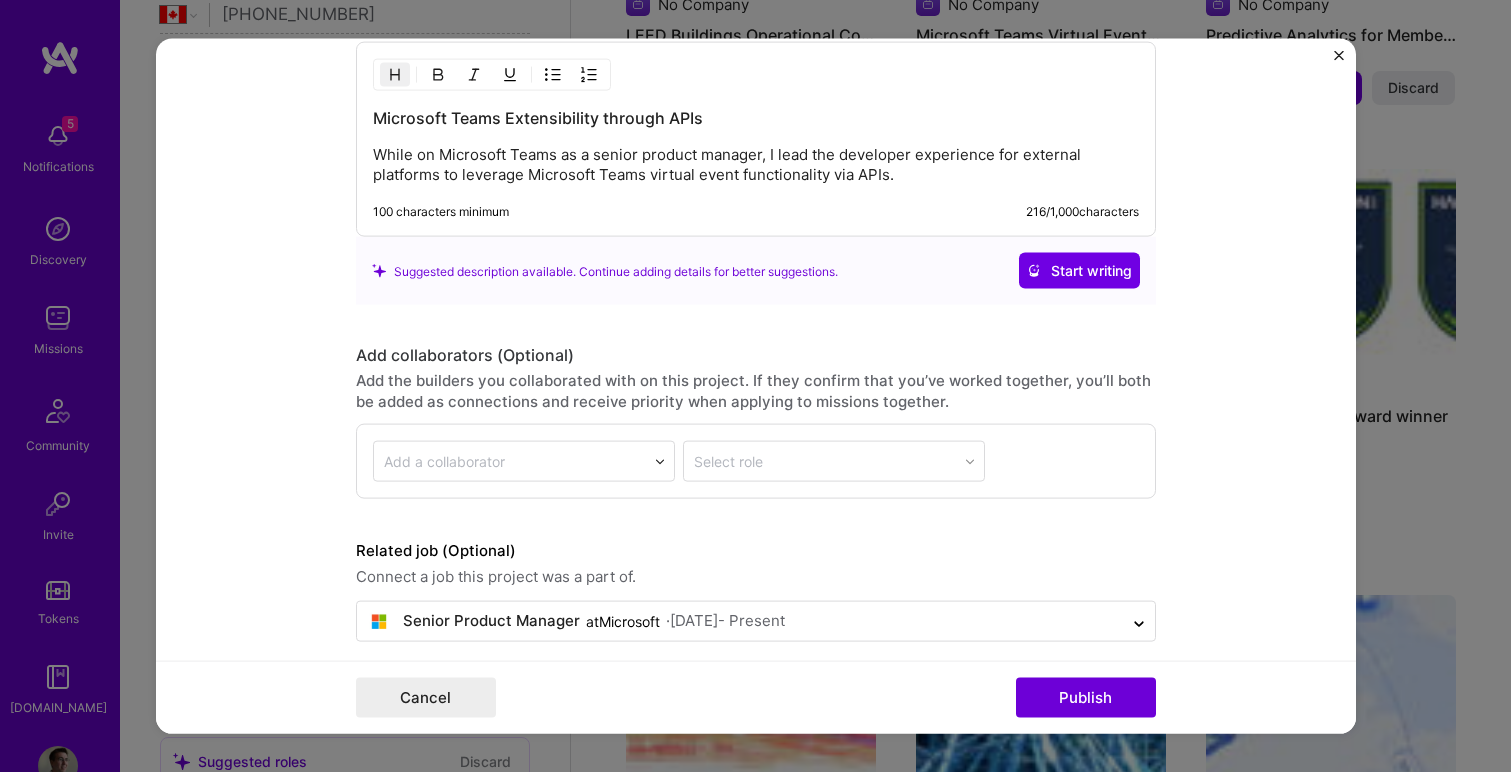 scroll, scrollTop: 2386, scrollLeft: 0, axis: vertical 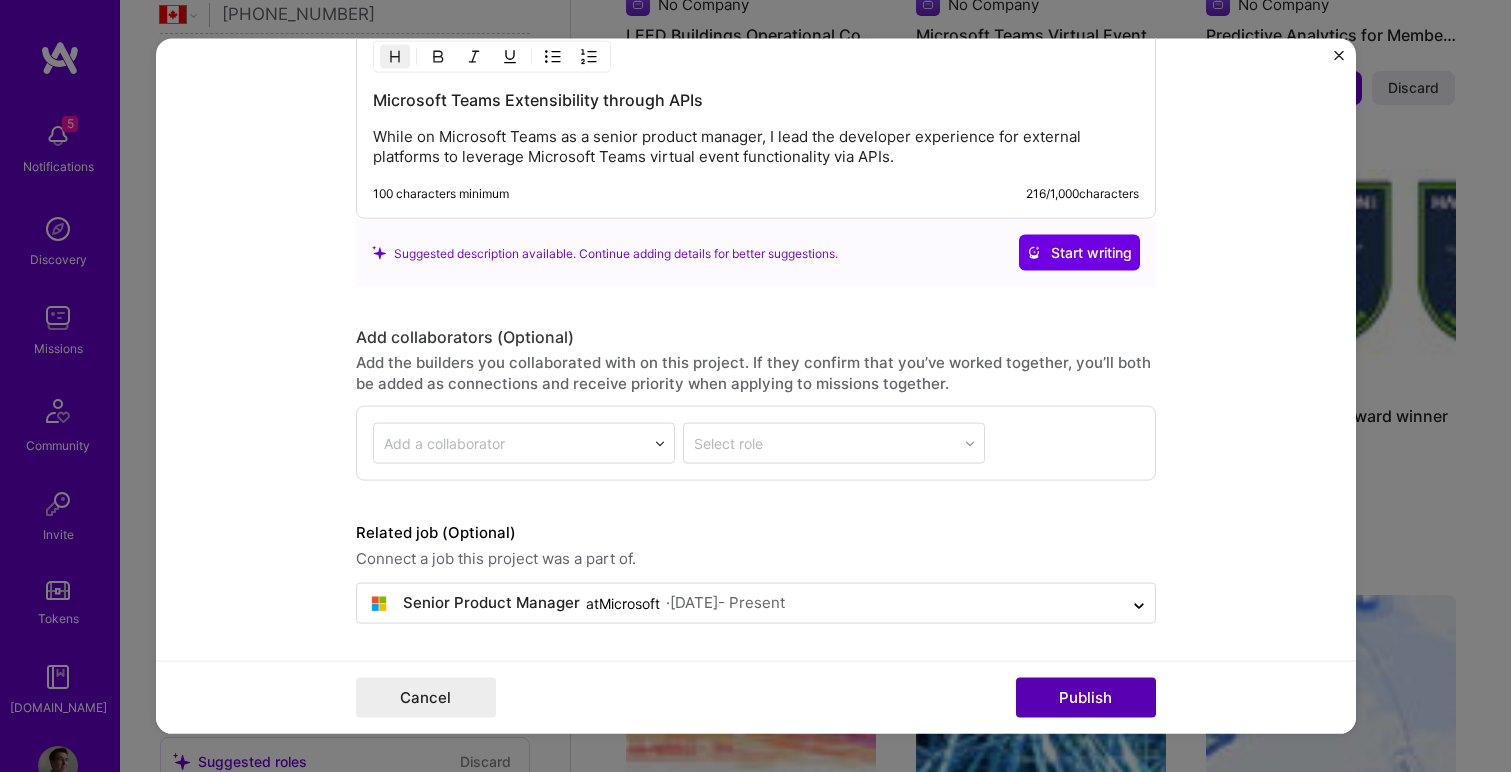click on "Publish" at bounding box center (1086, 697) 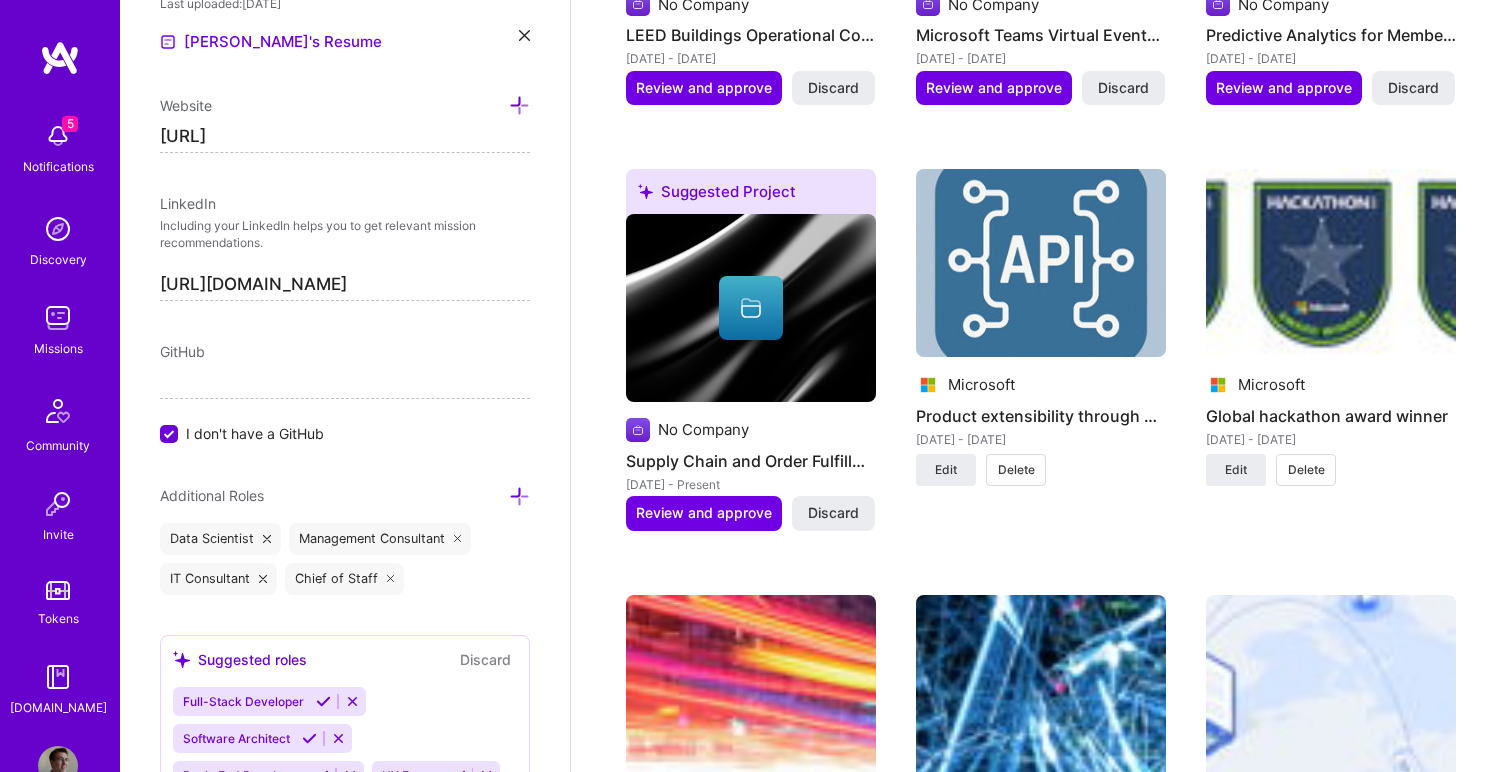 scroll, scrollTop: 782, scrollLeft: 0, axis: vertical 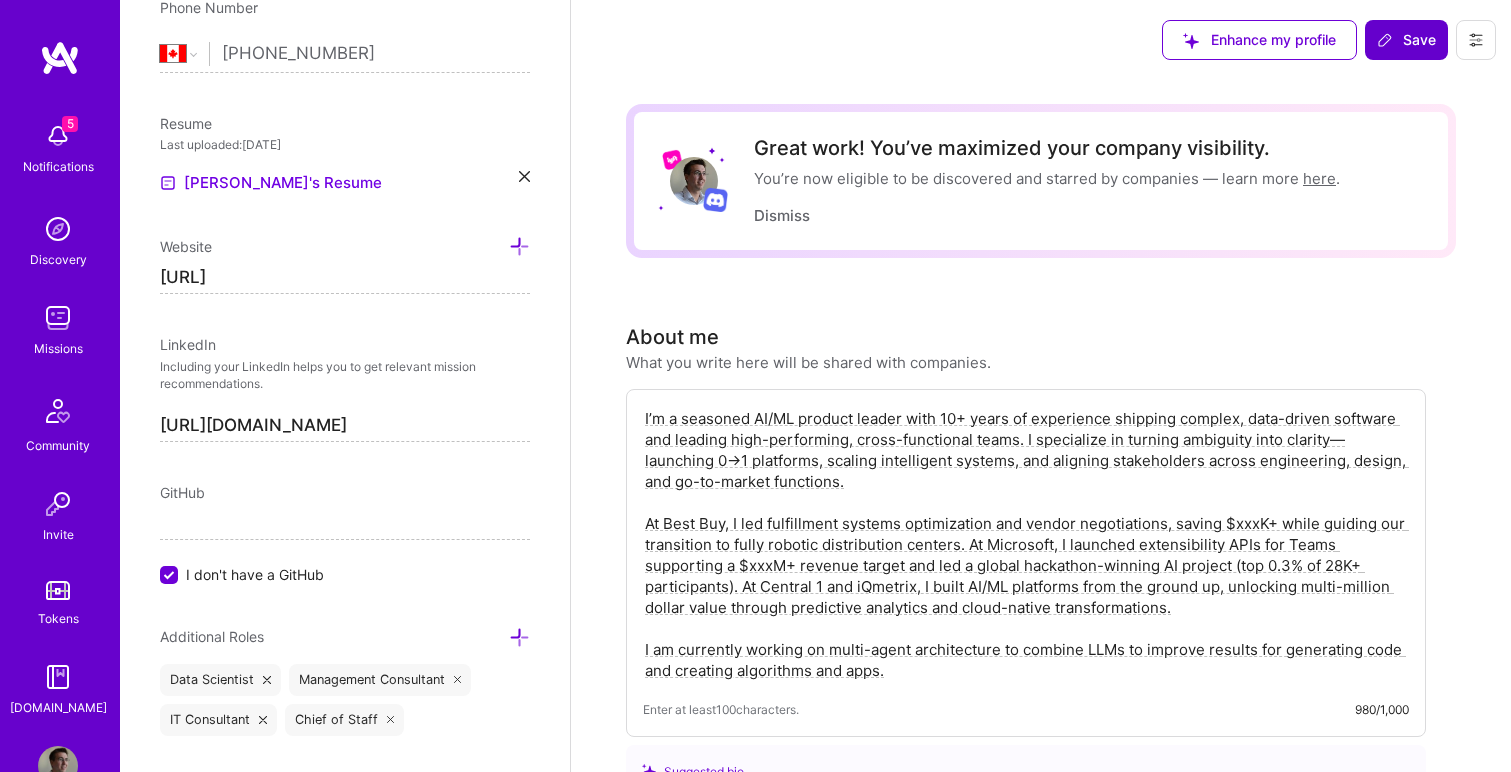 click on "Save" at bounding box center [1406, 40] 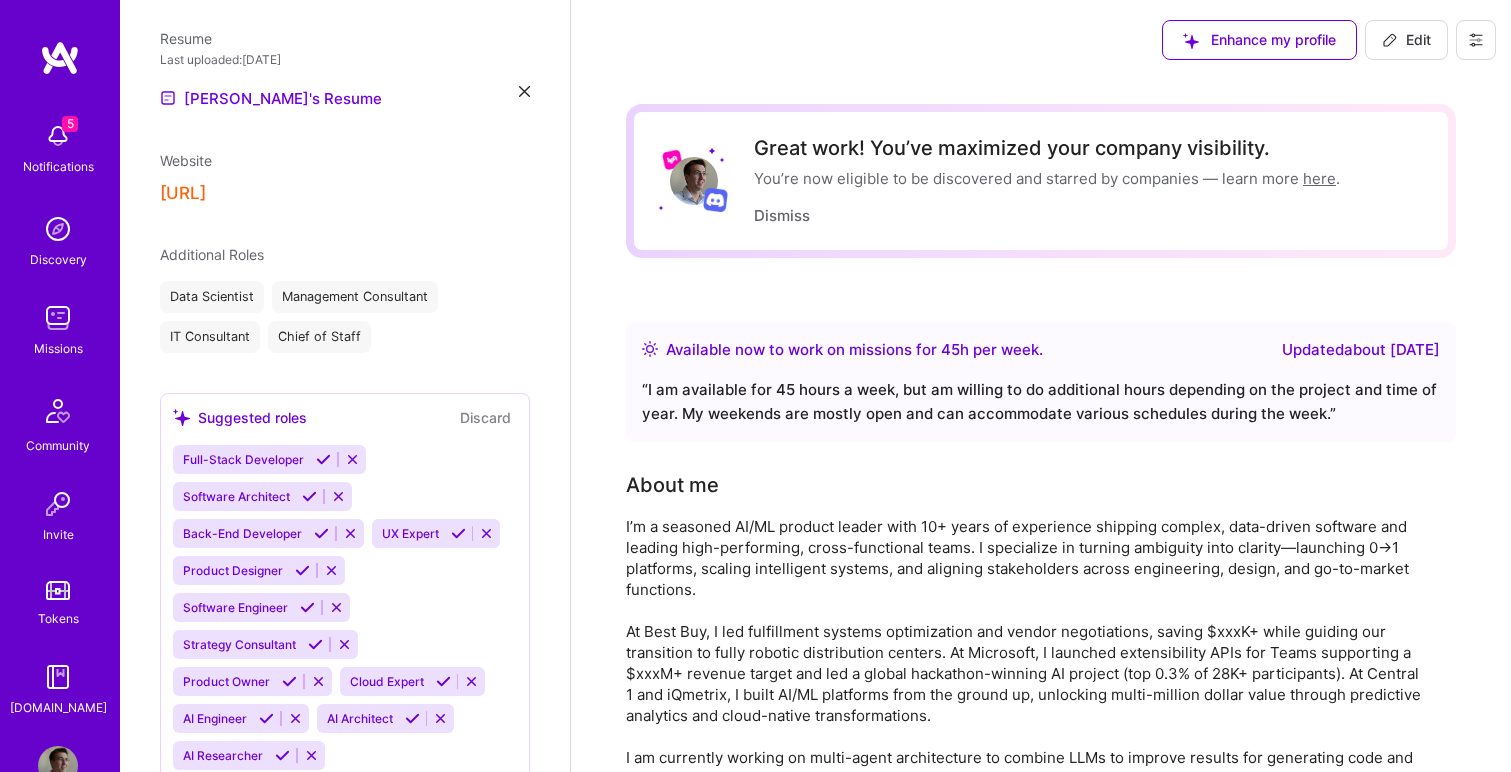 scroll, scrollTop: 693, scrollLeft: 0, axis: vertical 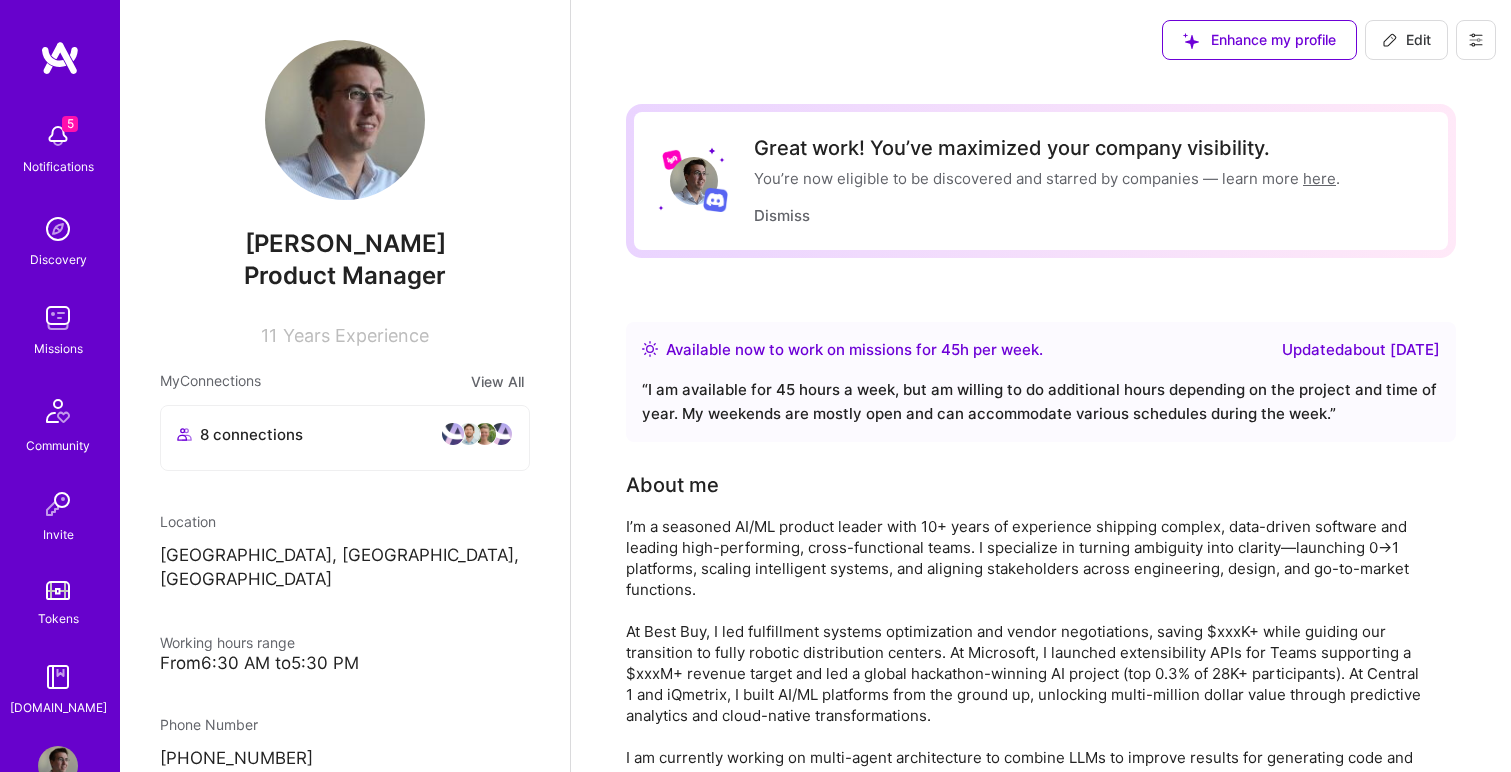 click on "Edit" at bounding box center (1406, 40) 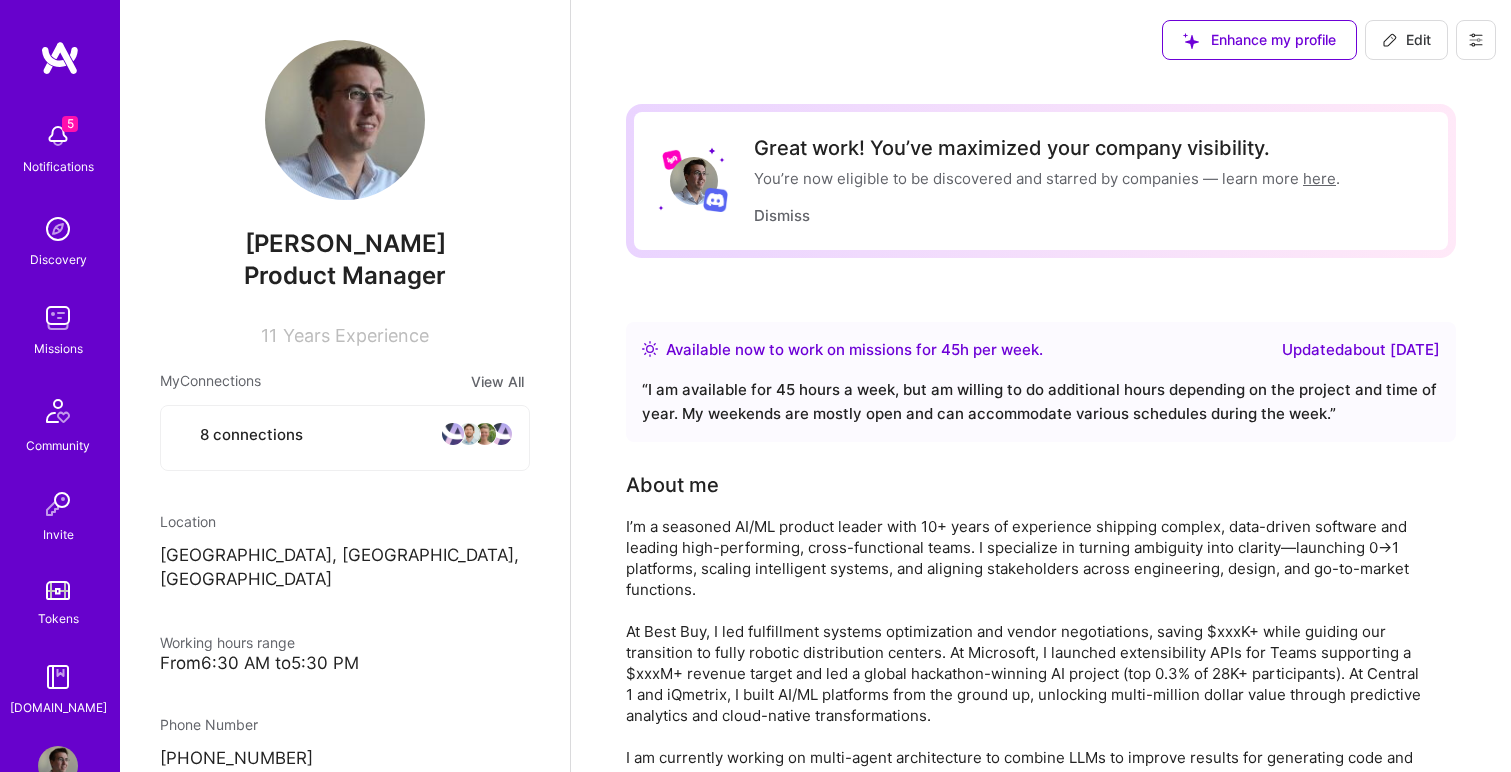 select on "CA" 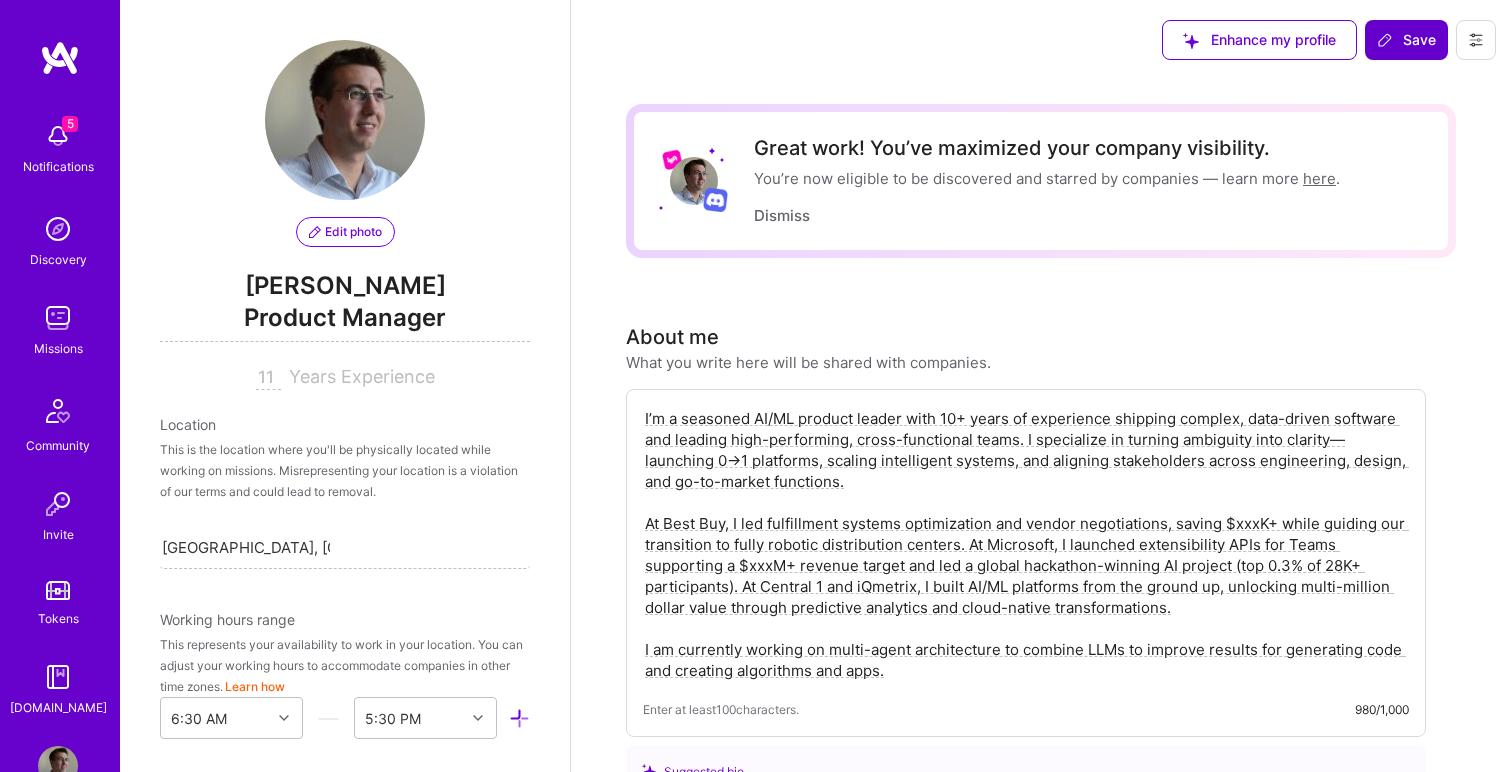 scroll, scrollTop: 821, scrollLeft: 0, axis: vertical 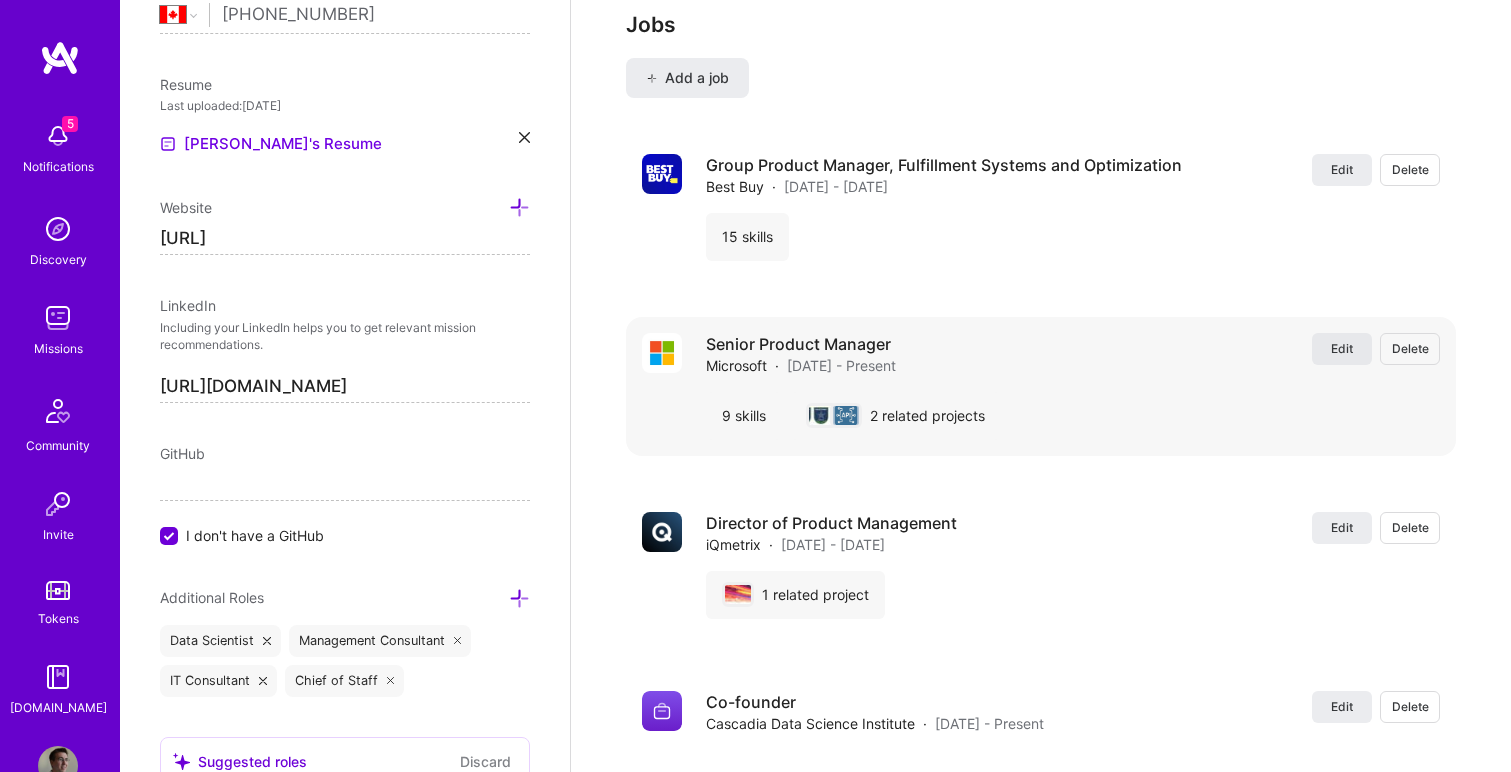 click on "Edit" at bounding box center (1342, 348) 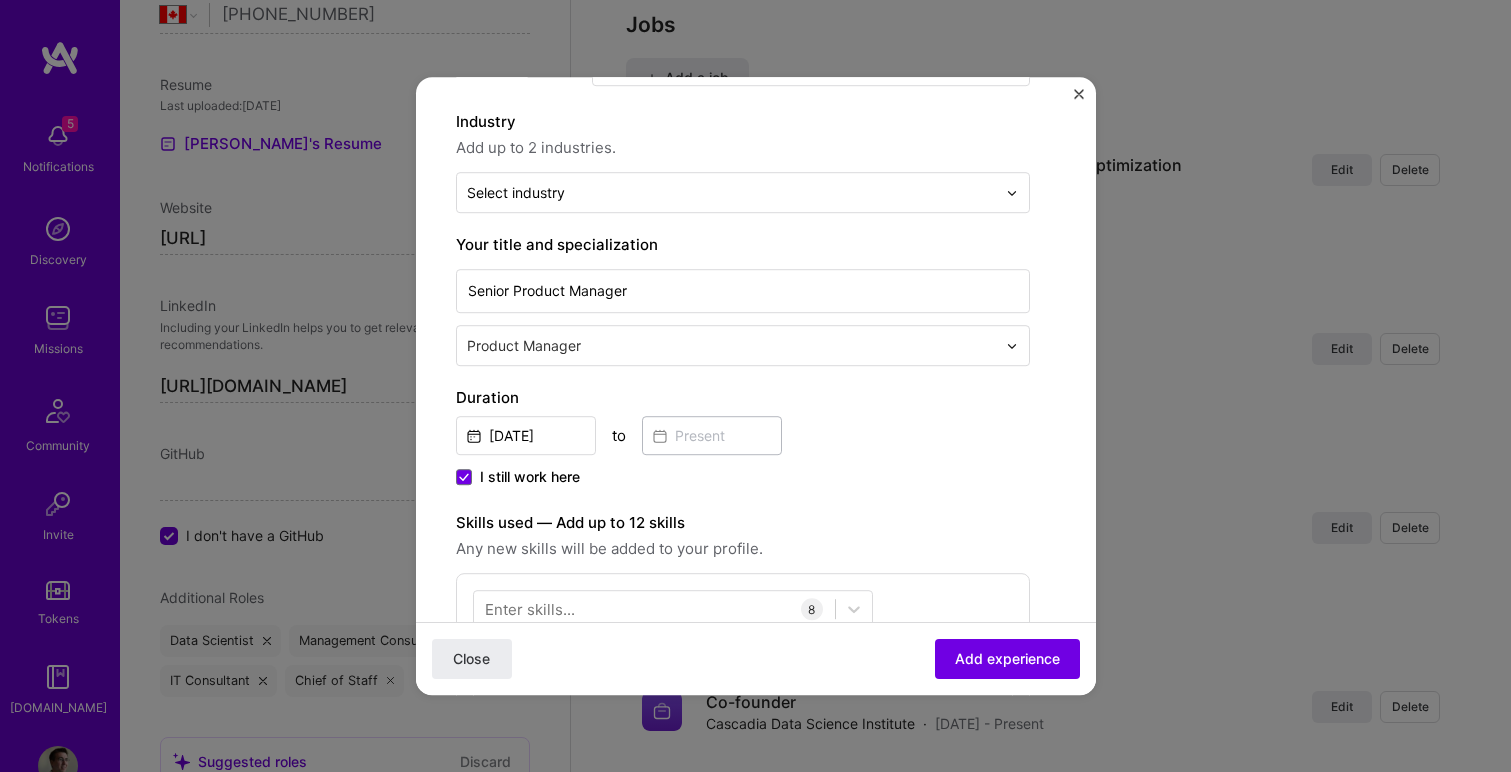 scroll, scrollTop: 181, scrollLeft: 0, axis: vertical 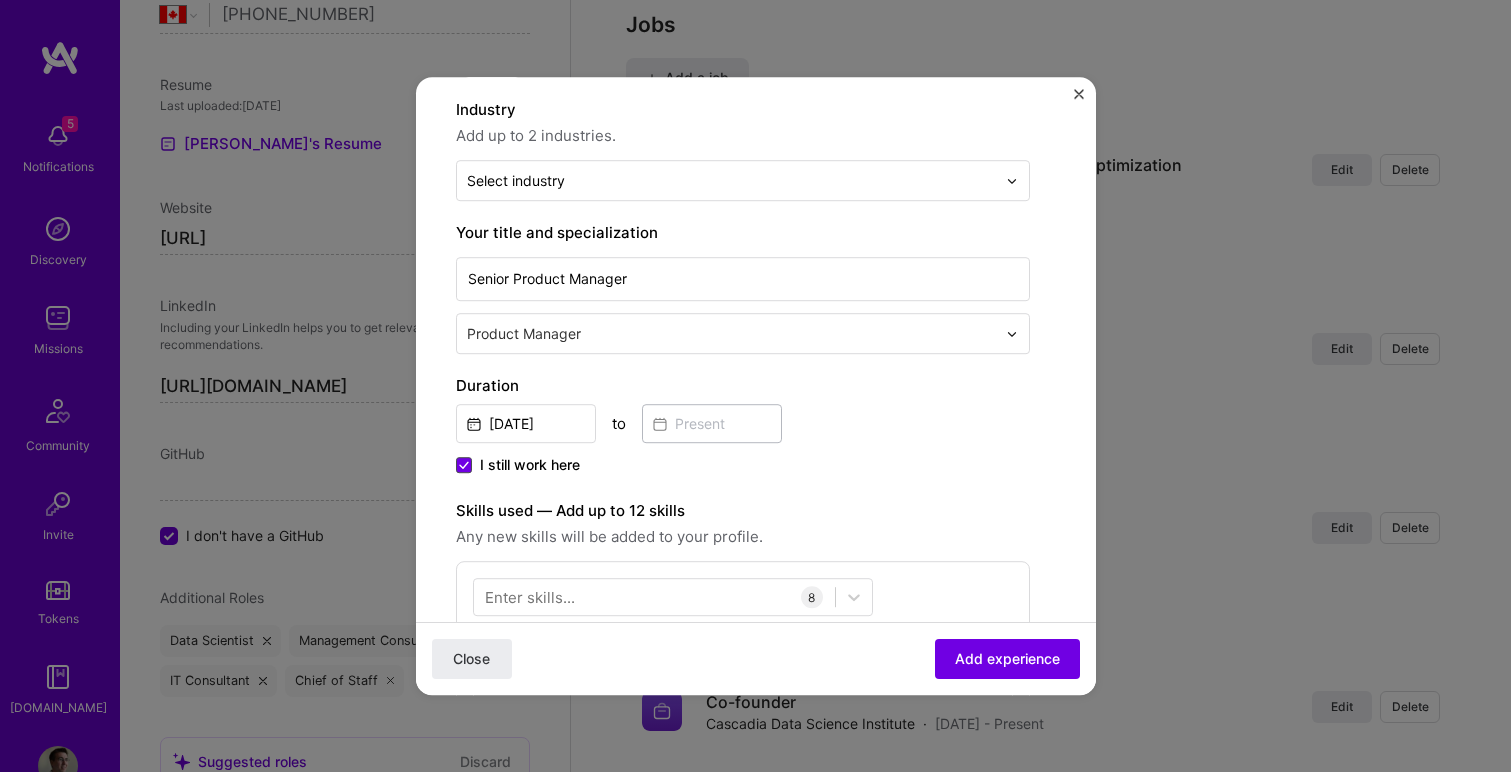 click 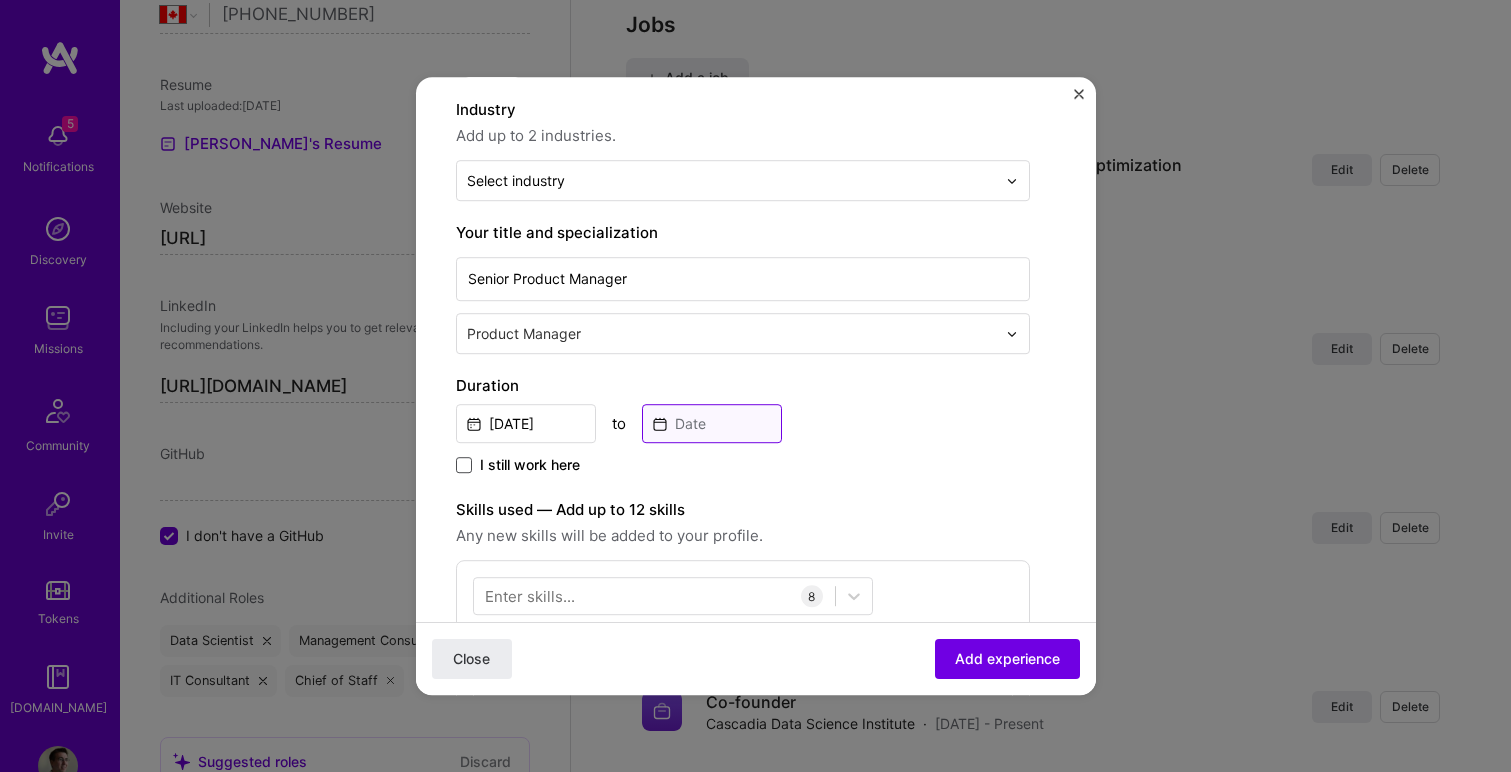 click at bounding box center (712, 423) 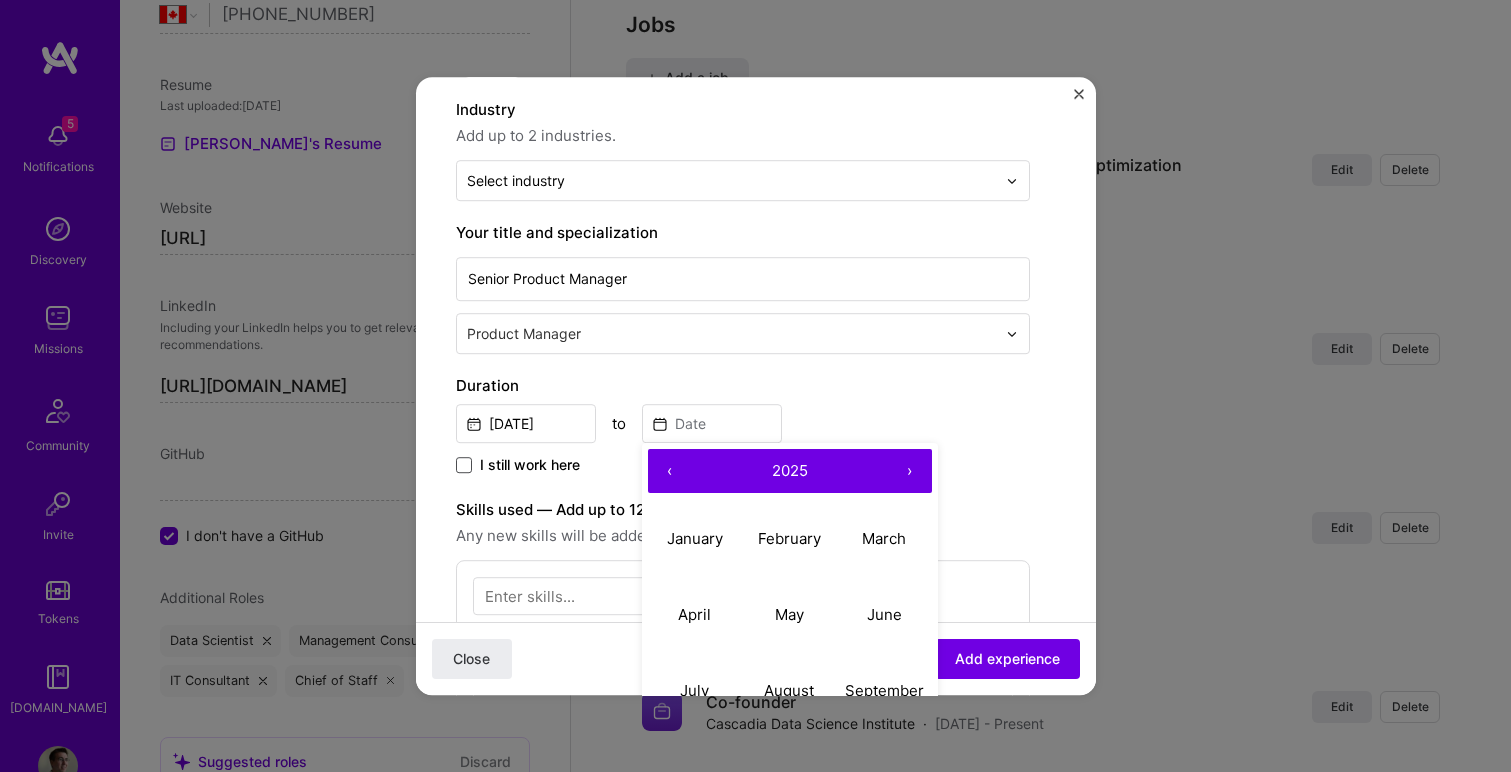 click on "‹" at bounding box center (670, 471) 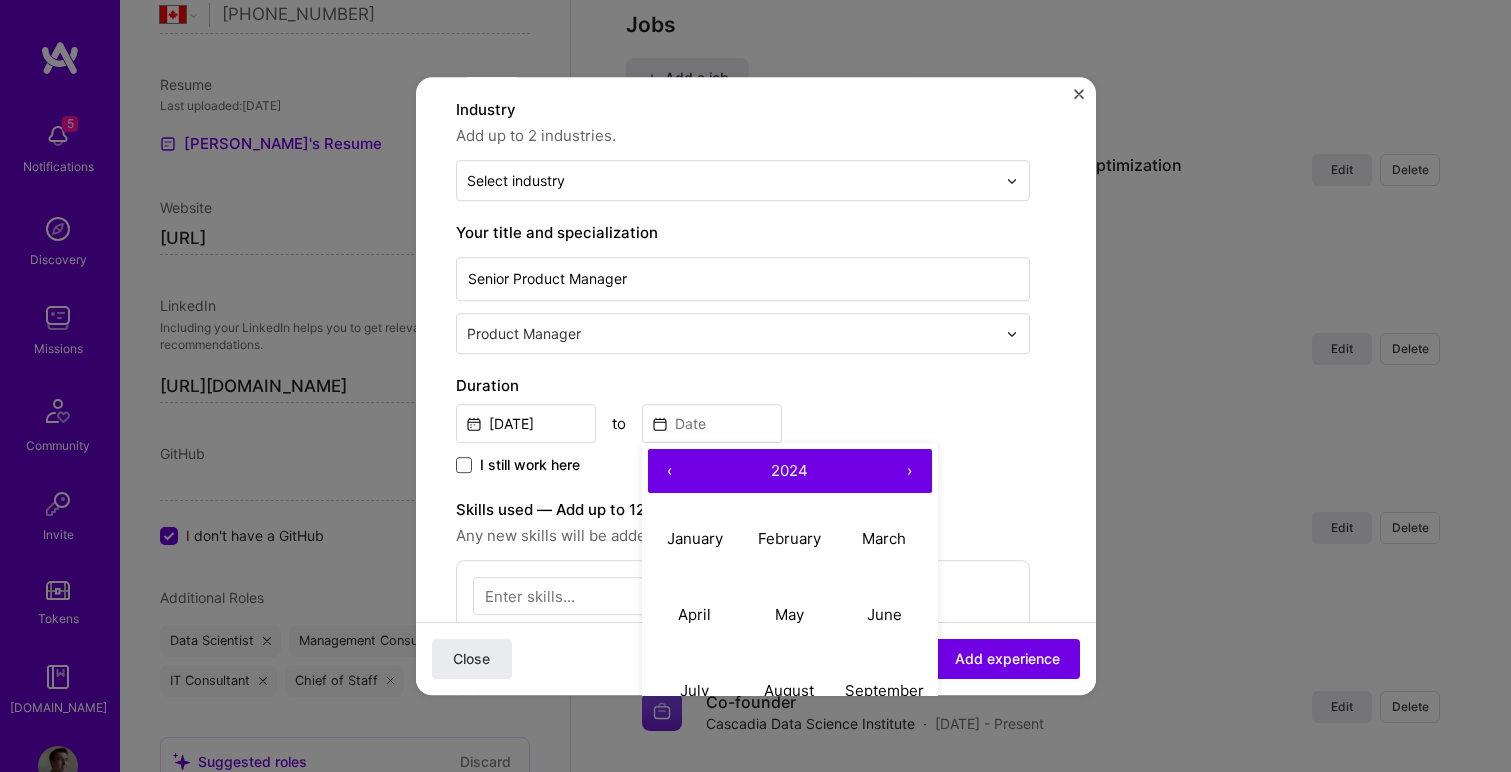 click on "‹" at bounding box center (670, 471) 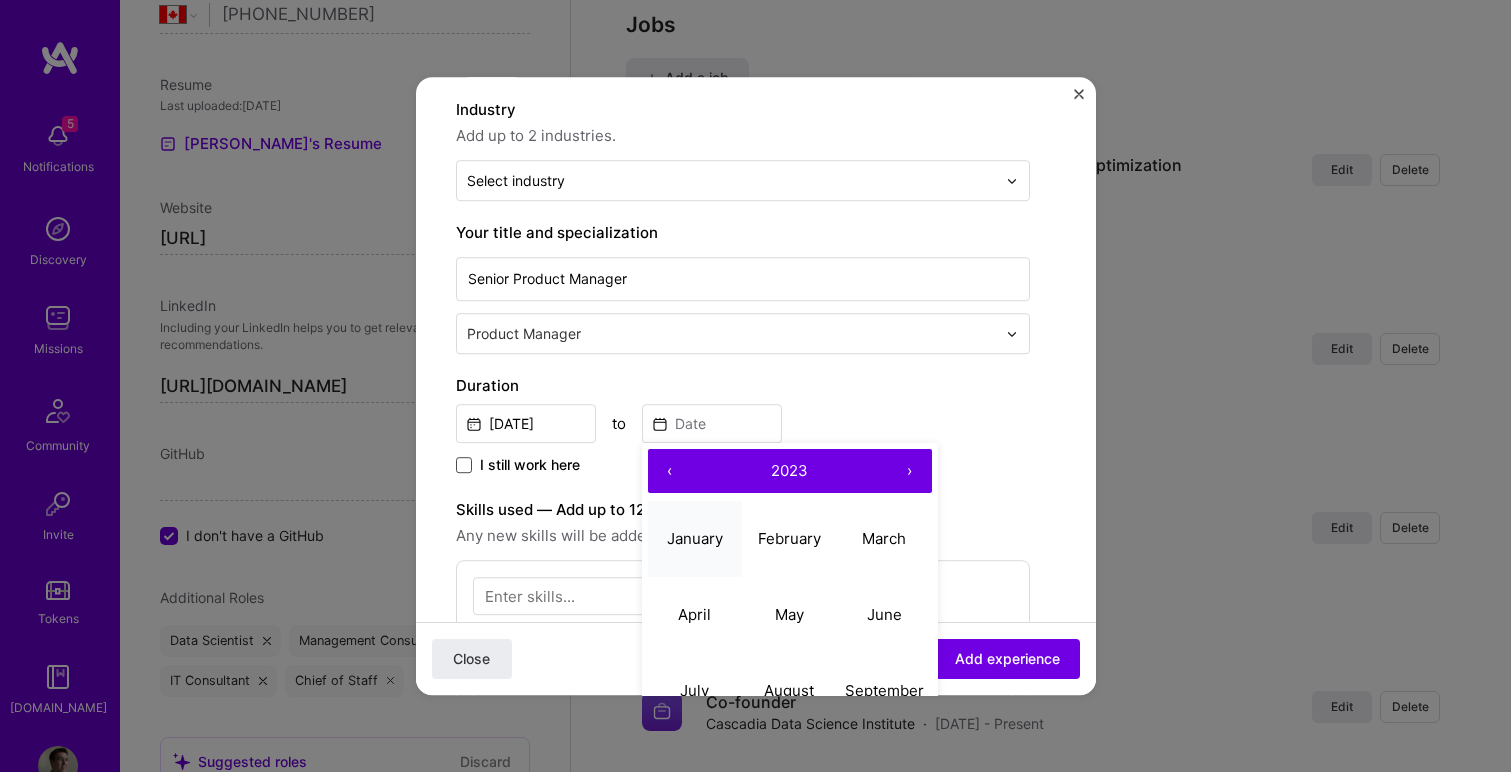 click on "January" at bounding box center (695, 538) 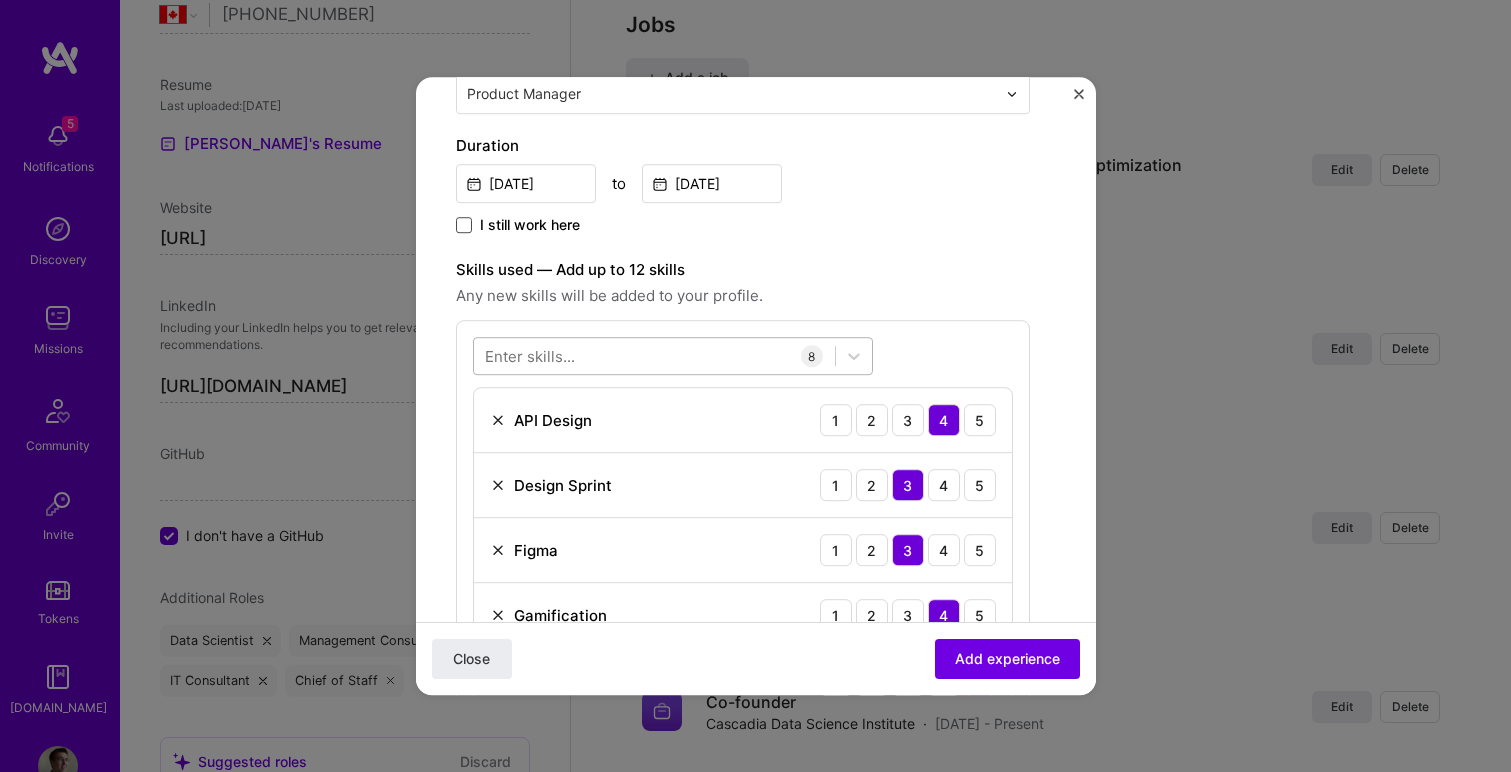 scroll, scrollTop: 408, scrollLeft: 0, axis: vertical 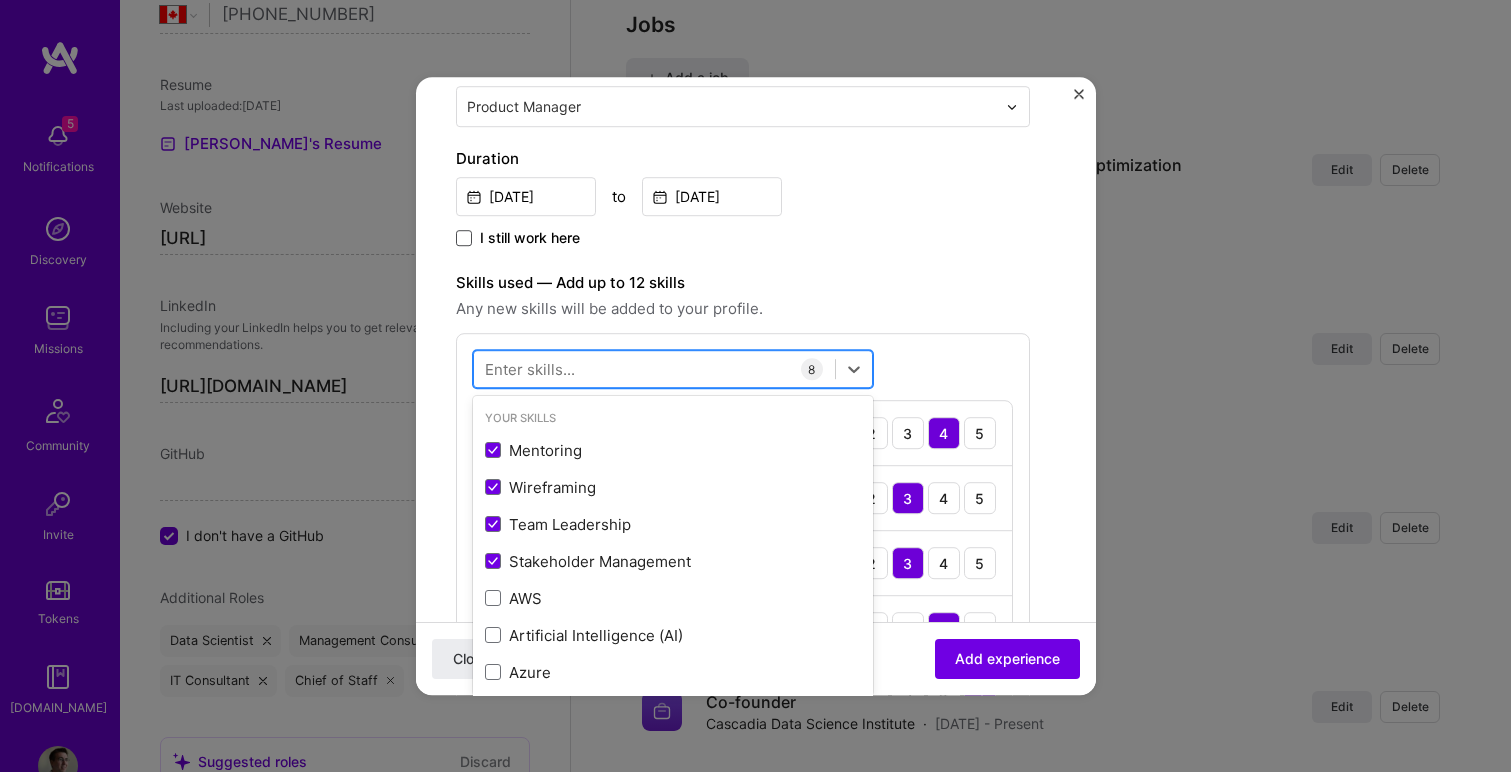 click at bounding box center (654, 369) 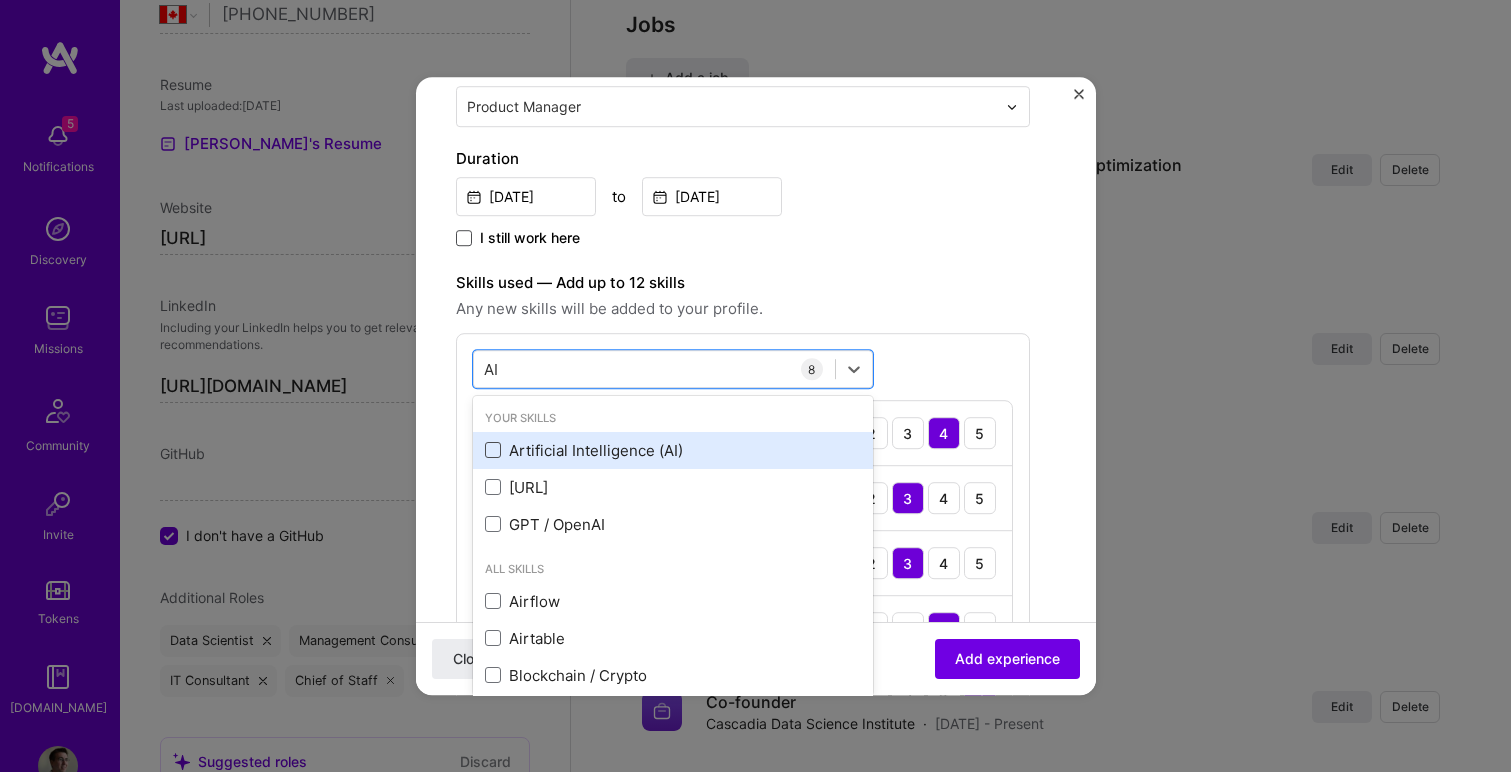 click at bounding box center (493, 451) 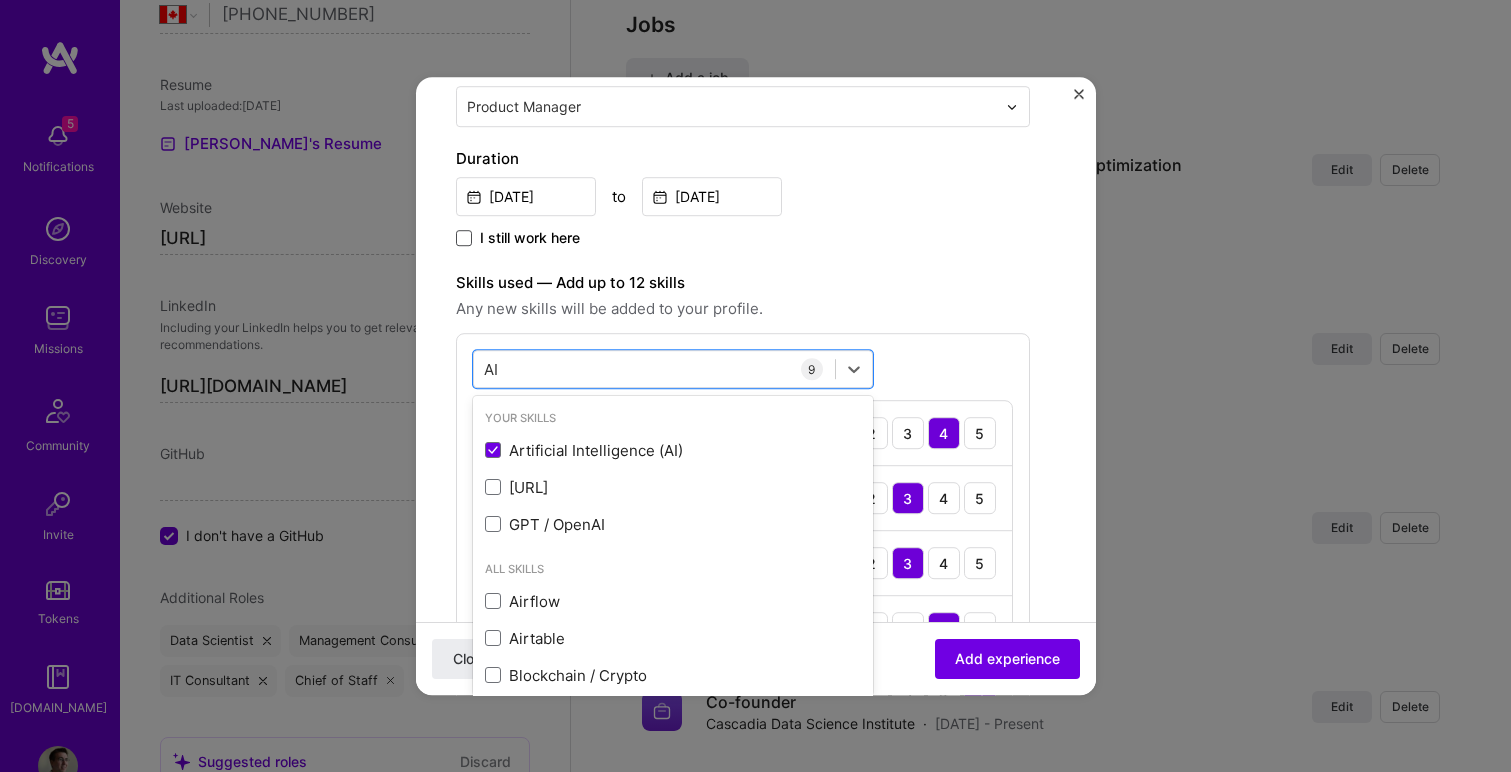 type on "AI" 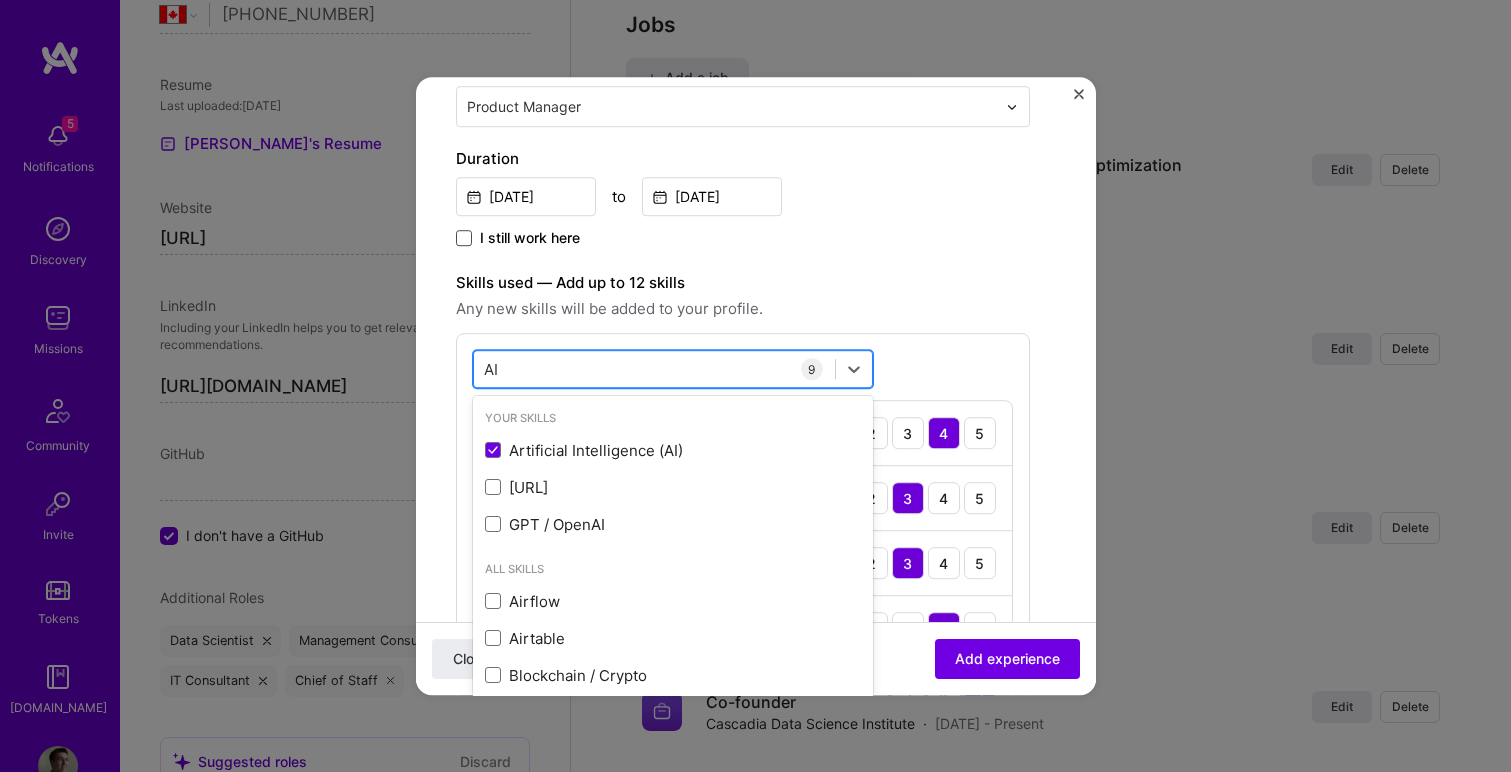 click on "AI AI" at bounding box center (654, 369) 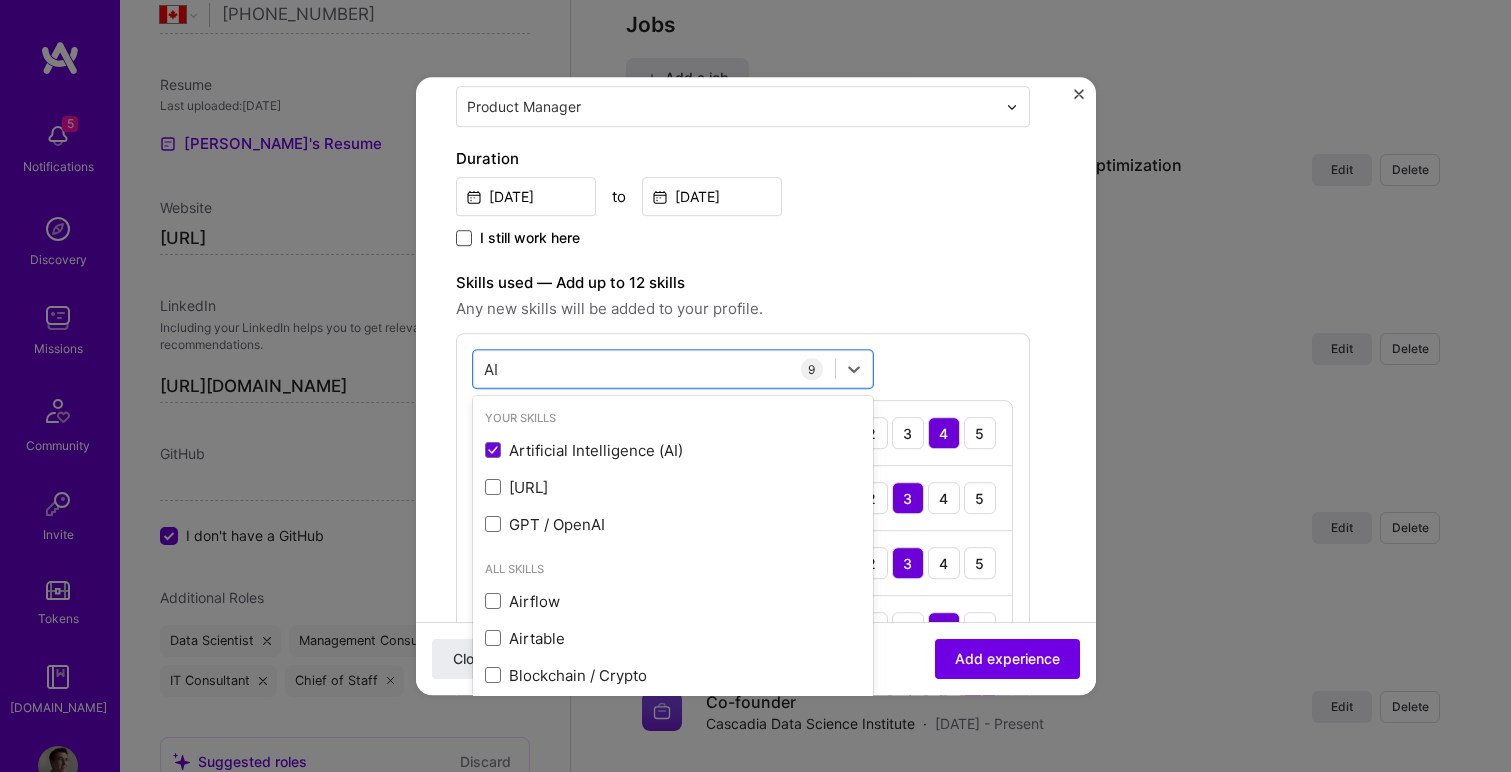 click on "option Artificial Intelligence (AI), selected. option Artificial Intelligence (AI) selected, 0 of 2. 16 results available for search term AI. Use Up and Down to choose options, press Enter to select the currently focused option, press Escape to exit the menu, press Tab to select the option and exit the menu. AI AI Your Skills Artificial Intelligence (AI) [URL] GPT / OpenAI All Skills Airflow Airtable Blockchain / Crypto Email Deliverability Fundraising LangChain Mailchimp Paid Ads Ruby on Rails Sails.js Tailwind CSS TestRail Training 9 API Design 1 2 3 4 5 Design Sprint 1 2 3 4 5 Figma 1 2 3 4 5 Gamification 1 2 3 4 5 Mentoring 1 2 3 4 5 Stakeholder Management 1 2 3 4 5 Team Leadership 1 2 3 4 5 Wireframing 1 2 3 4 5 Artificial Intelligence (AI) 1 2 3 4 5" at bounding box center (743, 668) 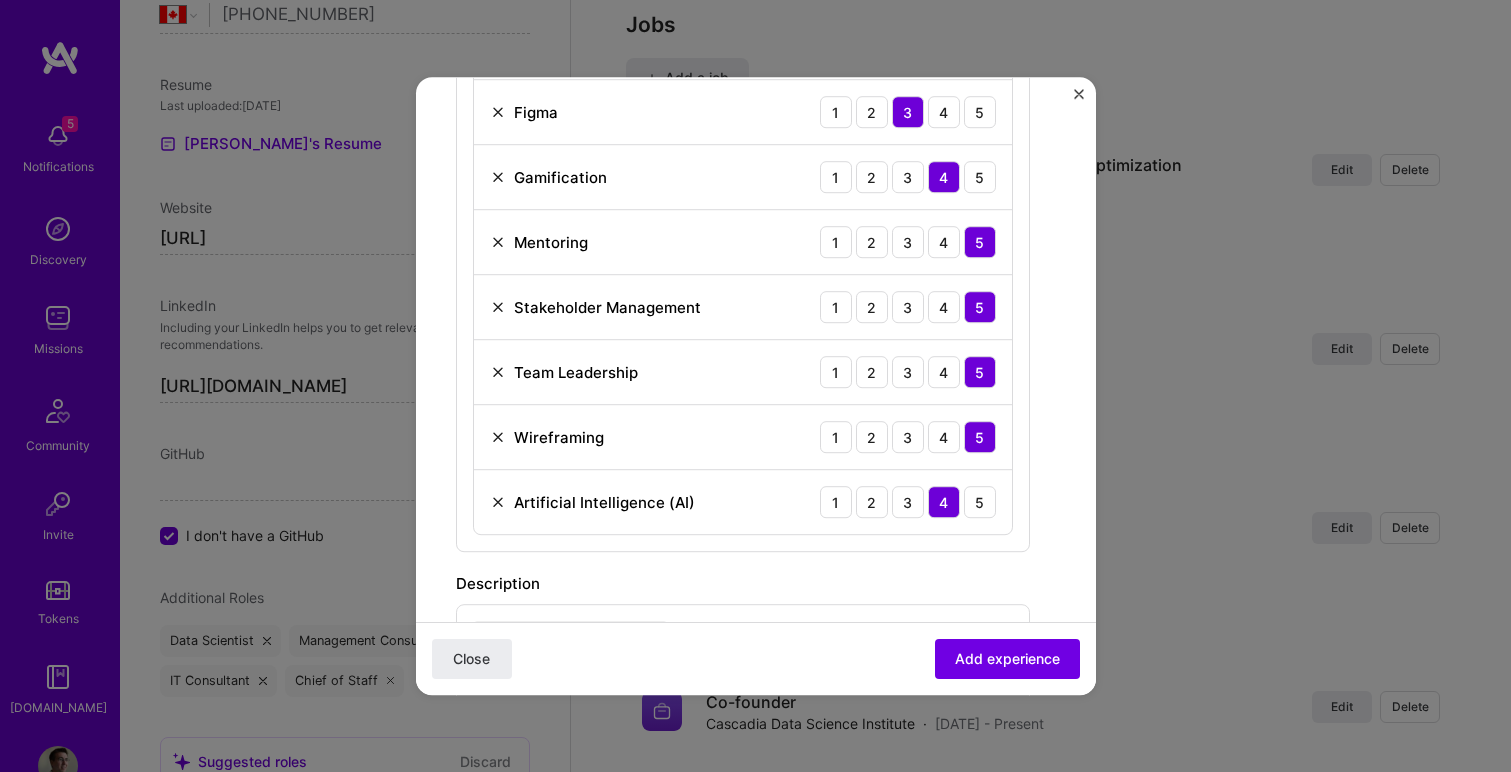 scroll, scrollTop: 832, scrollLeft: 0, axis: vertical 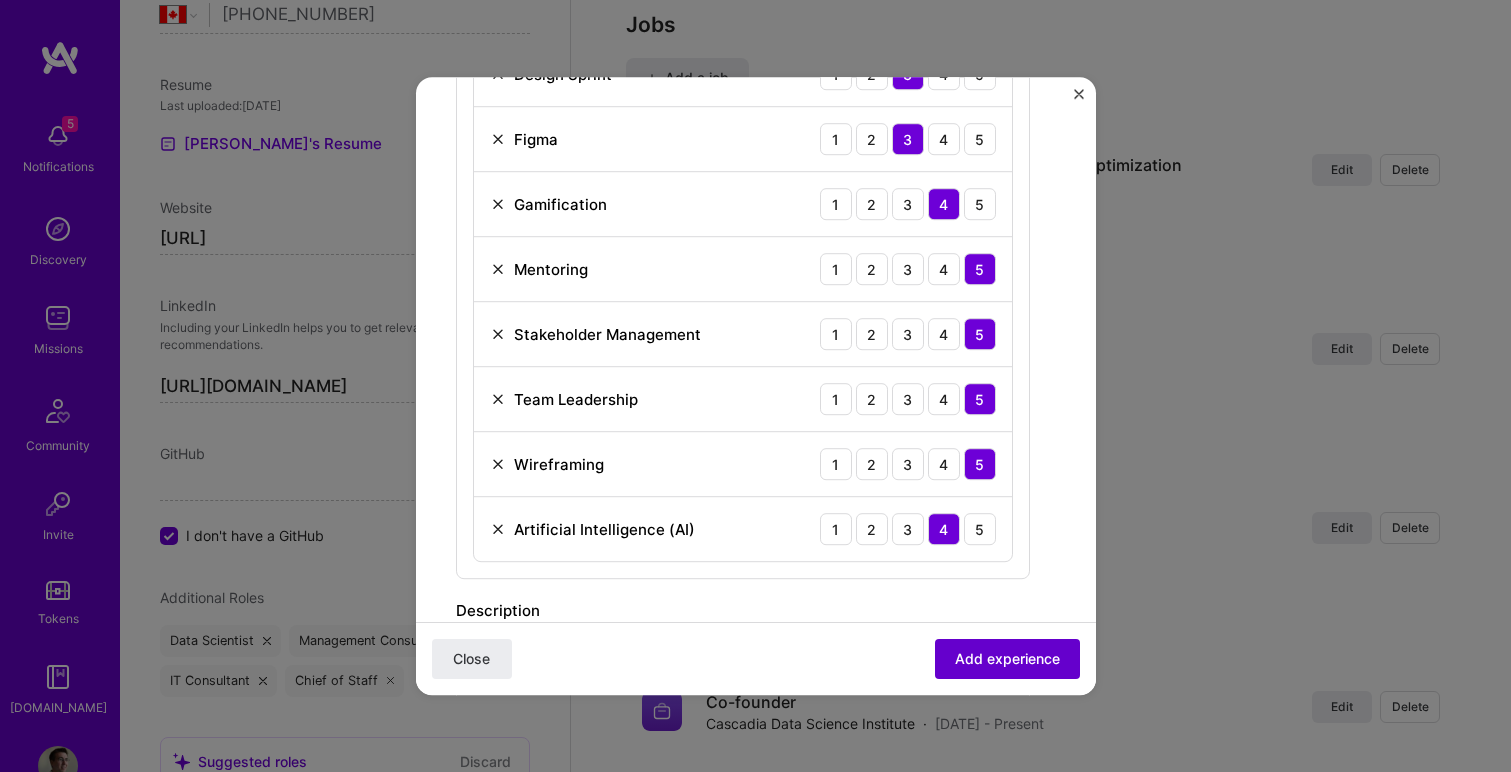 click on "Add experience" at bounding box center [1007, 659] 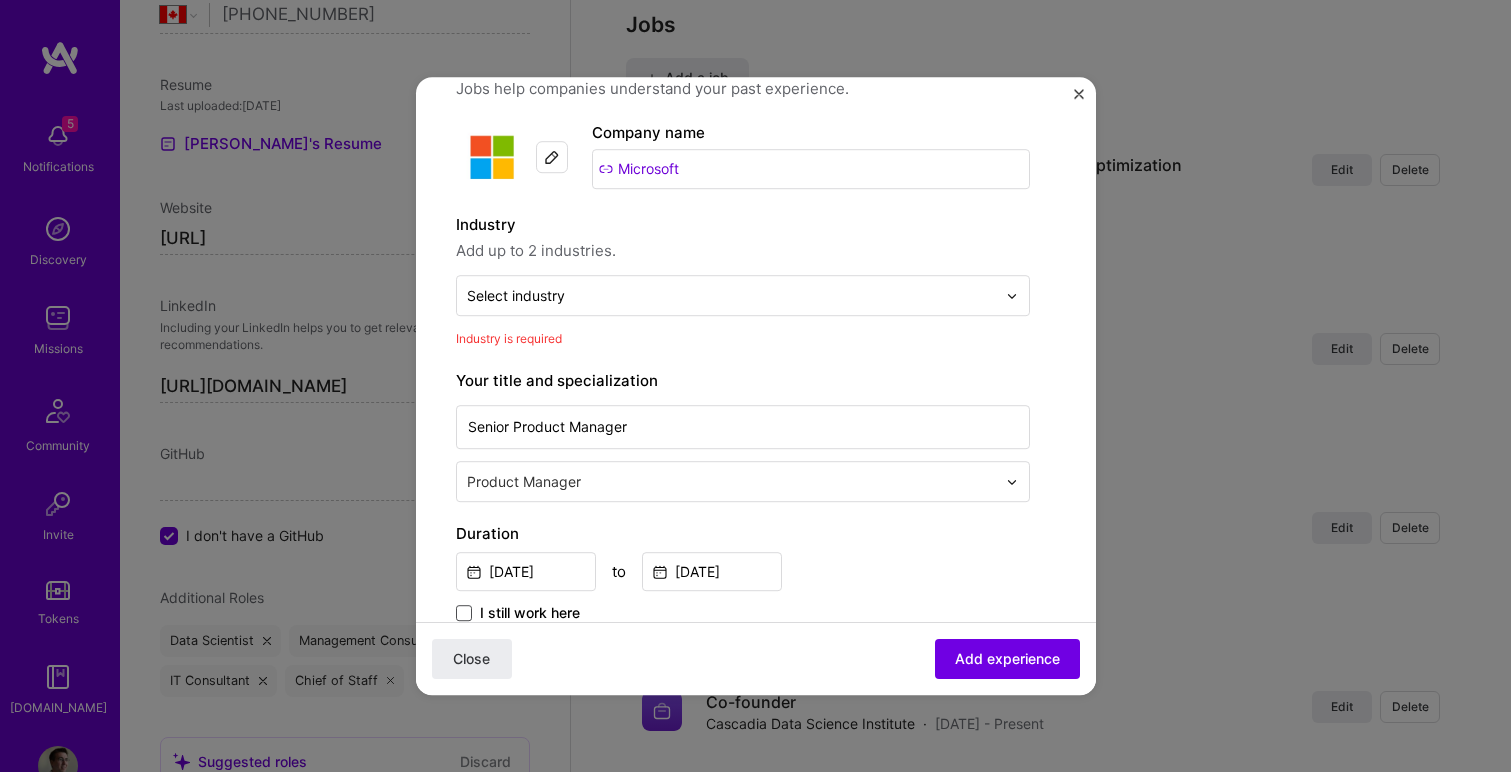 scroll, scrollTop: 0, scrollLeft: 0, axis: both 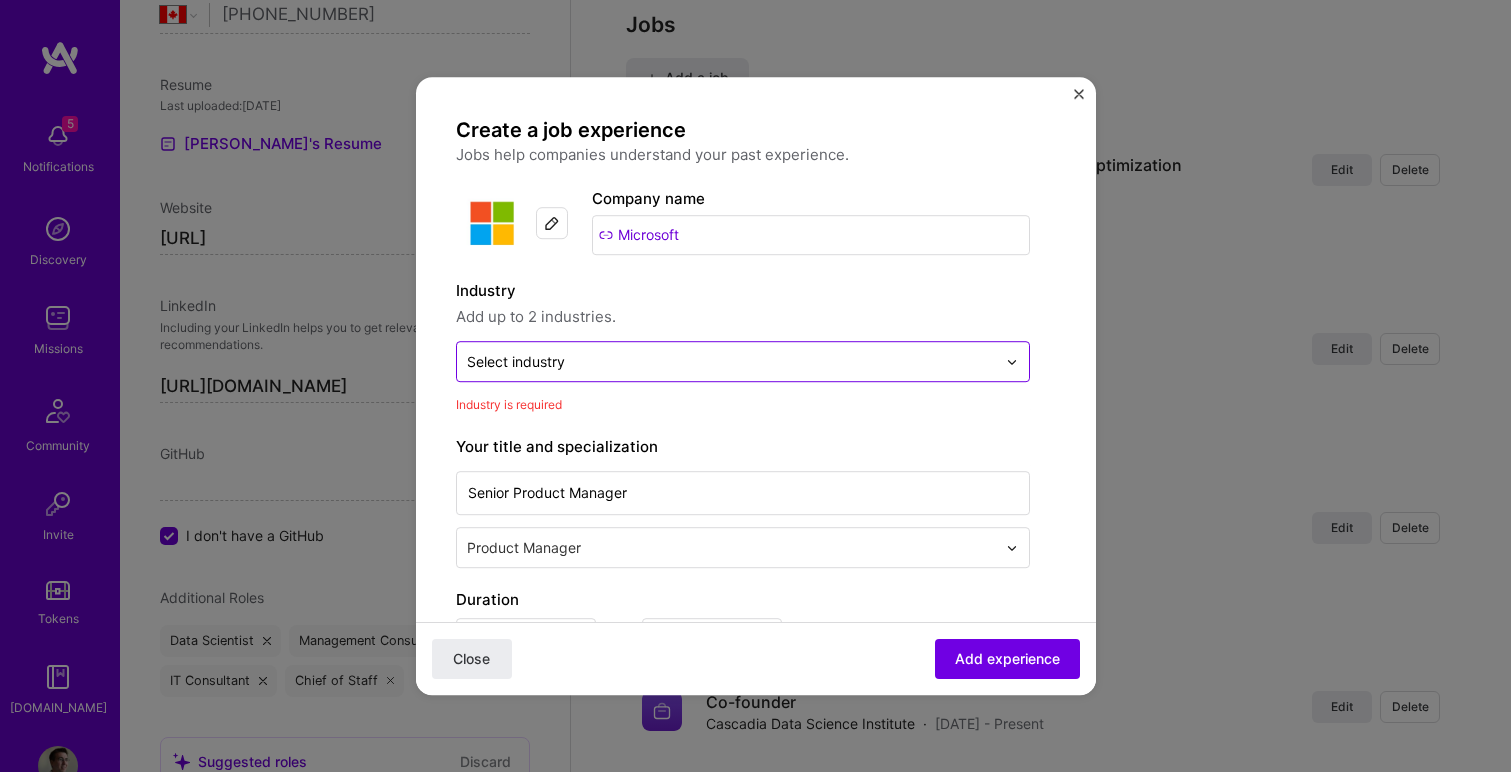 click at bounding box center [731, 361] 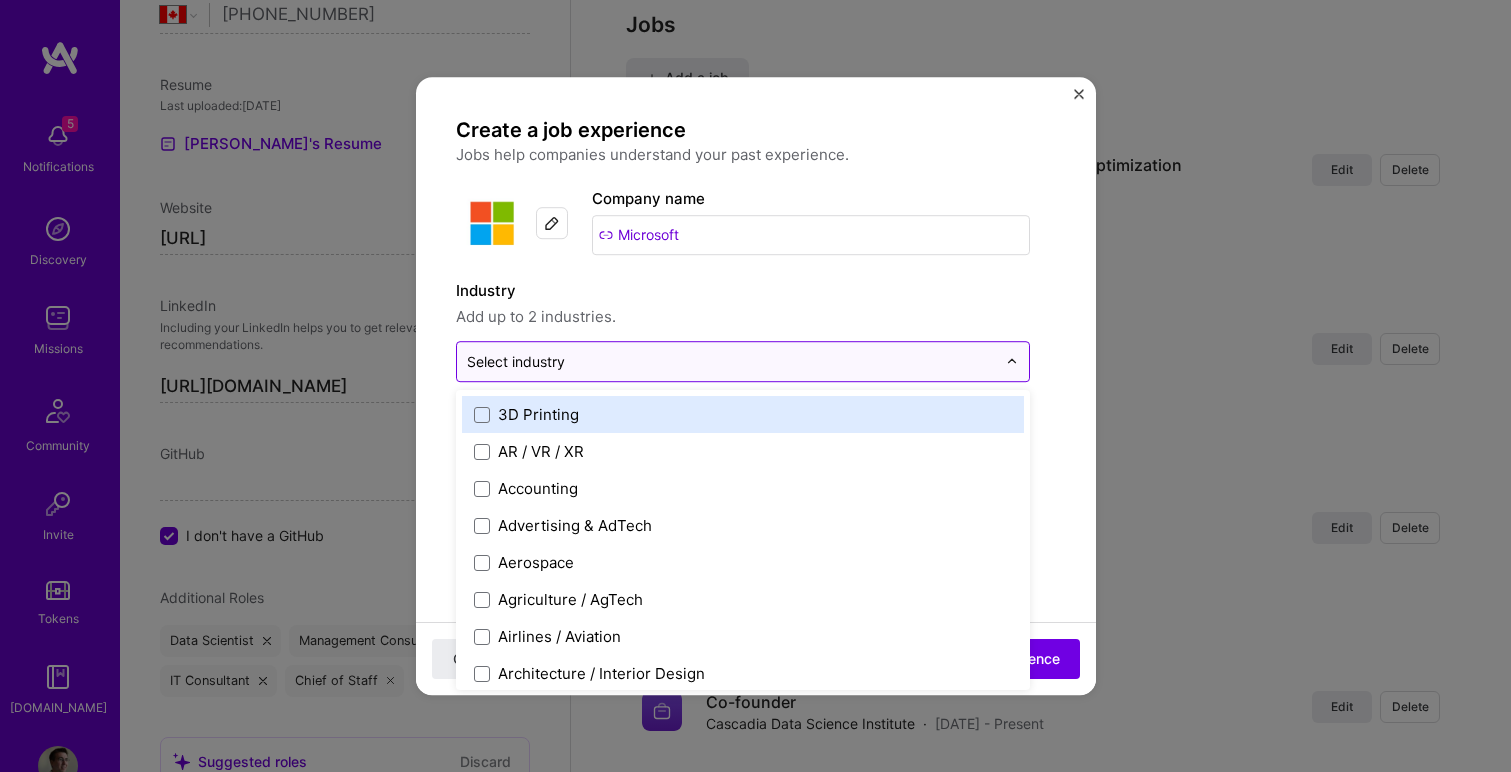 click at bounding box center (731, 361) 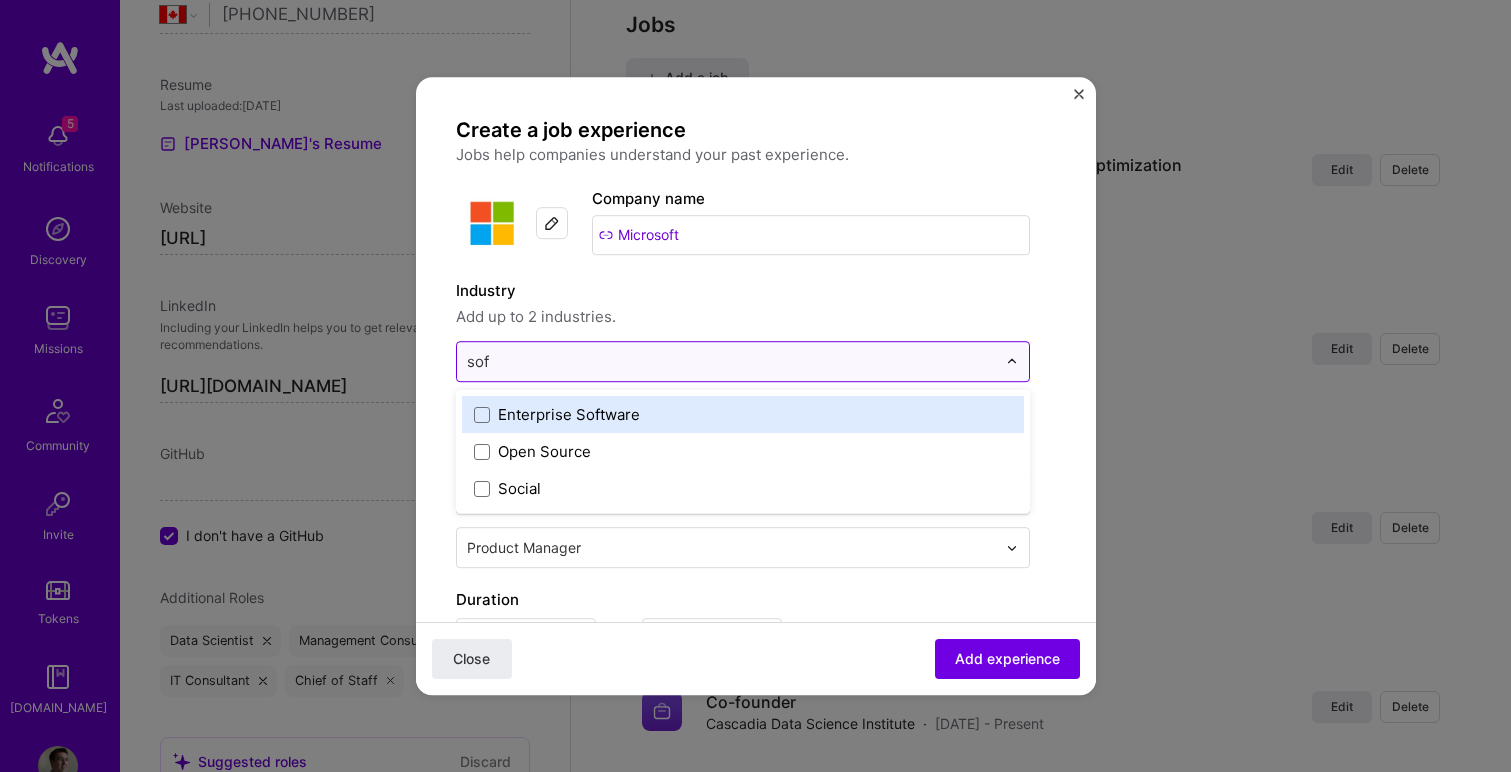 type on "soft" 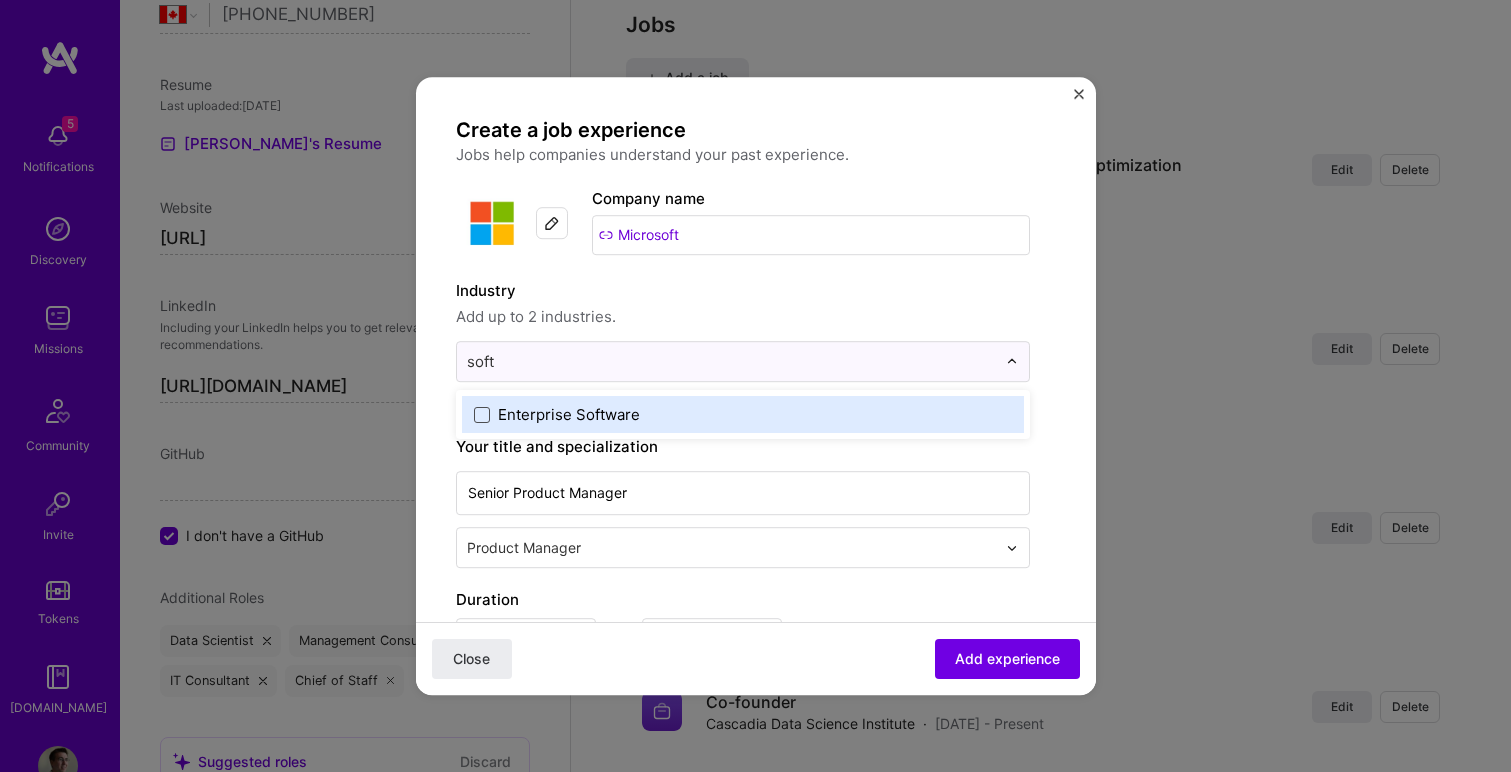 click at bounding box center (482, 415) 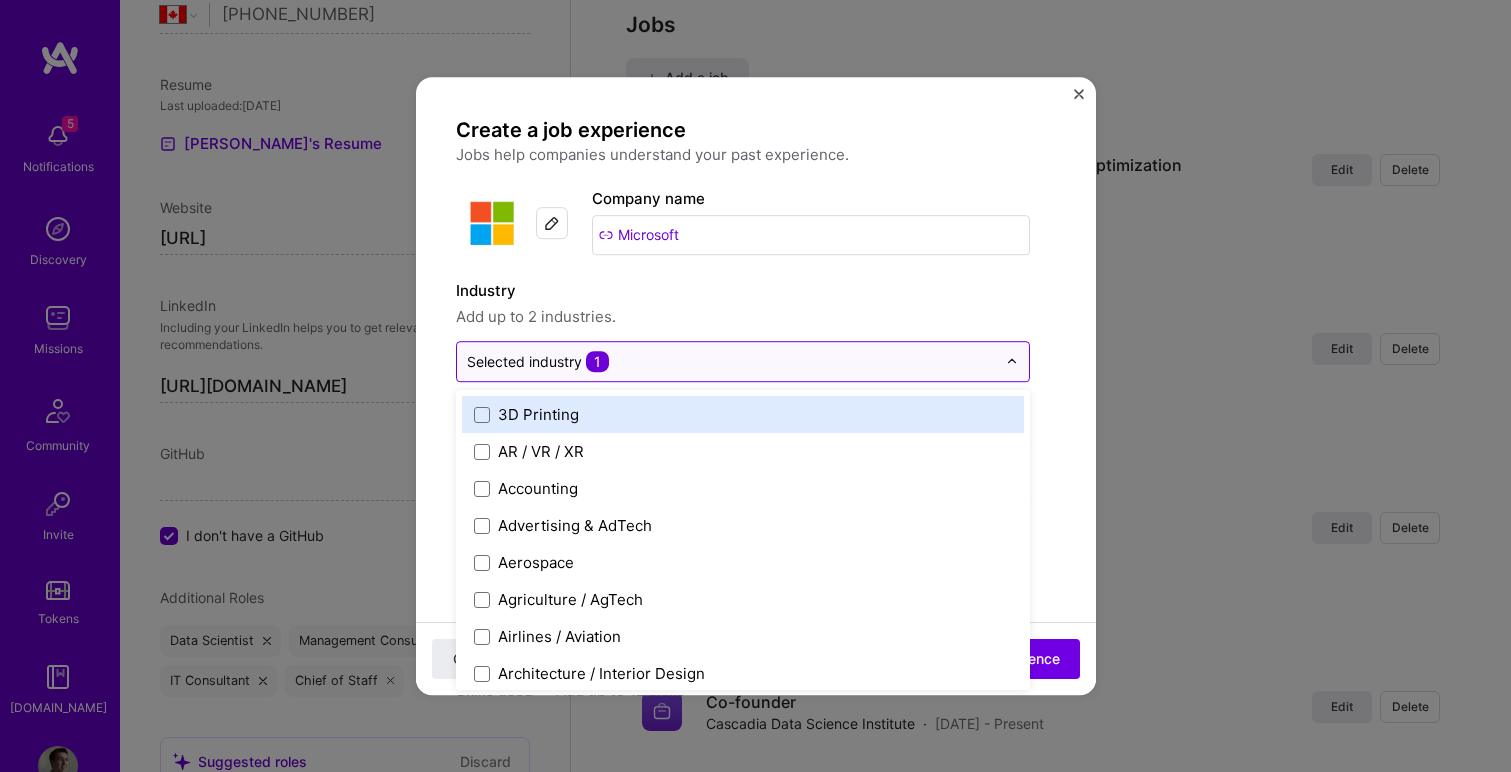 click at bounding box center [731, 361] 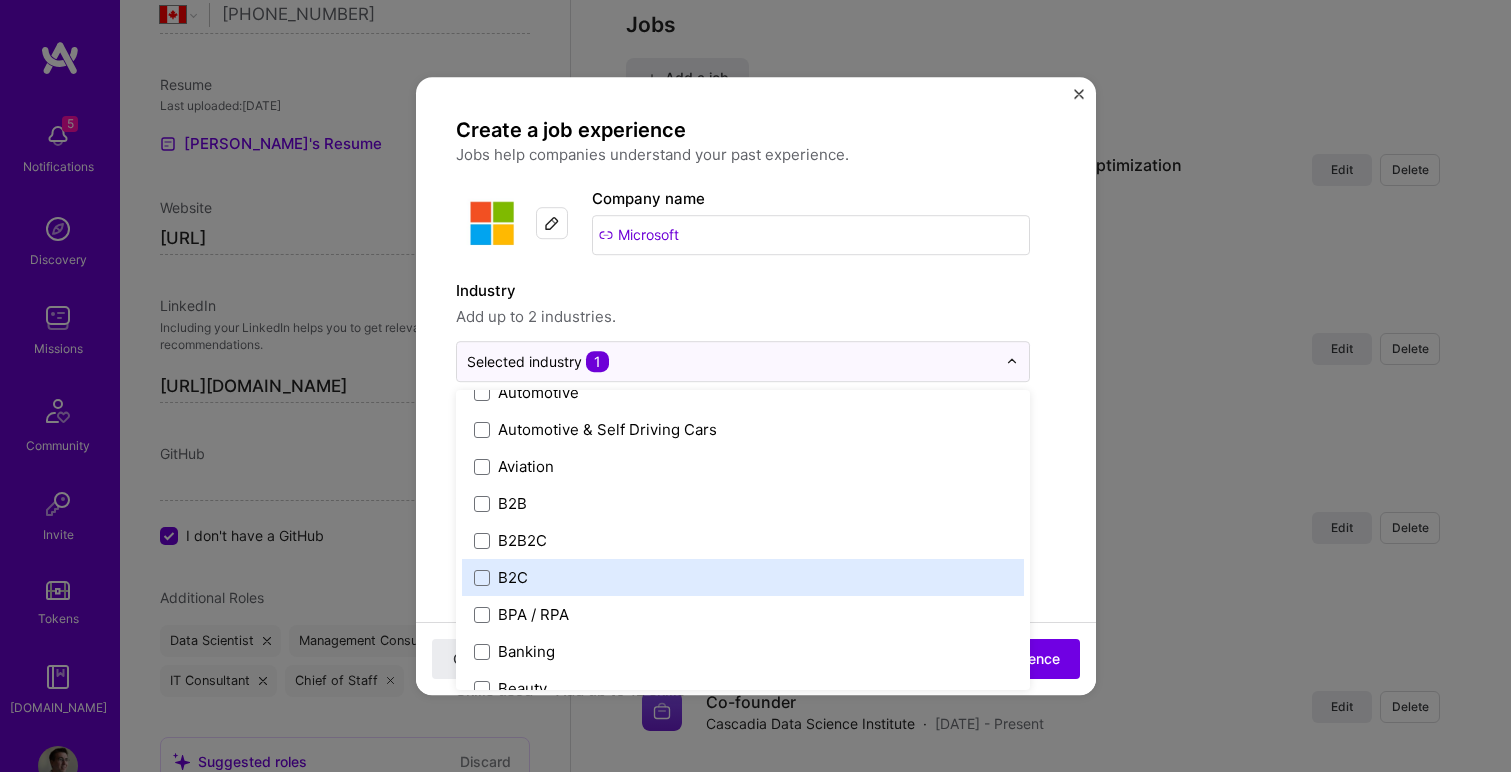 scroll, scrollTop: 464, scrollLeft: 0, axis: vertical 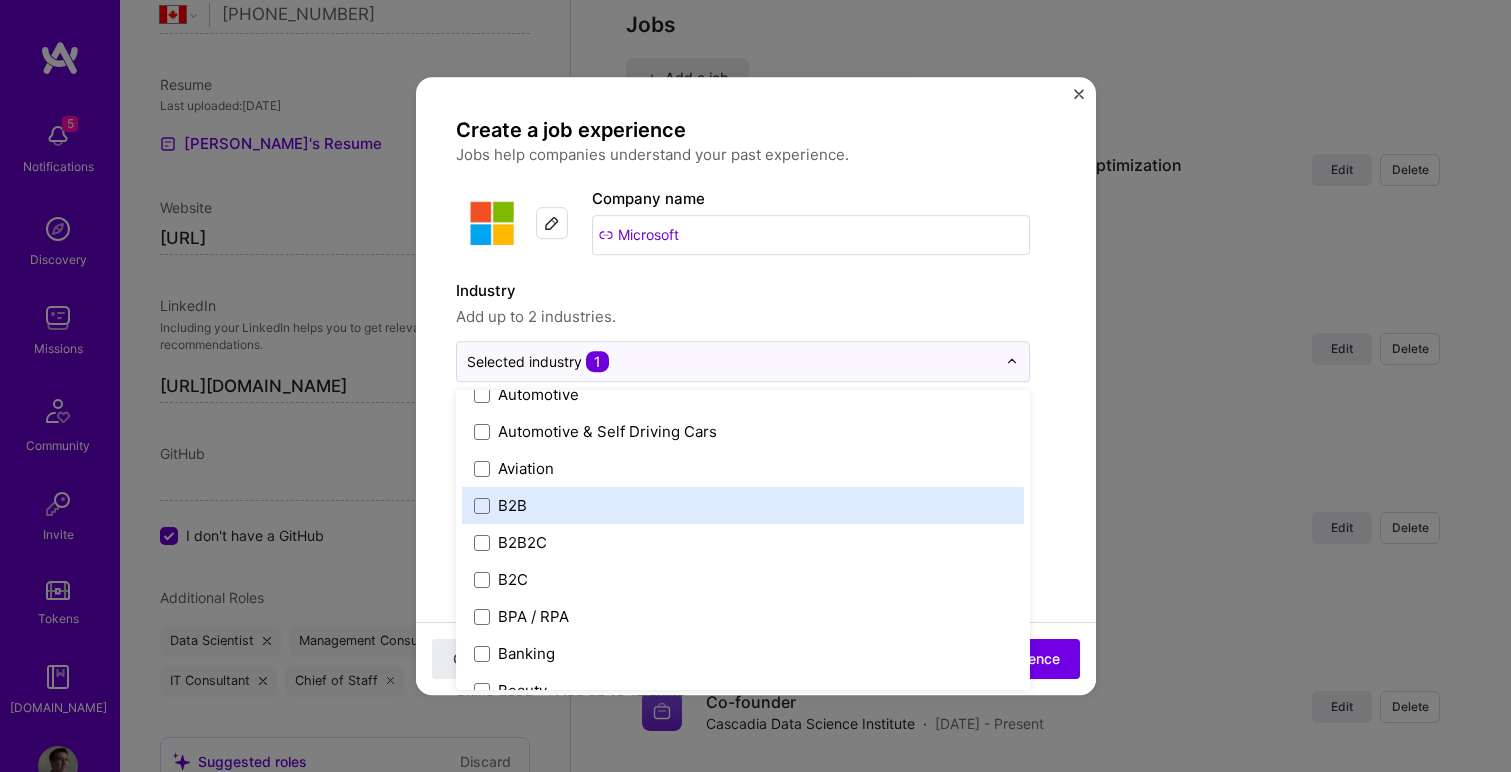 click on "B2B" at bounding box center (743, 505) 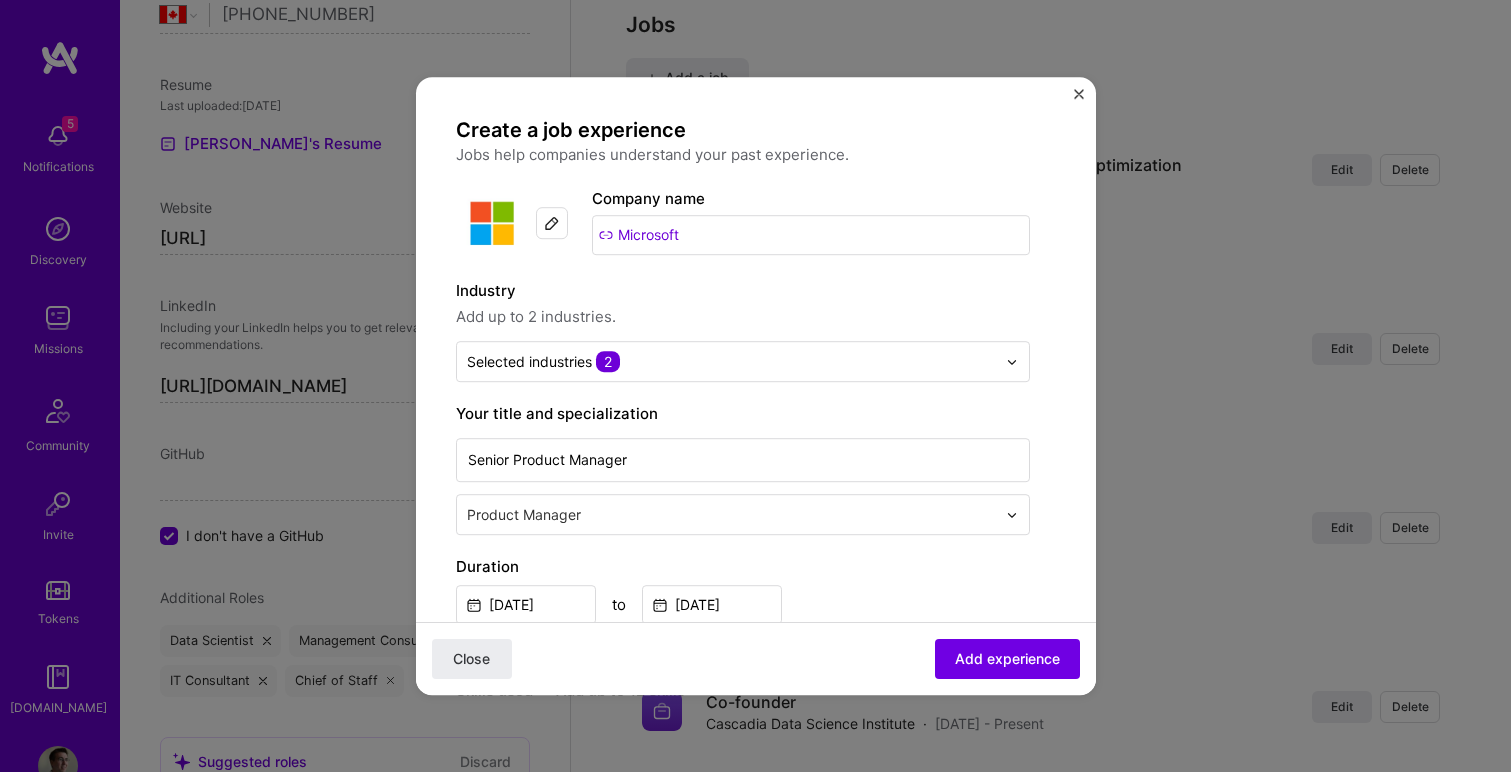 click on "Create a job experience Jobs help companies understand your past experience. Company logo Company name Microsoft
Industry Add up to 2 industries. Selected industries 2 Your title and specialization Senior Product Manager Product Manager Duration [DATE]
to [DATE]
I still work here Skills used — Add up to 12 skills Any new skills will be added to your profile. AI AI 9 API Design 1 2 3 4 5 Design Sprint 1 2 3 4 5 Figma 1 2 3 4 5 Gamification 1 2 3 4 5 Mentoring 1 2 3 4 5 Stakeholder Management 1 2 3 4 5 Team Leadership 1 2 3 4 5 Wireframing 1 2 3 4 5 Artificial Intelligence (AI) 1 2 3 4 5 Description 100 characters minimum 0 / 2,000  characters Description must be at least 100 characters Did this role require you to manage team members? (Optional) Yes, I managed 0 team members. Were you involved from inception to launch (0 - >  1)? (Optional) I was involved in zero to one with this project" at bounding box center (756, 1034) 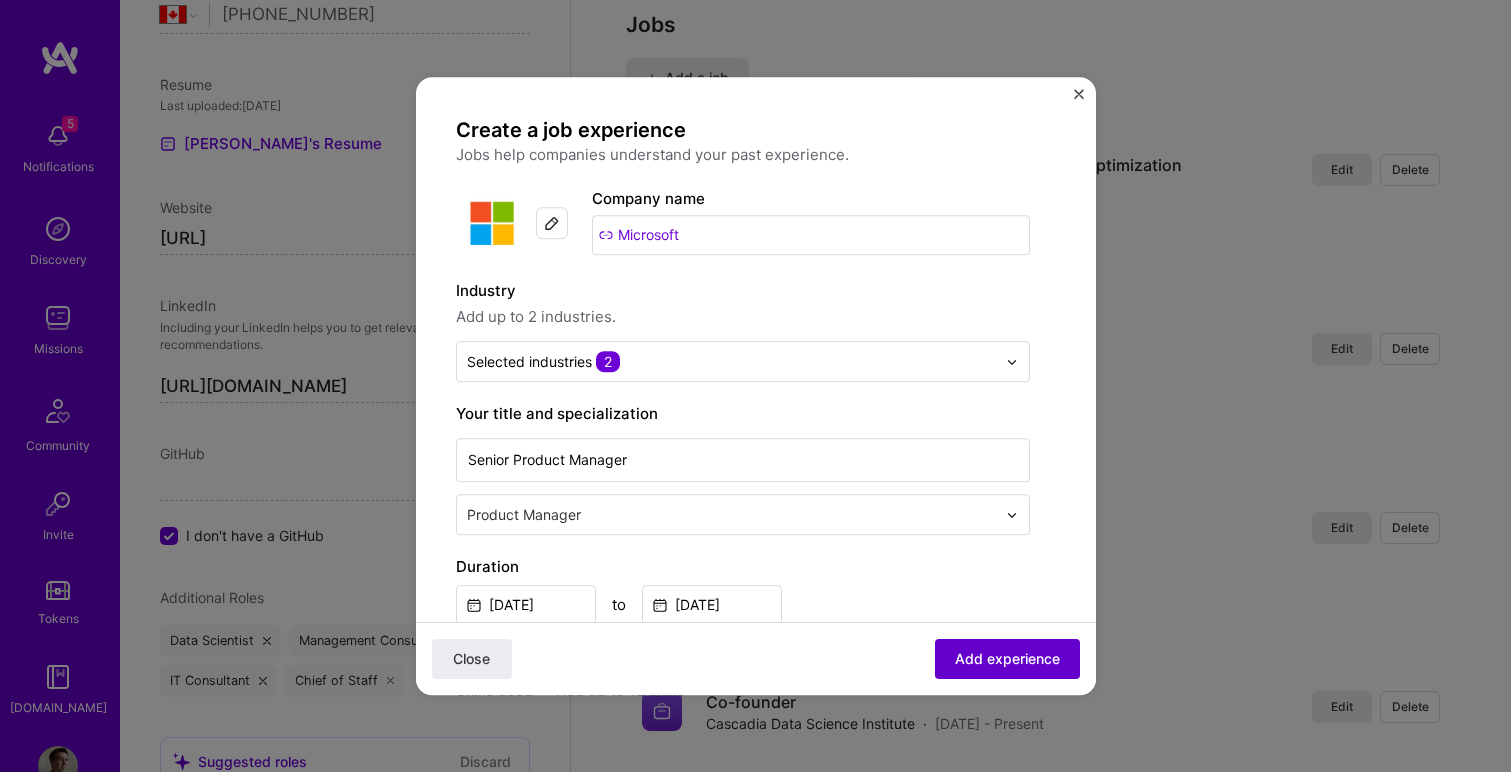 click on "Add experience" at bounding box center [1007, 659] 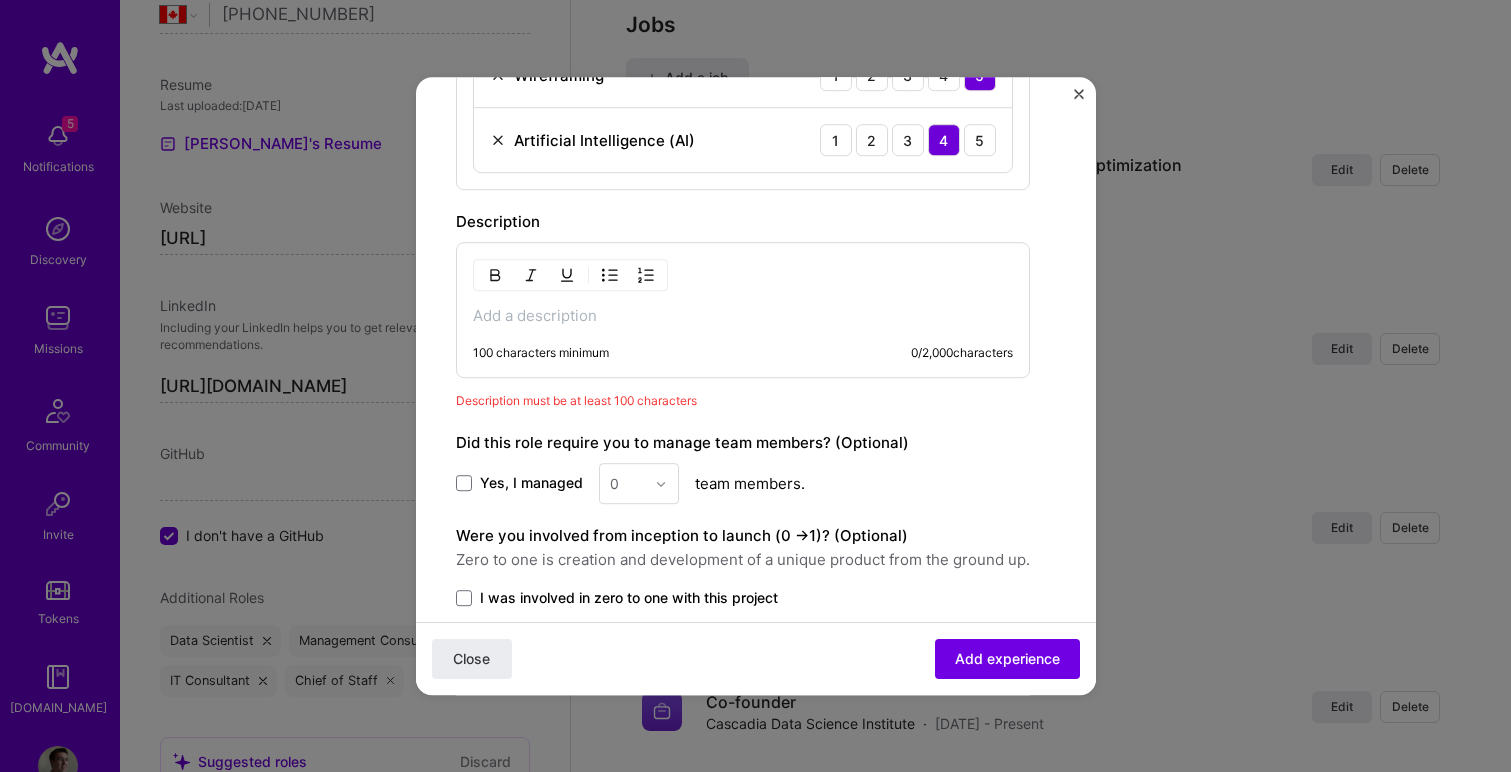 scroll, scrollTop: 1196, scrollLeft: 0, axis: vertical 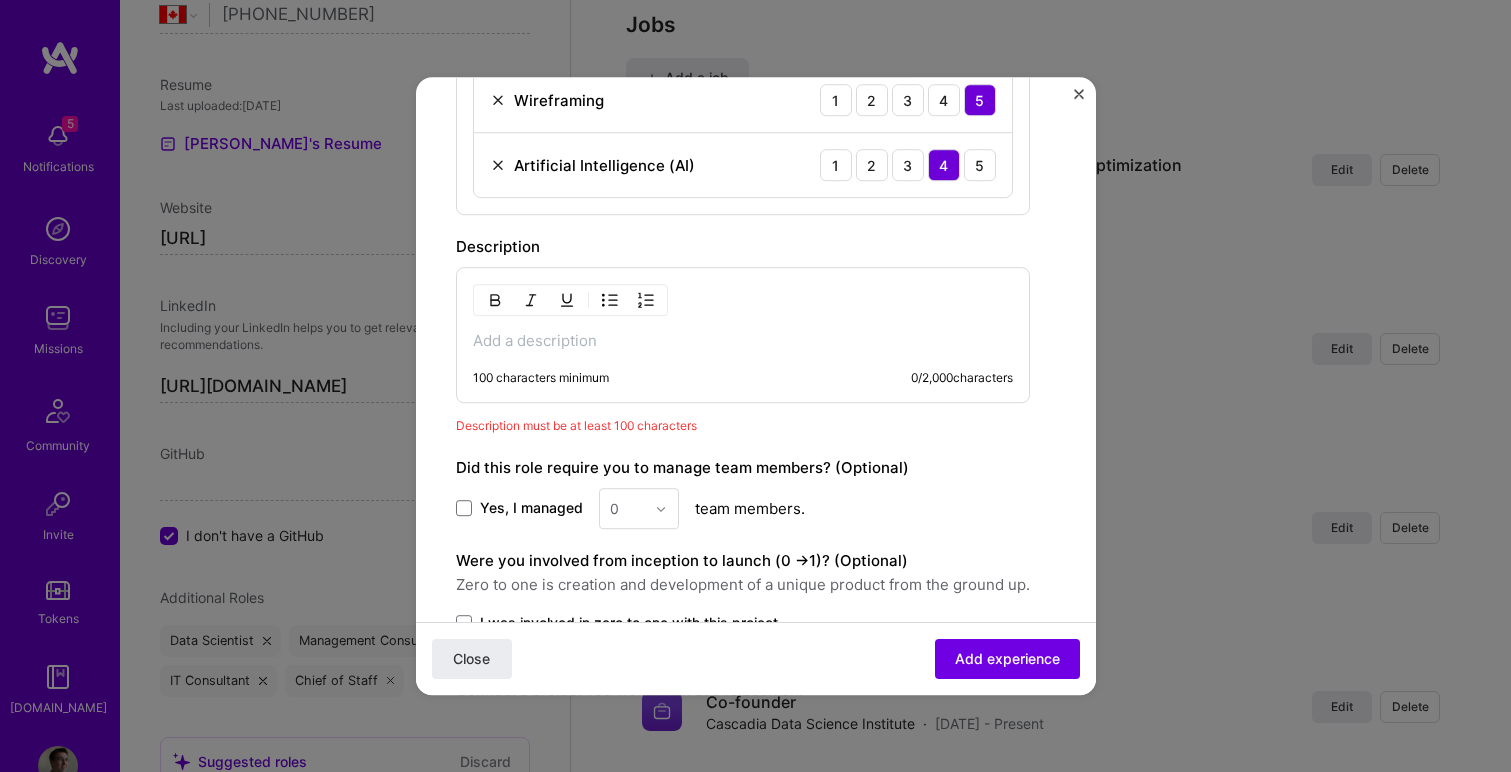 click at bounding box center [743, 341] 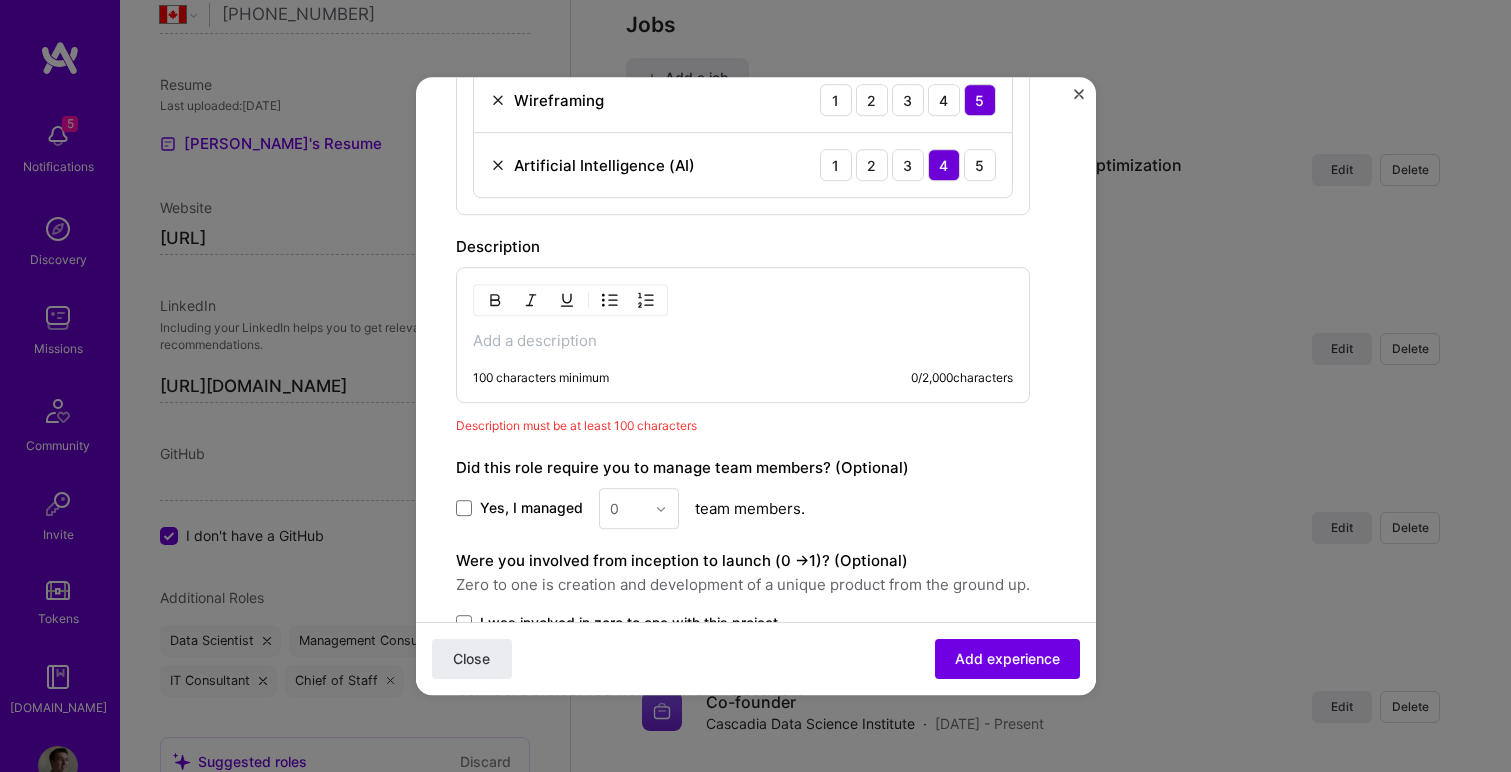 click at bounding box center [743, 341] 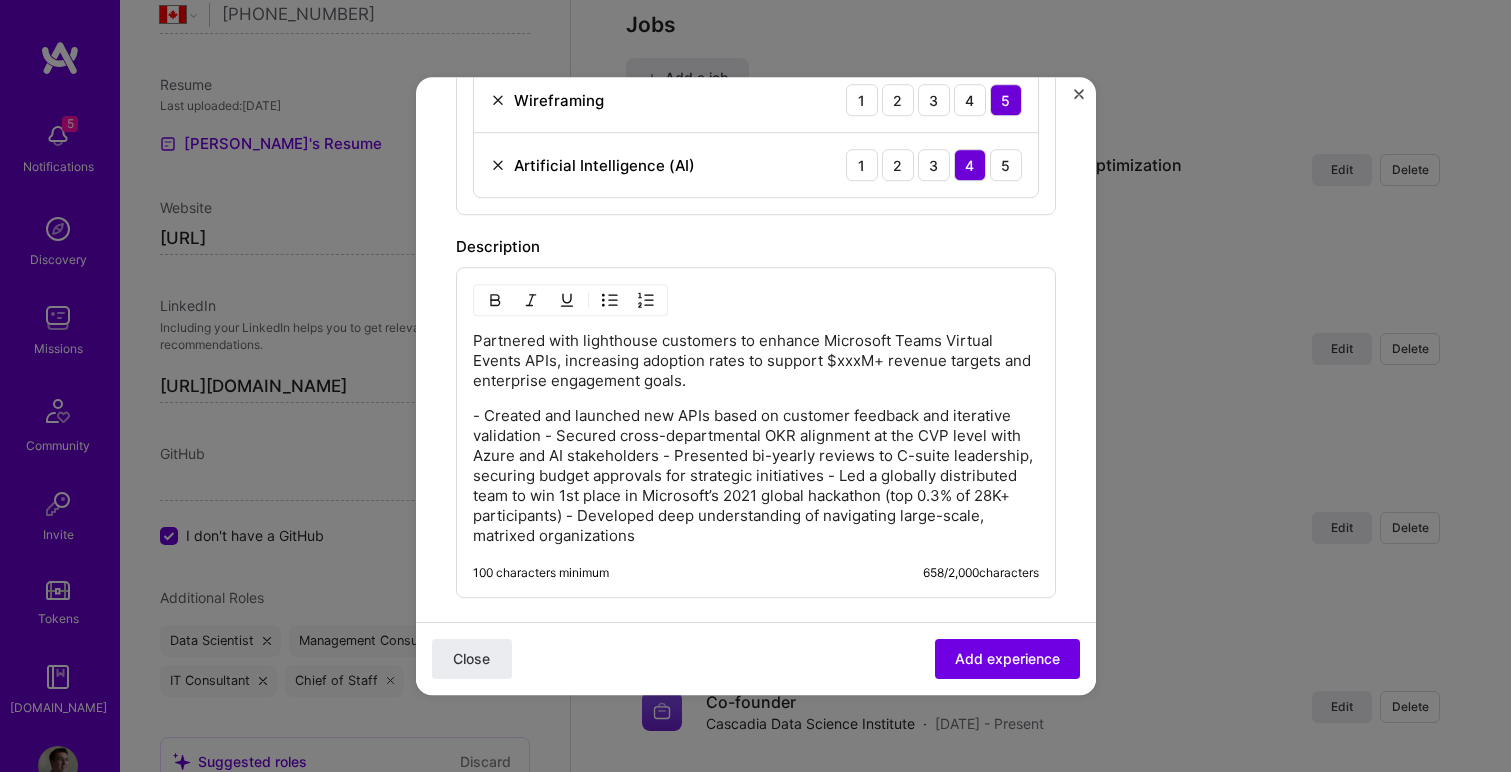 click on "- Created and launched new APIs based on customer feedback and iterative validation - Secured cross-departmental OKR alignment at the CVP level with Azure and AI stakeholders - Presented bi-yearly reviews to C-suite leadership, securing budget approvals for strategic initiatives - Led a globally distributed team to win 1st place in Microsoft’s 2021 global hackathon (top 0.3% of 28K+ participants) - Developed deep understanding of navigating large-scale, matrixed organizations" at bounding box center (756, 476) 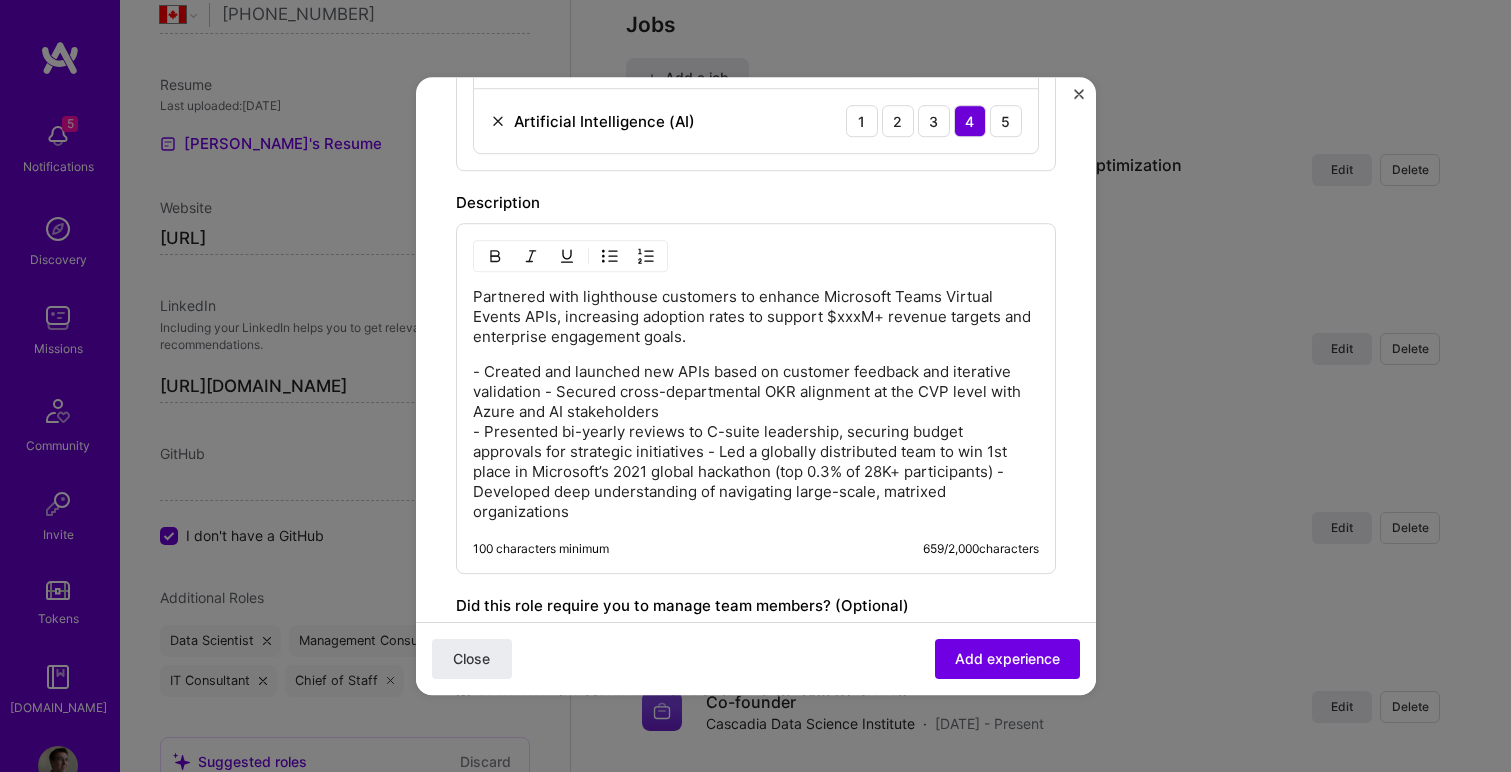 scroll, scrollTop: 1257, scrollLeft: 0, axis: vertical 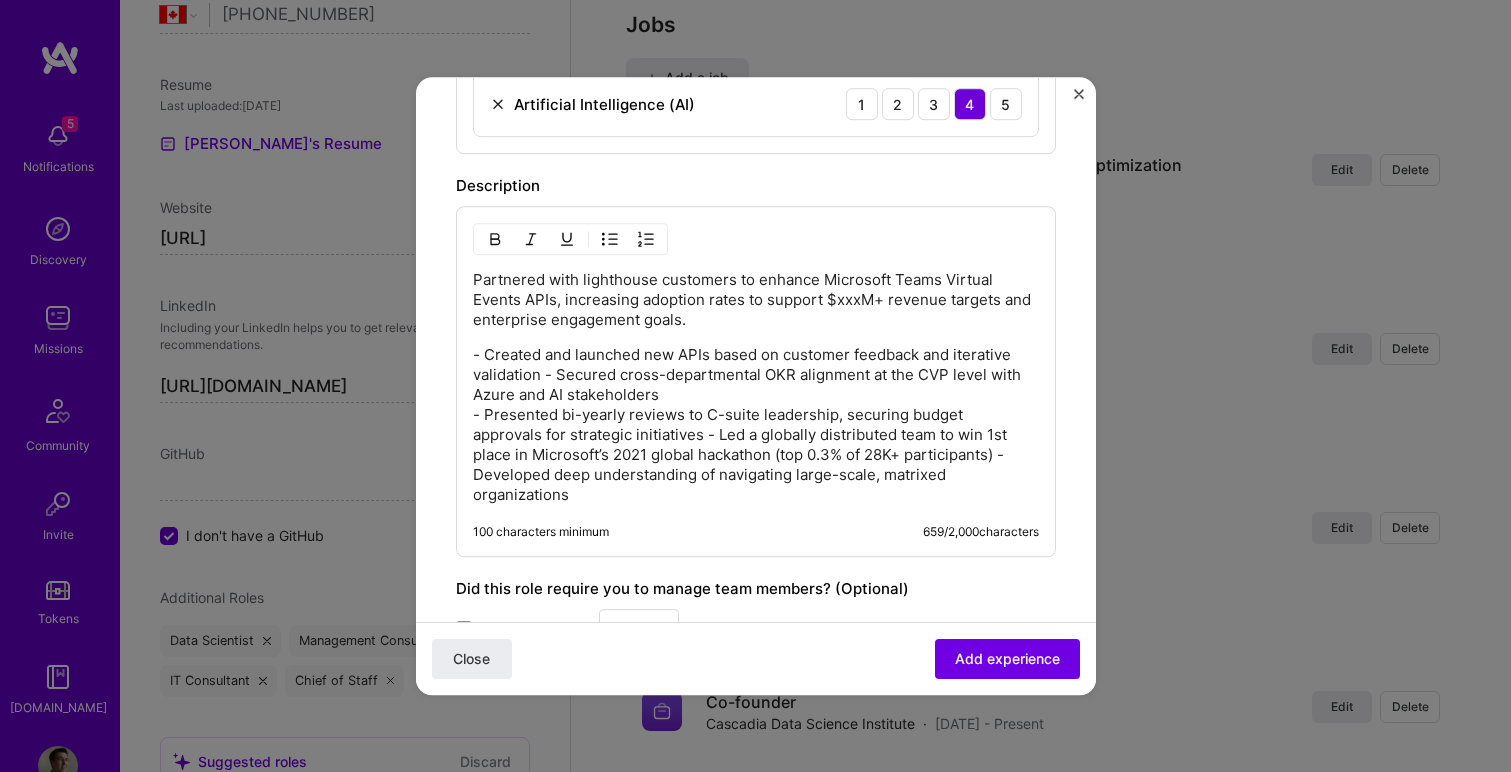 click on "- Created and launched new APIs based on customer feedback and iterative validation - Secured cross-departmental OKR alignment at the CVP level with Azure and AI stakeholders  - Presented bi-yearly reviews to C-suite leadership, securing budget approvals for strategic initiatives - Led a globally distributed team to win 1st place in Microsoft’s 2021 global hackathon (top 0.3% of 28K+ participants) - Developed deep understanding of navigating large-scale, matrixed organizations" at bounding box center [756, 425] 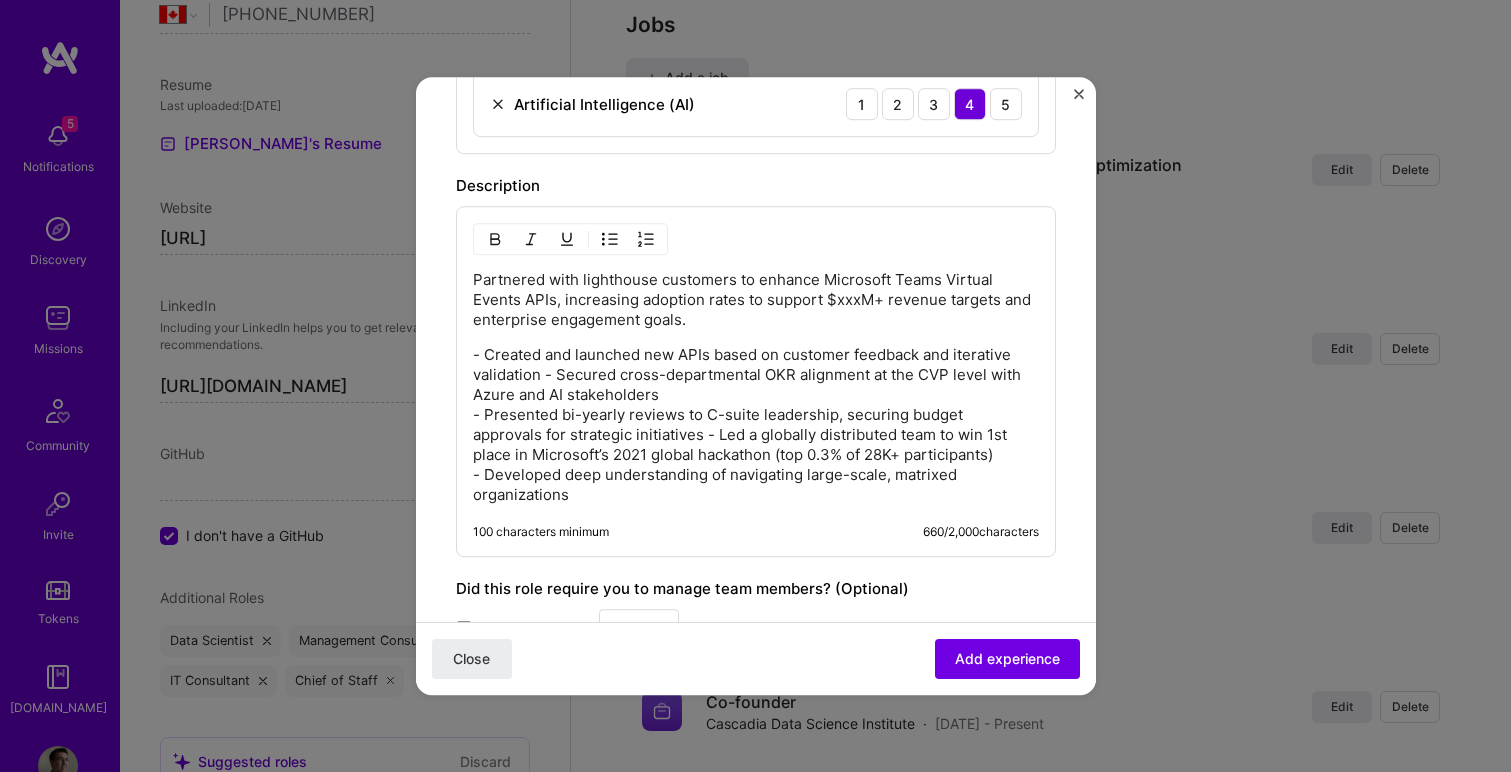 click on "- Created and launched new APIs based on customer feedback and iterative validation - Secured cross-departmental OKR alignment at the CVP level with Azure and AI stakeholders  - Presented bi-yearly reviews to C-suite leadership, securing budget approvals for strategic initiatives - Led a globally distributed team to win 1st place in Microsoft’s 2021 global hackathon (top 0.3% of 28K+ participants)  - Developed deep understanding of navigating large-scale, matrixed organizations" at bounding box center (756, 425) 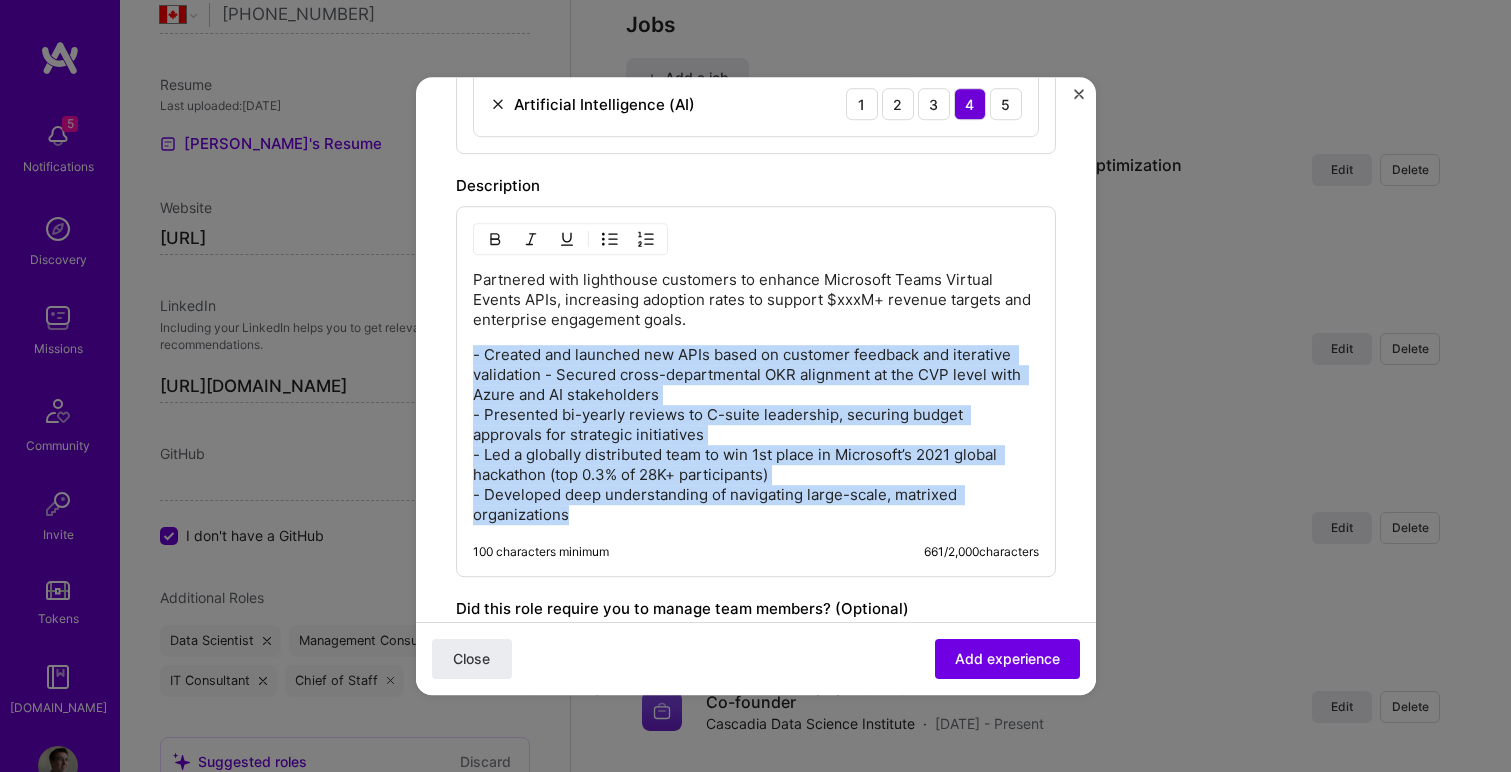 drag, startPoint x: 576, startPoint y: 517, endPoint x: 462, endPoint y: 359, distance: 194.83327 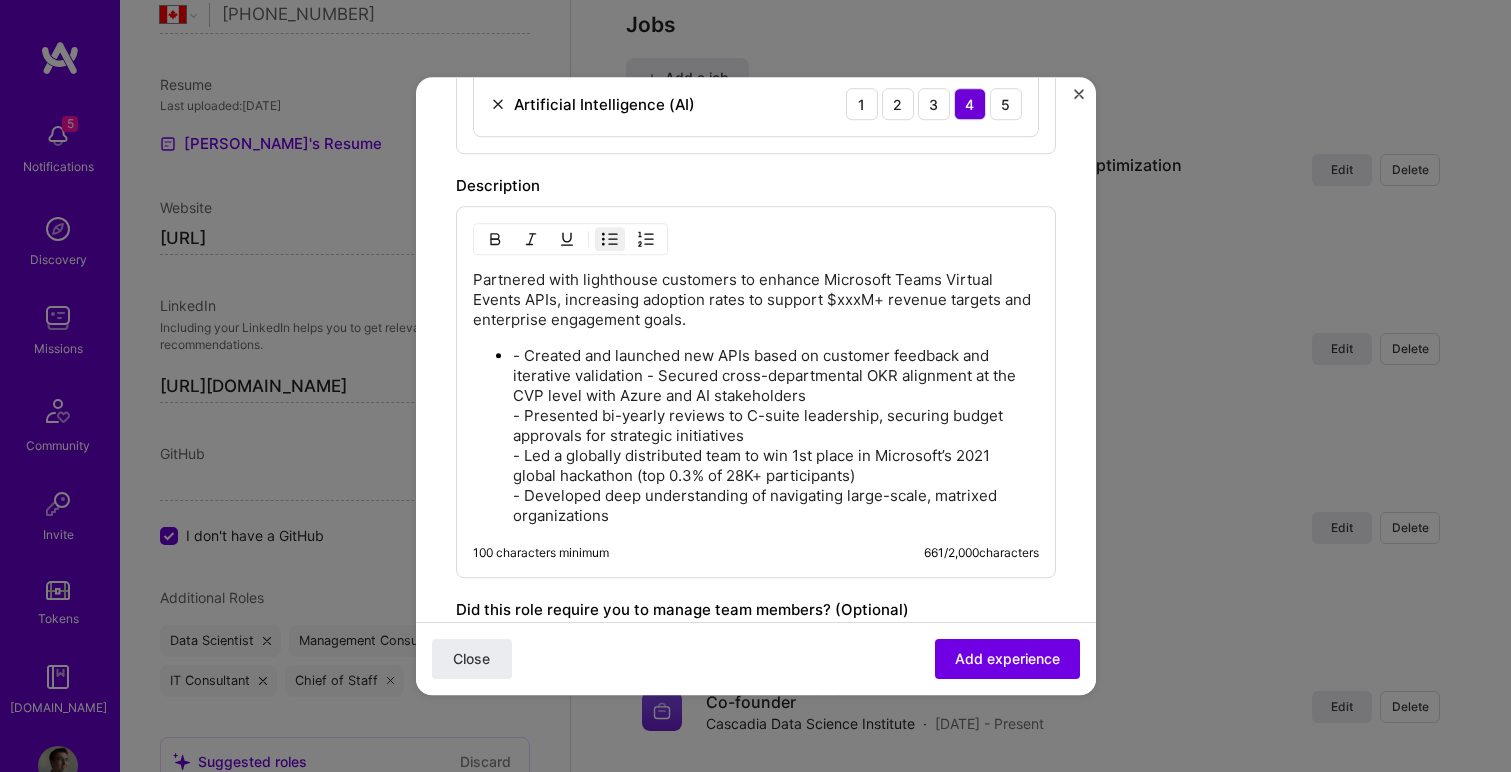 click on "- Created and launched new APIs based on customer feedback and iterative validation - Secured cross-departmental OKR alignment at the CVP level with Azure and AI stakeholders  - Presented bi-yearly reviews to C-suite leadership, securing budget approvals for strategic initiatives  - Led a globally distributed team to win 1st place in Microsoft’s 2021 global hackathon (top 0.3% of 28K+ participants)  - Developed deep understanding of navigating large-scale, matrixed organizations" at bounding box center (776, 436) 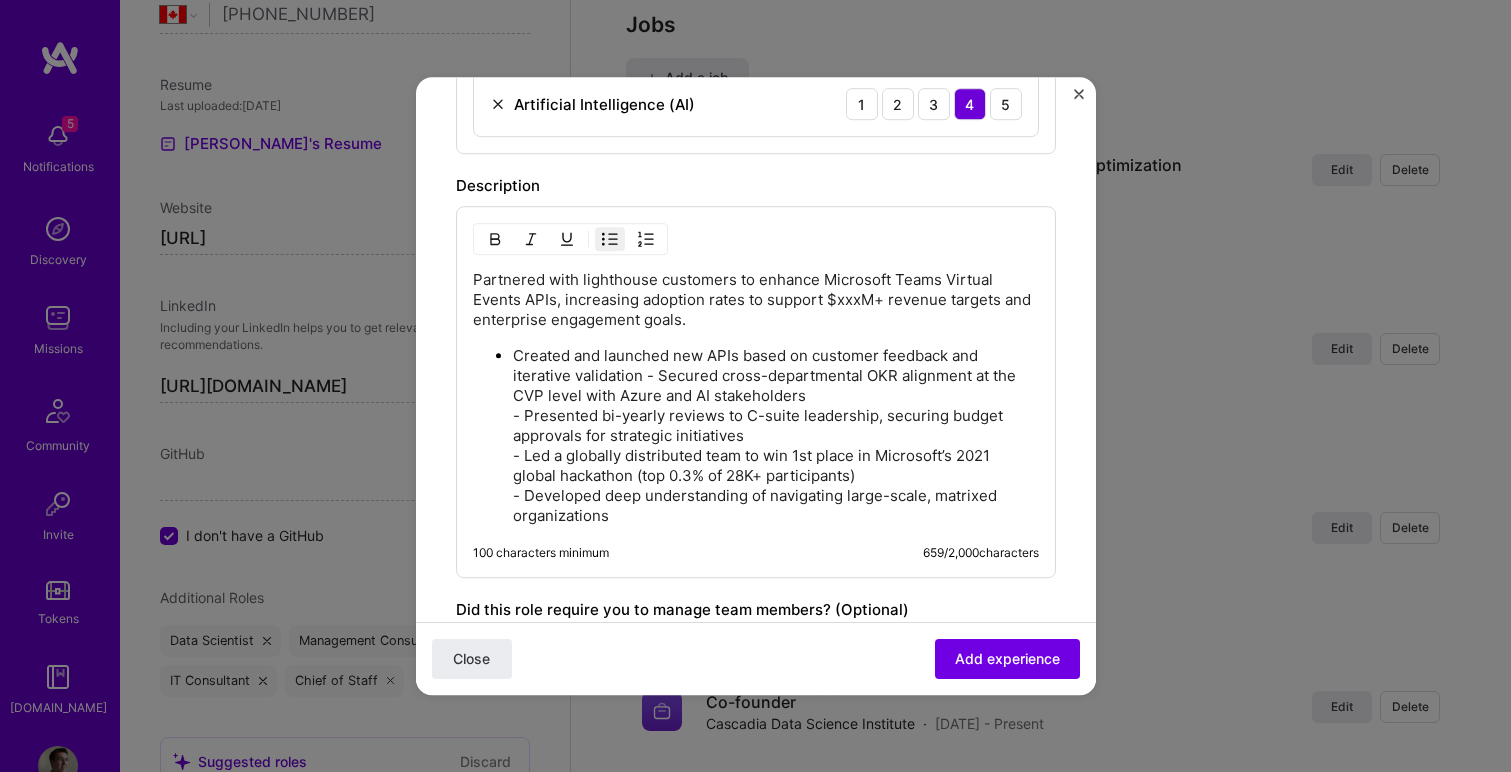 click on "Created and launched new APIs based on customer feedback and iterative validation - Secured cross-departmental OKR alignment at the CVP level with Azure and AI stakeholders  - Presented bi-yearly reviews to C-suite leadership, securing budget approvals for strategic initiatives  - Led a globally distributed team to win 1st place in Microsoft’s 2021 global hackathon (top 0.3% of 28K+ participants)  - Developed deep understanding of navigating large-scale, matrixed organizations" at bounding box center [776, 436] 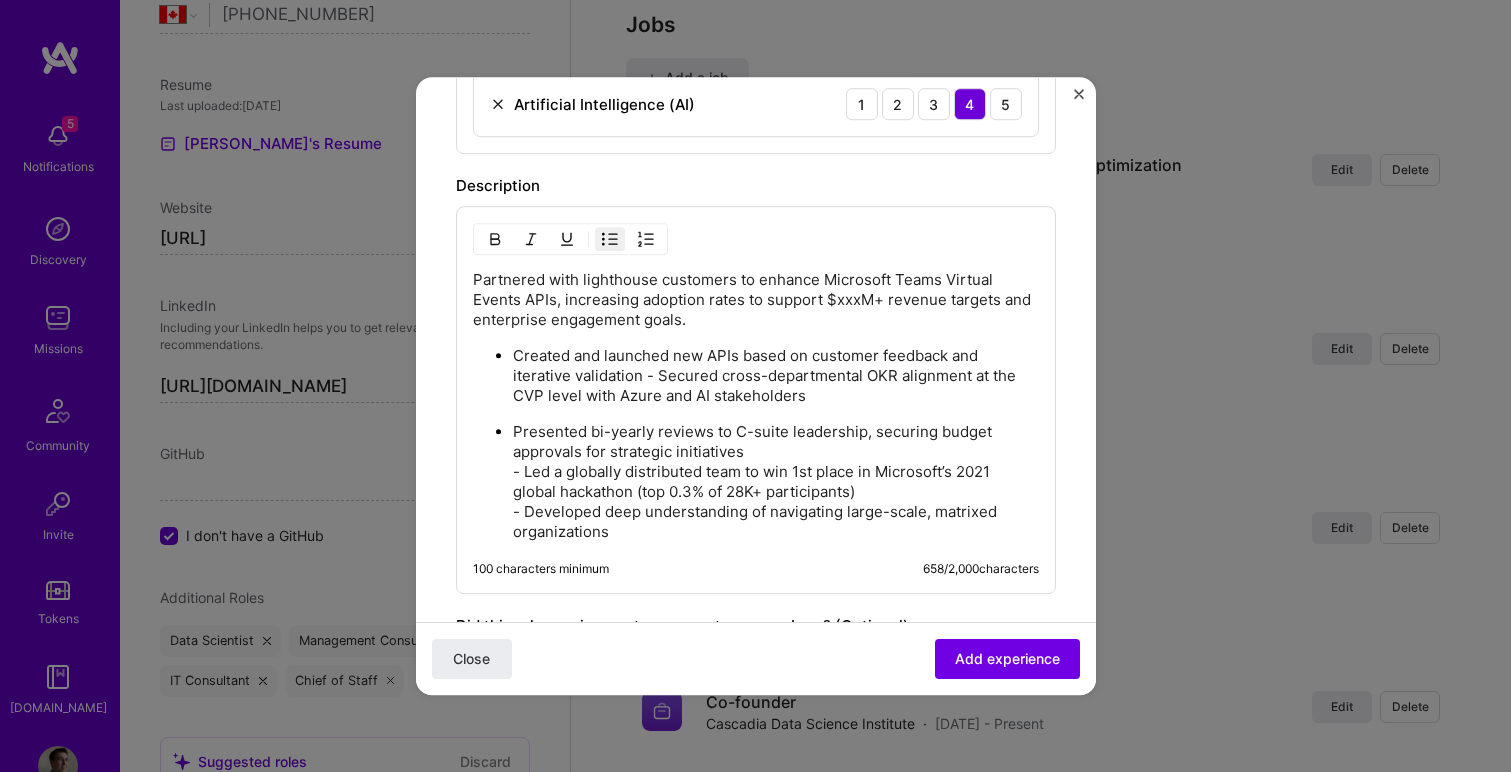 click on "Presented bi-yearly reviews to C-suite leadership, securing budget approvals for strategic initiatives  - Led a globally distributed team to win 1st place in Microsoft’s 2021 global hackathon (top 0.3% of 28K+ participants)  - Developed deep understanding of navigating large-scale, matrixed organizations" at bounding box center [776, 482] 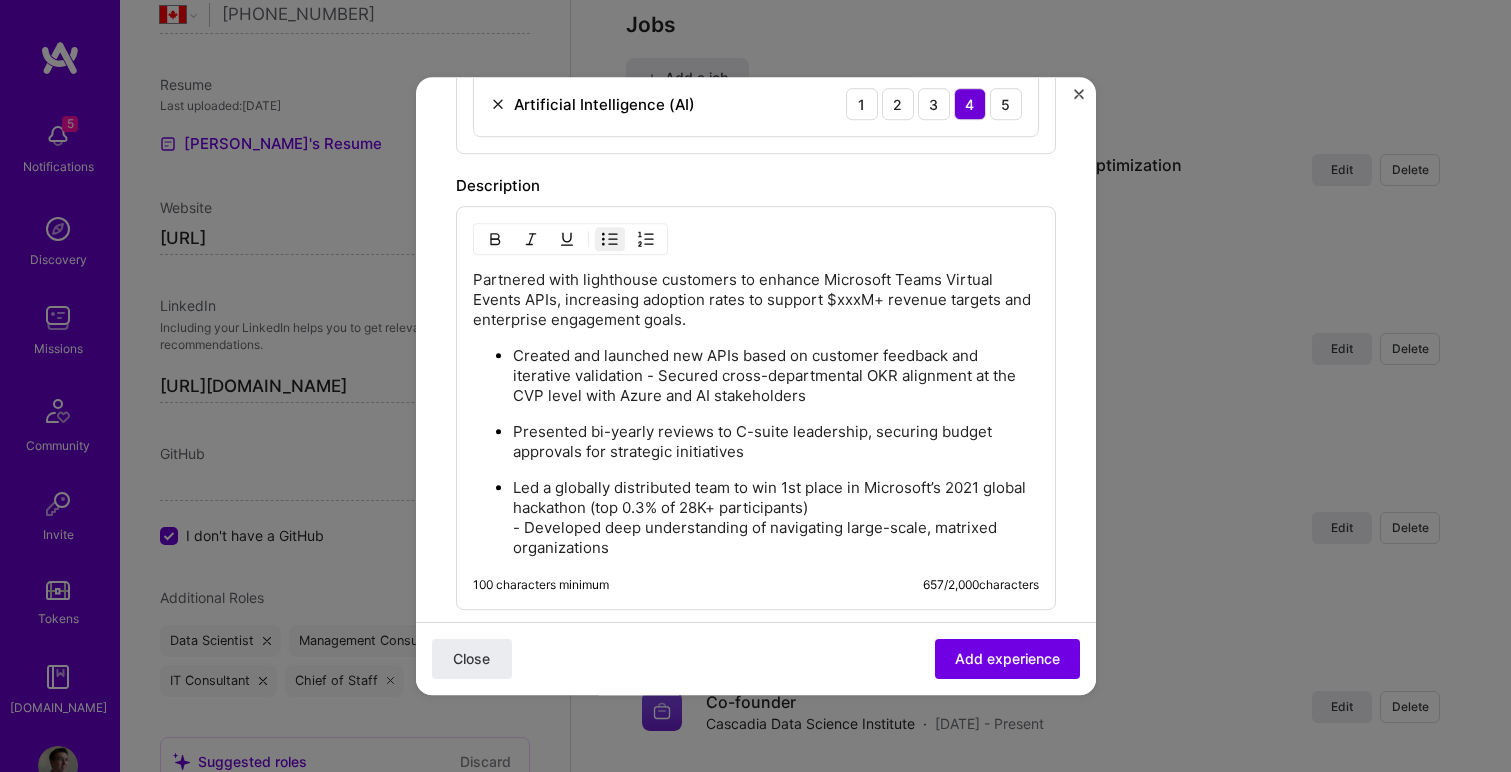 click on "Led a globally distributed team to win 1st place in Microsoft’s 2021 global hackathon (top 0.3% of 28K+ participants)  - Developed deep understanding of navigating large-scale, matrixed organizations" at bounding box center (776, 518) 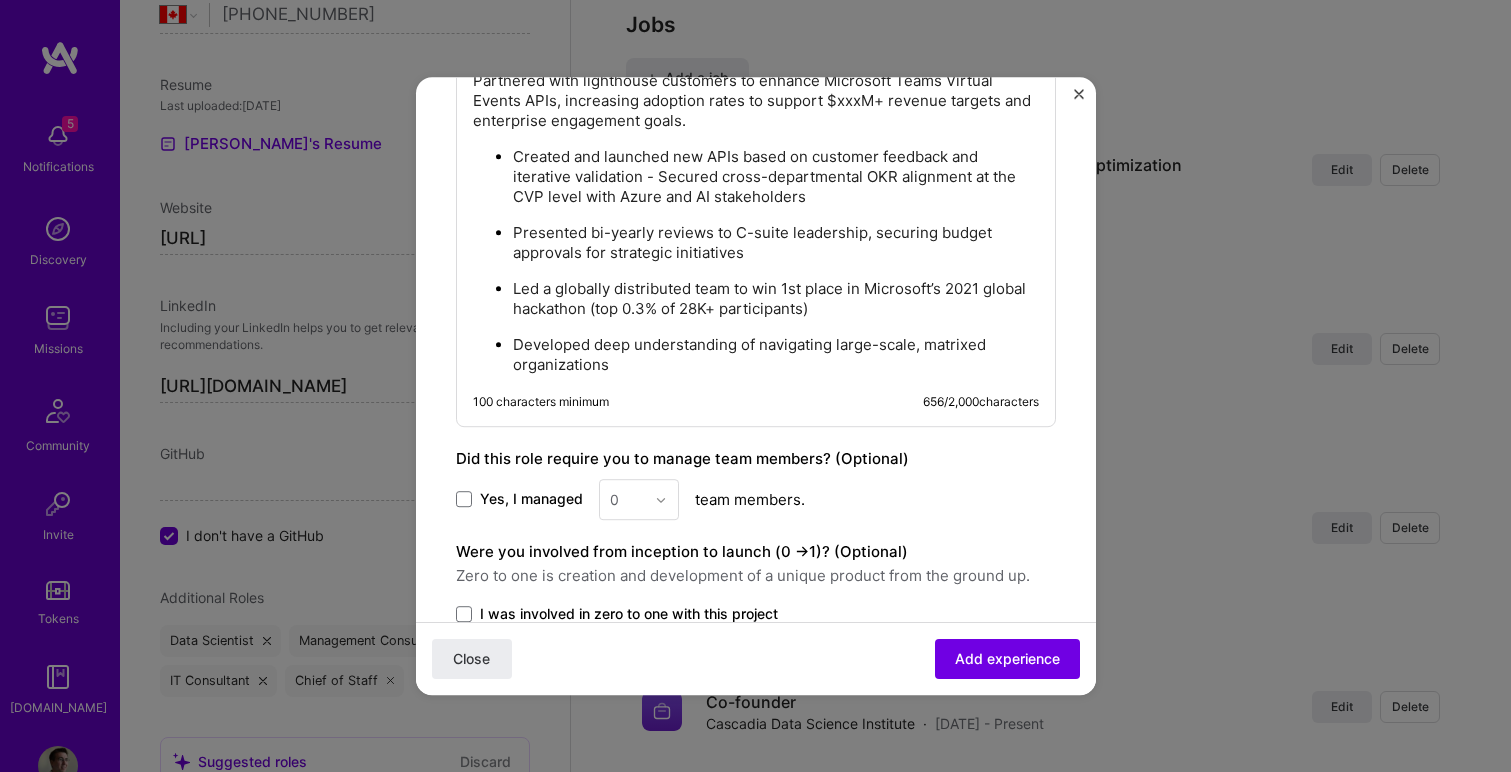 scroll, scrollTop: 1619, scrollLeft: 0, axis: vertical 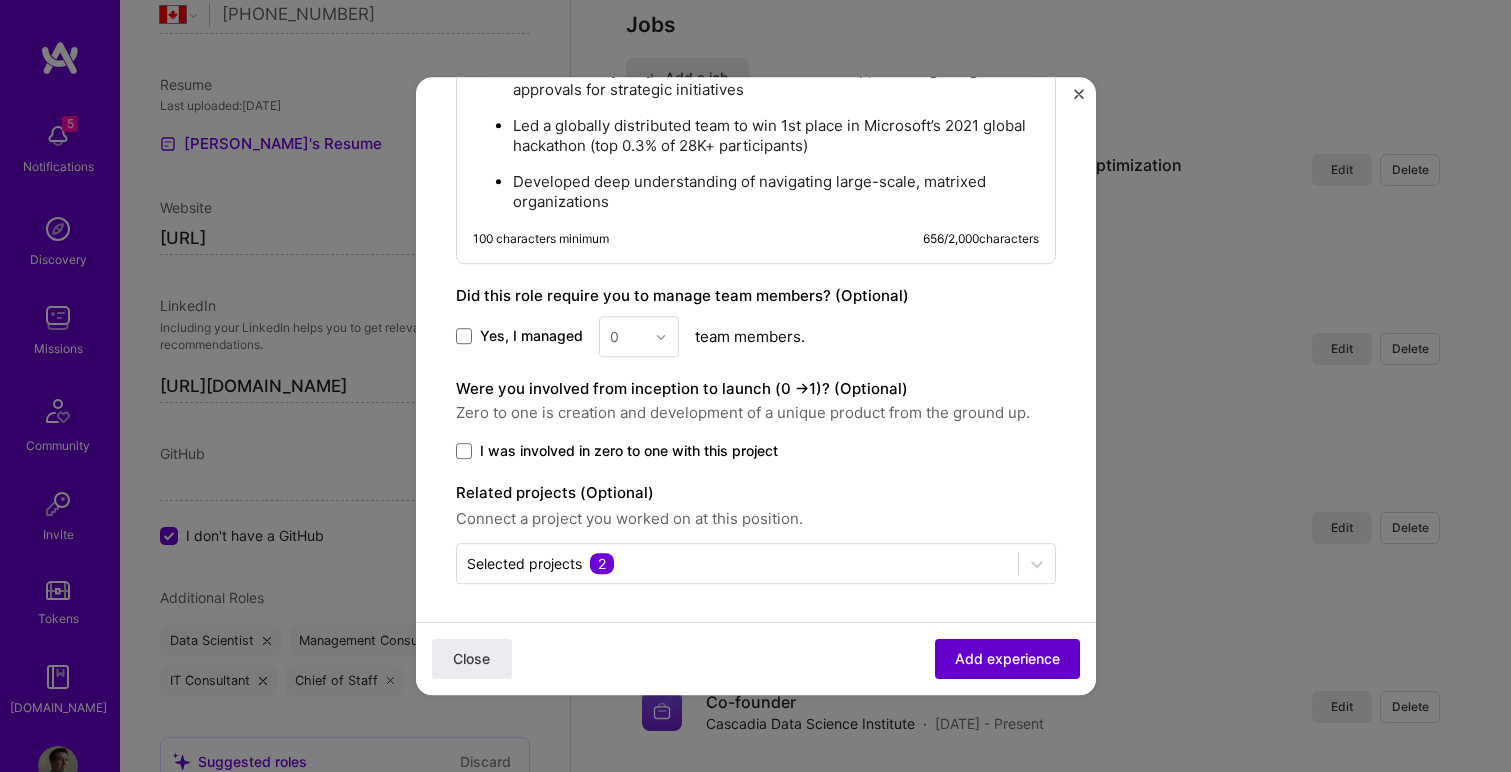 click on "Add experience" at bounding box center (1007, 659) 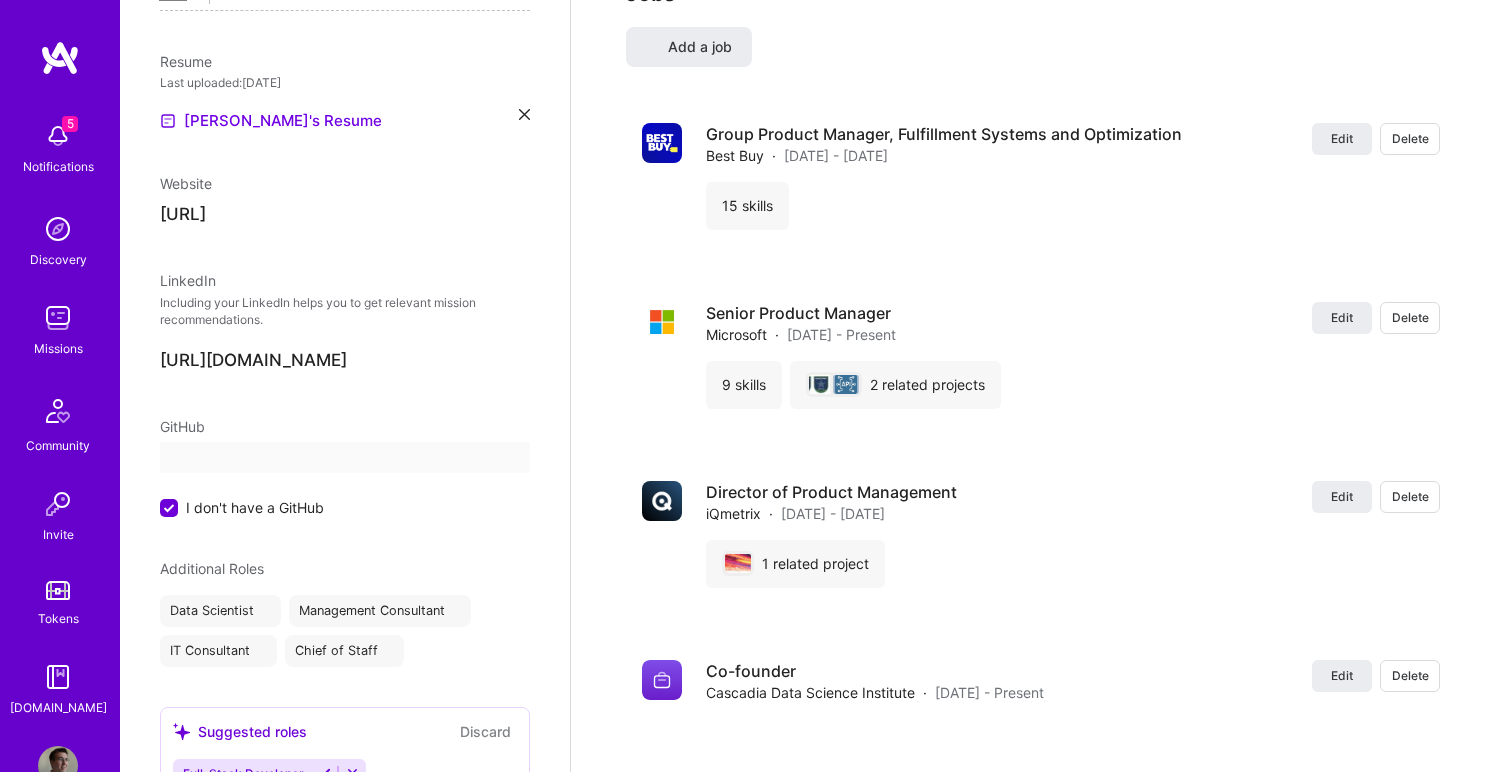select on "CA" 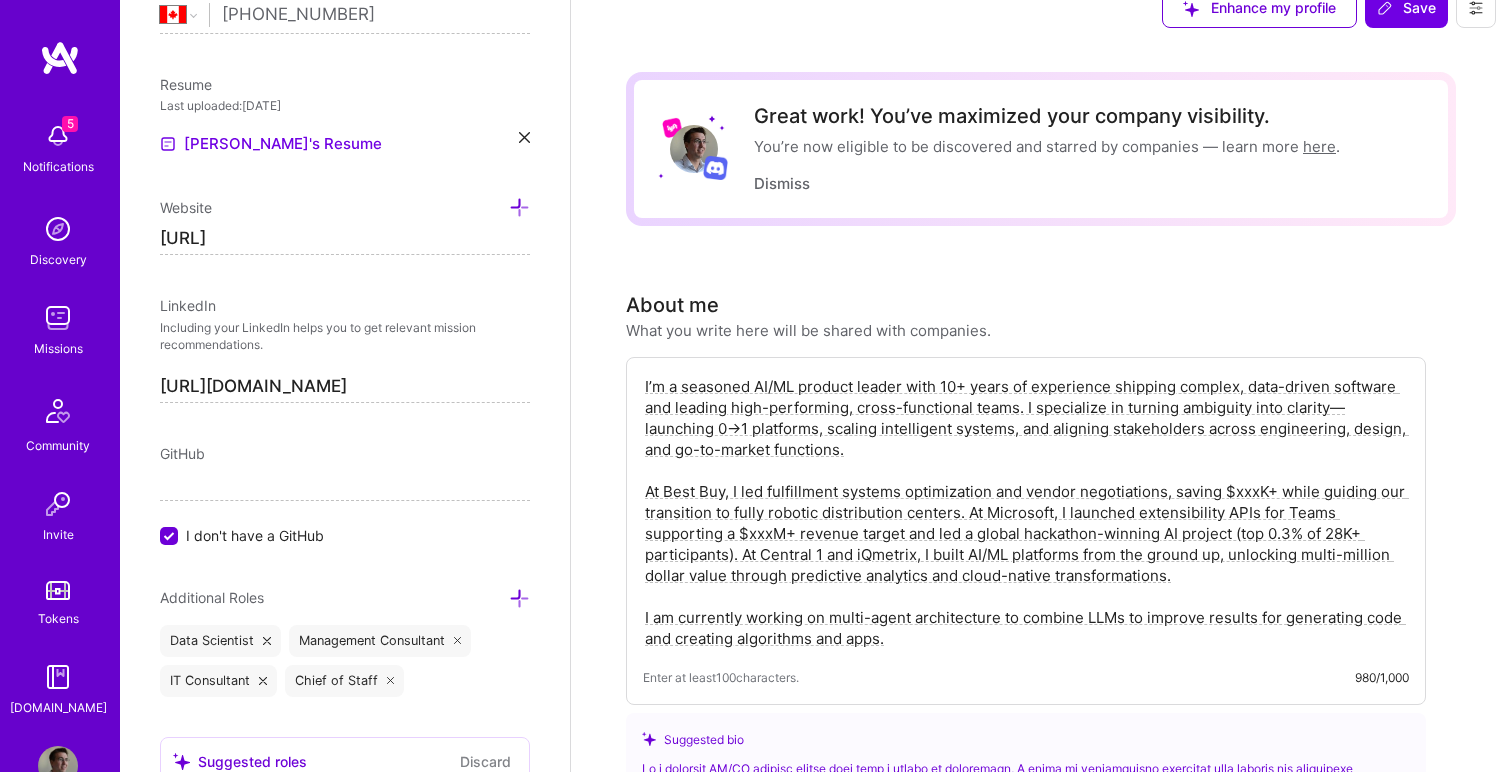 scroll, scrollTop: 0, scrollLeft: 0, axis: both 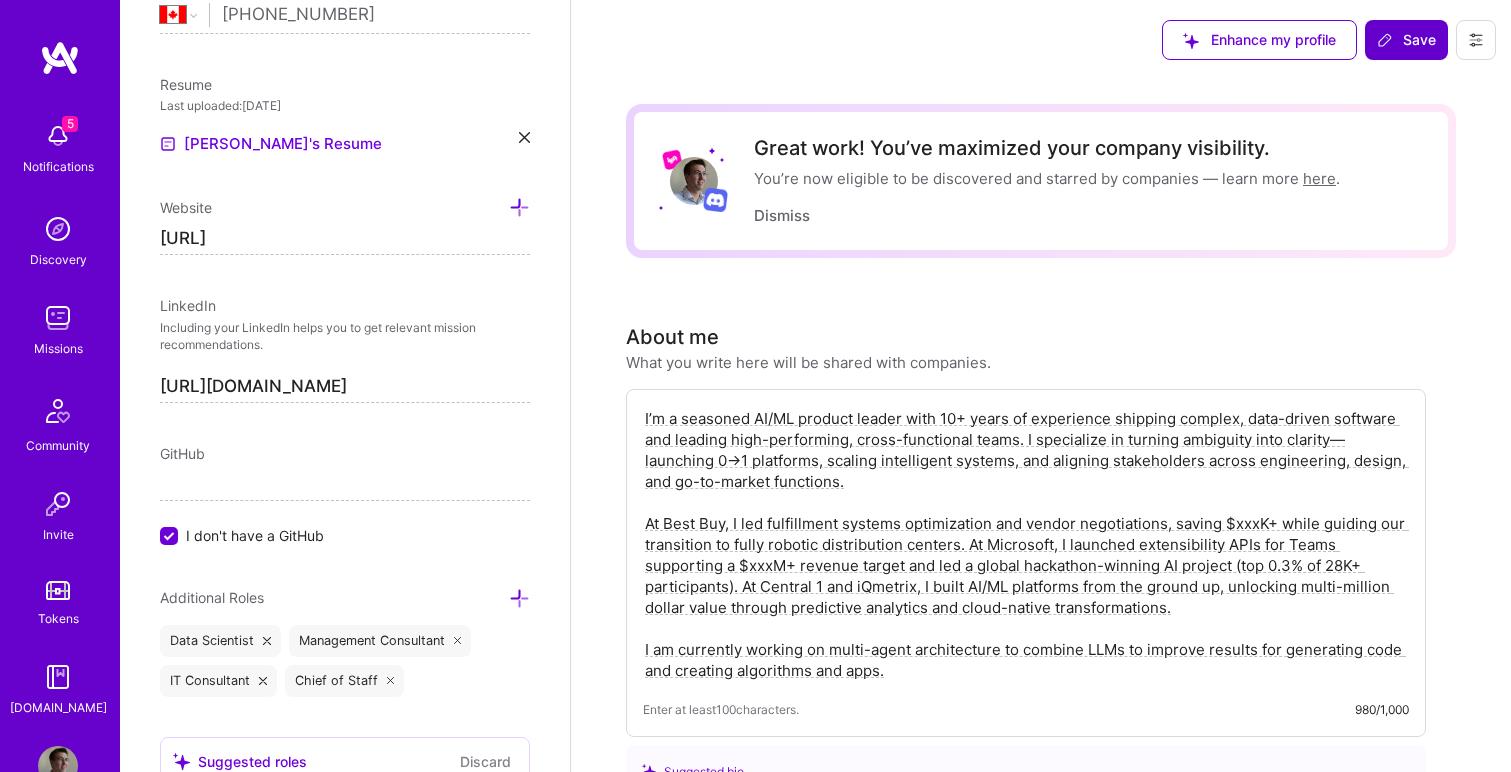 click on "Save" at bounding box center (1406, 40) 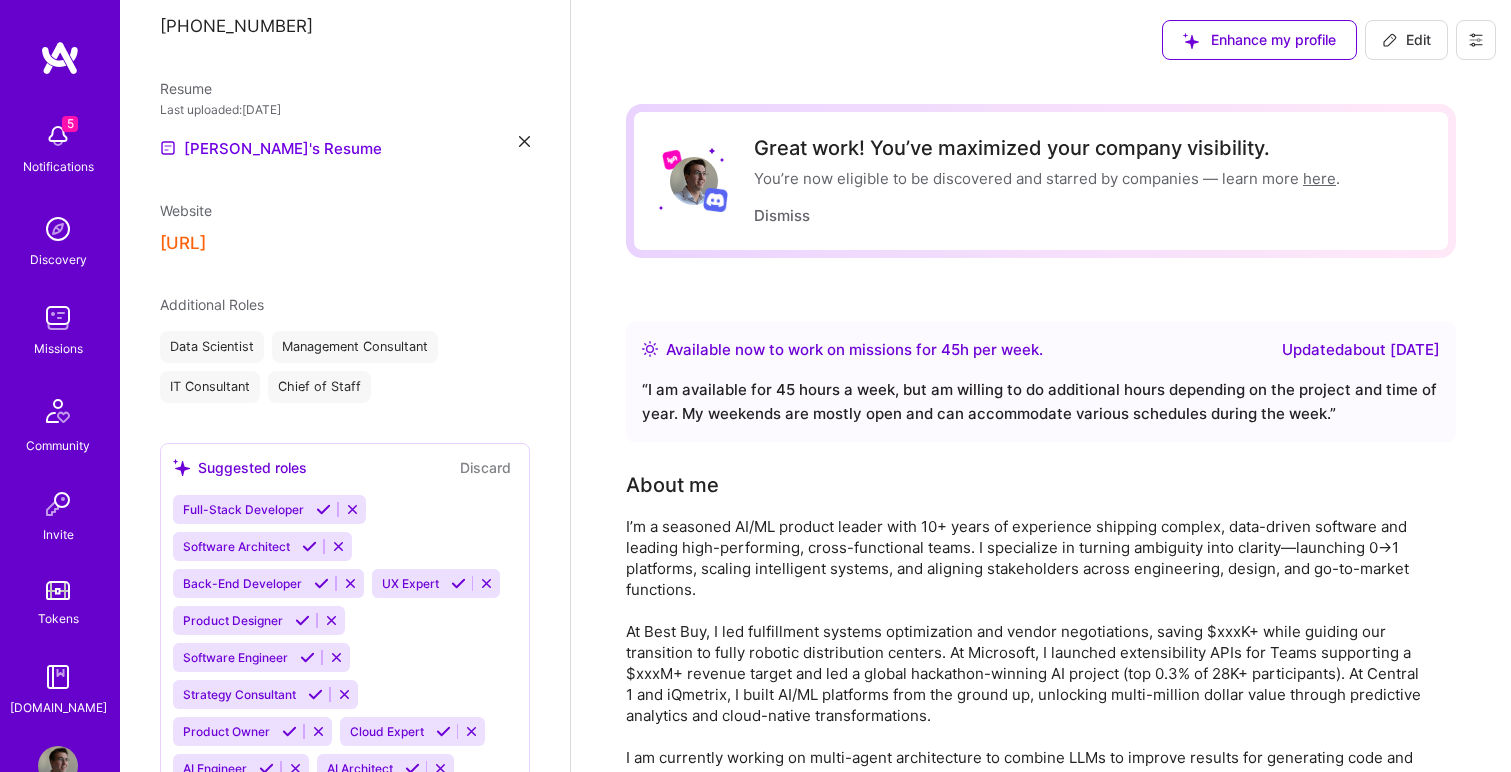 click on "Edit" at bounding box center (1406, 40) 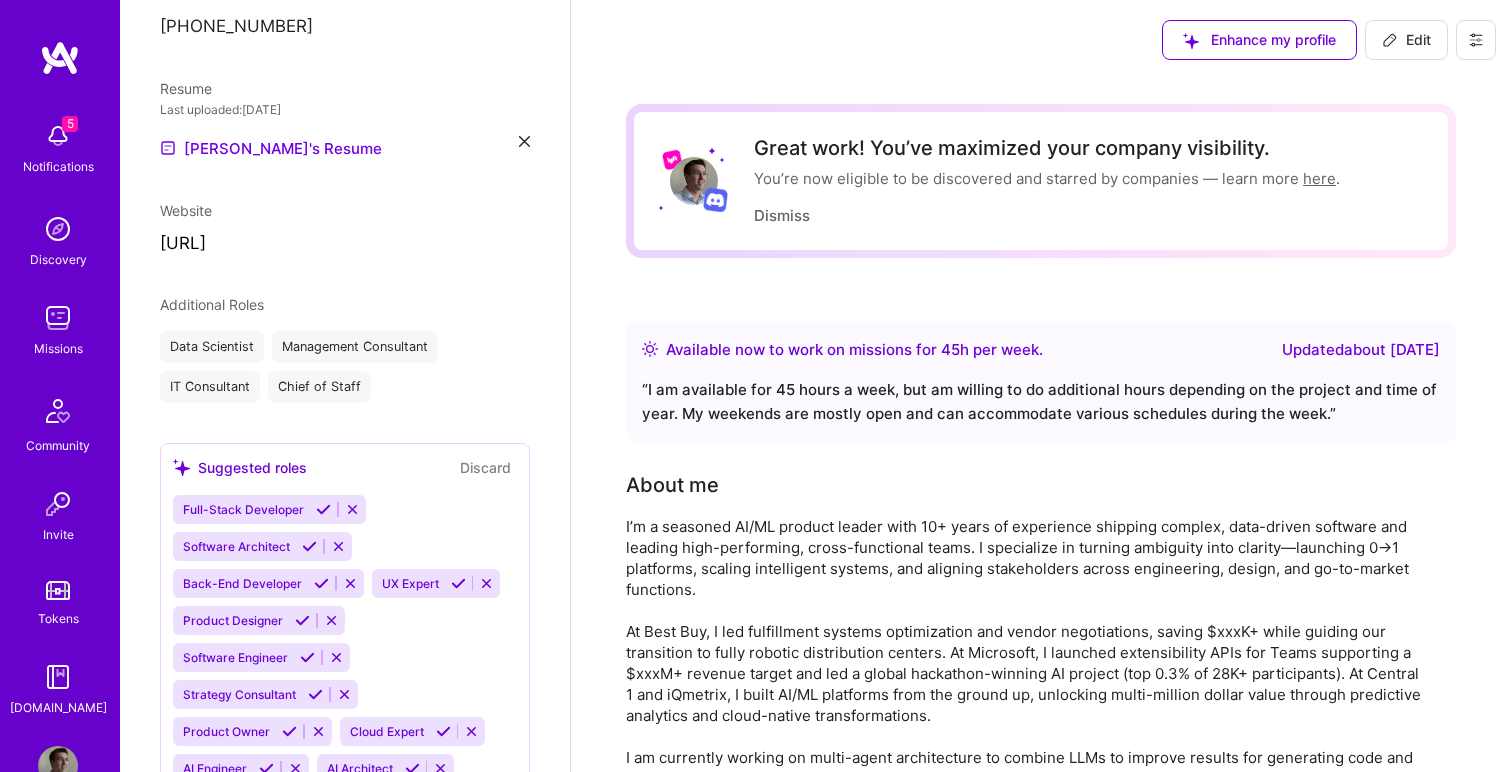 select on "CA" 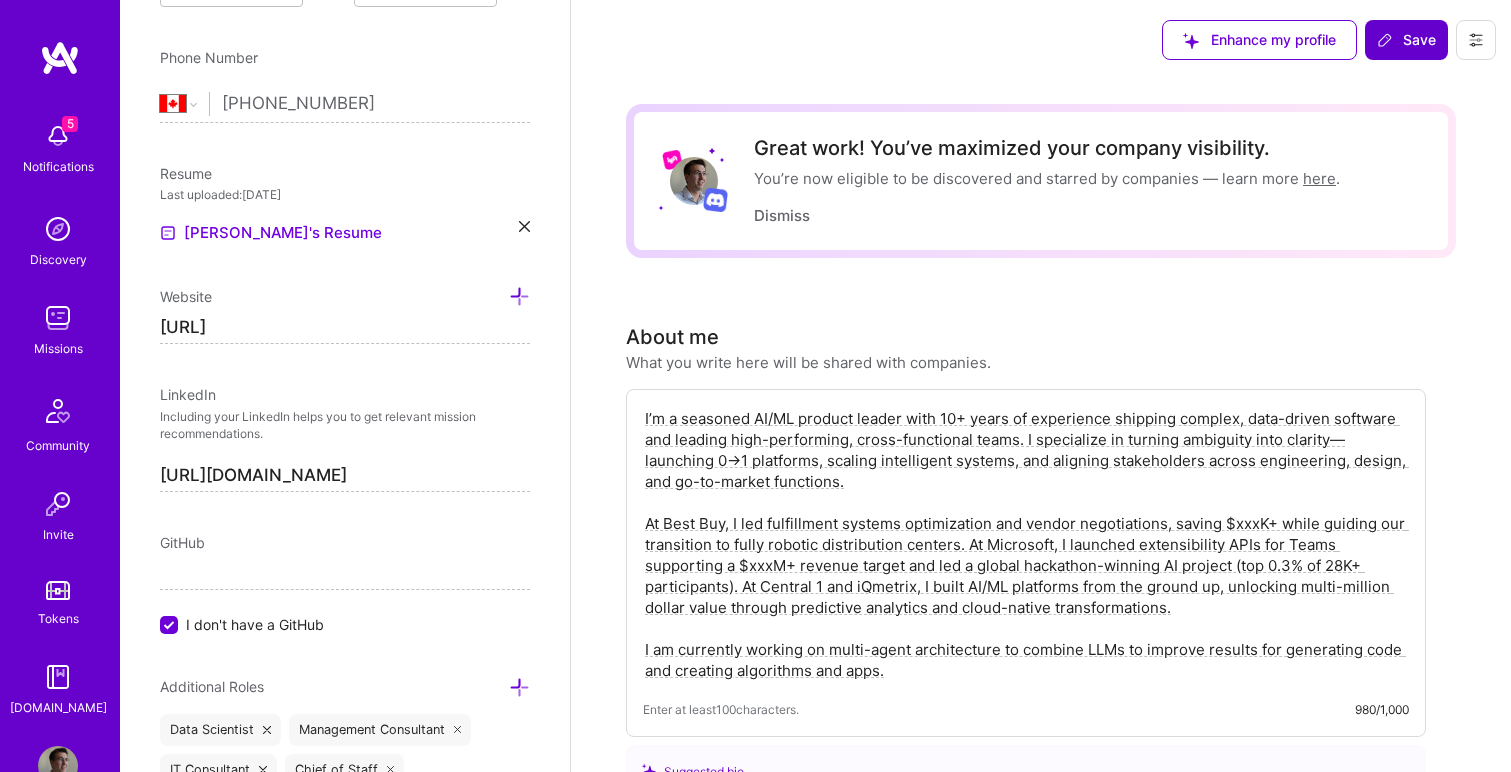 scroll, scrollTop: 821, scrollLeft: 0, axis: vertical 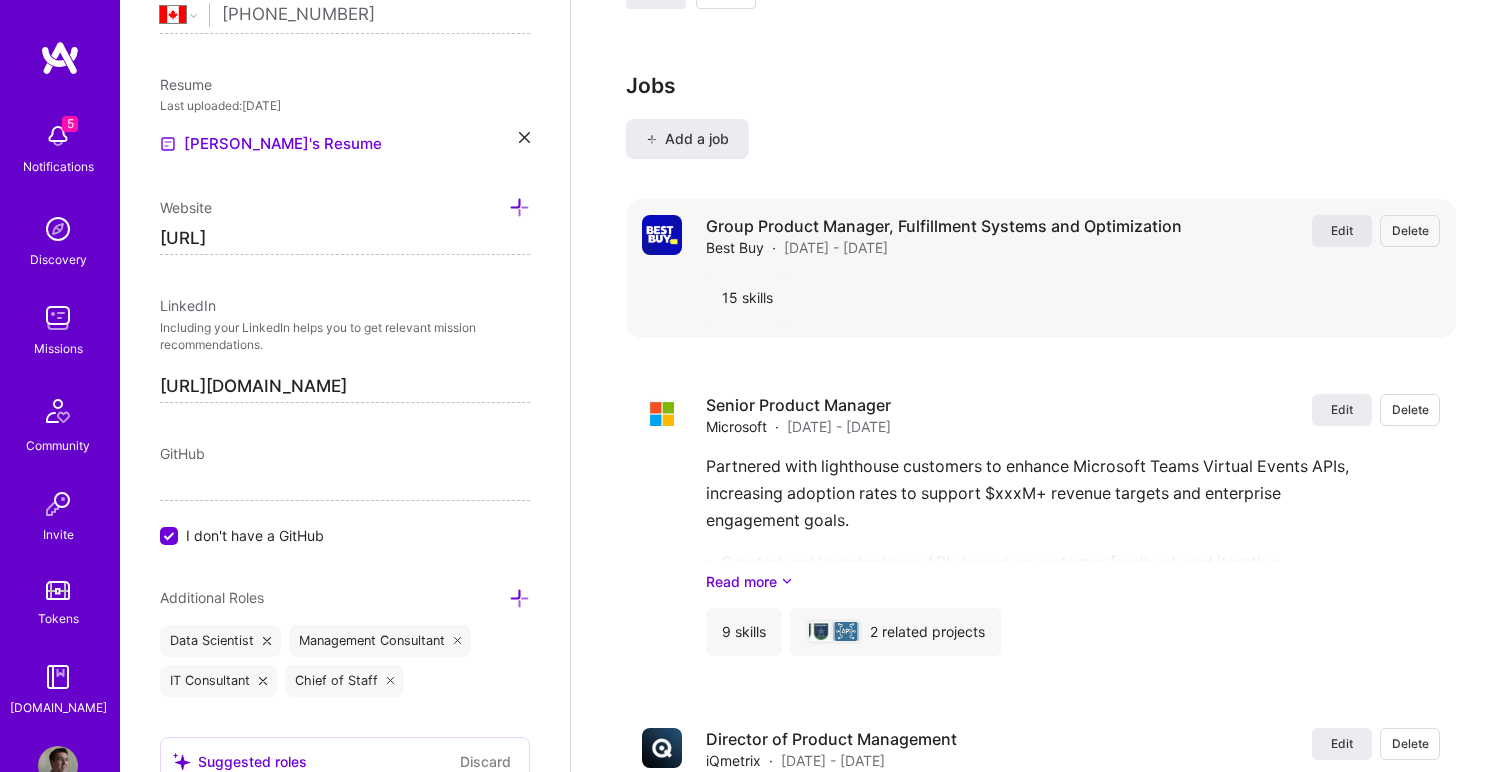 click on "Edit" at bounding box center [1342, 230] 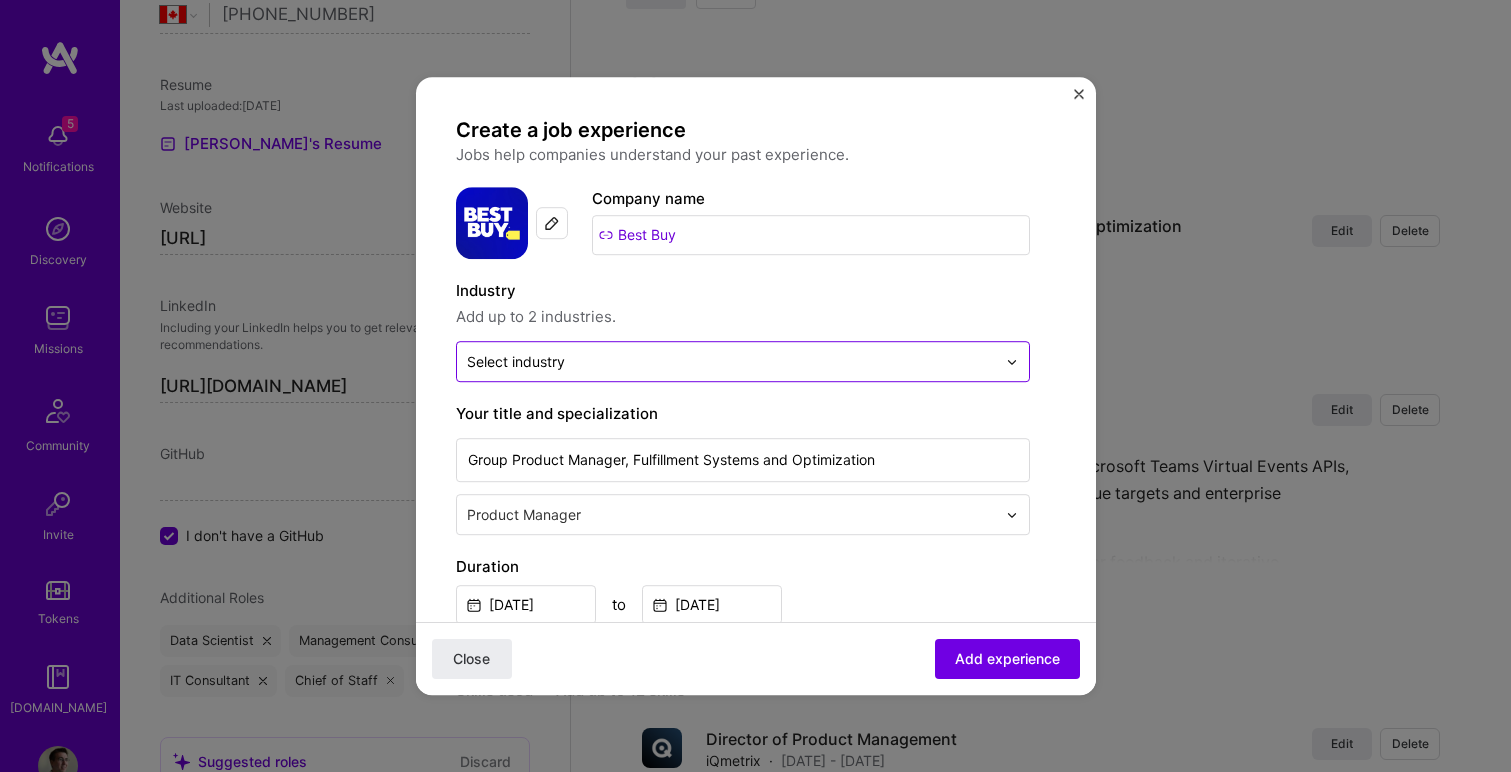 click at bounding box center (1012, 362) 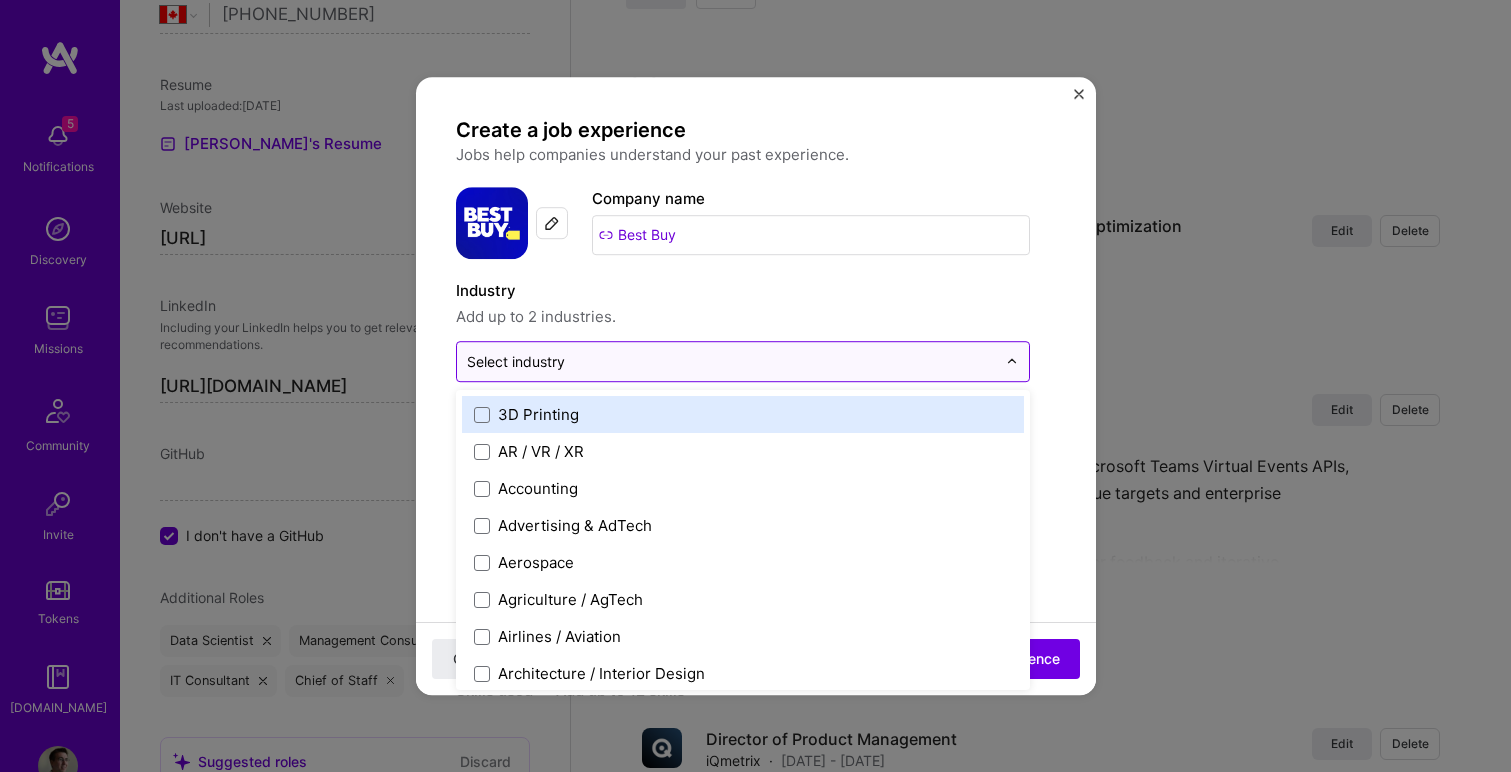 click at bounding box center [731, 361] 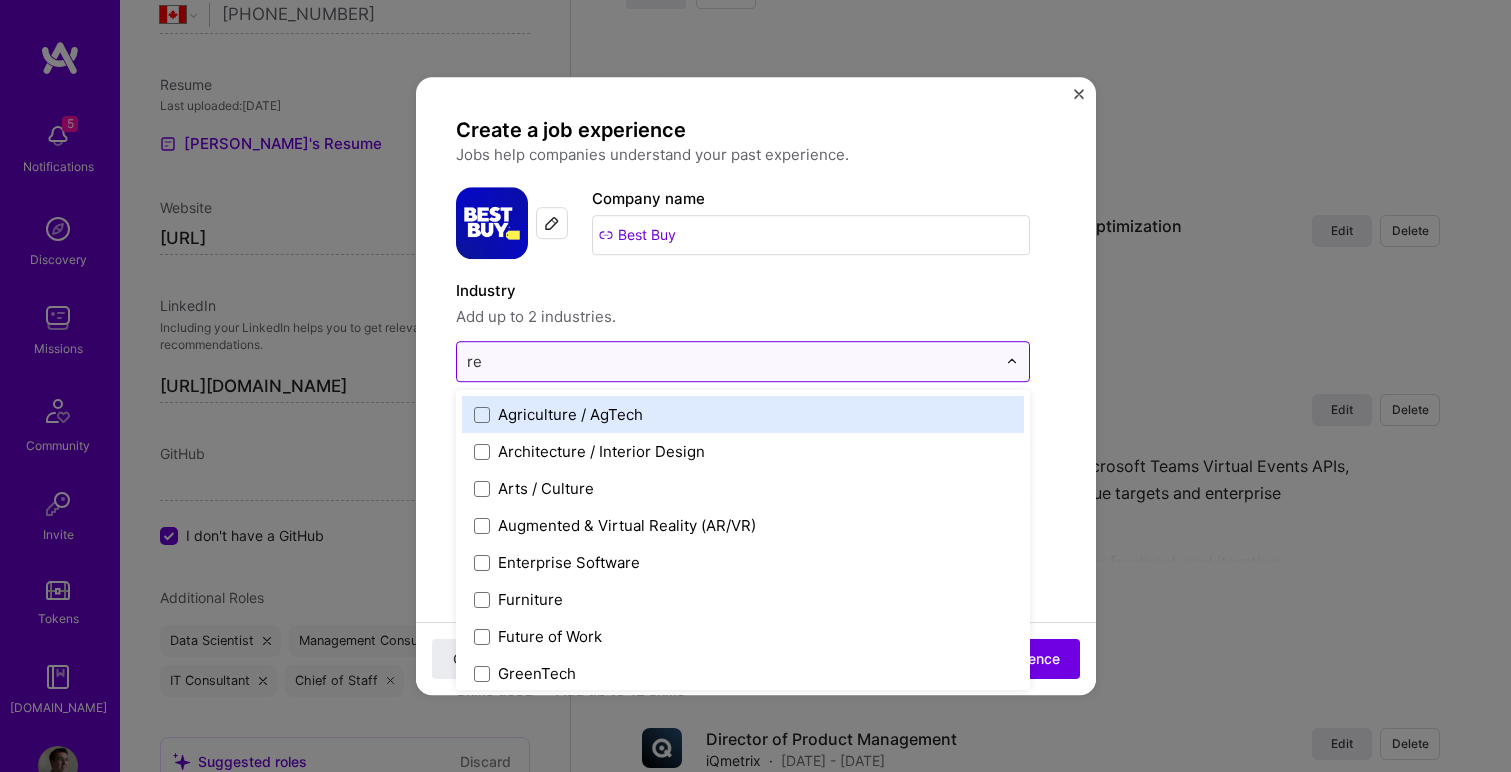 type on "ret" 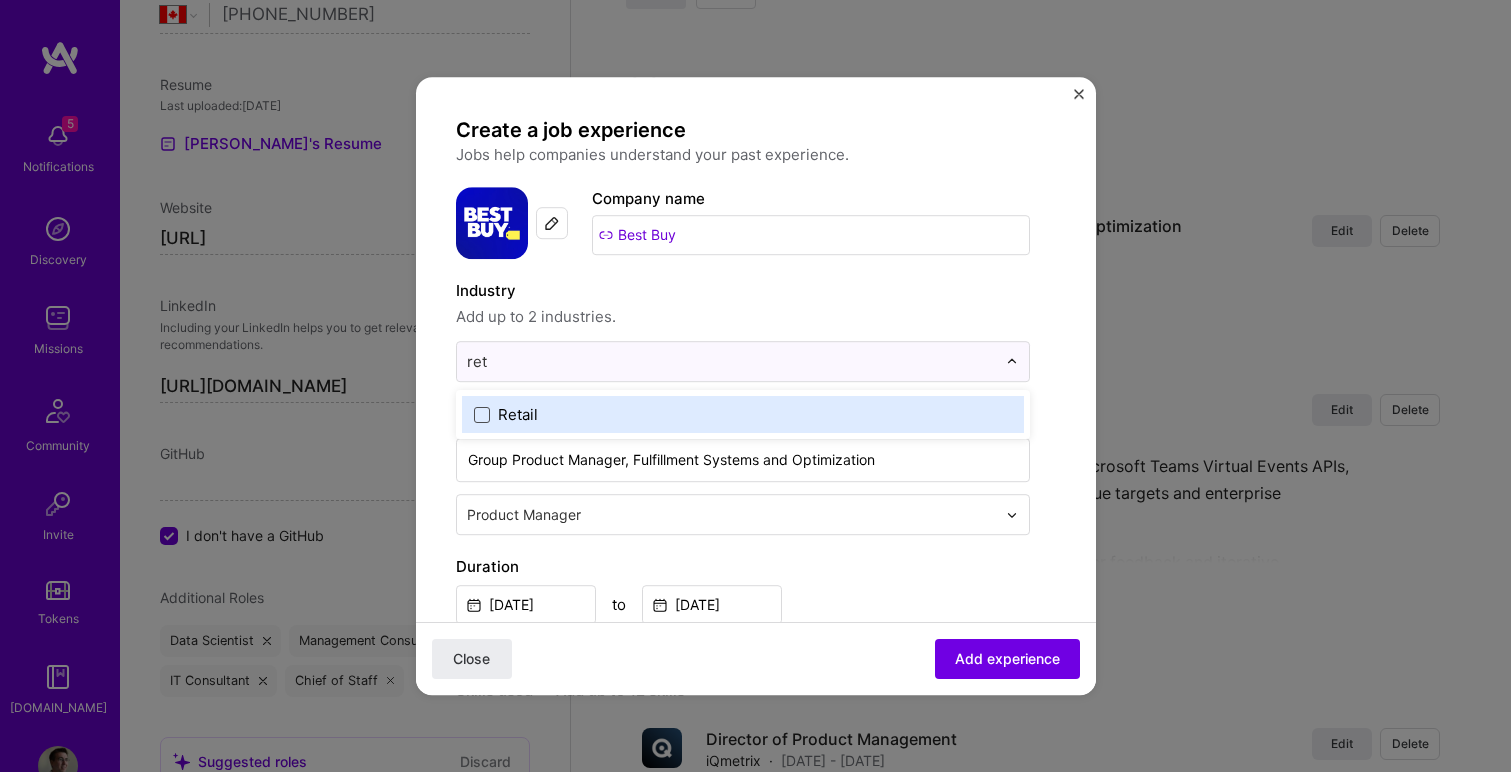 click at bounding box center (482, 415) 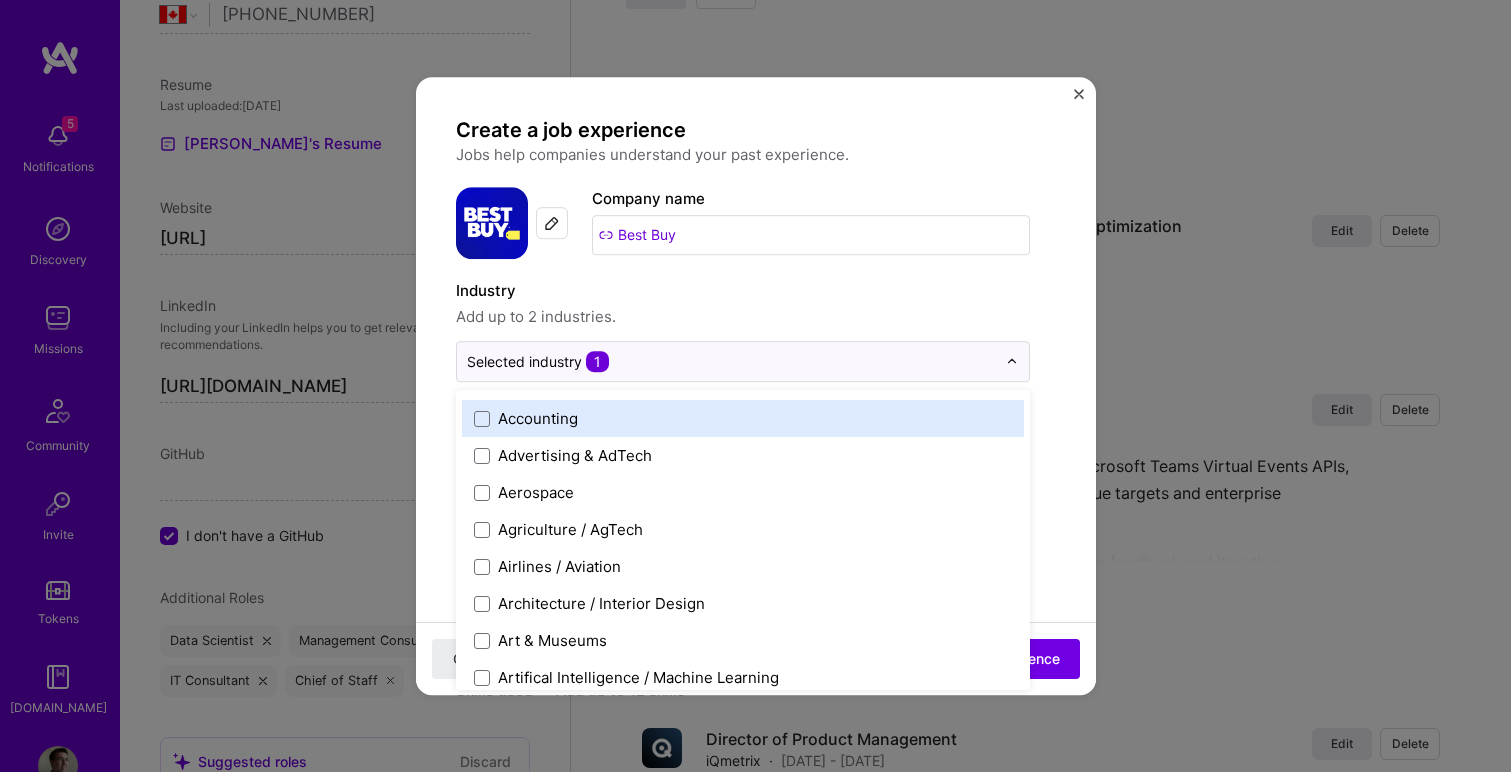 scroll, scrollTop: 61, scrollLeft: 0, axis: vertical 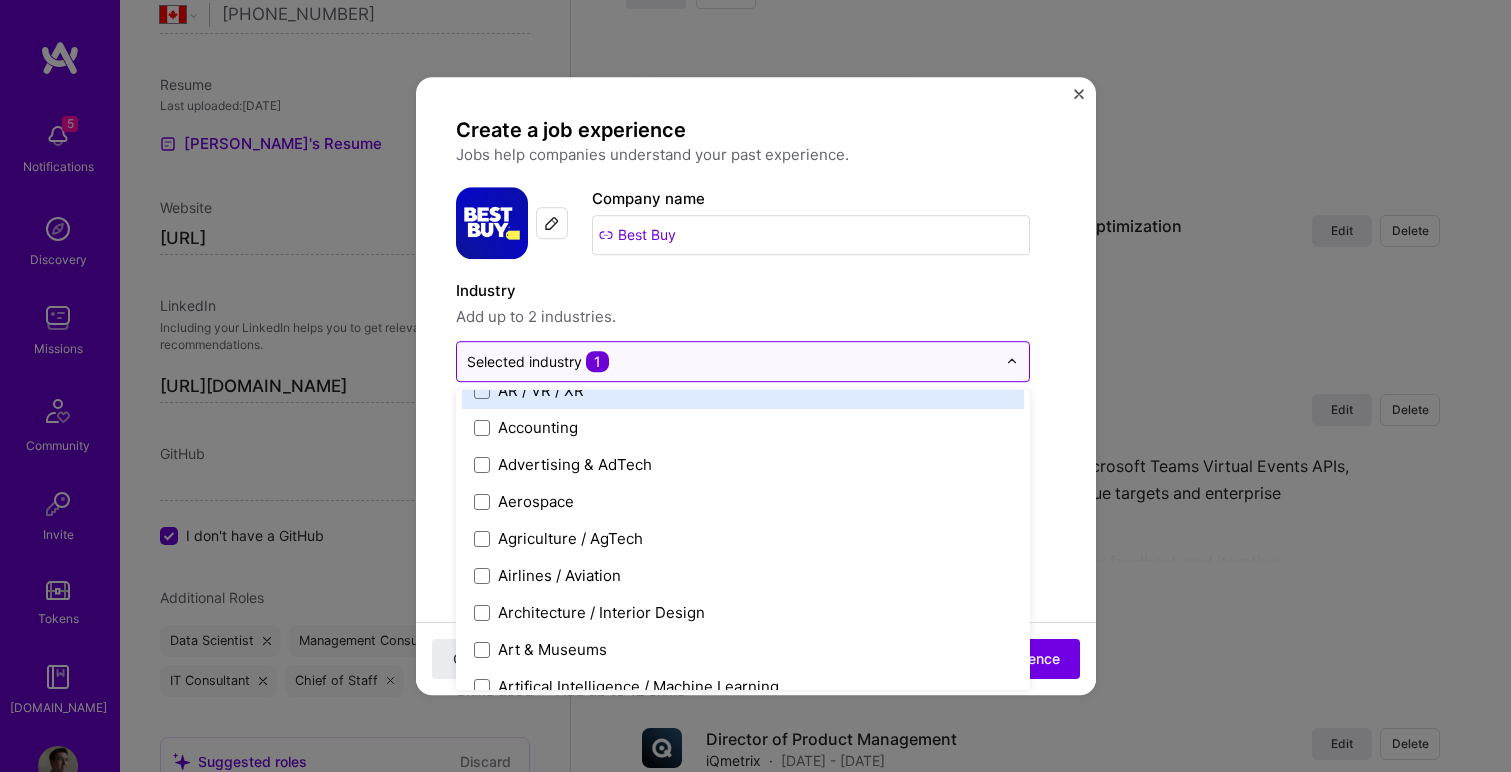 click at bounding box center [731, 361] 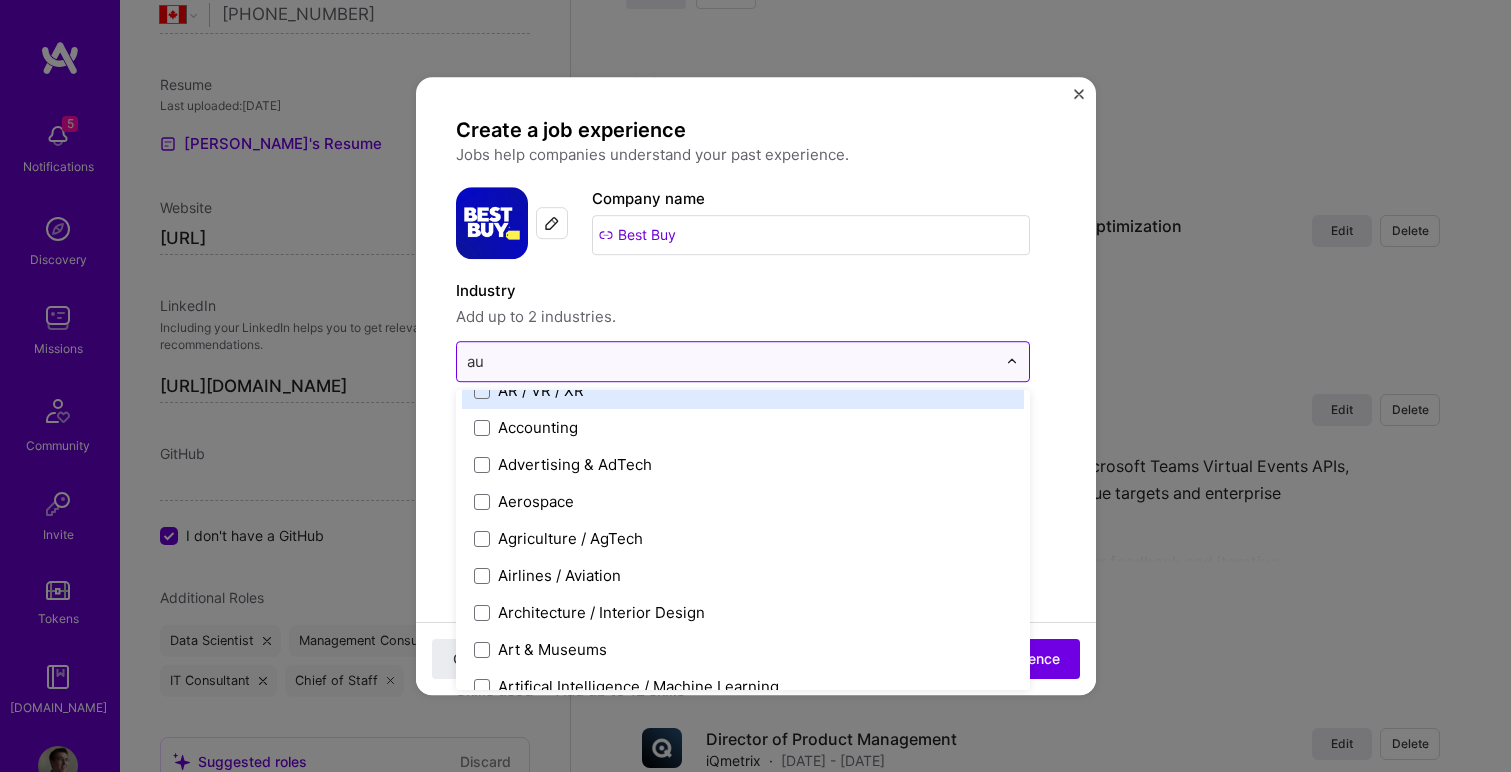 scroll, scrollTop: 0, scrollLeft: 0, axis: both 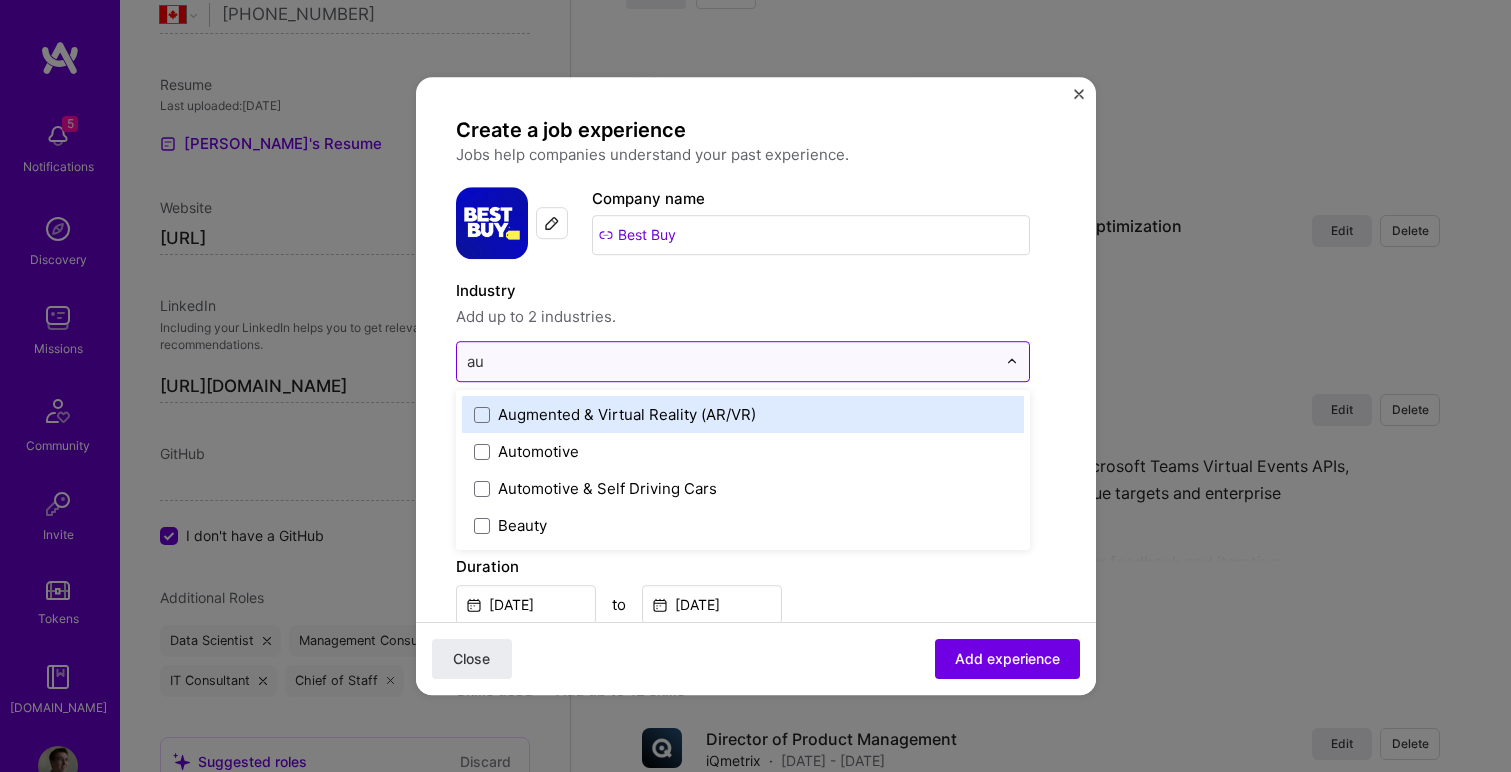 type on "a" 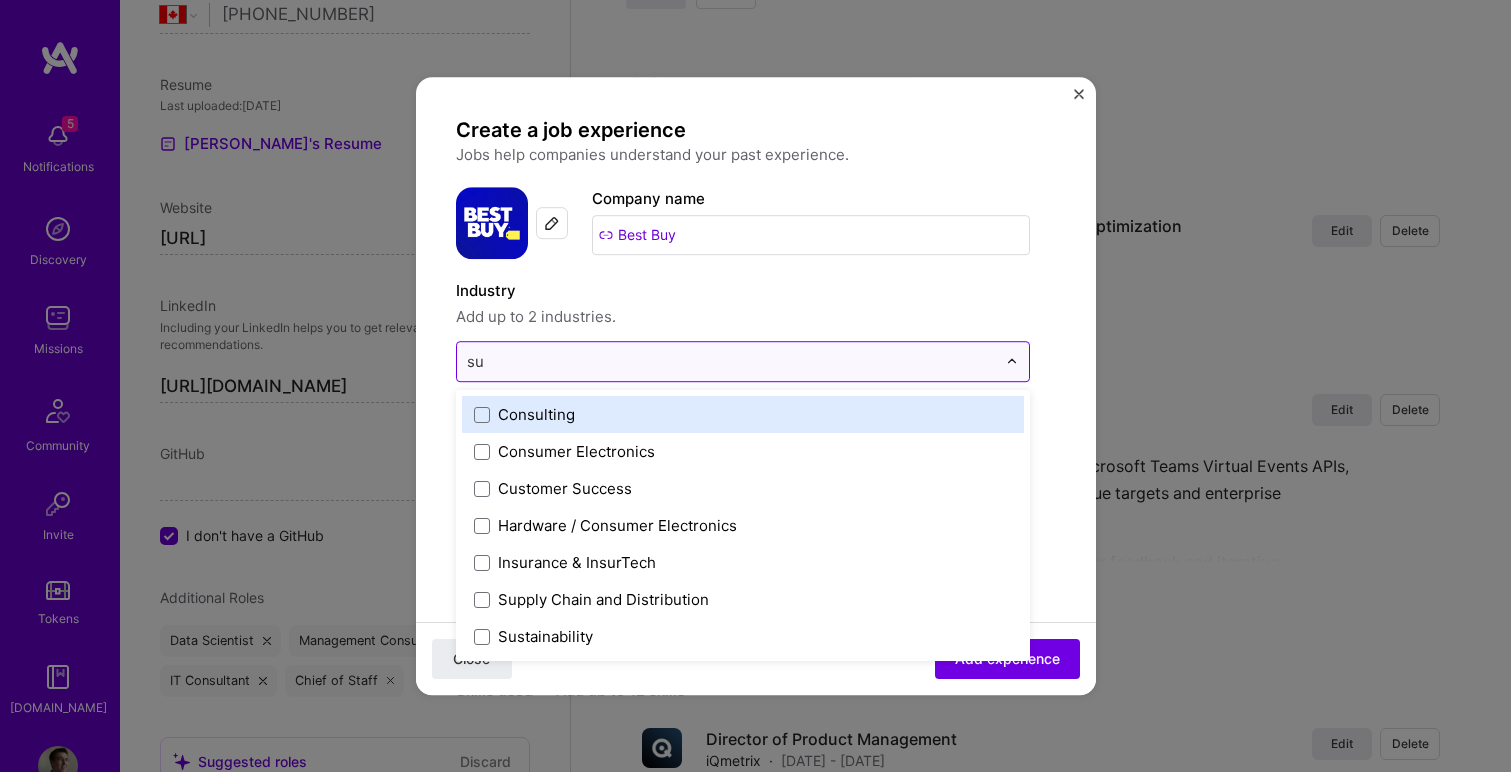 type on "sup" 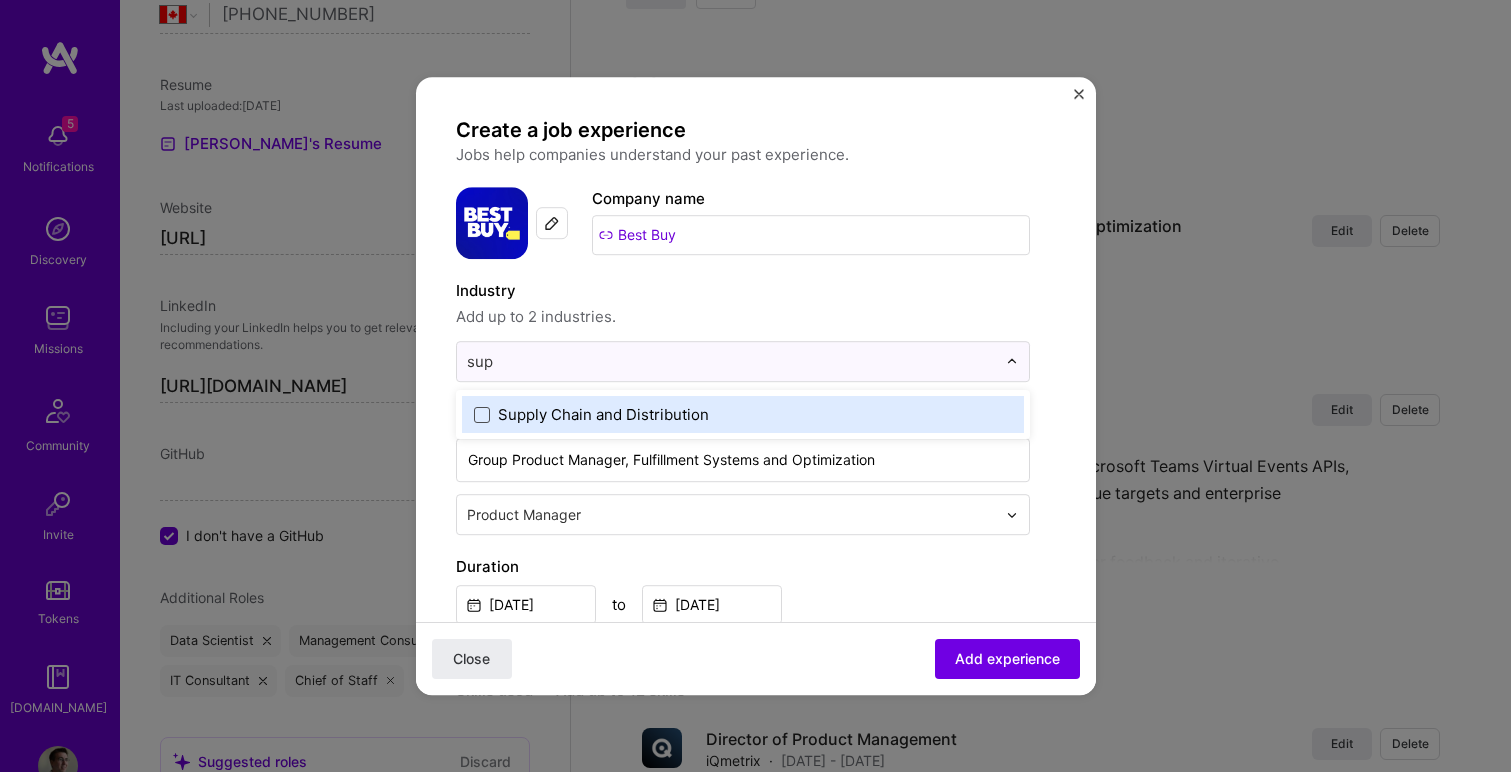 click at bounding box center [482, 415] 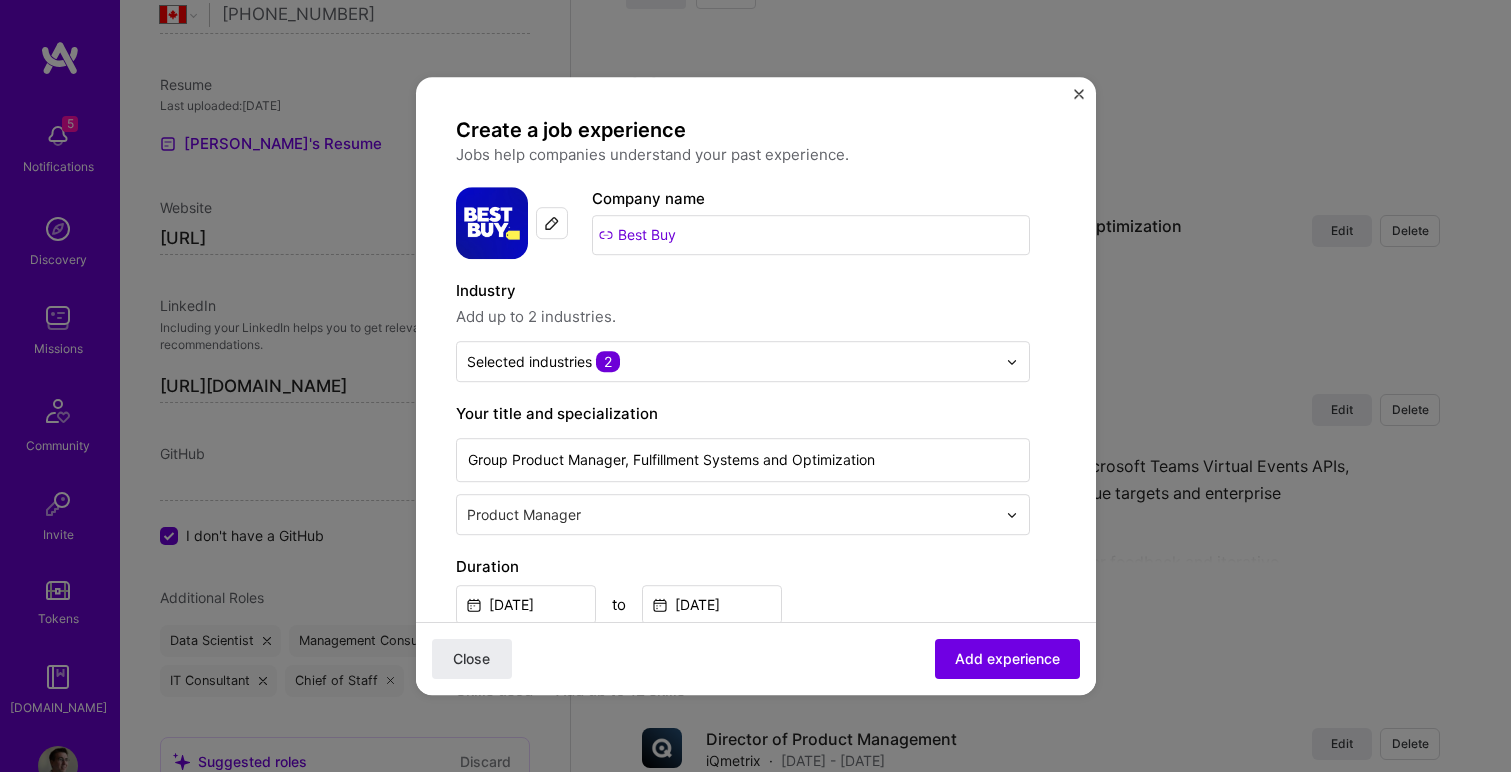 click on "Create a job experience Jobs help companies understand your past experience. Company logo Company name Best Buy
Industry Add up to 2 industries. Selected industries 2 Your title and specialization Group Product Manager, Fulfillment Systems and Optimization Product Manager Duration [DATE]
to [DATE]
I still work here Skills used — Add up to 12 skills Any new skills will be added to your profile. Enter skills... 15 API Design 1 2 3 4 5 Artificial Intelligence (AI) 1 2 3 4 5 Azure 1 2 3 4 5 Coaching 1 2 3 4 5 Design Sprint 1 2 3 4 5 ETL 1 2 3 4 5 Figma 1 2 3 4 5 Mentoring 1 2 3 4 5 Product Strategy 1 2 3 4 5 Prototyping 1 2 3 4 5 Roadmapping 1 2 3 4 5 Stakeholder Management 1 2 3 4 5 Team Leadership 1 2 3 4 5 User Research 1 2 3 4 5 Wireframing 1 2 3 4 5 Description 100 characters minimum 0 / 2,000  characters Did this role require you to manage team members? (Optional) Yes, I managed 0 >" at bounding box center (756, 1269) 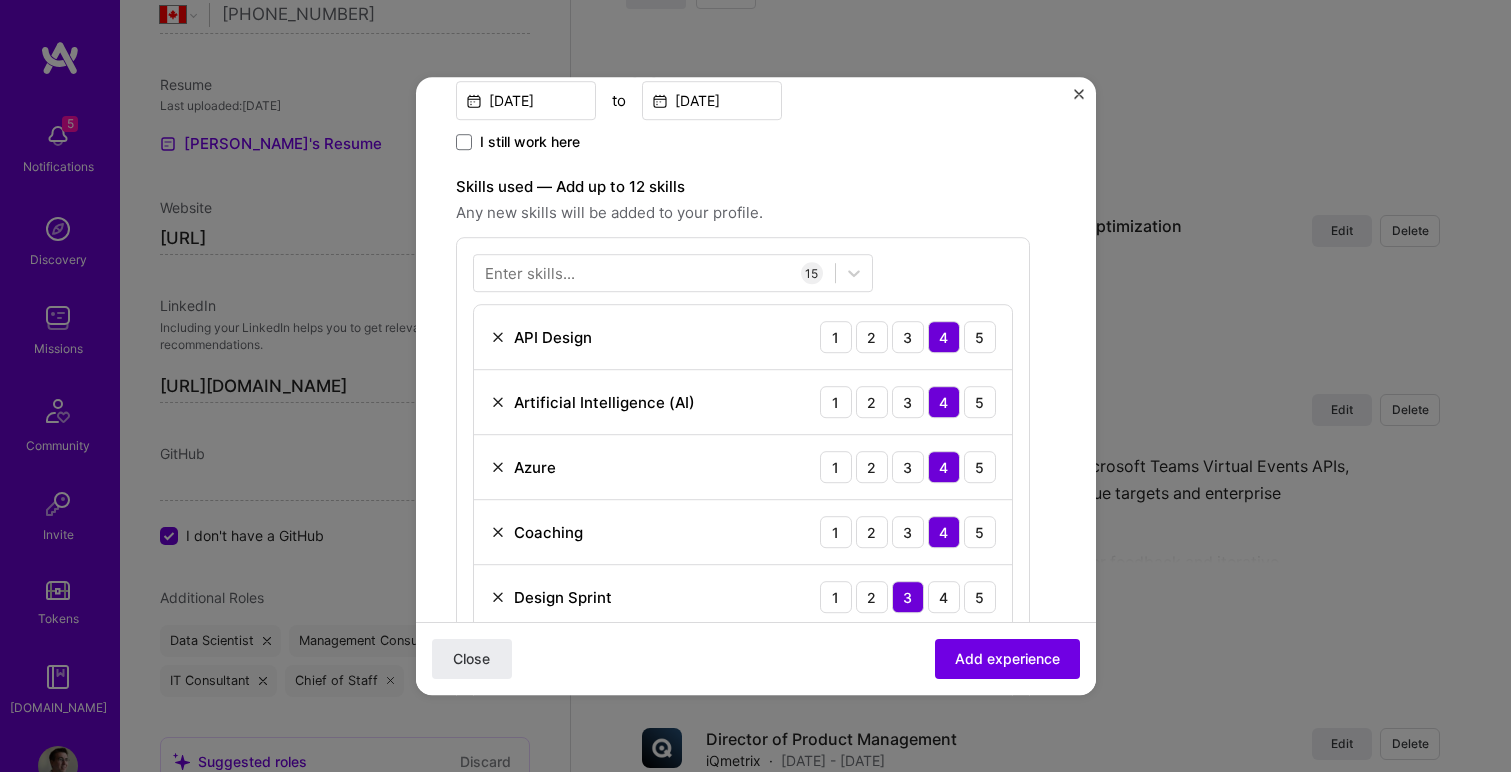 scroll, scrollTop: 482, scrollLeft: 0, axis: vertical 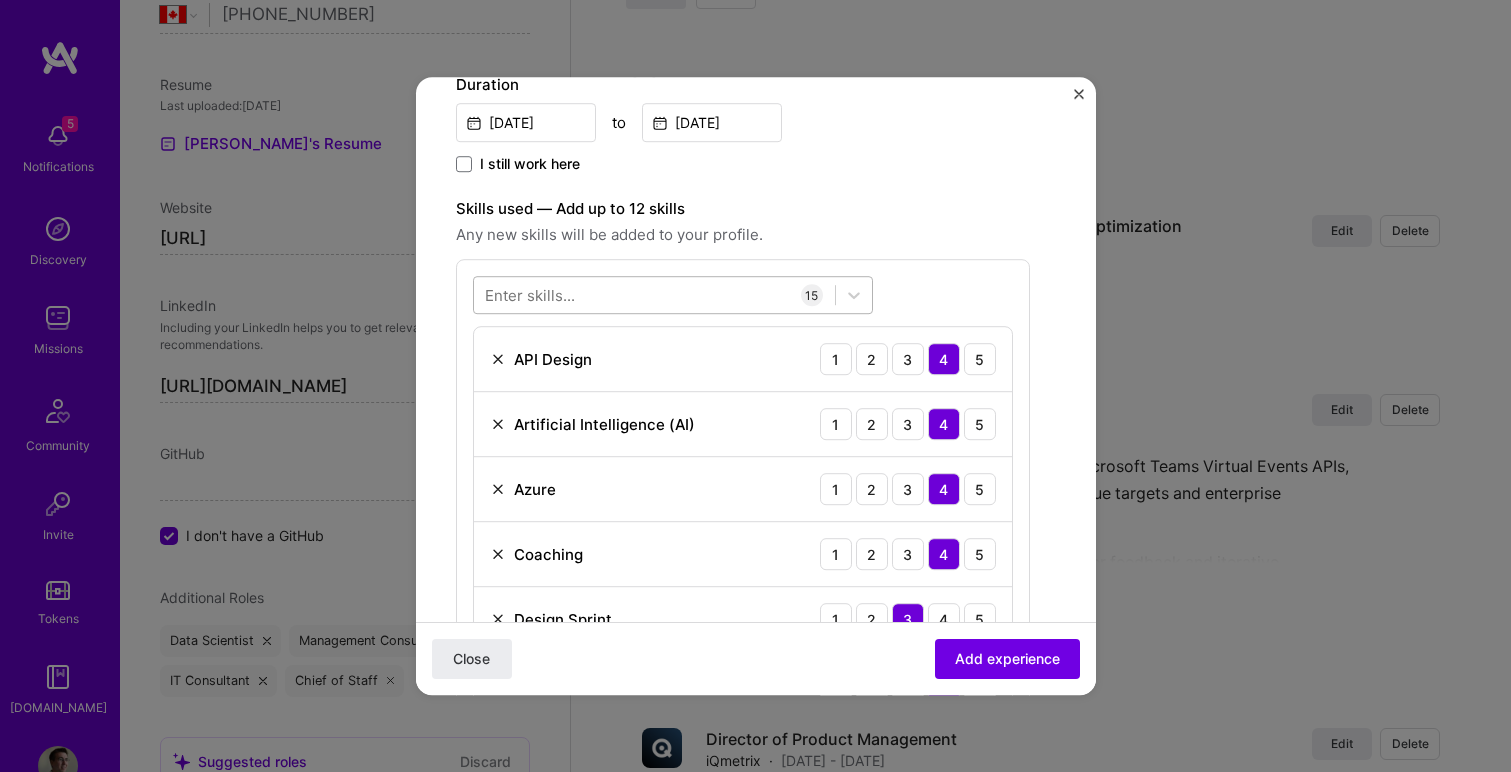 click at bounding box center (654, 295) 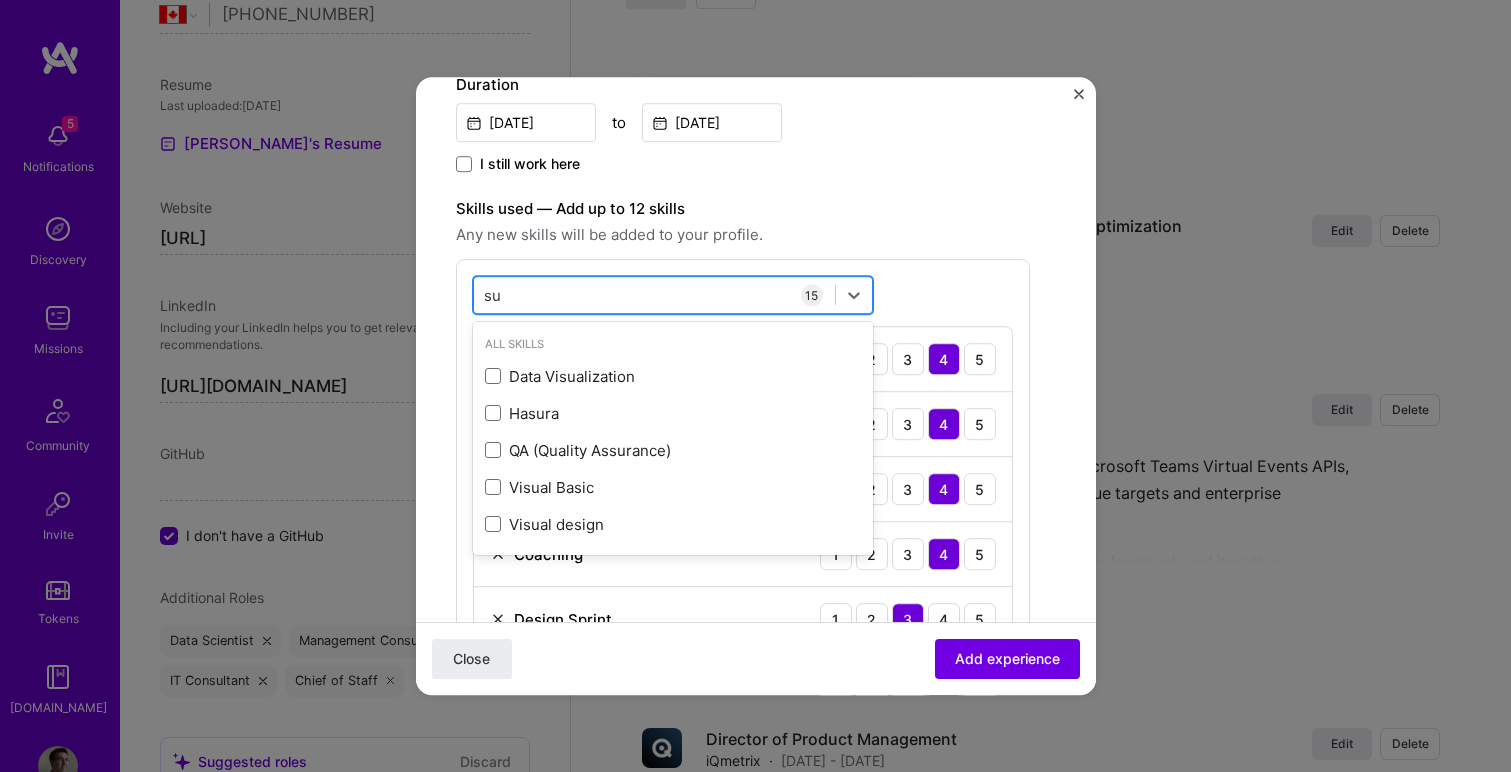 type on "s" 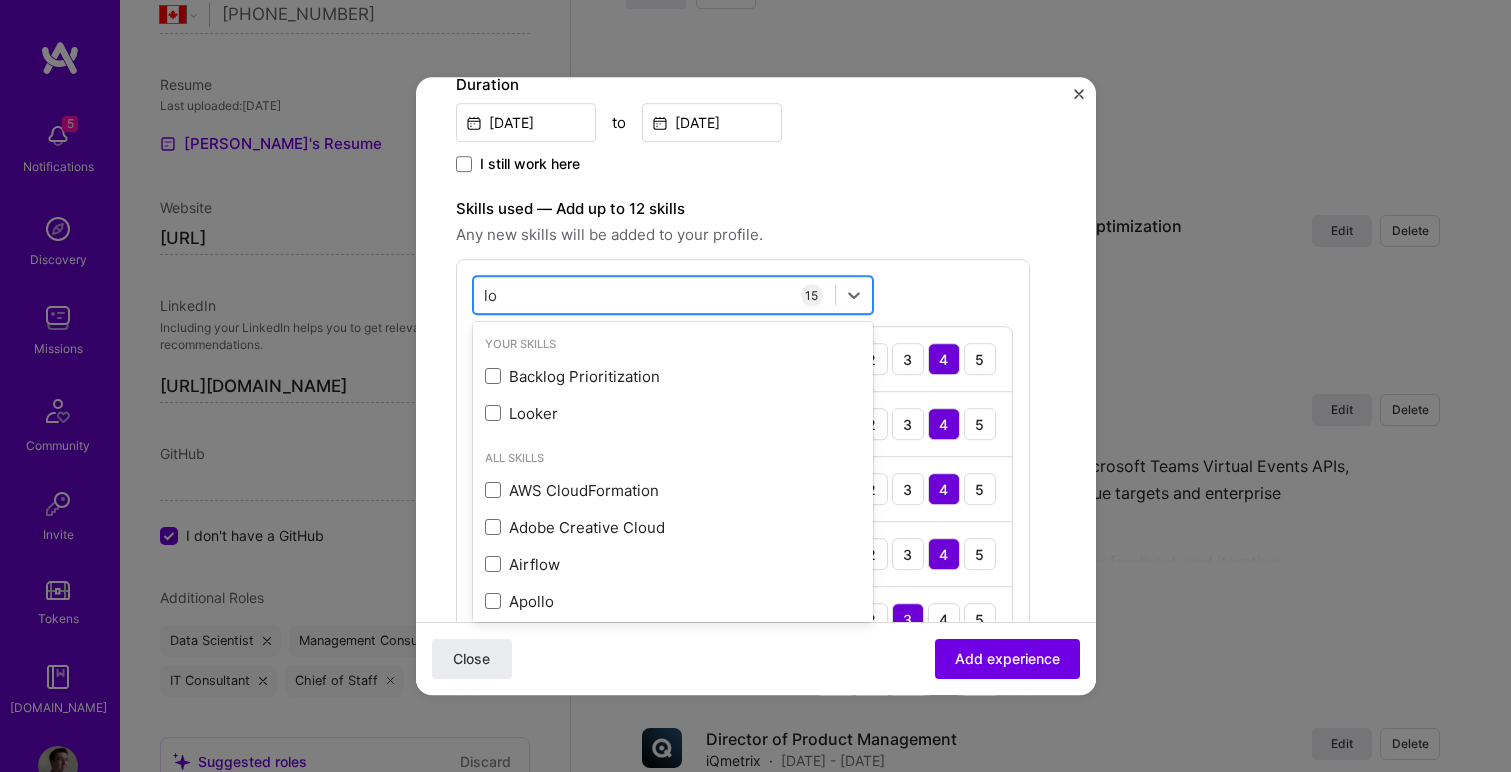type on "l" 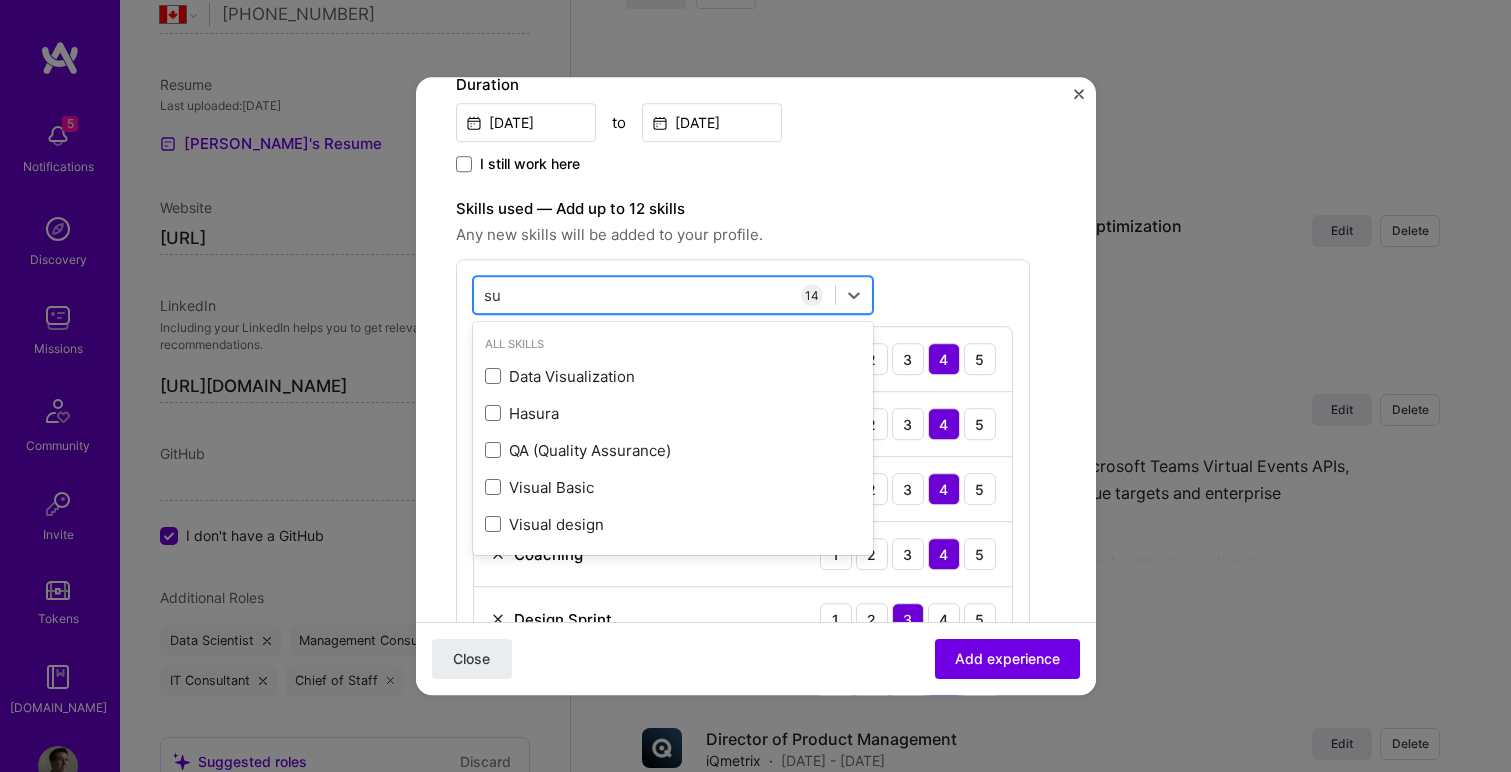 type on "s" 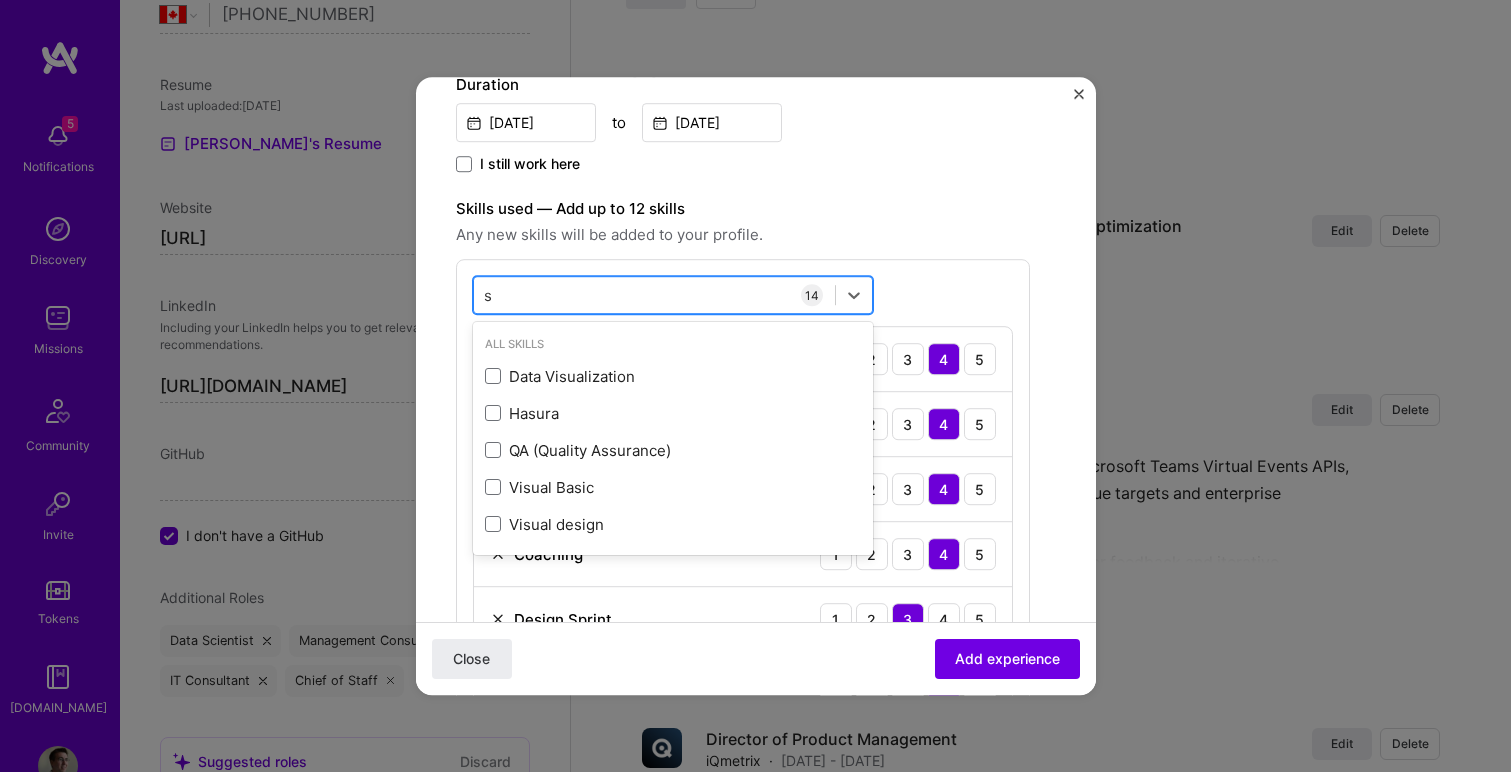 type 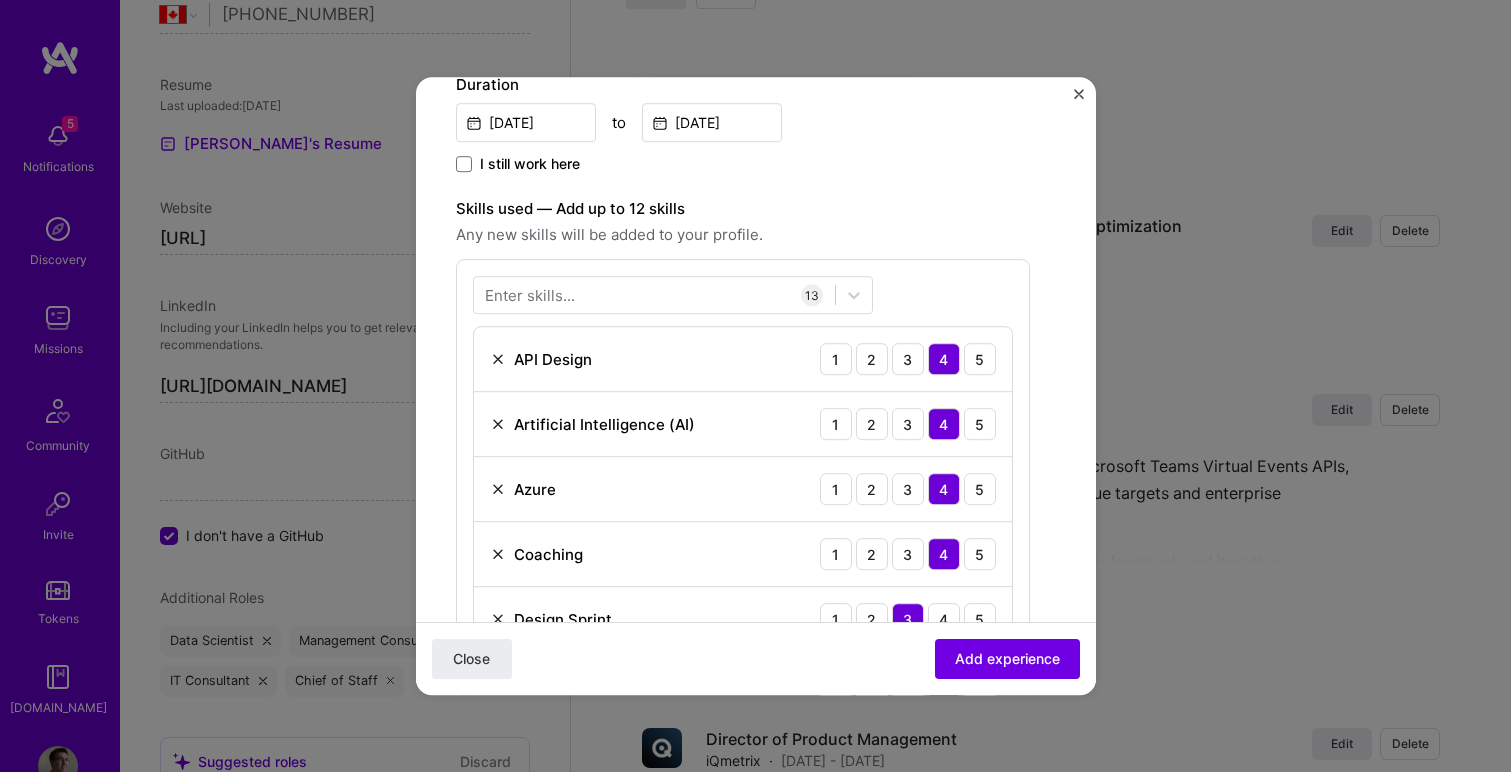 click on "Enter skills... 13 API Design 1 2 3 4 5 Artificial Intelligence (AI) 1 2 3 4 5 Azure 1 2 3 4 5 Coaching 1 2 3 4 5 Design Sprint 1 2 3 4 5 ETL 1 2 3 4 5 Figma 1 2 3 4 5 Mentoring 1 2 3 4 5 Product Strategy 1 2 3 4 5 Prototyping 1 2 3 4 5 Roadmapping 1 2 3 4 5 Stakeholder Management 1 2 3 4 5 Team Leadership 1 2 3 4 5" at bounding box center (743, 724) 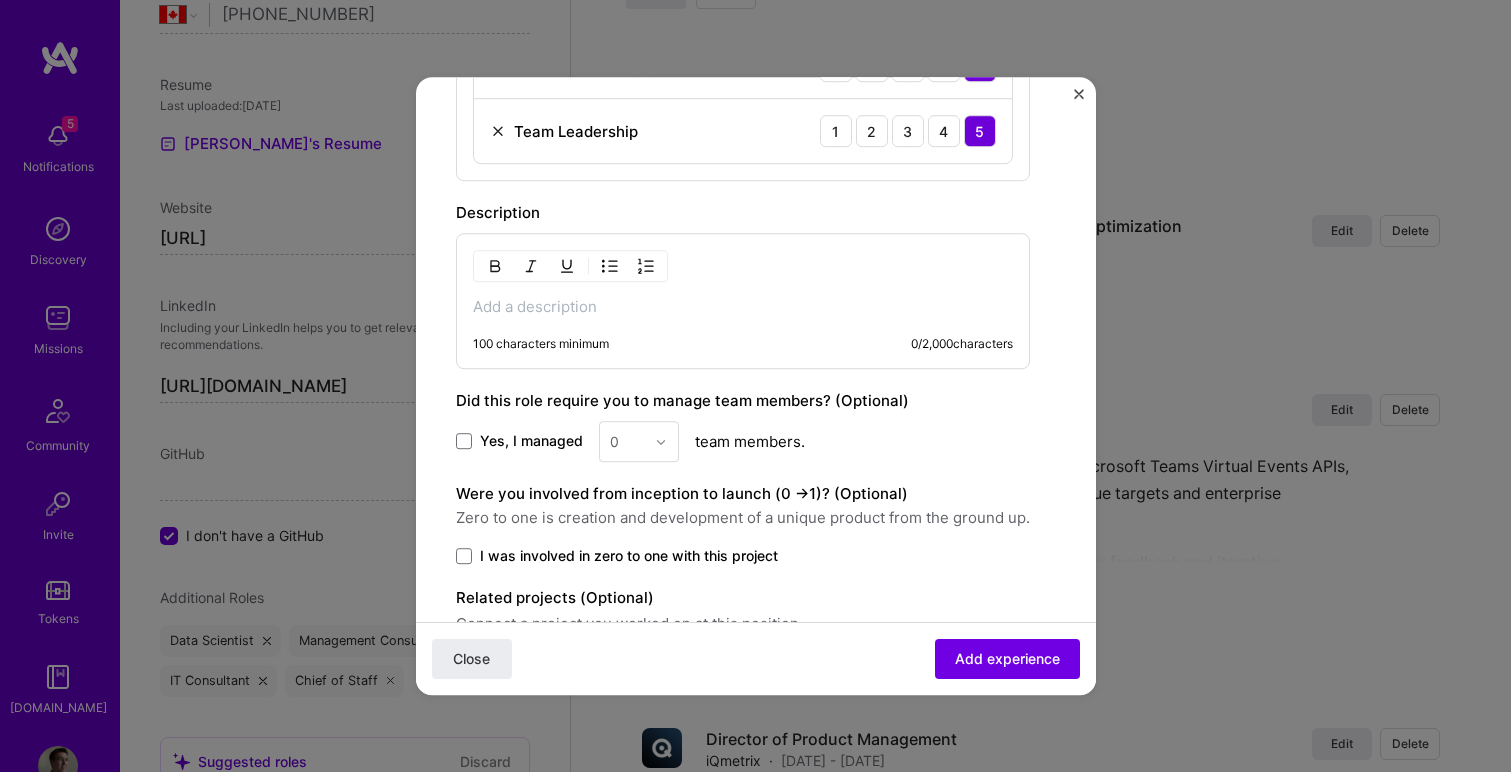 scroll, scrollTop: 1504, scrollLeft: 0, axis: vertical 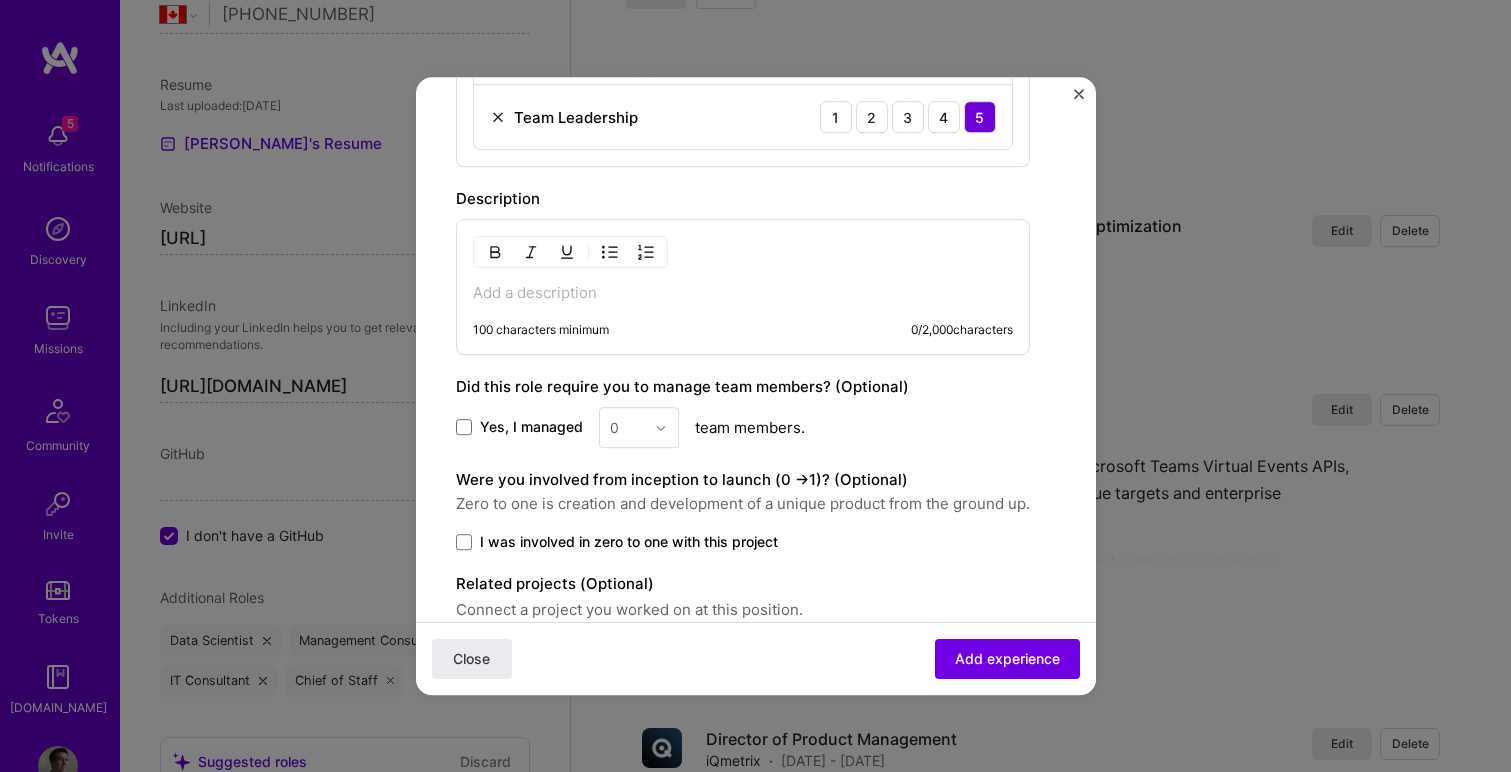 click at bounding box center [743, 293] 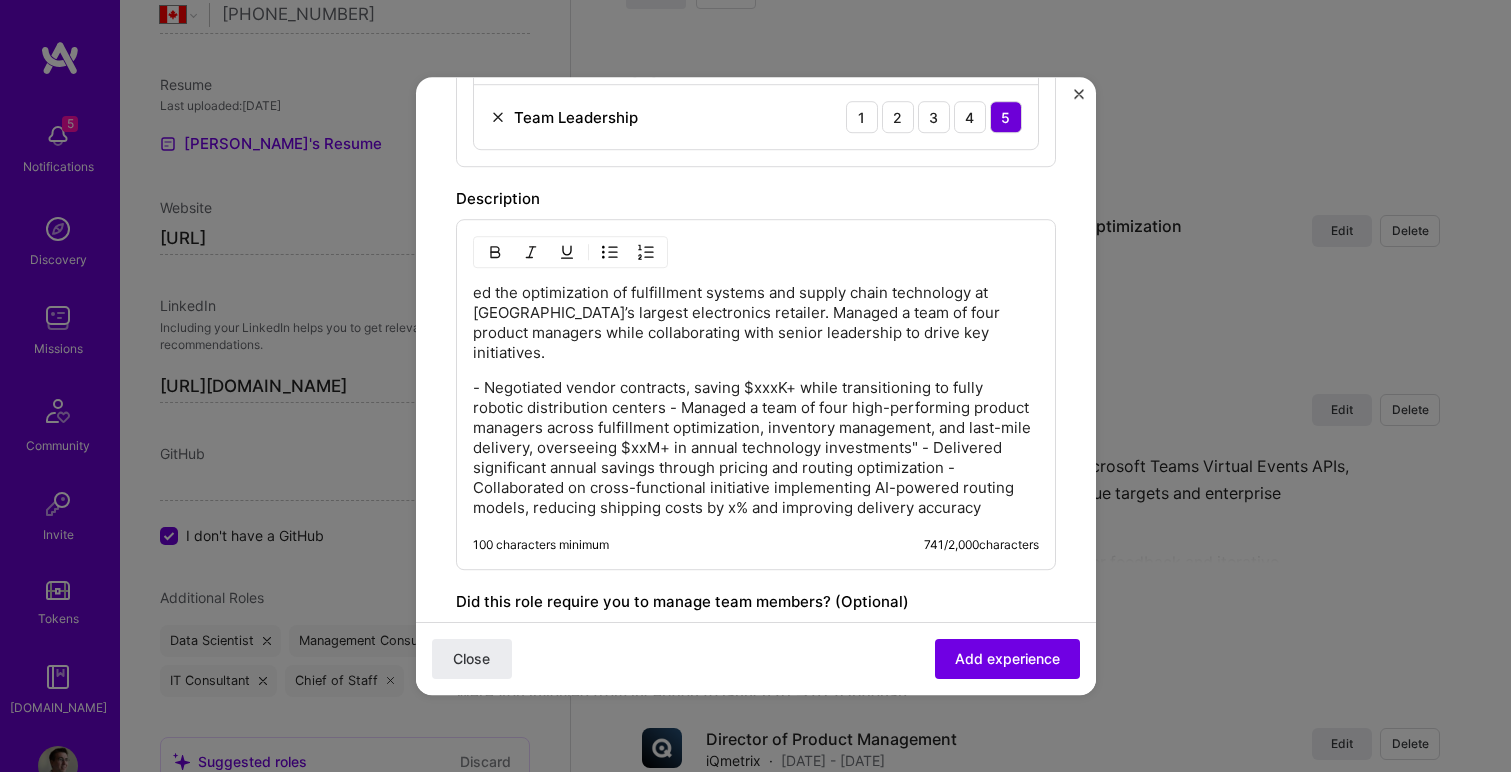 click on "- Negotiated vendor contracts, saving $xxxK+ while transitioning to fully robotic distribution centers - Managed a team of four high-performing product managers across fulfillment optimization, inventory management, and last-mile delivery, overseeing $xxM+ in annual technology investments" - Delivered significant annual savings through pricing and routing optimization - Collaborated on cross-functional initiative implementing AI-powered routing models, reducing shipping costs by x% and improving delivery accuracy" at bounding box center (756, 448) 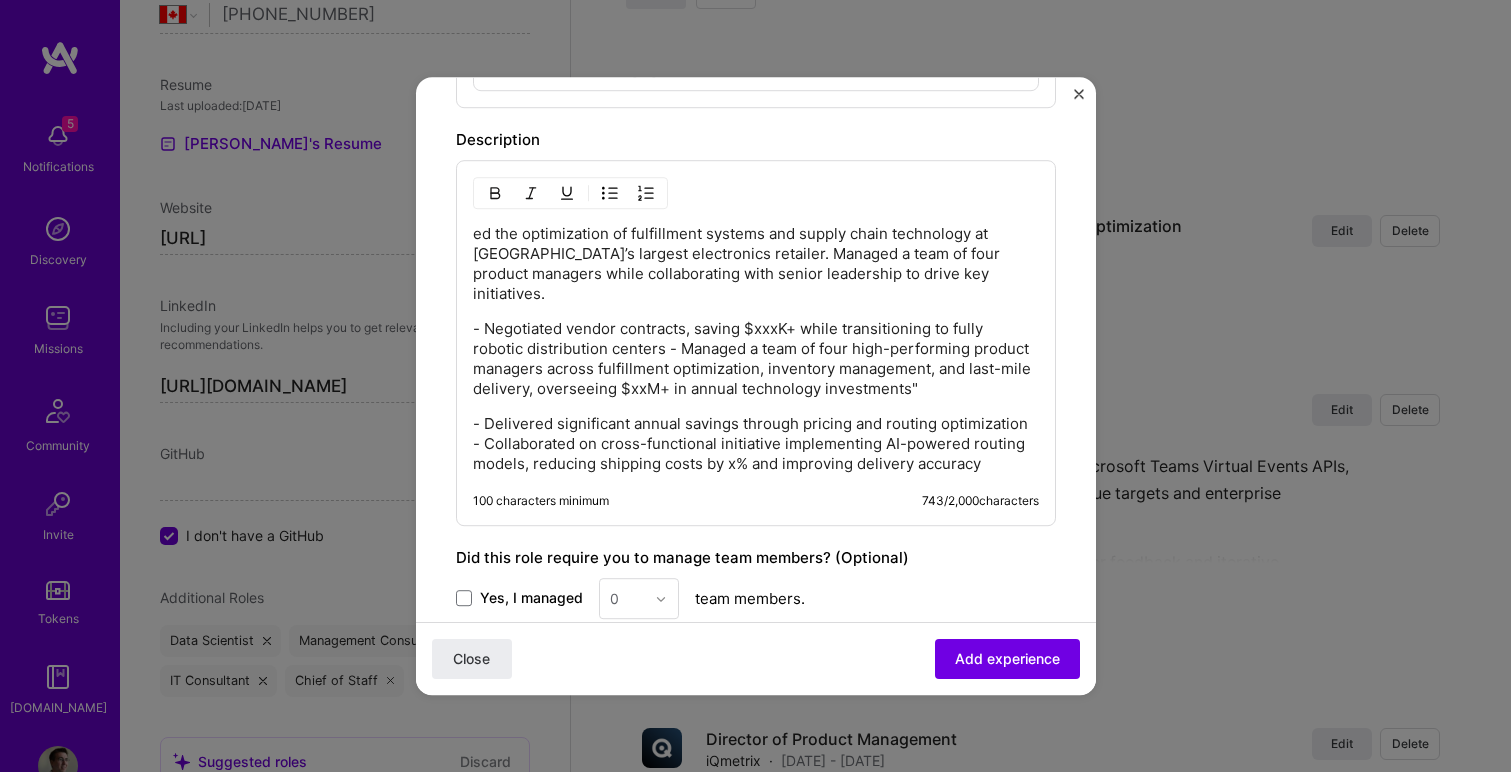 scroll, scrollTop: 1568, scrollLeft: 0, axis: vertical 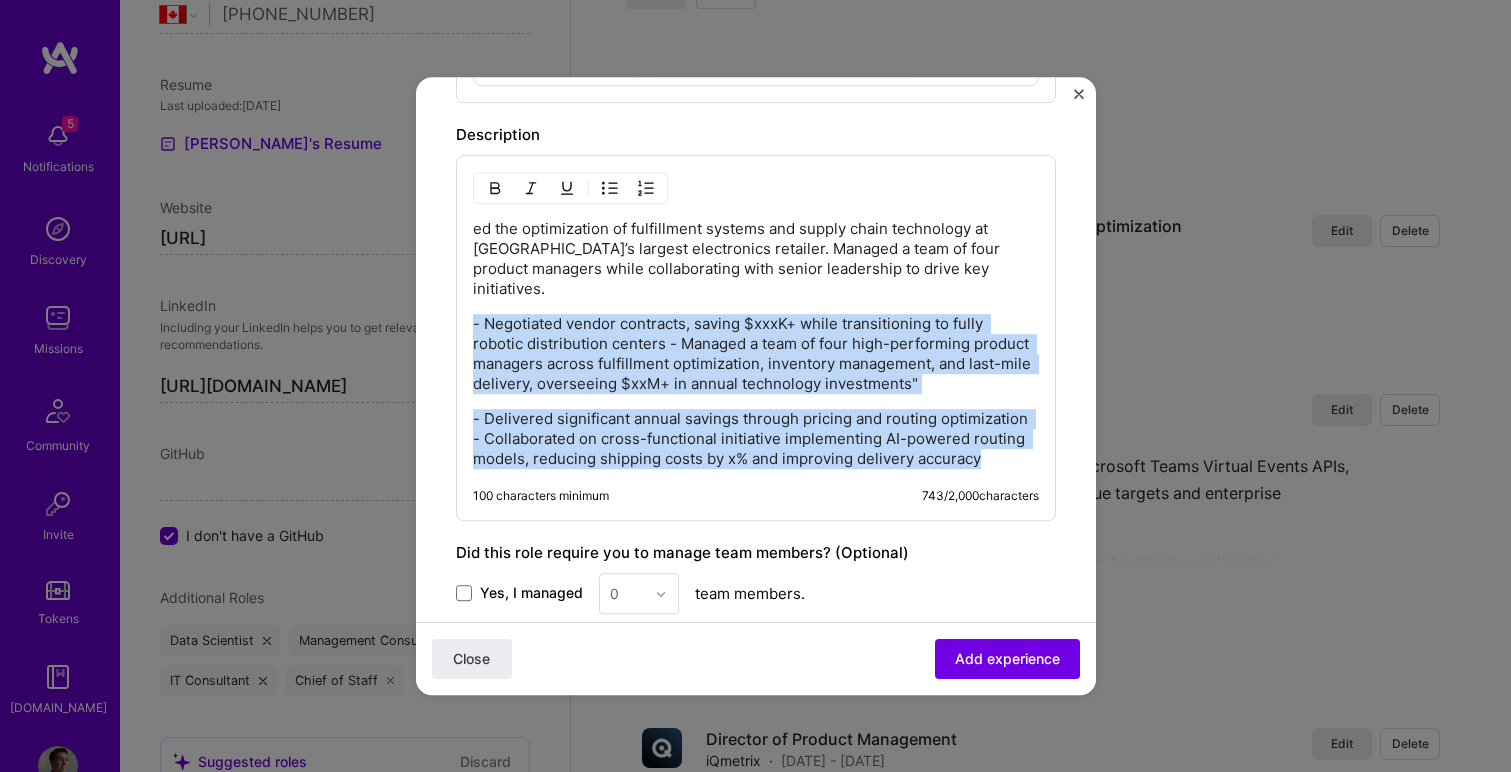 drag, startPoint x: 985, startPoint y: 438, endPoint x: 470, endPoint y: 308, distance: 531.1544 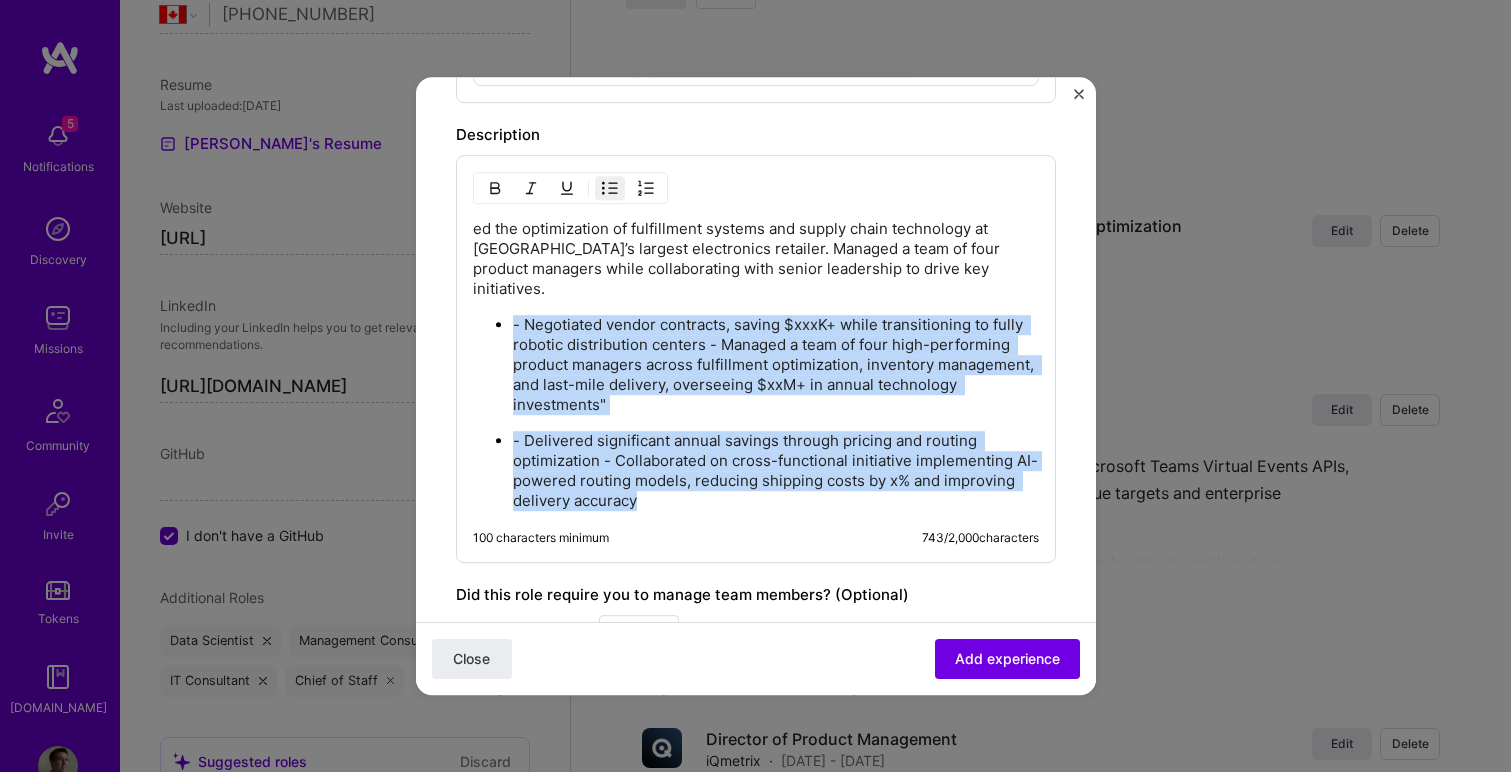 click on "- Negotiated vendor contracts, saving $xxxK+ while transitioning to fully robotic distribution centers - Managed a team of four high-performing product managers across fulfillment optimization, inventory management, and last-mile delivery, overseeing $xxM+ in annual technology investments"" at bounding box center (776, 365) 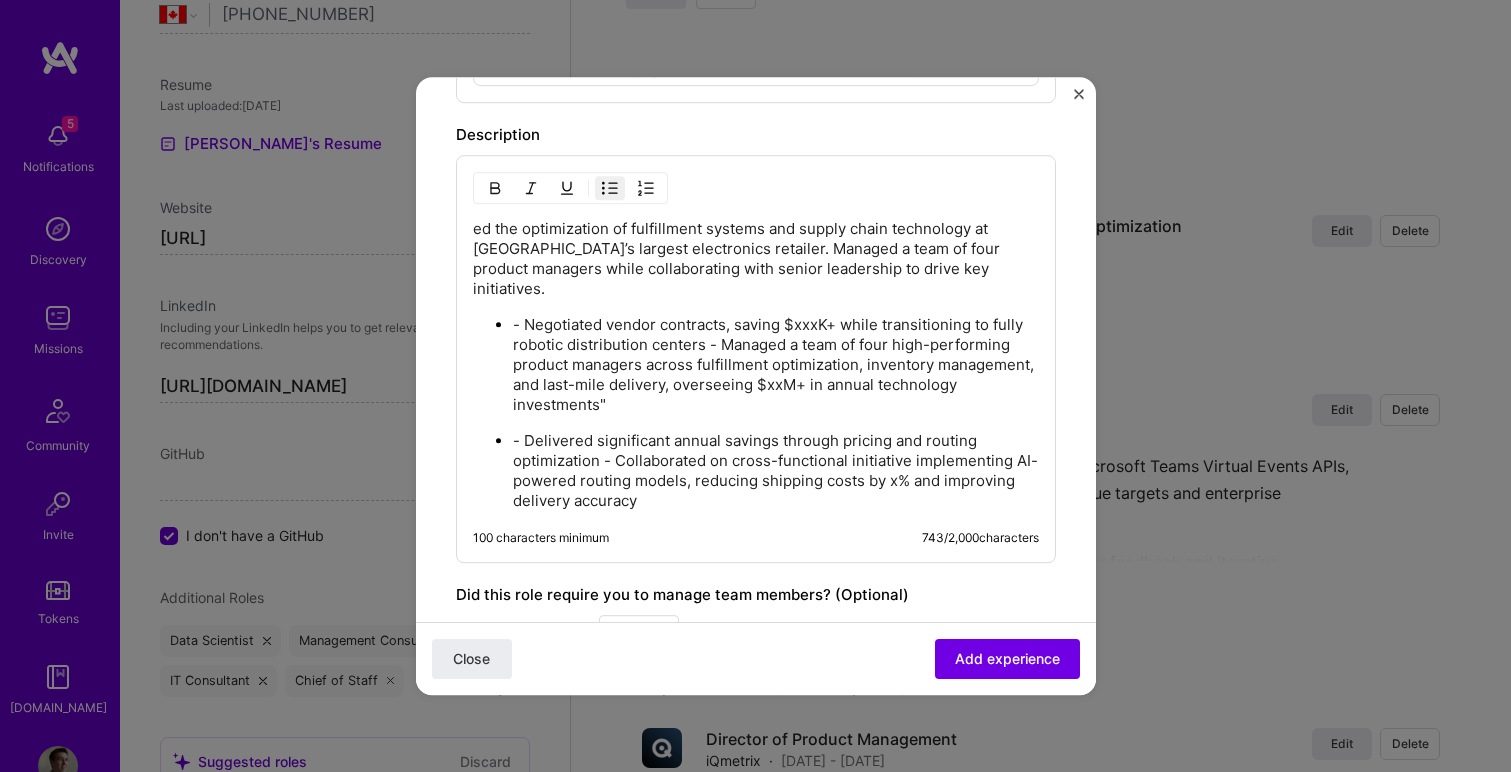 type 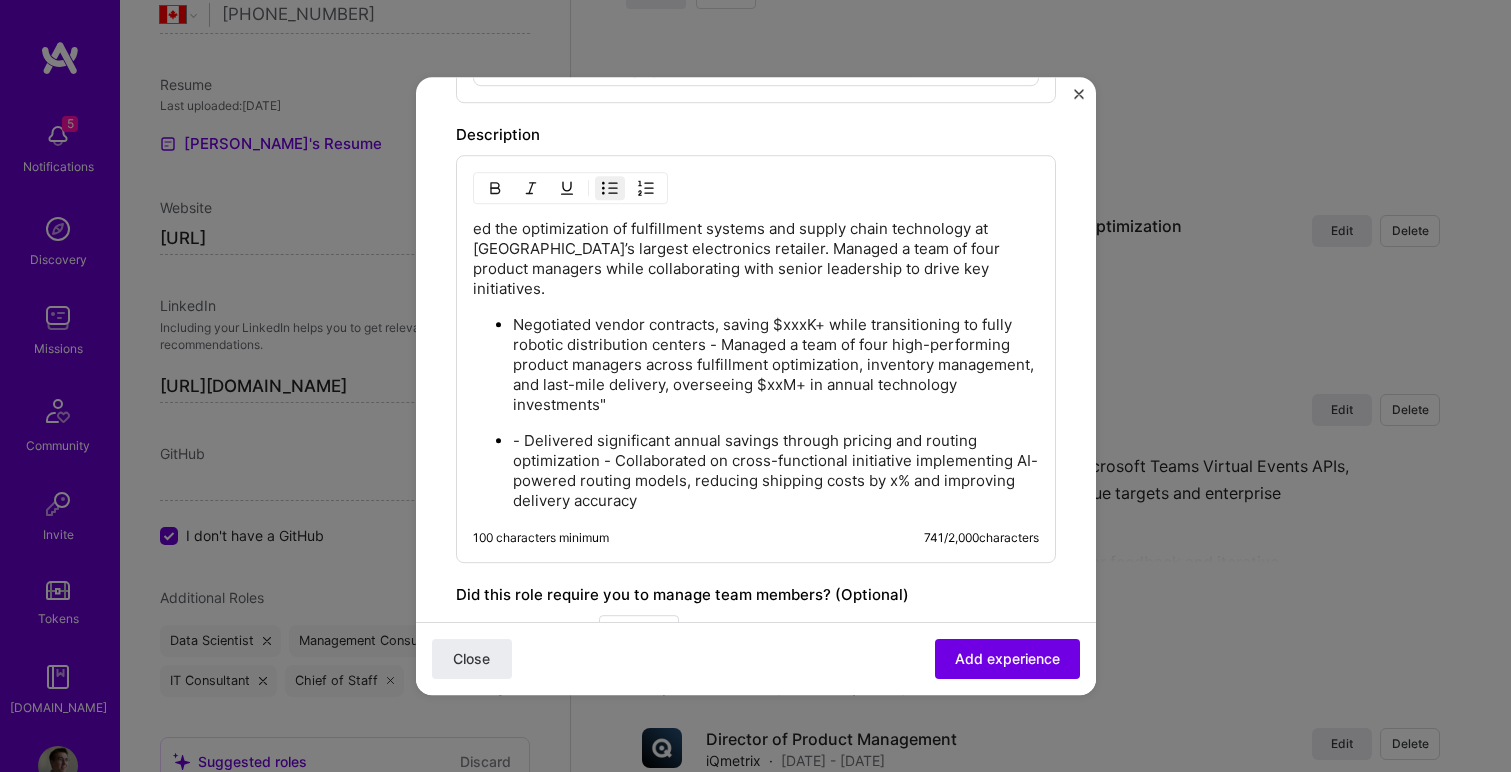 click on "- Delivered significant annual savings through pricing and routing optimization - Collaborated on cross-functional initiative implementing AI-powered routing models, reducing shipping costs by x% and improving delivery accuracy" at bounding box center [776, 471] 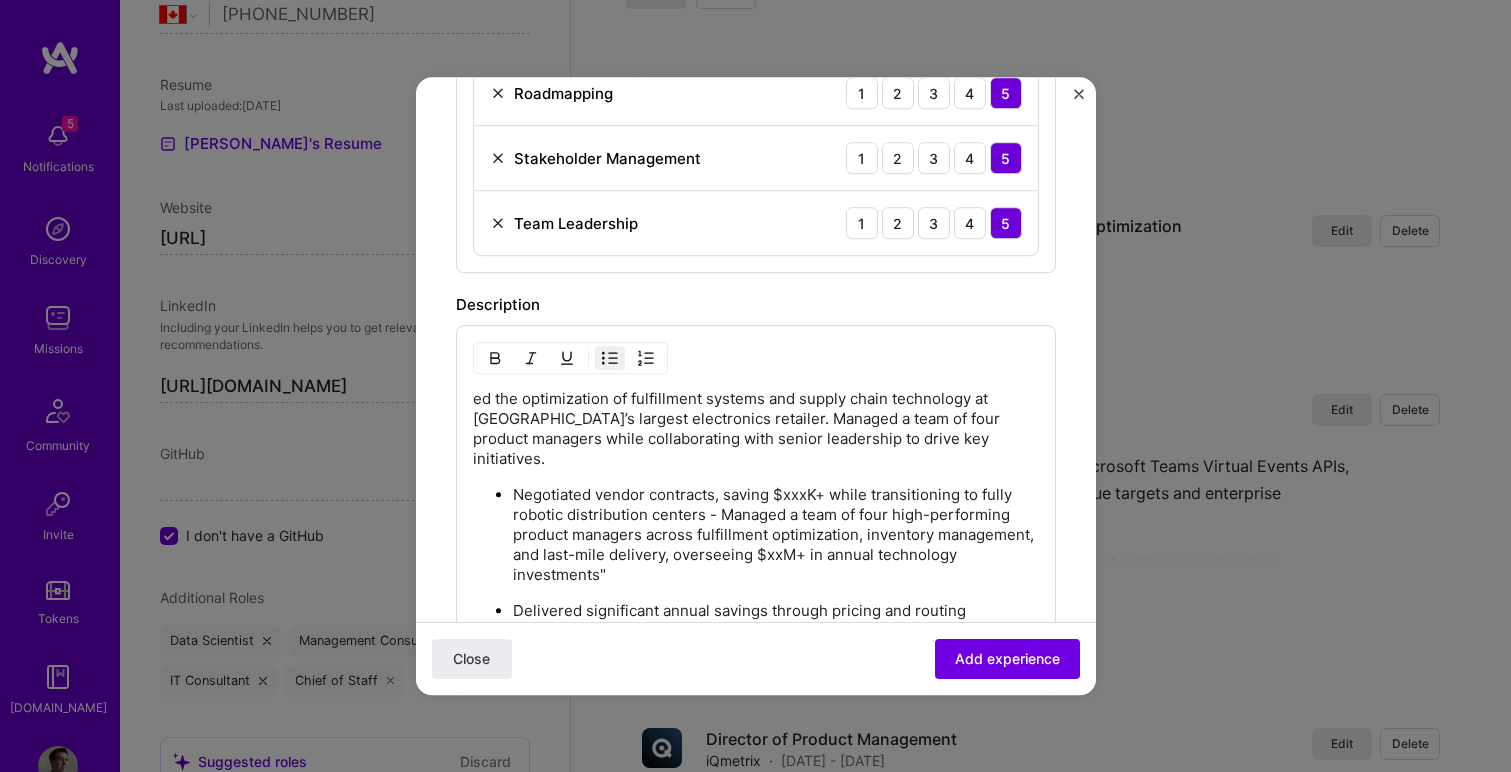 scroll, scrollTop: 1384, scrollLeft: 0, axis: vertical 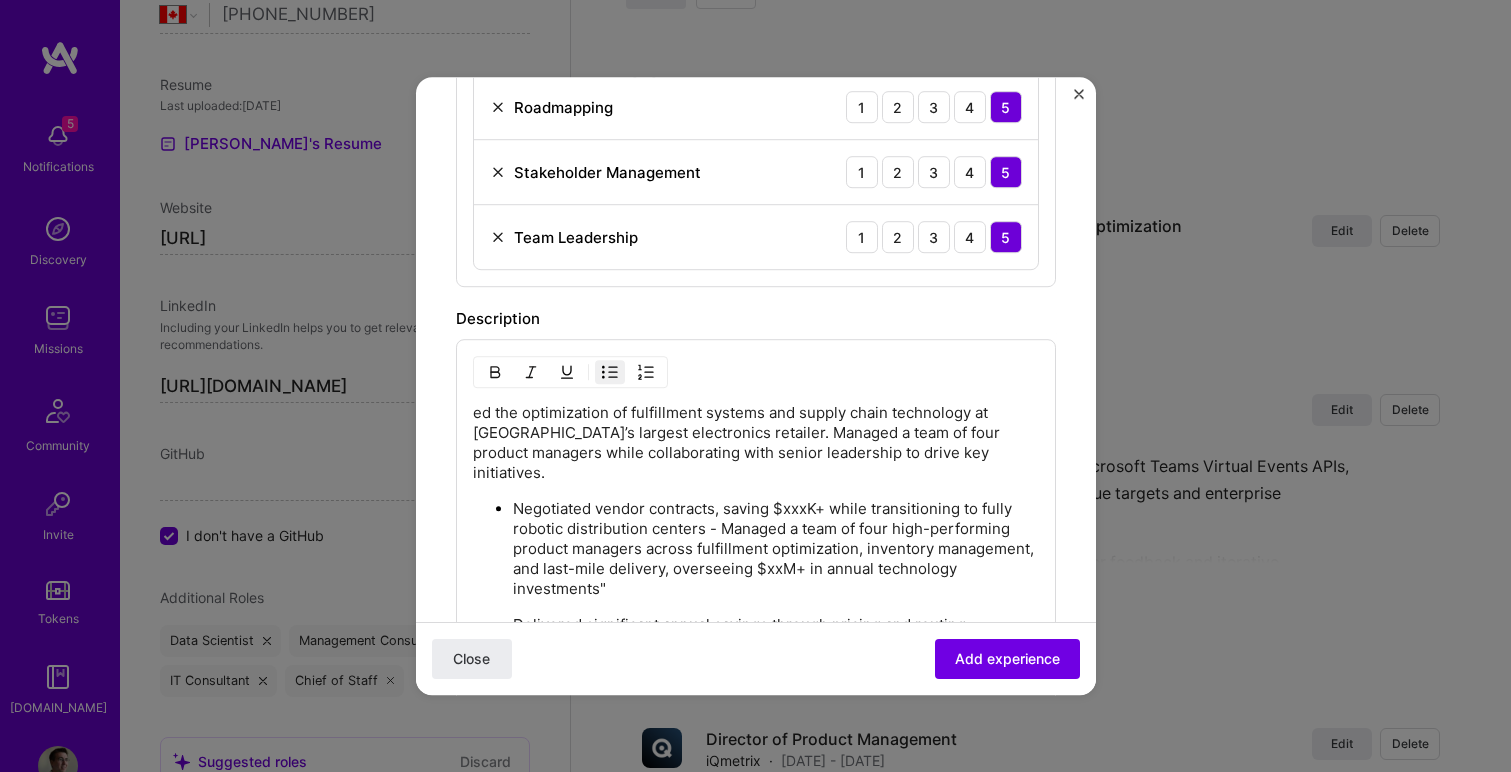 click on "ed the optimization of fulfillment systems and supply chain technology at [GEOGRAPHIC_DATA]’s largest electronics retailer. Managed a team of four product managers while collaborating with senior leadership to drive key initiatives. Negotiated vendor contracts, saving $xxxK+ while transitioning to fully robotic distribution centers - Managed a team of four high-performing product managers across fulfillment optimization, inventory management, and last-mile delivery, overseeing $xxM+ in annual technology investments"  Delivered significant annual savings through pricing and routing optimization - Collaborated on cross-functional initiative implementing AI-powered routing models, reducing shipping costs by x% and improving delivery accuracy 100 characters minimum 739 / 2,000  characters" at bounding box center (756, 543) 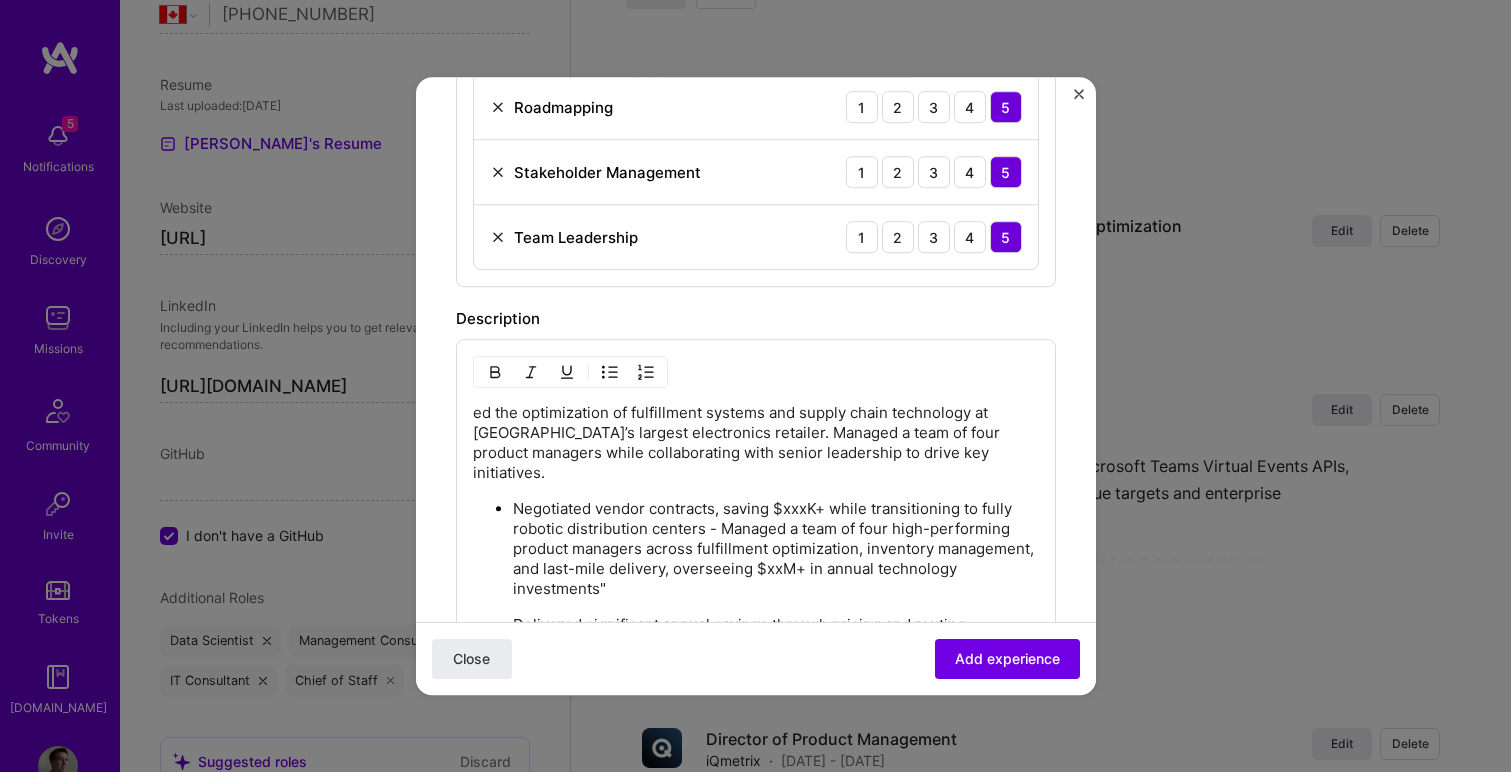 click on "ed the optimization of fulfillment systems and supply chain technology at [GEOGRAPHIC_DATA]’s largest electronics retailer. Managed a team of four product managers while collaborating with senior leadership to drive key initiatives." at bounding box center [756, 443] 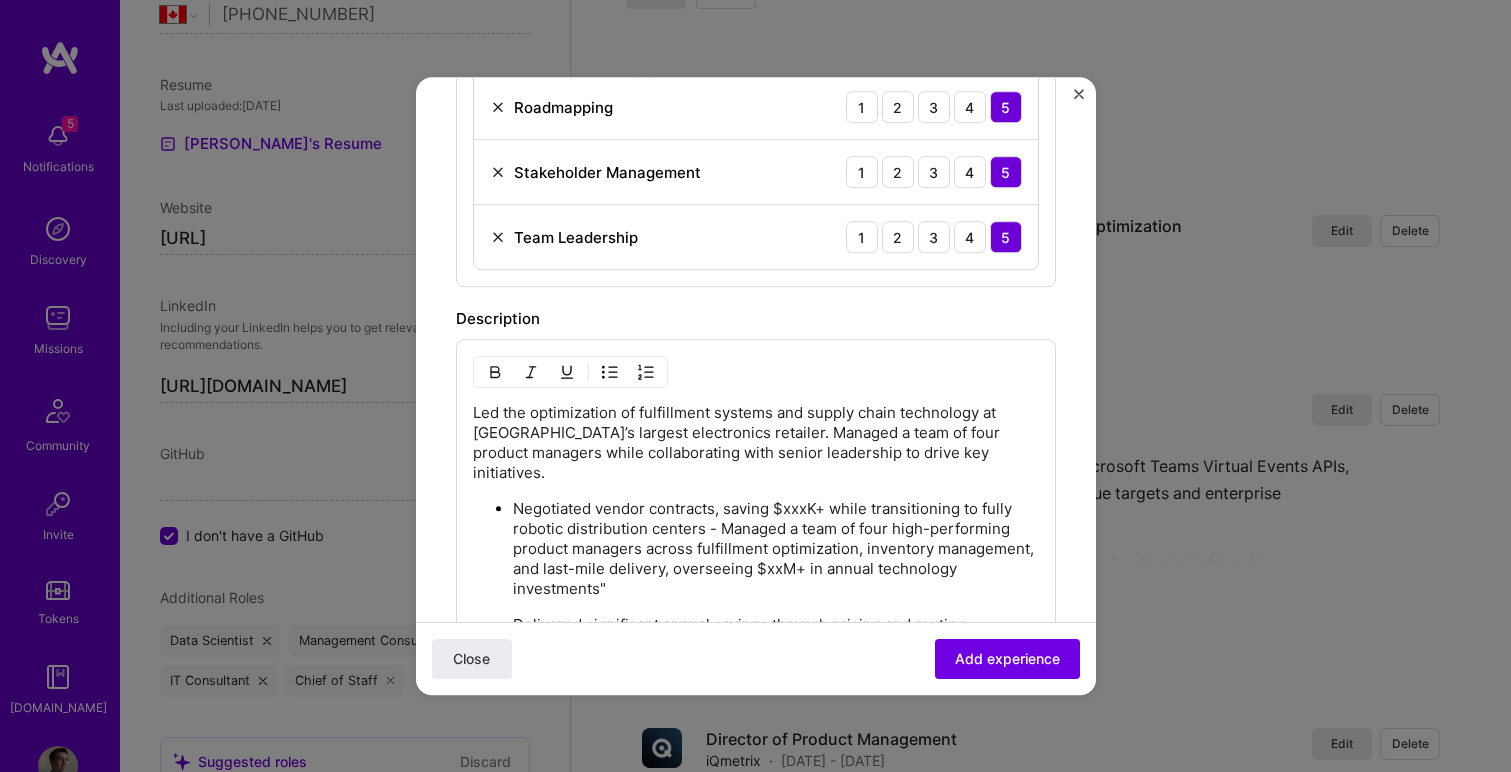 scroll, scrollTop: 1406, scrollLeft: 0, axis: vertical 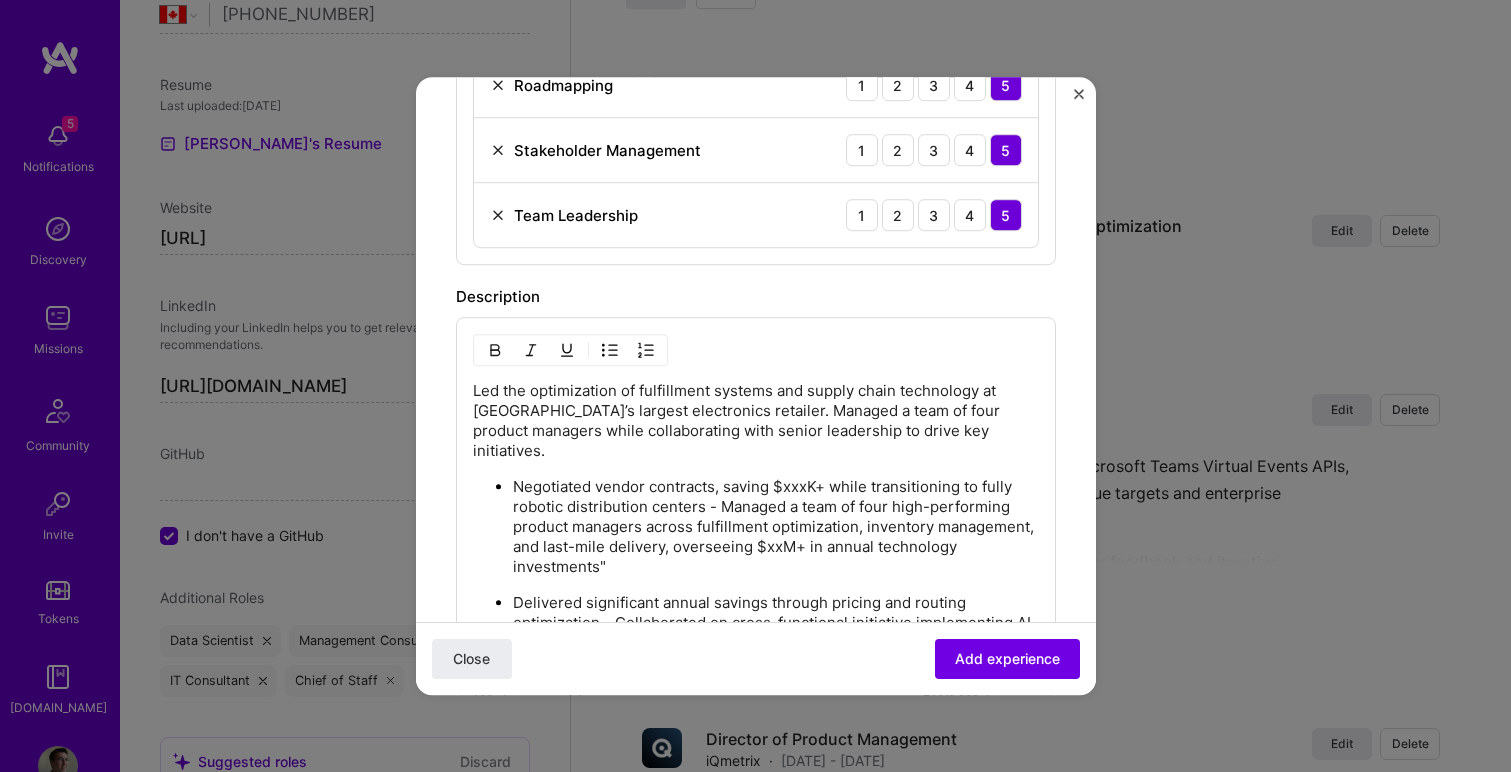 click on "Negotiated vendor contracts, saving $xxxK+ while transitioning to fully robotic distribution centers - Managed a team of four high-performing product managers across fulfillment optimization, inventory management, and last-mile delivery, overseeing $xxM+ in annual technology investments"" at bounding box center [776, 527] 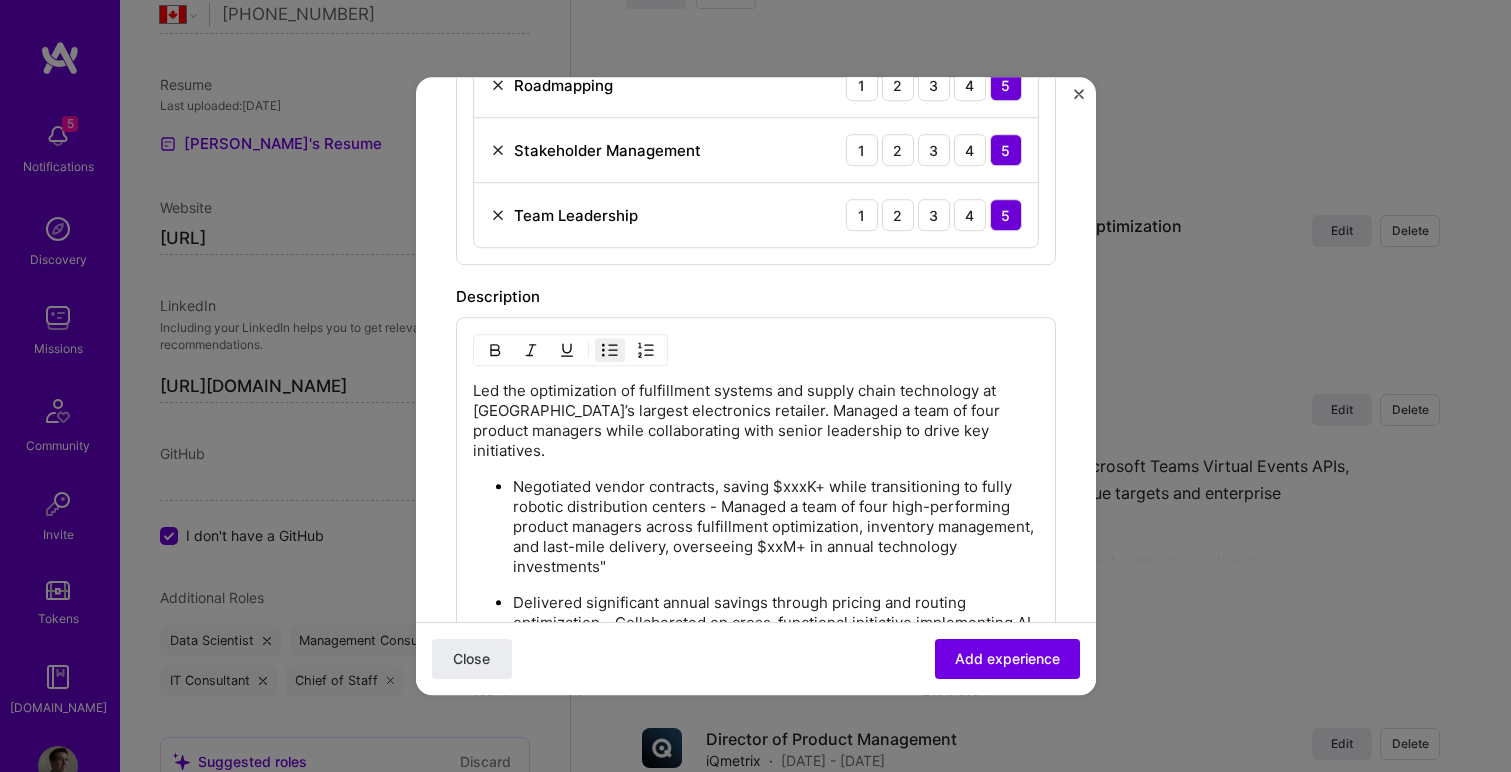 click on "Negotiated vendor contracts, saving $xxxK+ while transitioning to fully robotic distribution centers - Managed a team of four high-performing product managers across fulfillment optimization, inventory management, and last-mile delivery, overseeing $xxM+ in annual technology investments"" at bounding box center [776, 527] 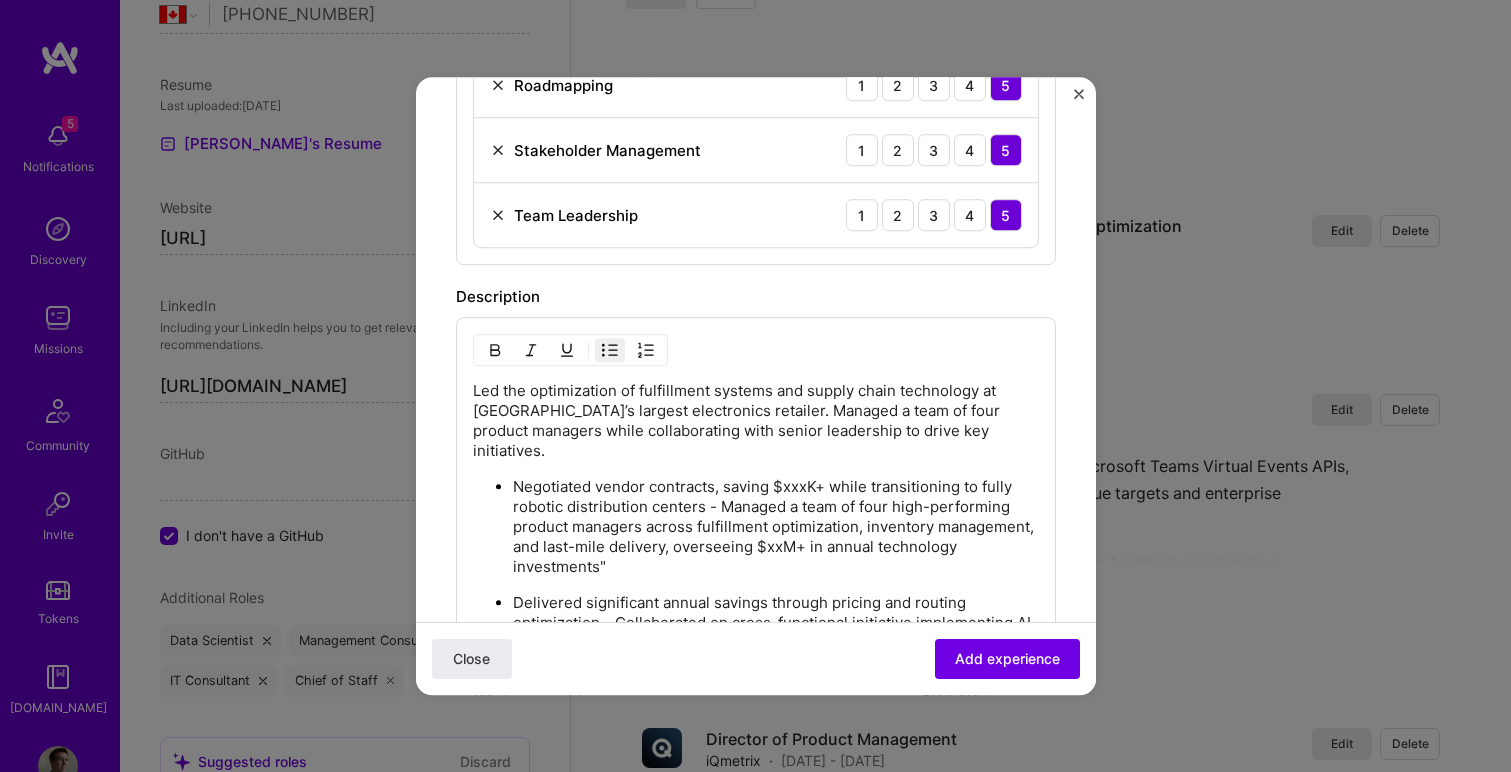 click on "Negotiated vendor contracts, saving $xxxK+ while transitioning to fully robotic distribution centers - Managed a team of four high-performing product managers across fulfillment optimization, inventory management, and last-mile delivery, overseeing $xxM+ in annual technology investments"" at bounding box center [776, 527] 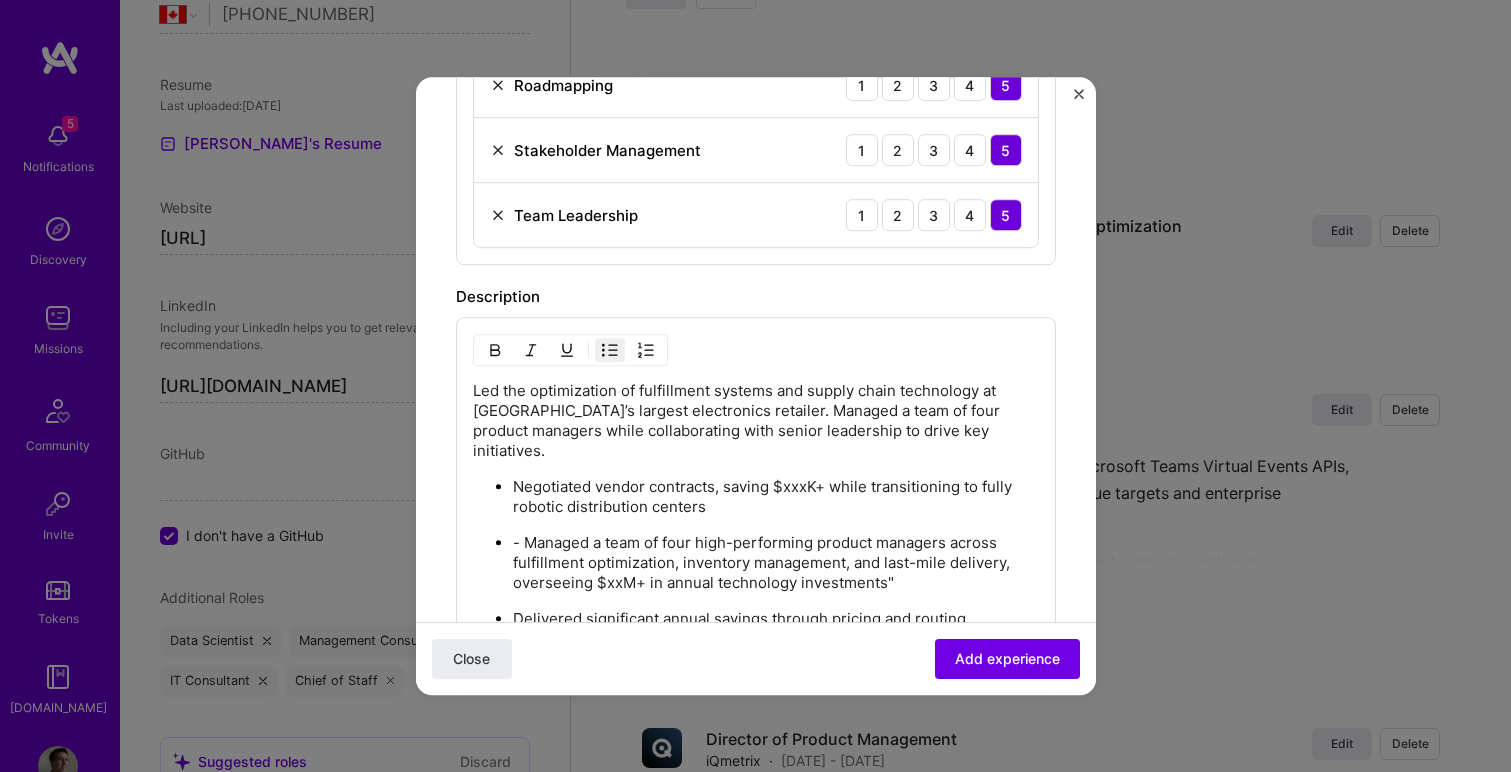 click on "- Managed a team of four high-performing product managers across fulfillment optimization, inventory management, and last-mile delivery, overseeing $xxM+ in annual technology investments"" at bounding box center (776, 563) 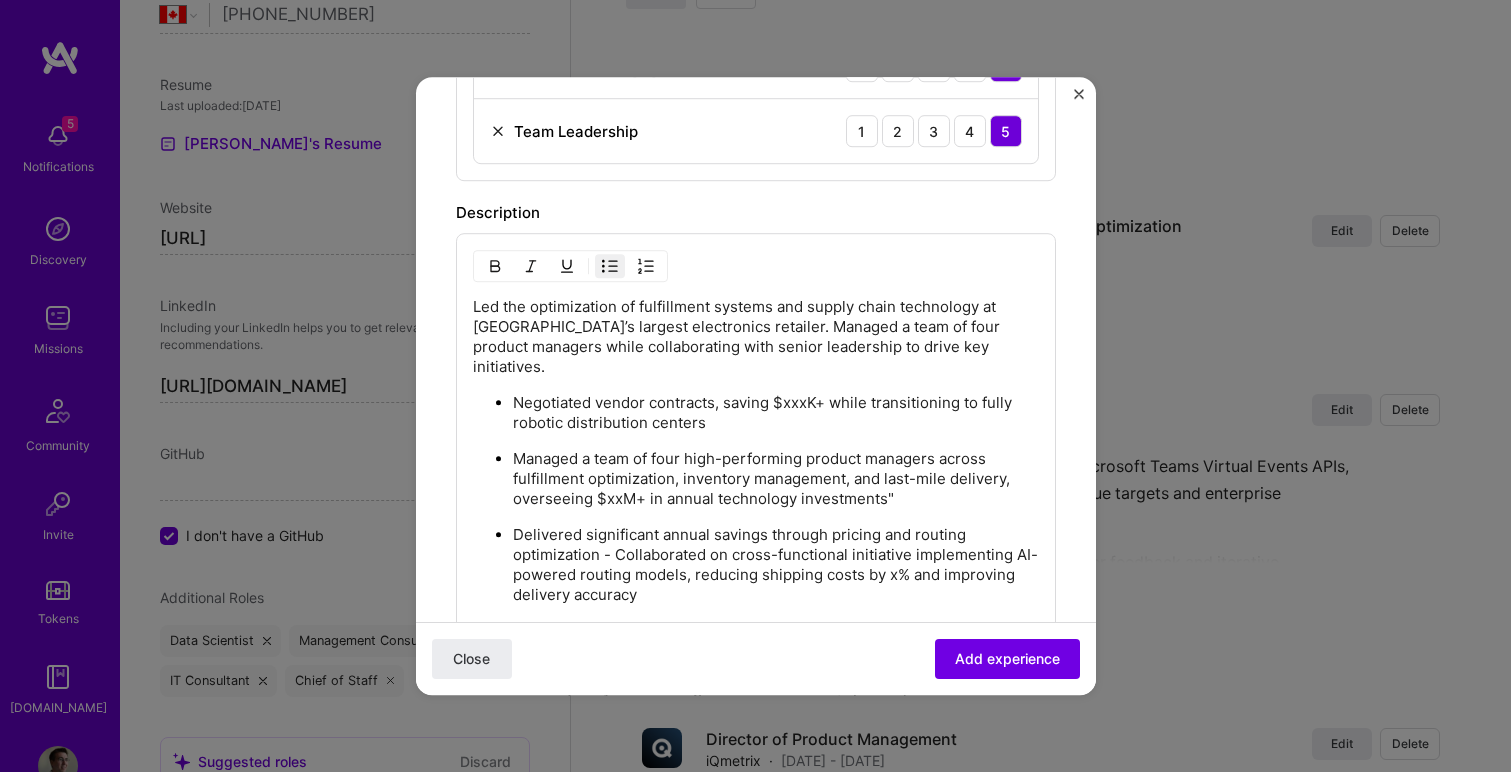scroll, scrollTop: 1502, scrollLeft: 0, axis: vertical 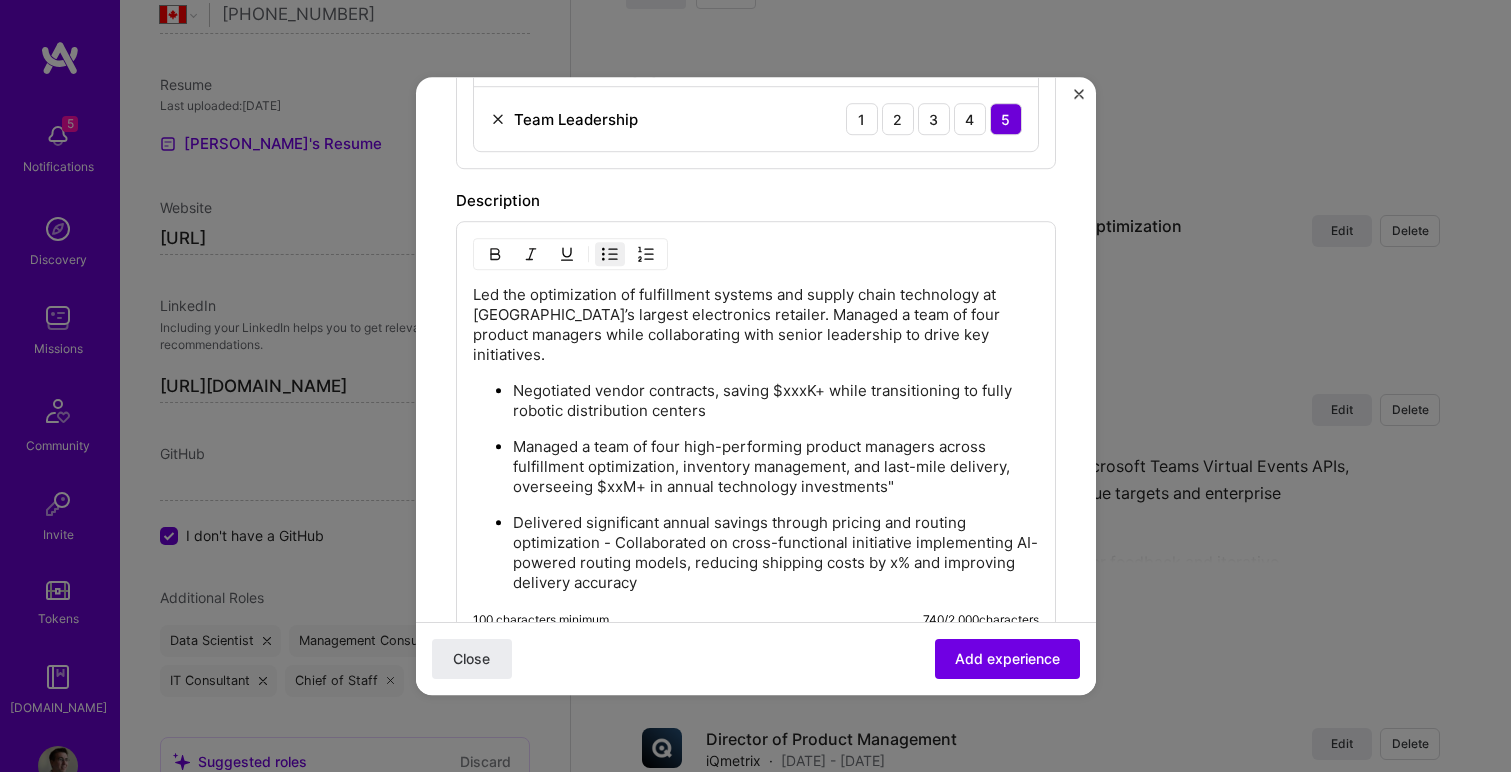 click on "Delivered significant annual savings through pricing and routing optimization - Collaborated on cross-functional initiative implementing AI-powered routing models, reducing shipping costs by x% and improving delivery accuracy" at bounding box center [776, 553] 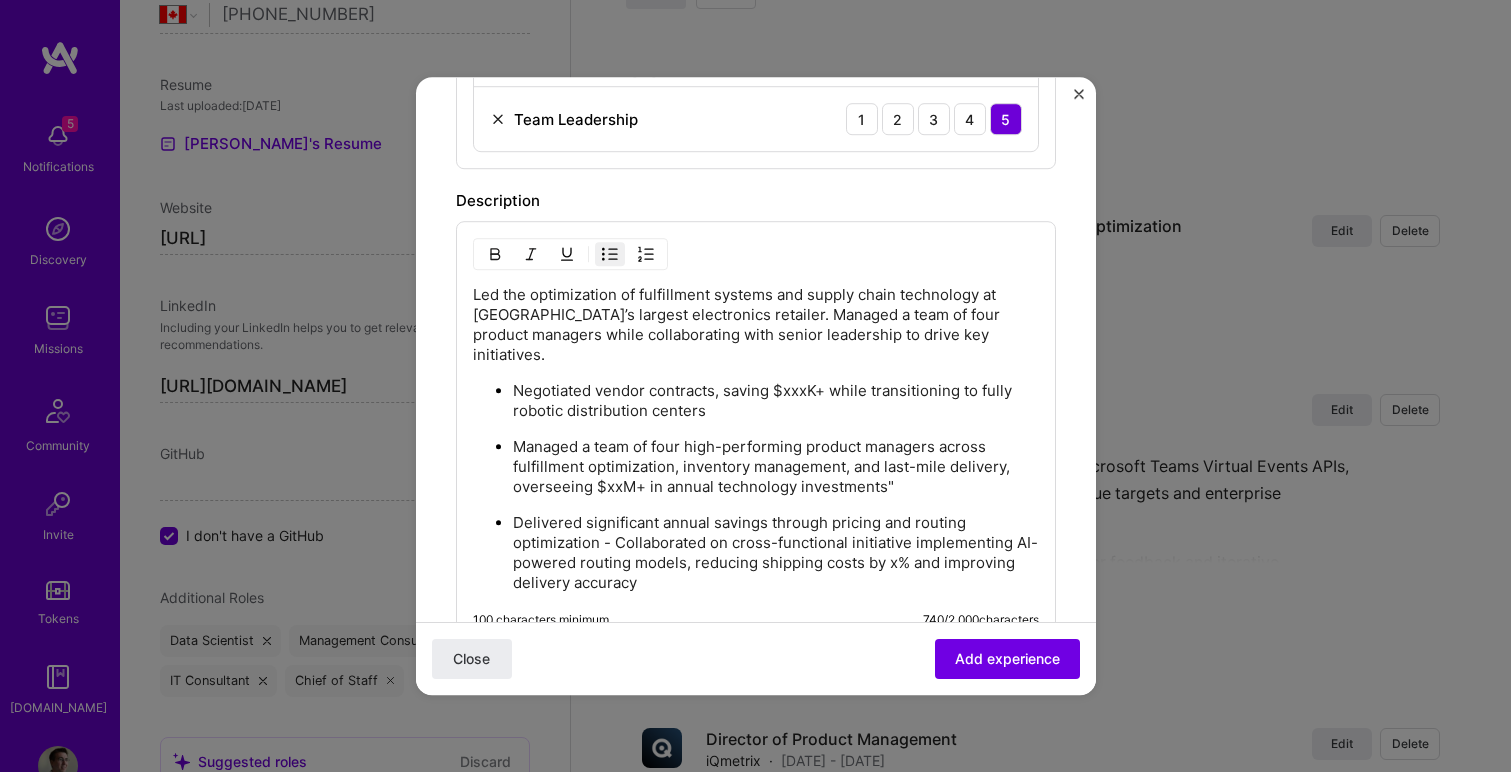 click on "Delivered significant annual savings through pricing and routing optimization - Collaborated on cross-functional initiative implementing AI-powered routing models, reducing shipping costs by x% and improving delivery accuracy" at bounding box center [776, 553] 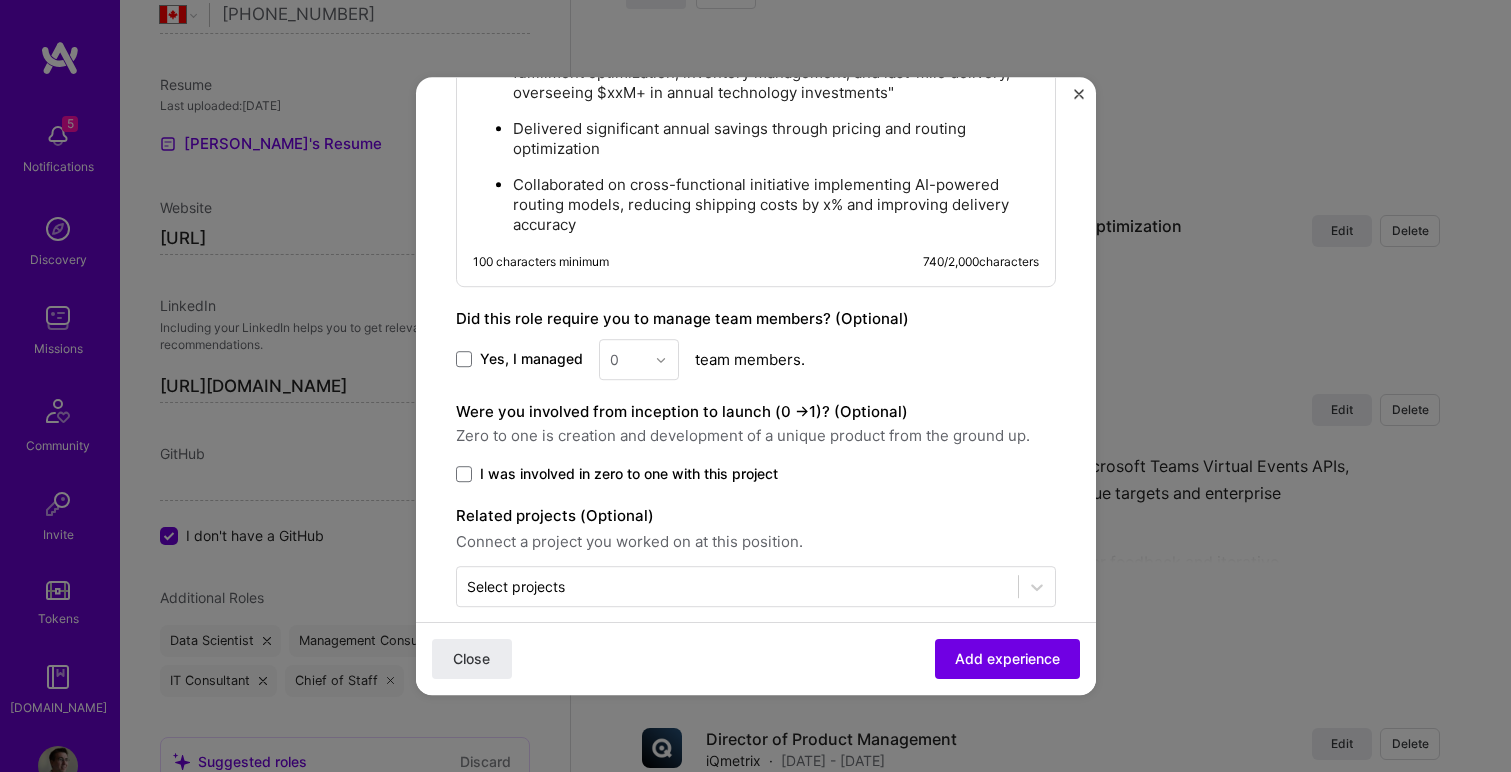 scroll, scrollTop: 1899, scrollLeft: 0, axis: vertical 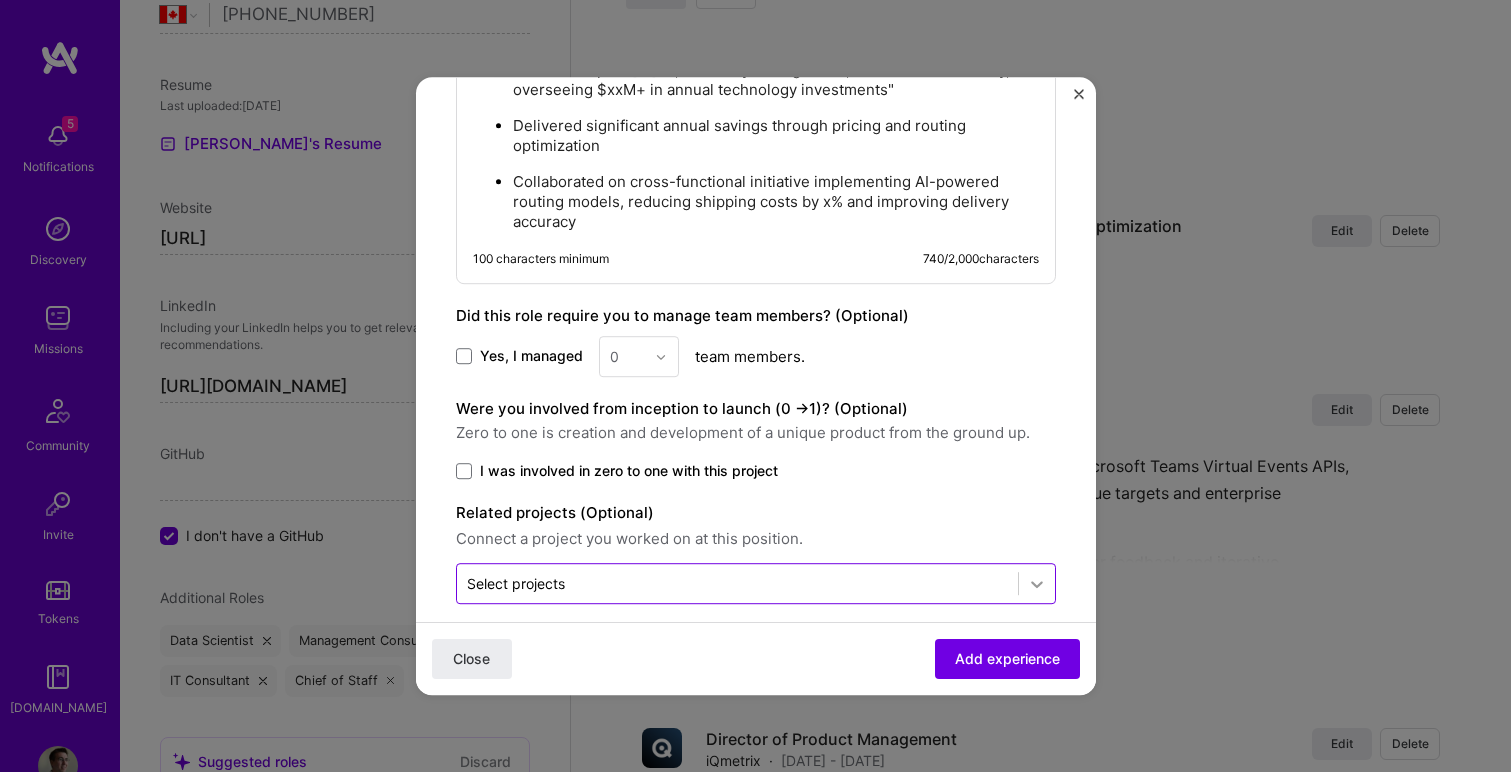 click 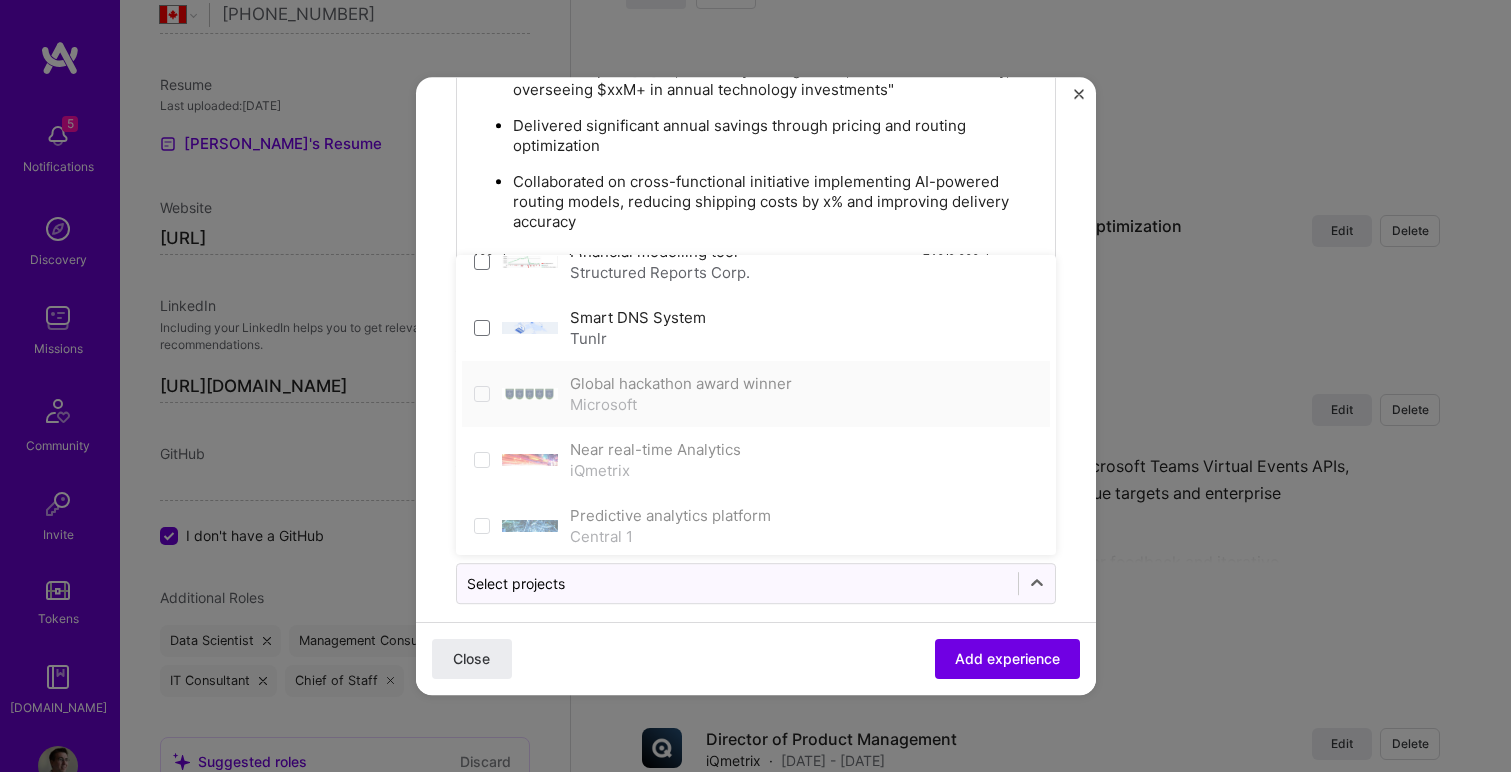 scroll, scrollTop: 0, scrollLeft: 0, axis: both 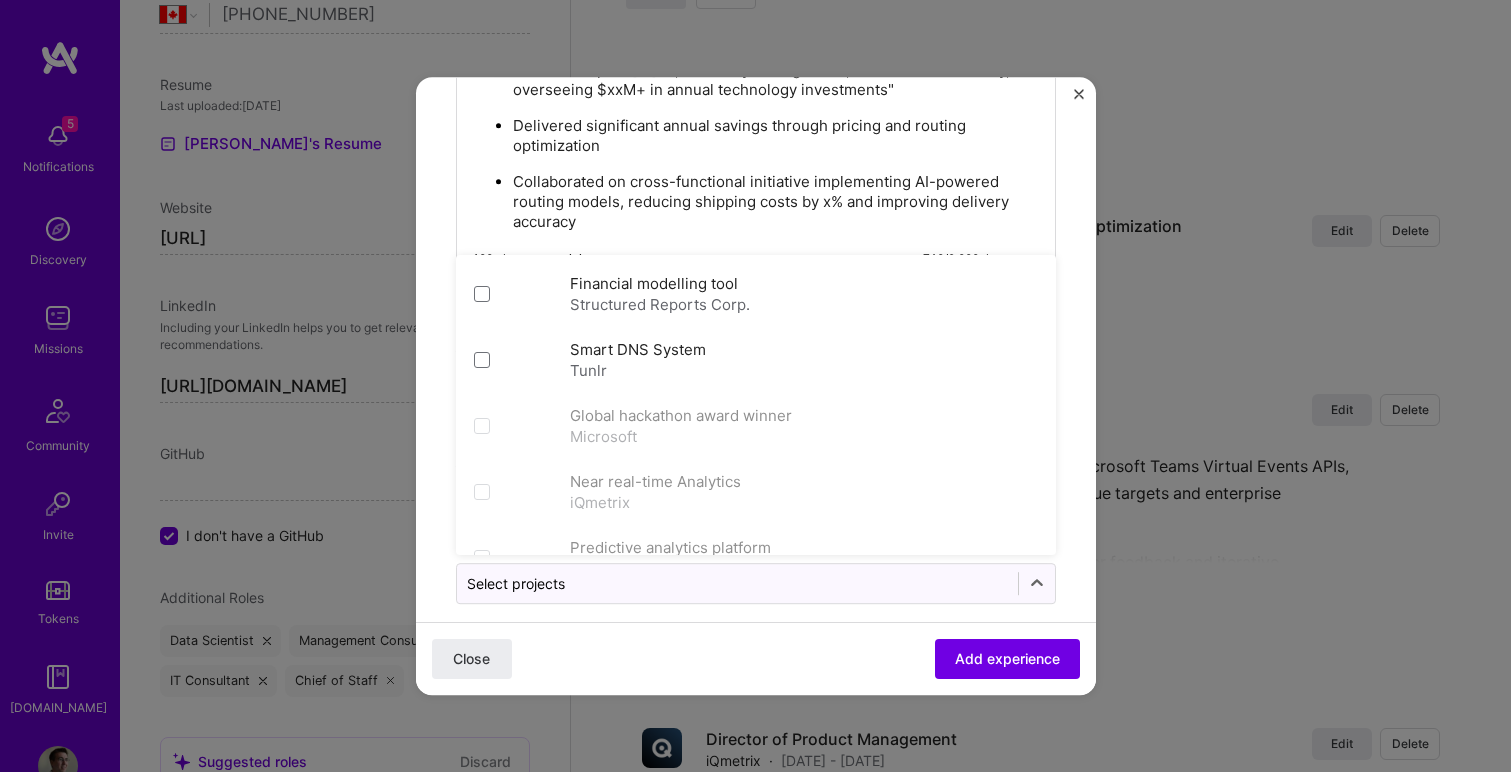 click on "Create a job experience Jobs help companies understand your past experience. Company logo Company name Best Buy
Industry Add up to 2 industries. Selected industries 2 Your title and specialization Group Product Manager, Fulfillment Systems and Optimization Product Manager Duration [DATE]
to [DATE]
I still work here Skills used — Add up to 12 skills Any new skills will be added to your profile. Enter skills... 13 API Design 1 2 3 4 5 Artificial Intelligence (AI) 1 2 3 4 5 Azure 1 2 3 4 5 Coaching 1 2 3 4 5 Design Sprint 1 2 3 4 5 ETL 1 2 3 4 5 Figma 1 2 3 4 5 Mentoring 1 2 3 4 5 Product Strategy 1 2 3 4 5 Prototyping 1 2 3 4 5 Roadmapping 1 2 3 4 5 Stakeholder Management 1 2 3 4 5 Team Leadership 1 2 3 4 5 Description Negotiated vendor contracts, saving $xxxK+ while transitioning to fully robotic distribution centers  100 characters minimum 740 / 2,000  characters Yes, I managed 0 > Tunlr" at bounding box center [756, -533] 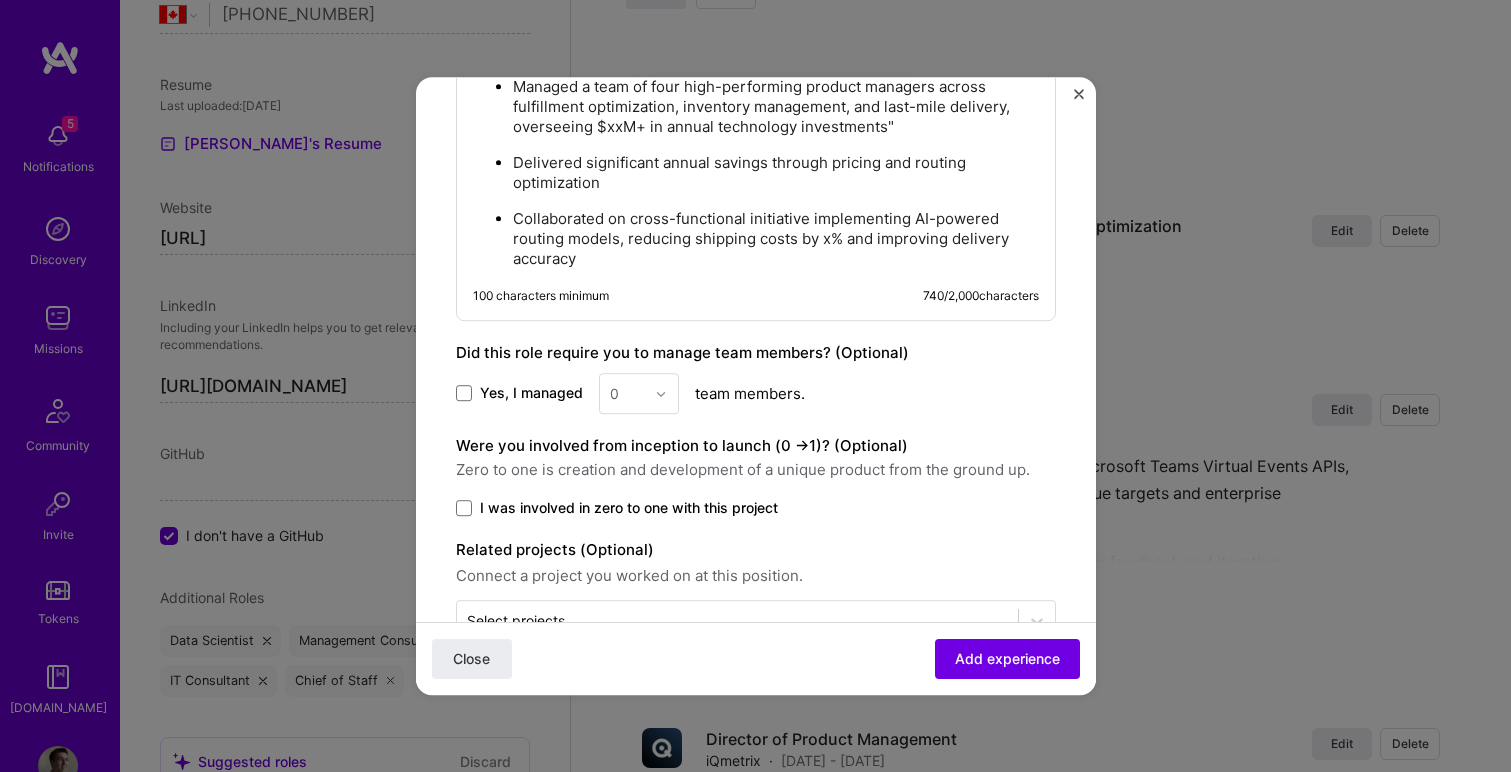 scroll, scrollTop: 1866, scrollLeft: 0, axis: vertical 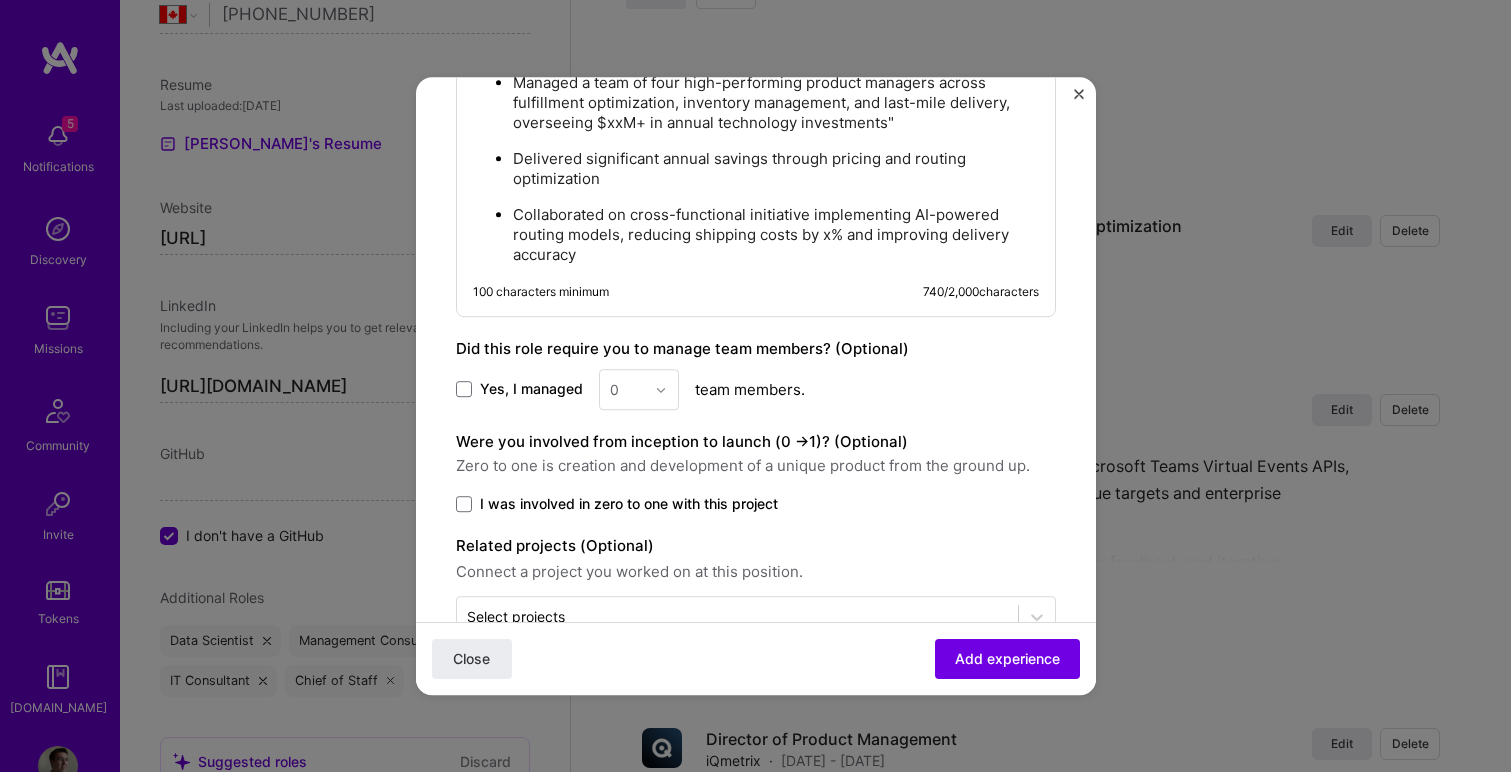 click on "I was involved in zero to one with this project" at bounding box center [756, 504] 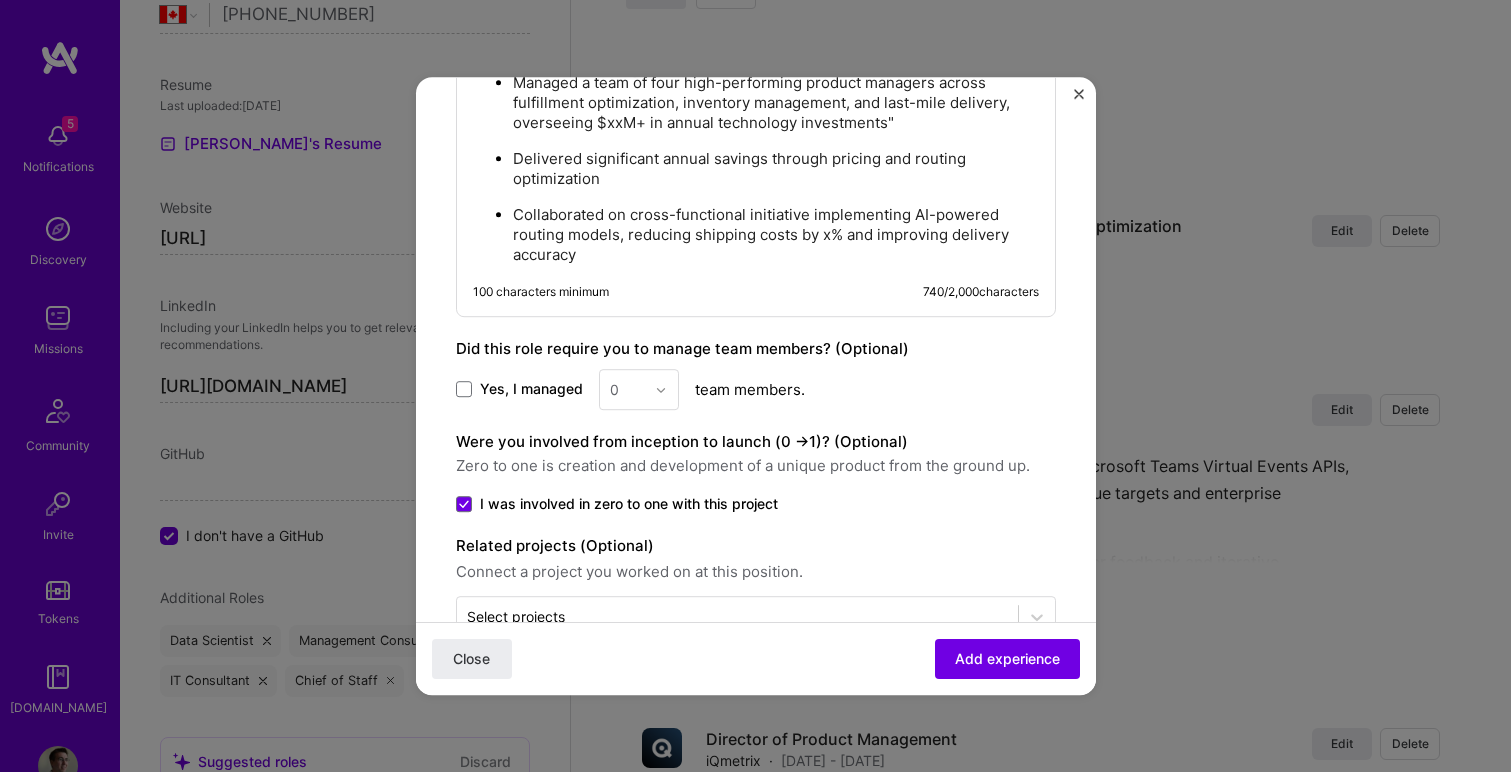 scroll, scrollTop: 1899, scrollLeft: 0, axis: vertical 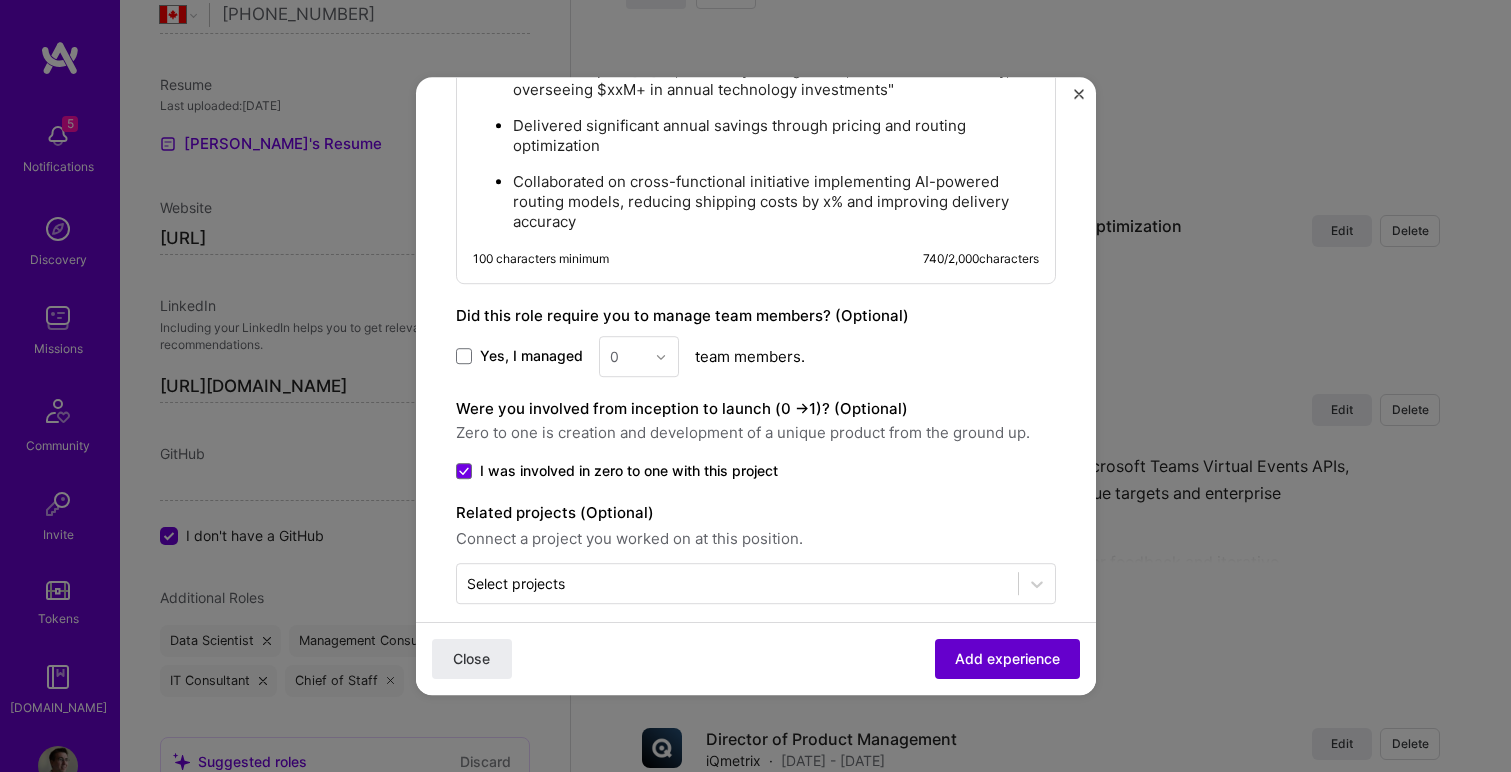 click on "Add experience" at bounding box center (1007, 659) 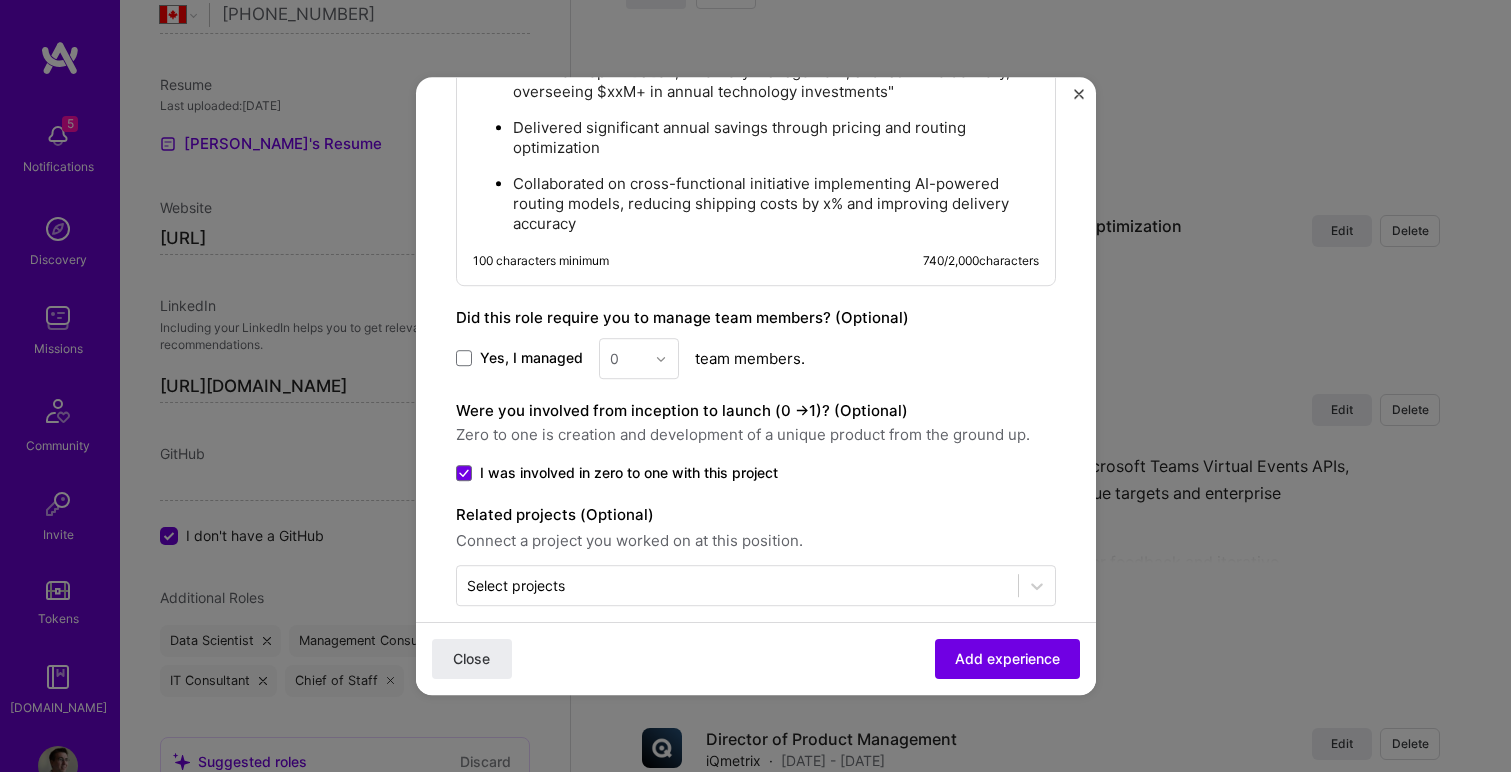 scroll, scrollTop: 1932, scrollLeft: 0, axis: vertical 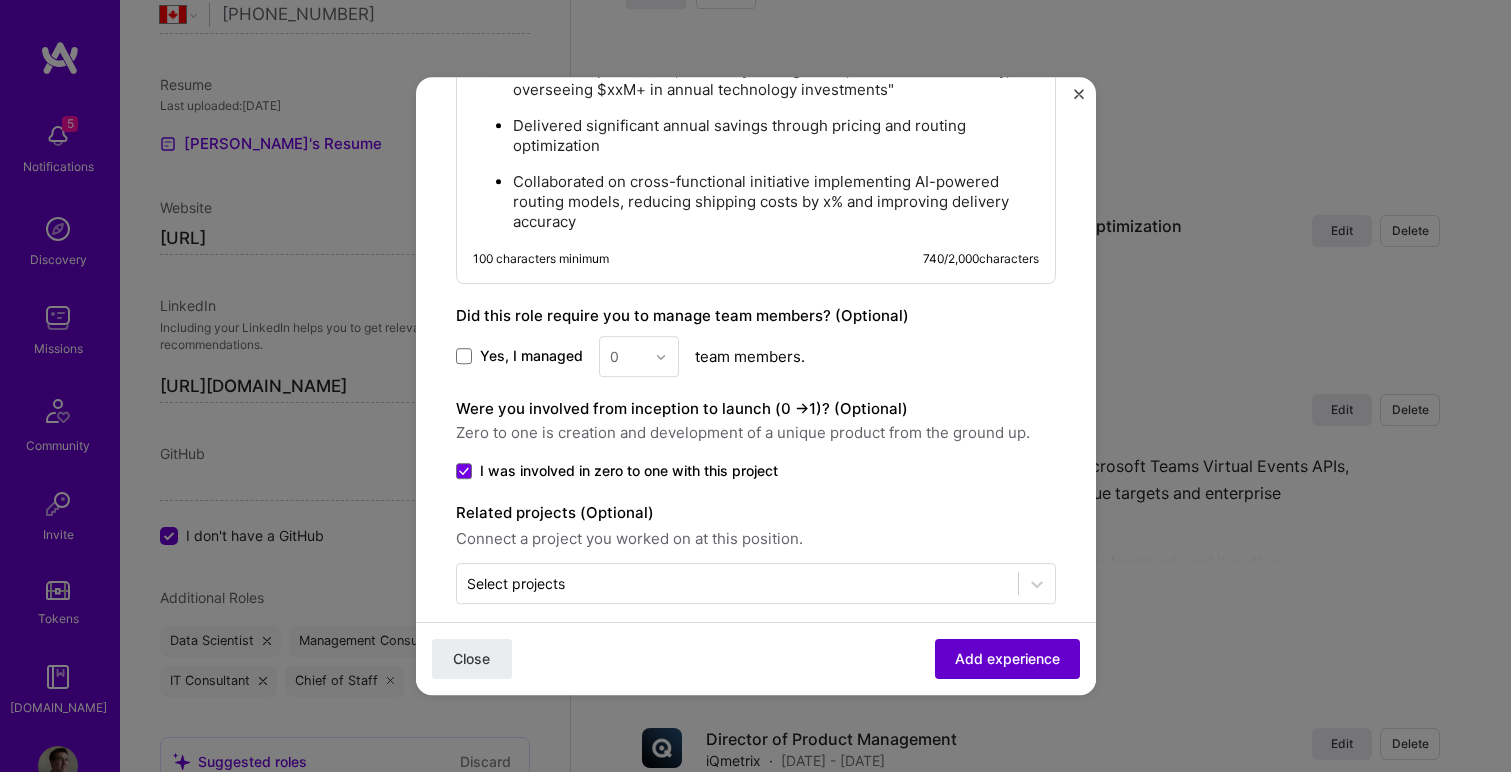 click on "Add experience" at bounding box center [1007, 659] 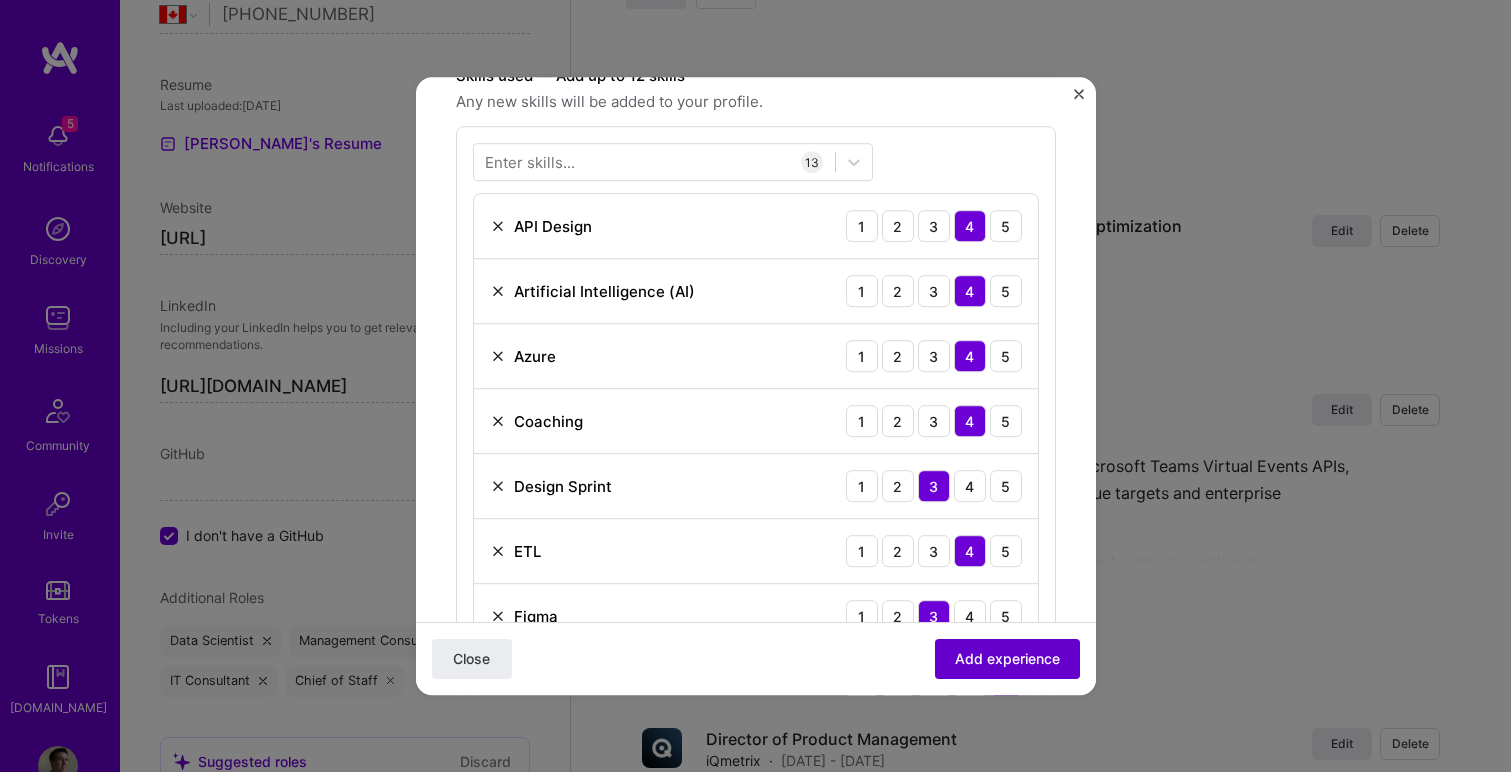 scroll, scrollTop: 602, scrollLeft: 0, axis: vertical 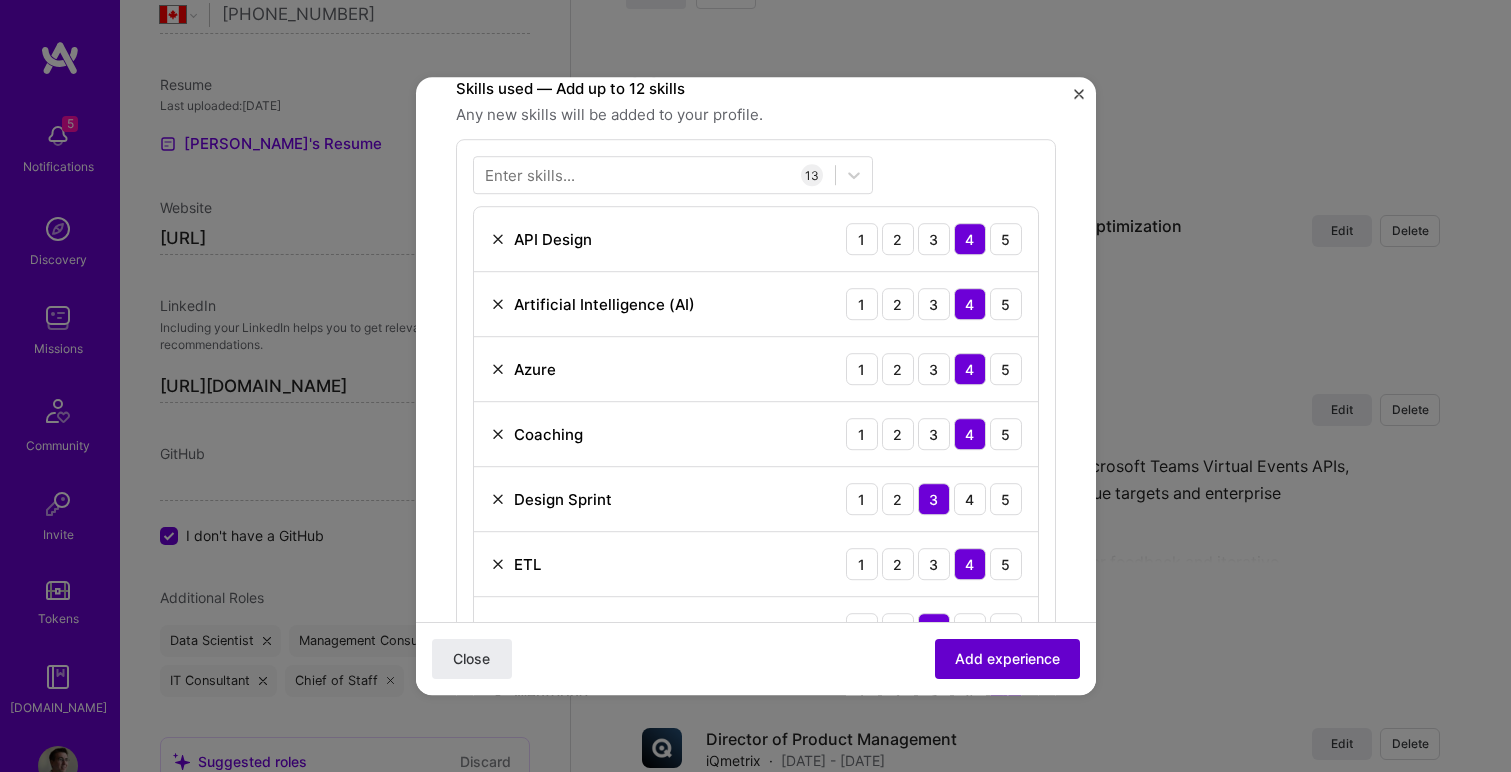 click on "Add experience" at bounding box center (1007, 659) 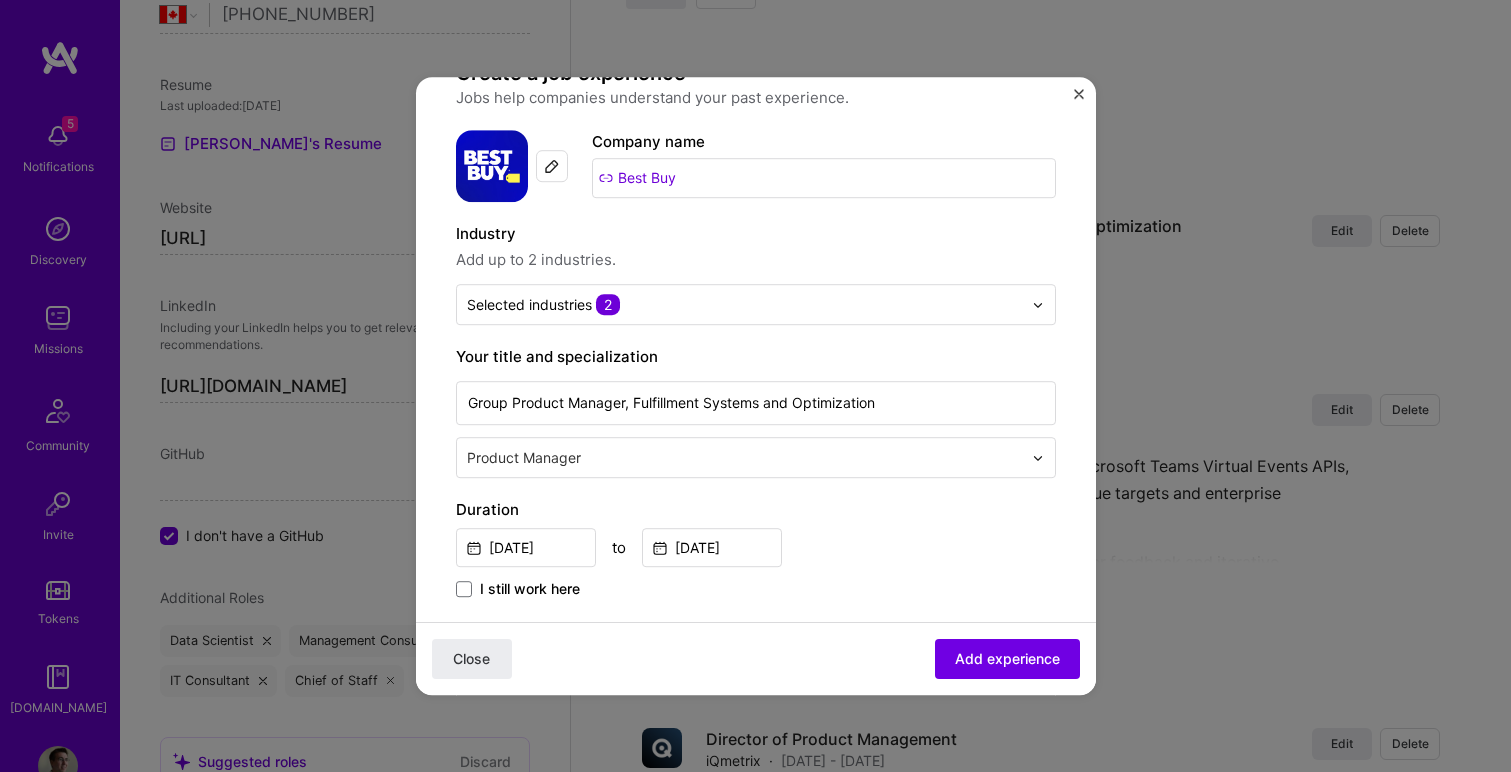 scroll, scrollTop: 0, scrollLeft: 0, axis: both 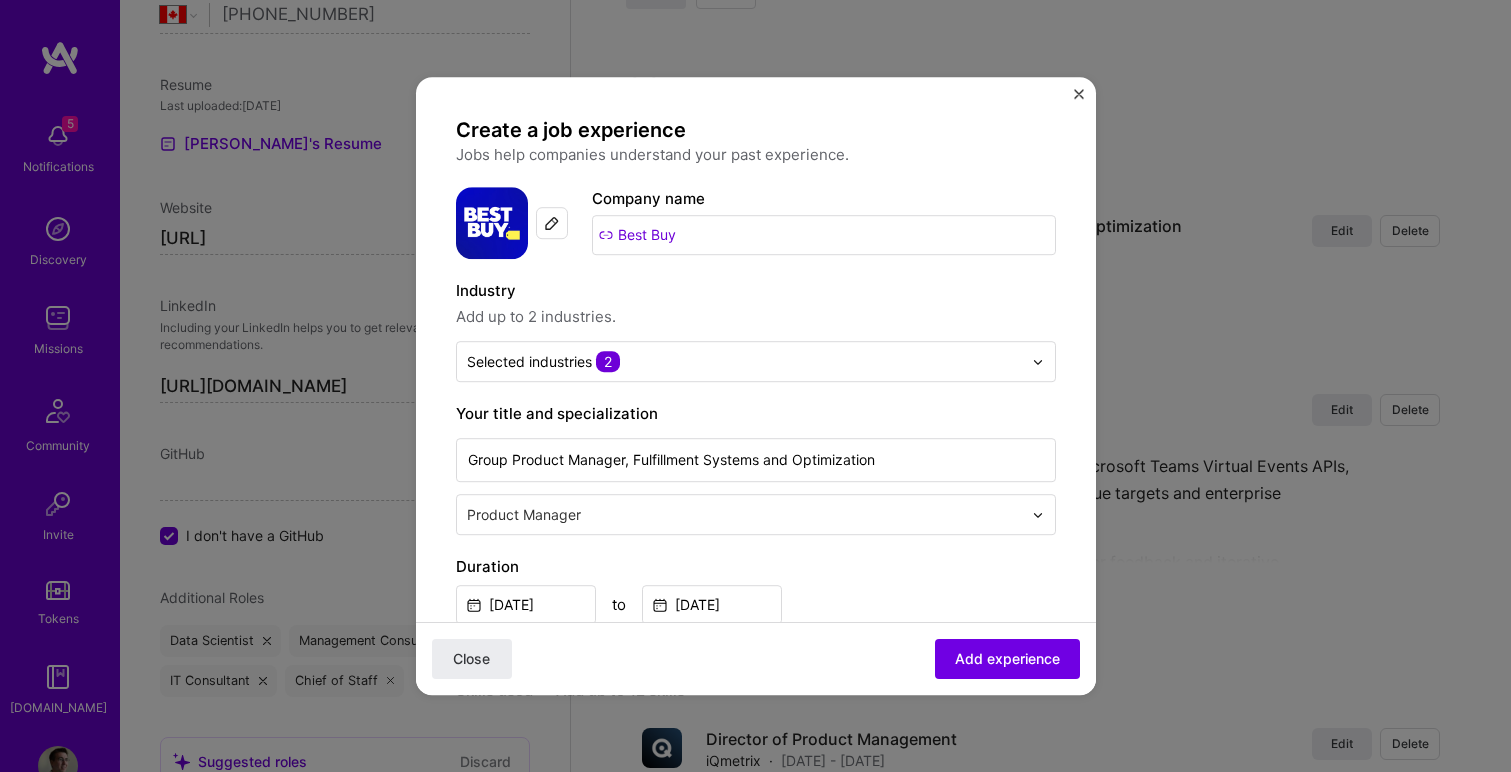 click on "Add up to 2 industries." at bounding box center (756, 317) 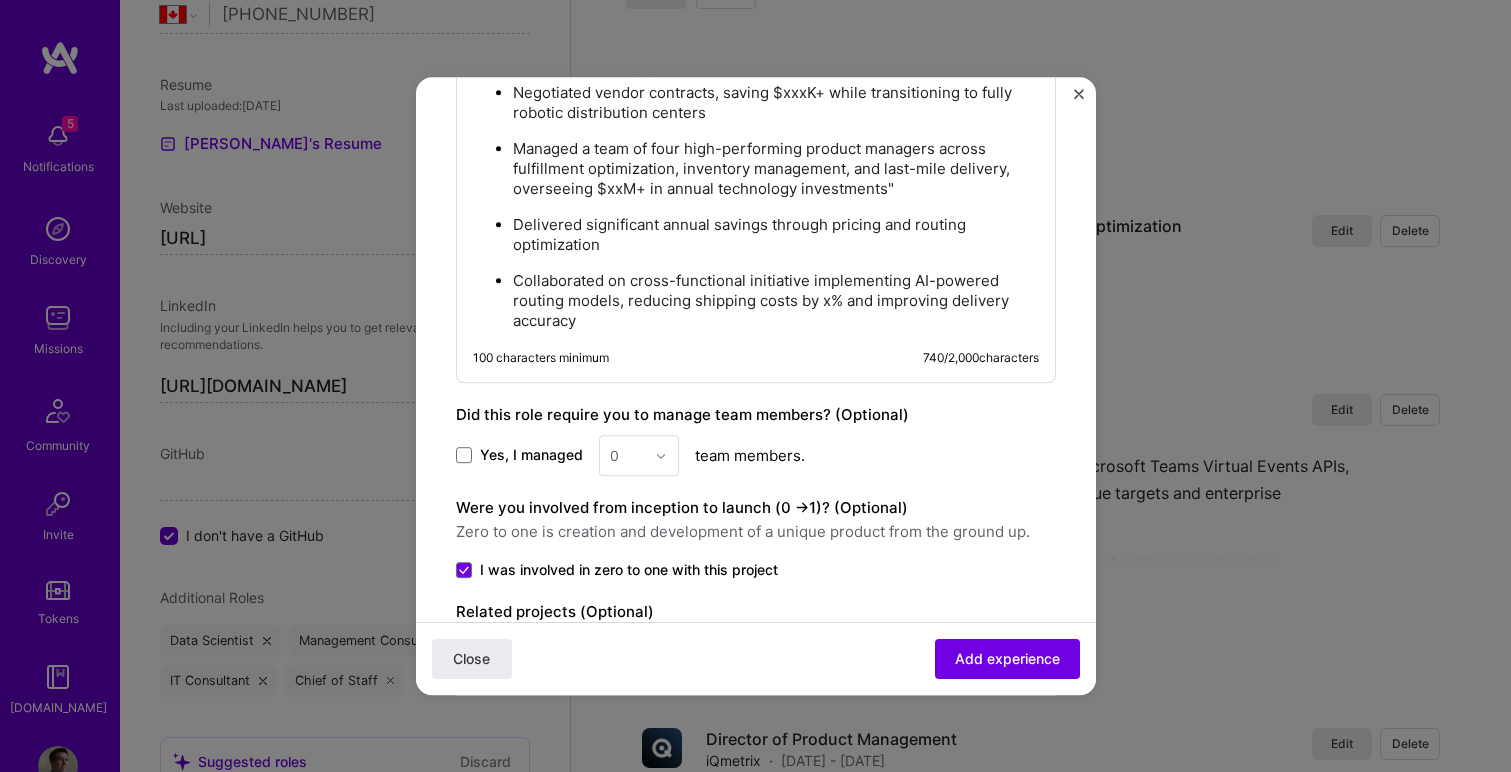 scroll, scrollTop: 1932, scrollLeft: 0, axis: vertical 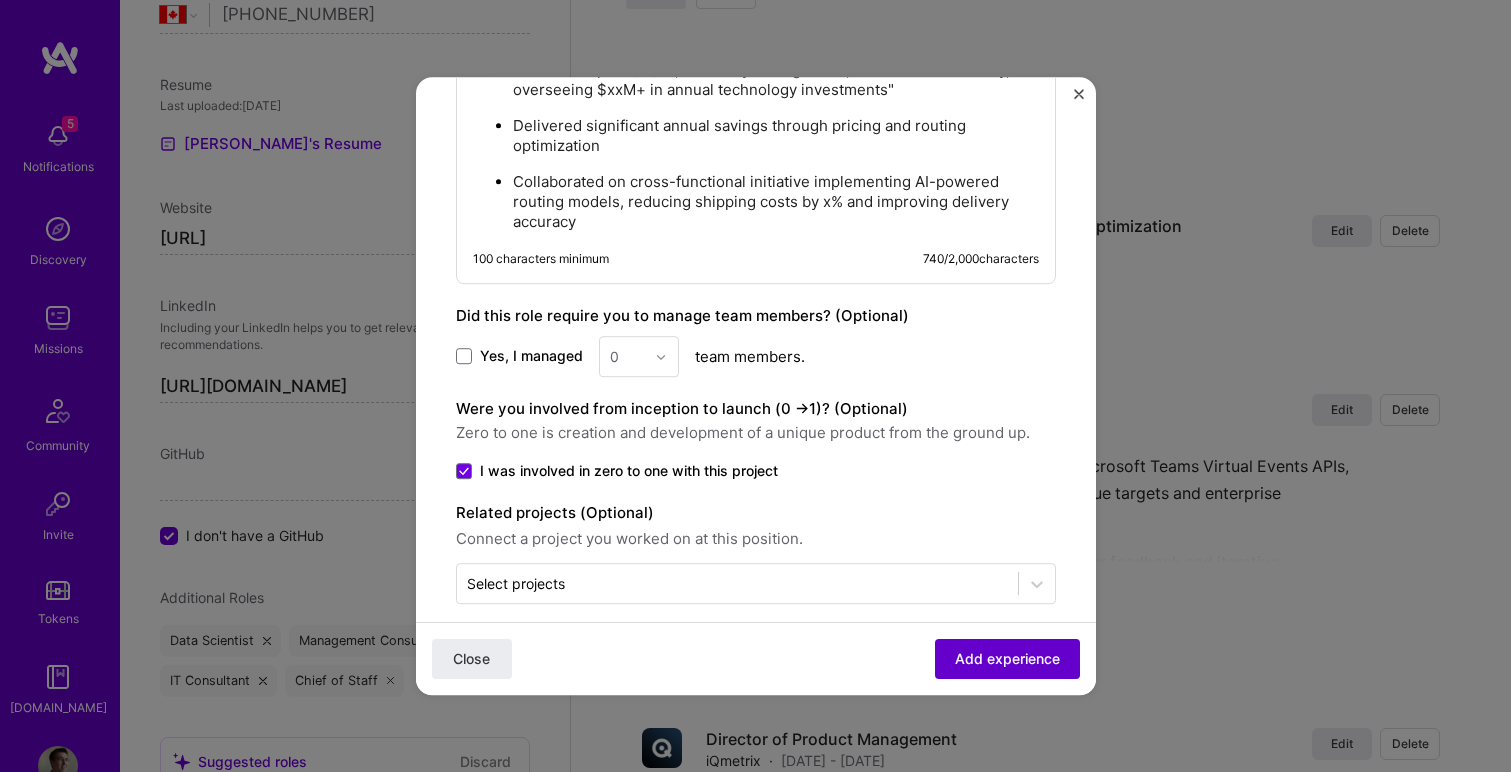click on "Add experience" at bounding box center (1007, 659) 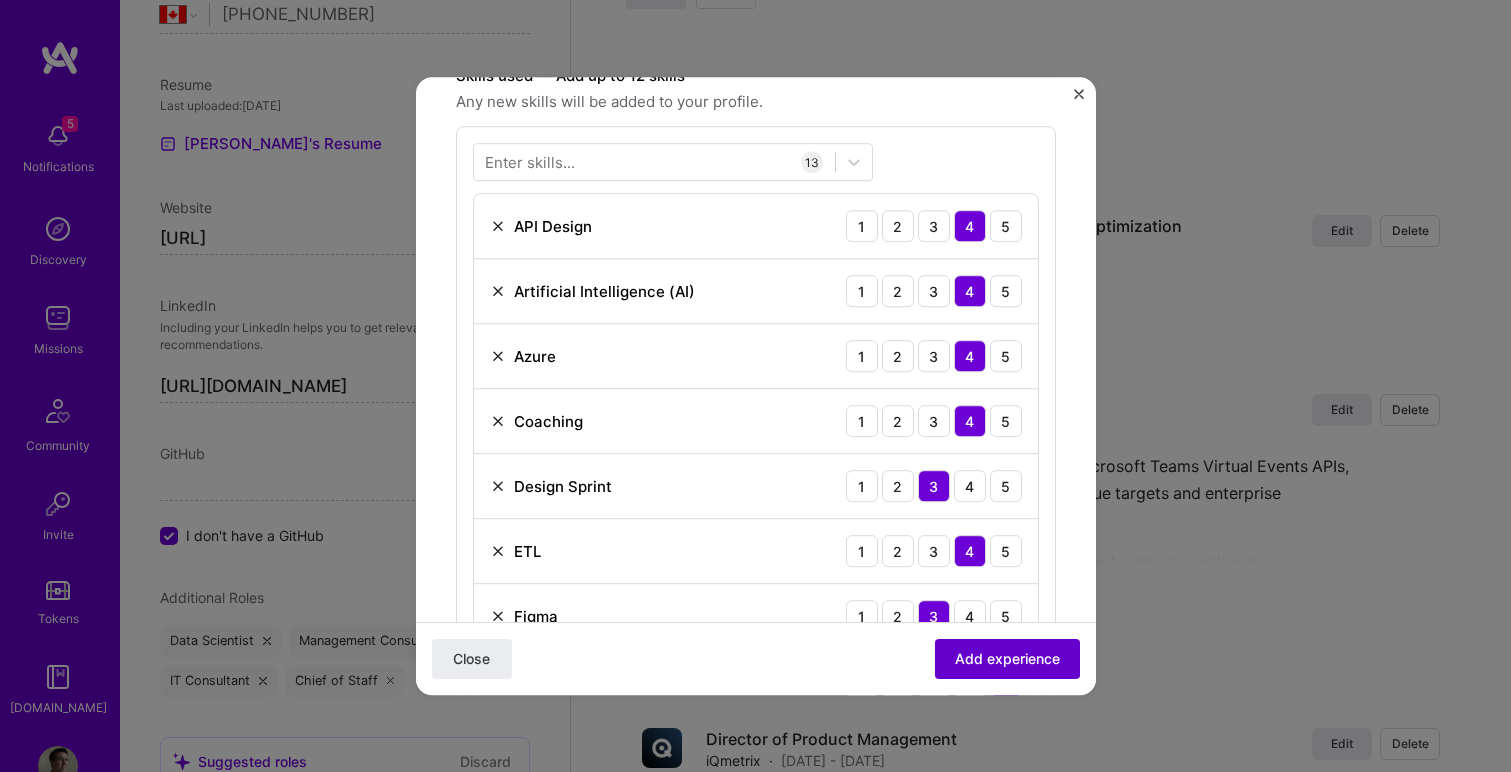 scroll, scrollTop: 602, scrollLeft: 0, axis: vertical 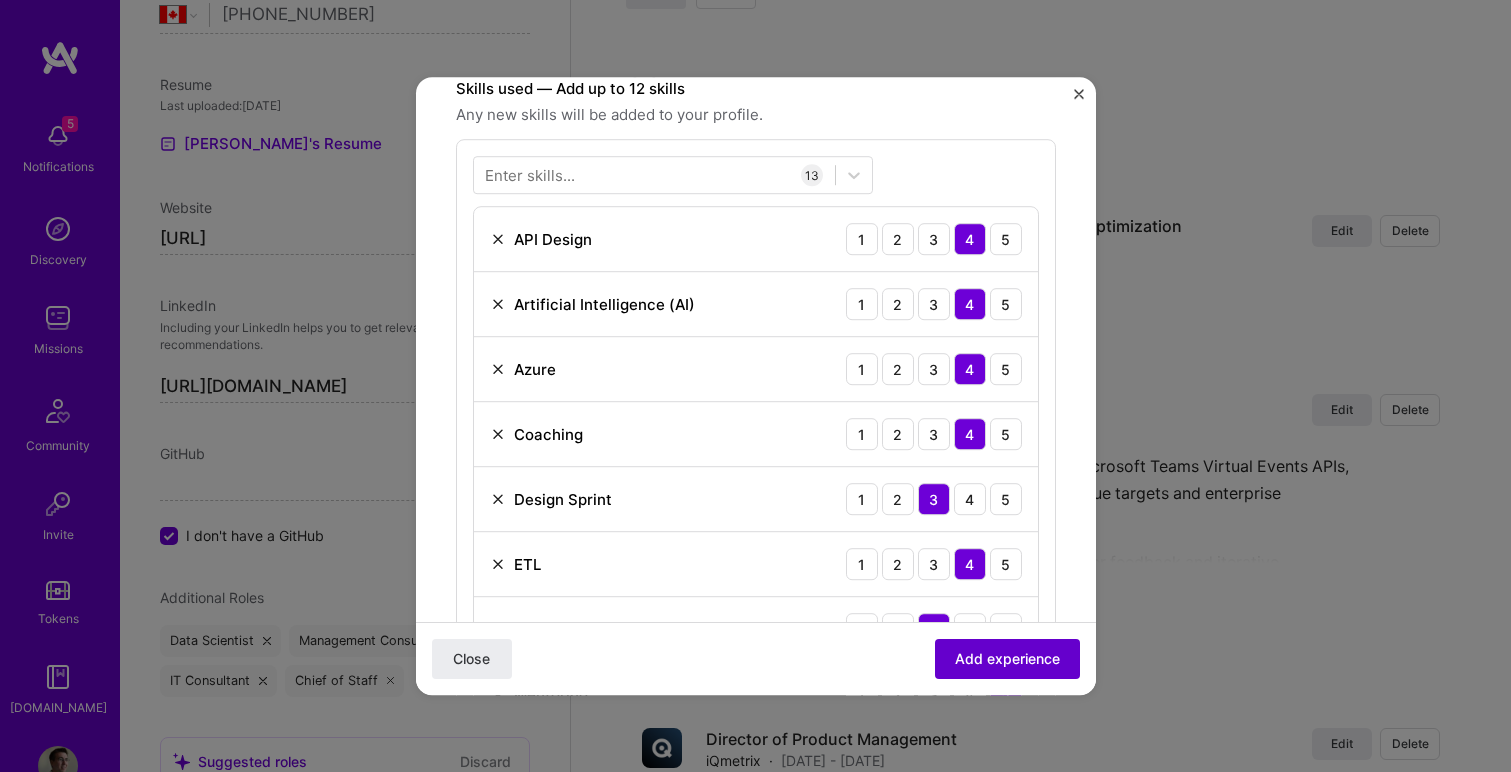 click on "Add experience" at bounding box center [1007, 659] 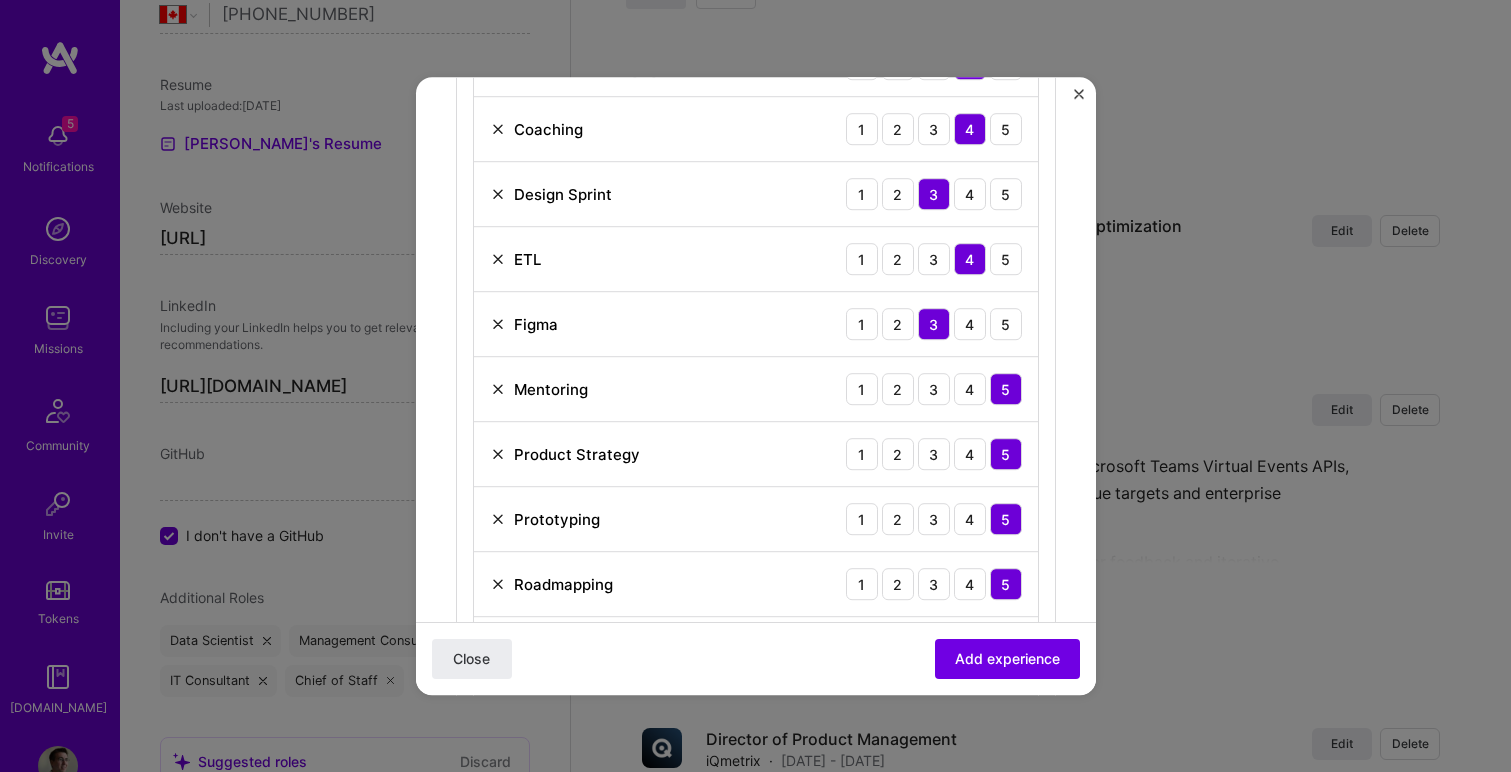 scroll, scrollTop: 914, scrollLeft: 0, axis: vertical 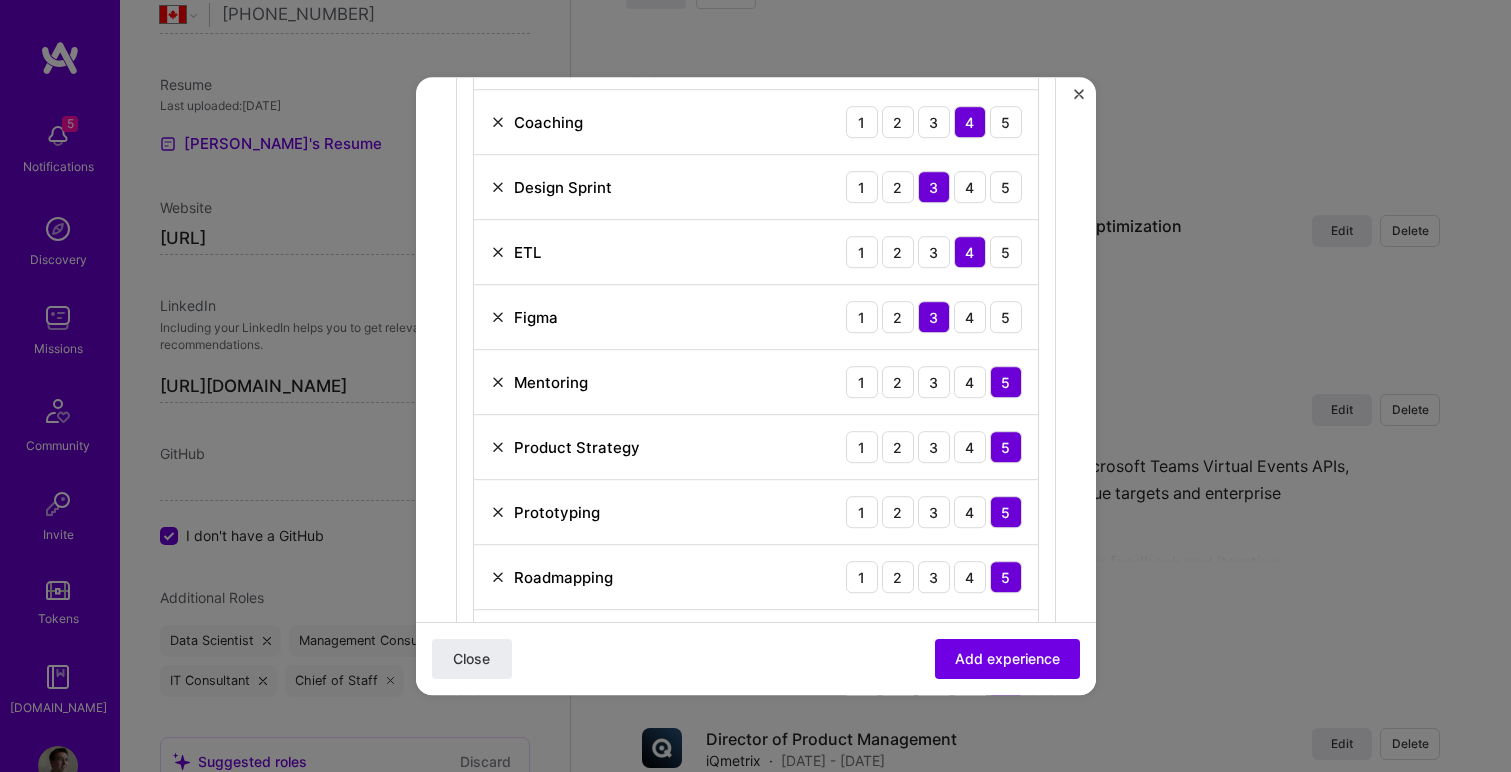 click at bounding box center (498, 317) 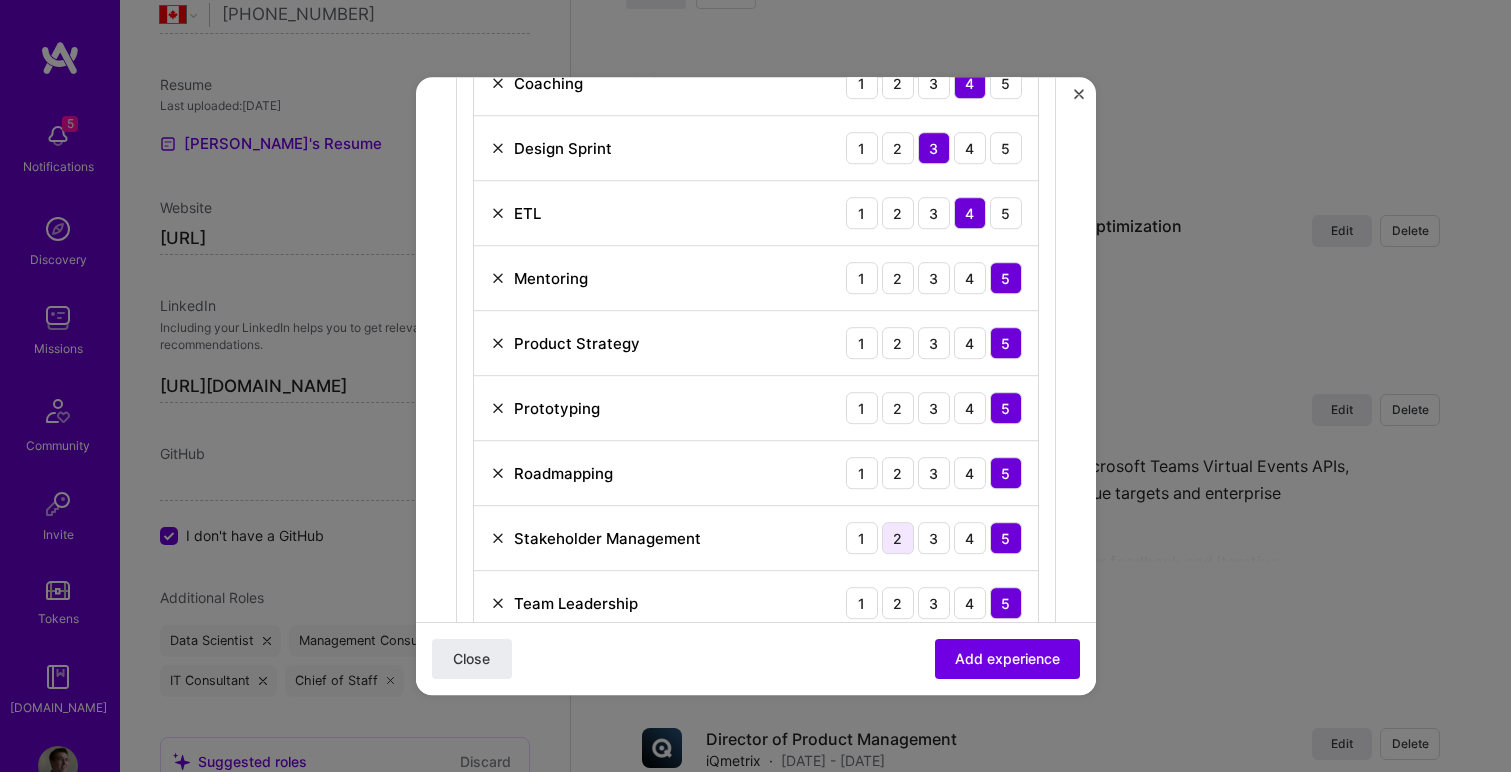 scroll, scrollTop: 973, scrollLeft: 0, axis: vertical 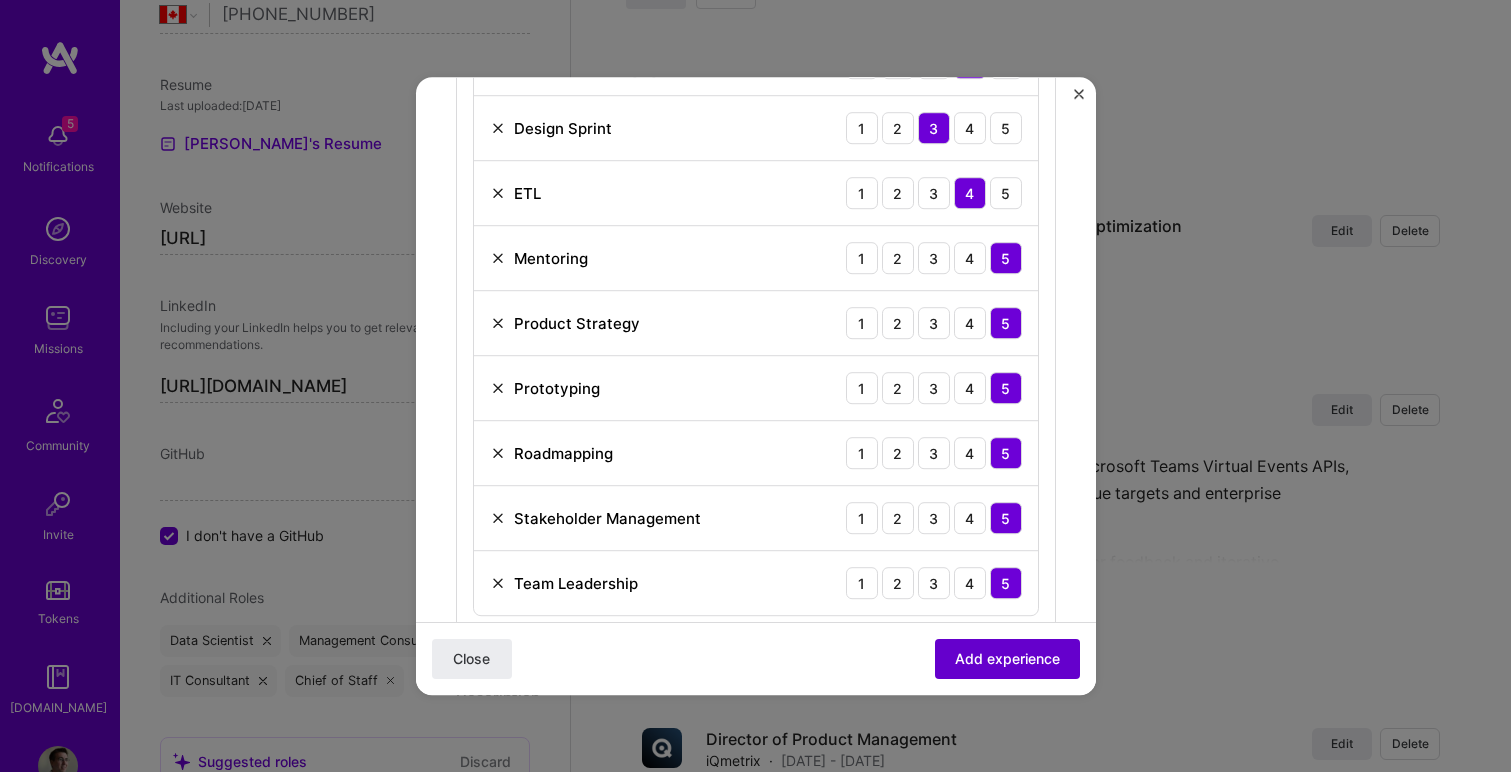 click on "Add experience" at bounding box center (1007, 659) 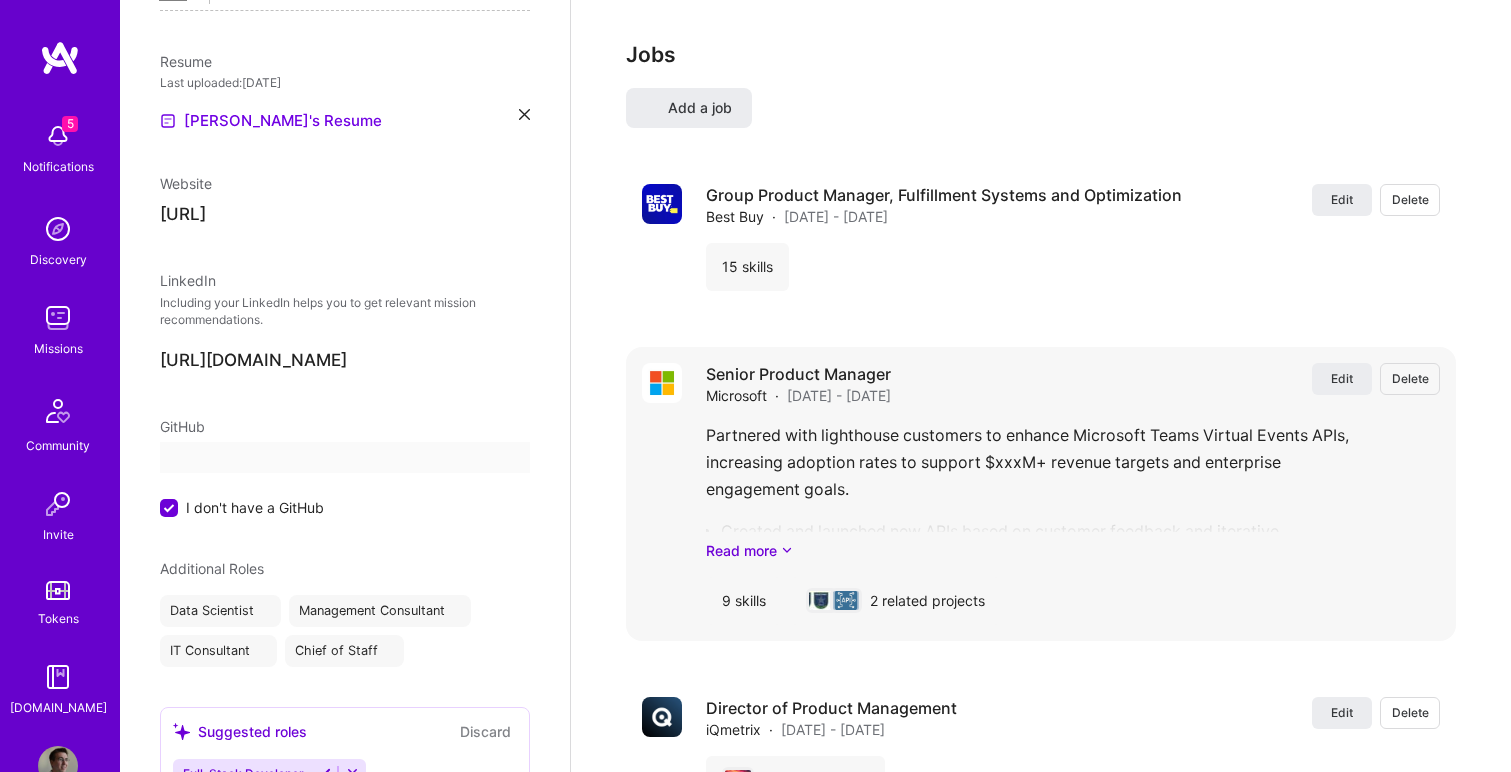 select on "CA" 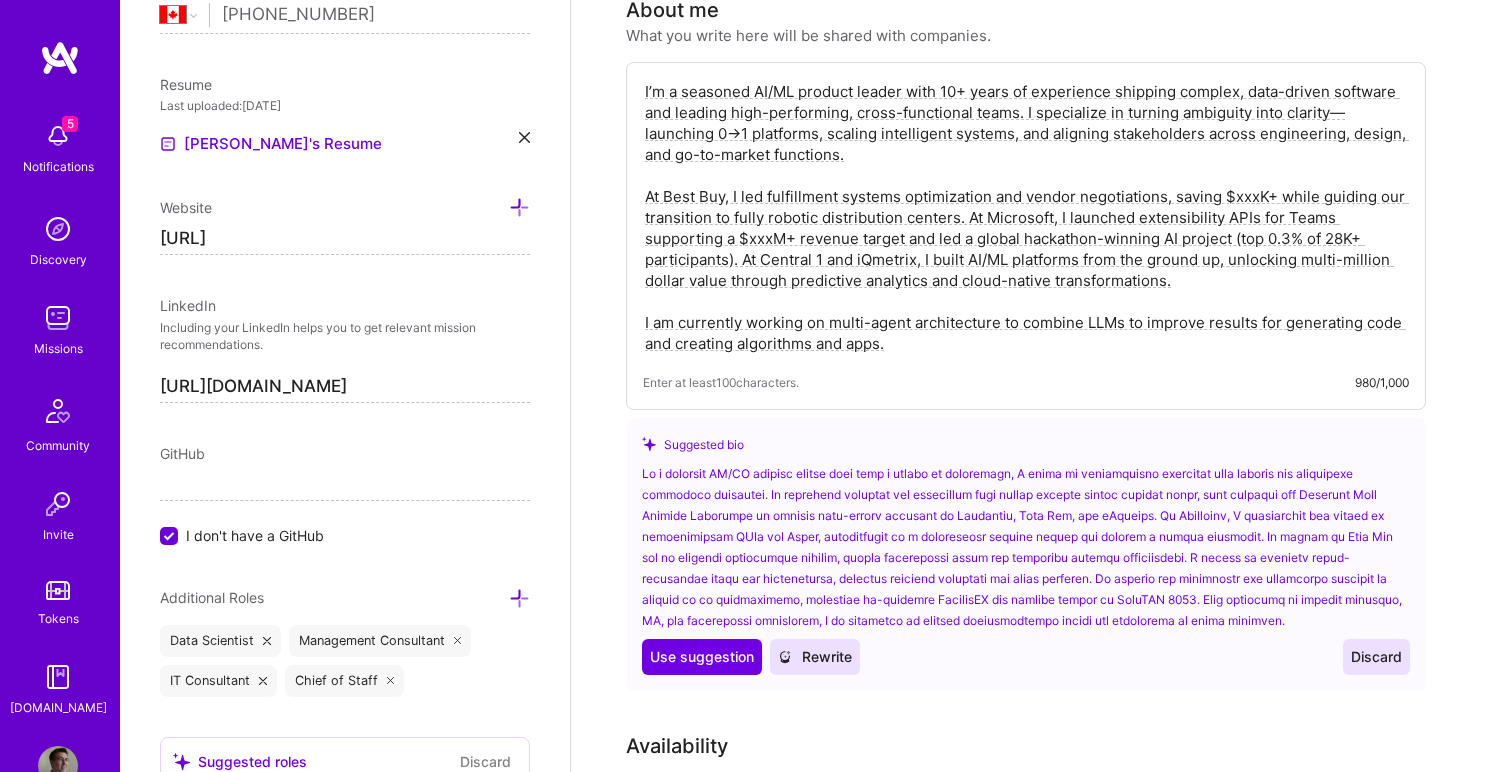 scroll, scrollTop: 0, scrollLeft: 0, axis: both 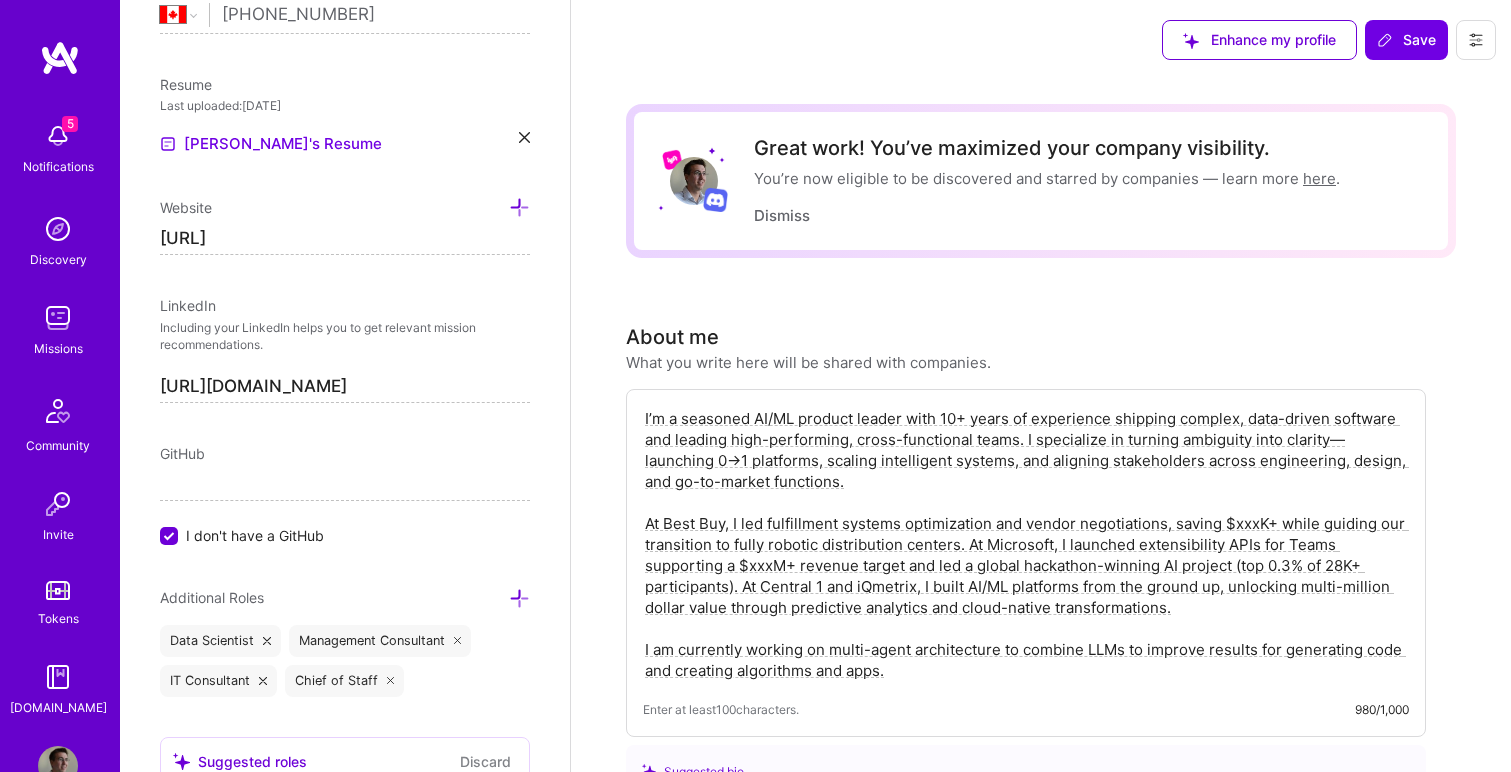 click 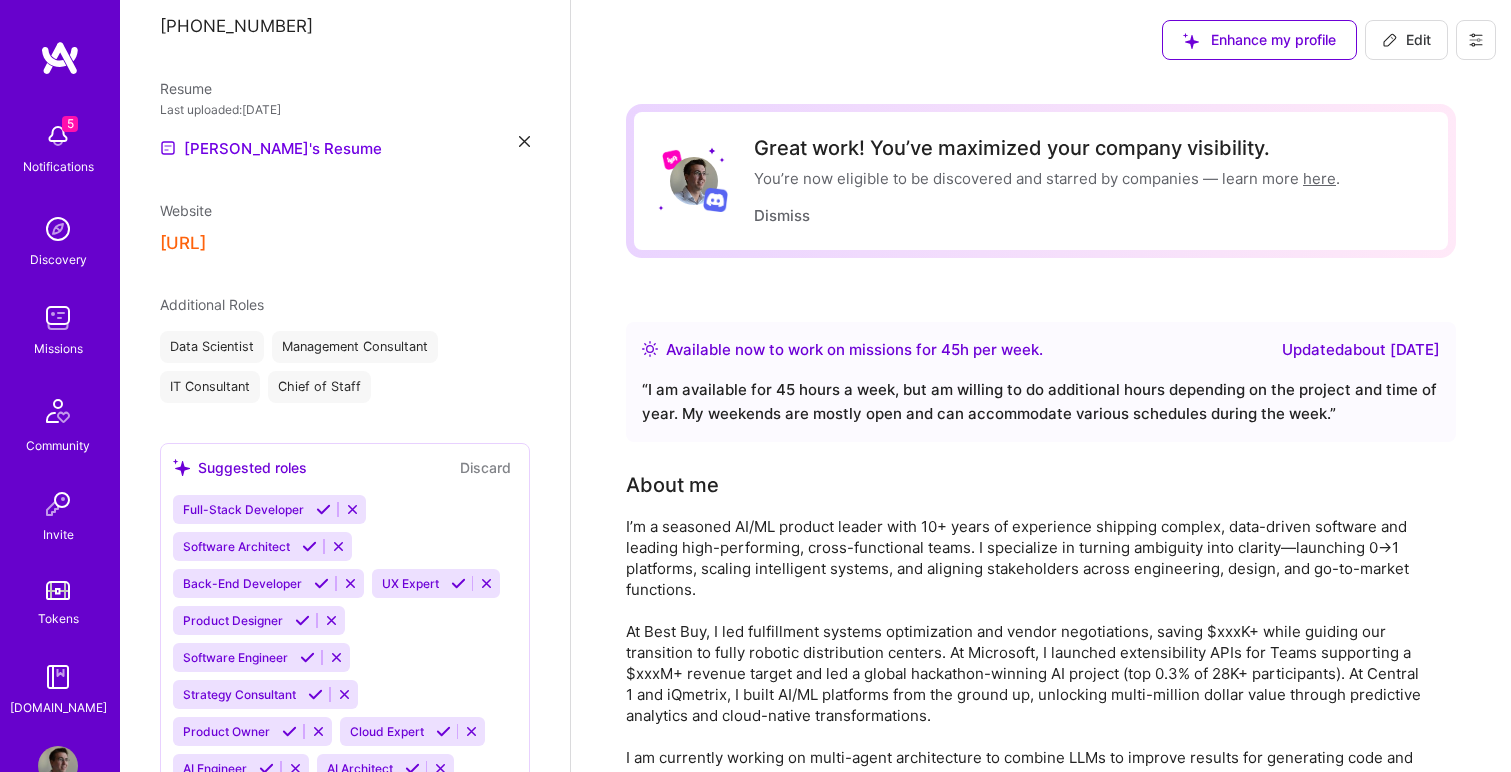 click on "Edit" at bounding box center (1406, 40) 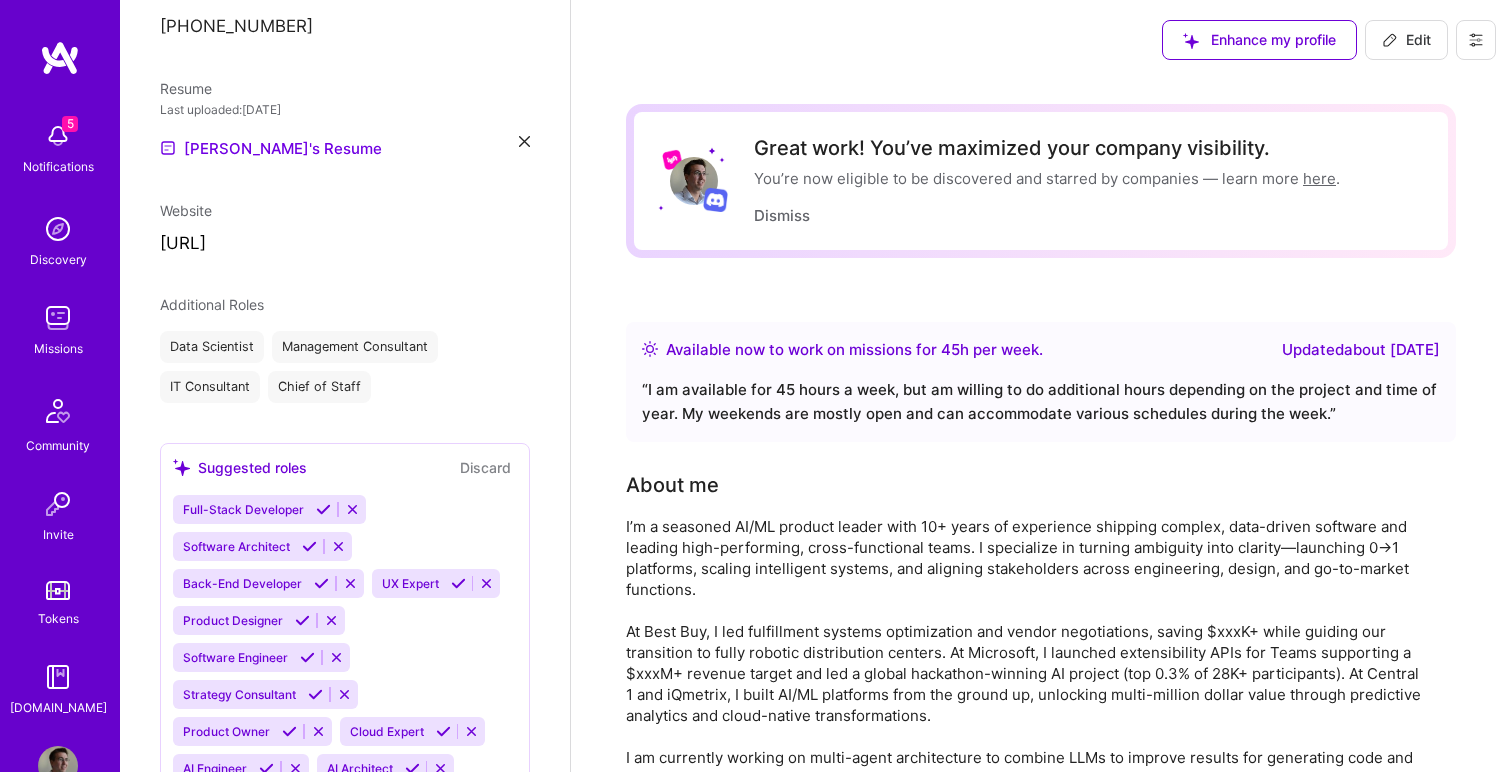 scroll, scrollTop: 821, scrollLeft: 0, axis: vertical 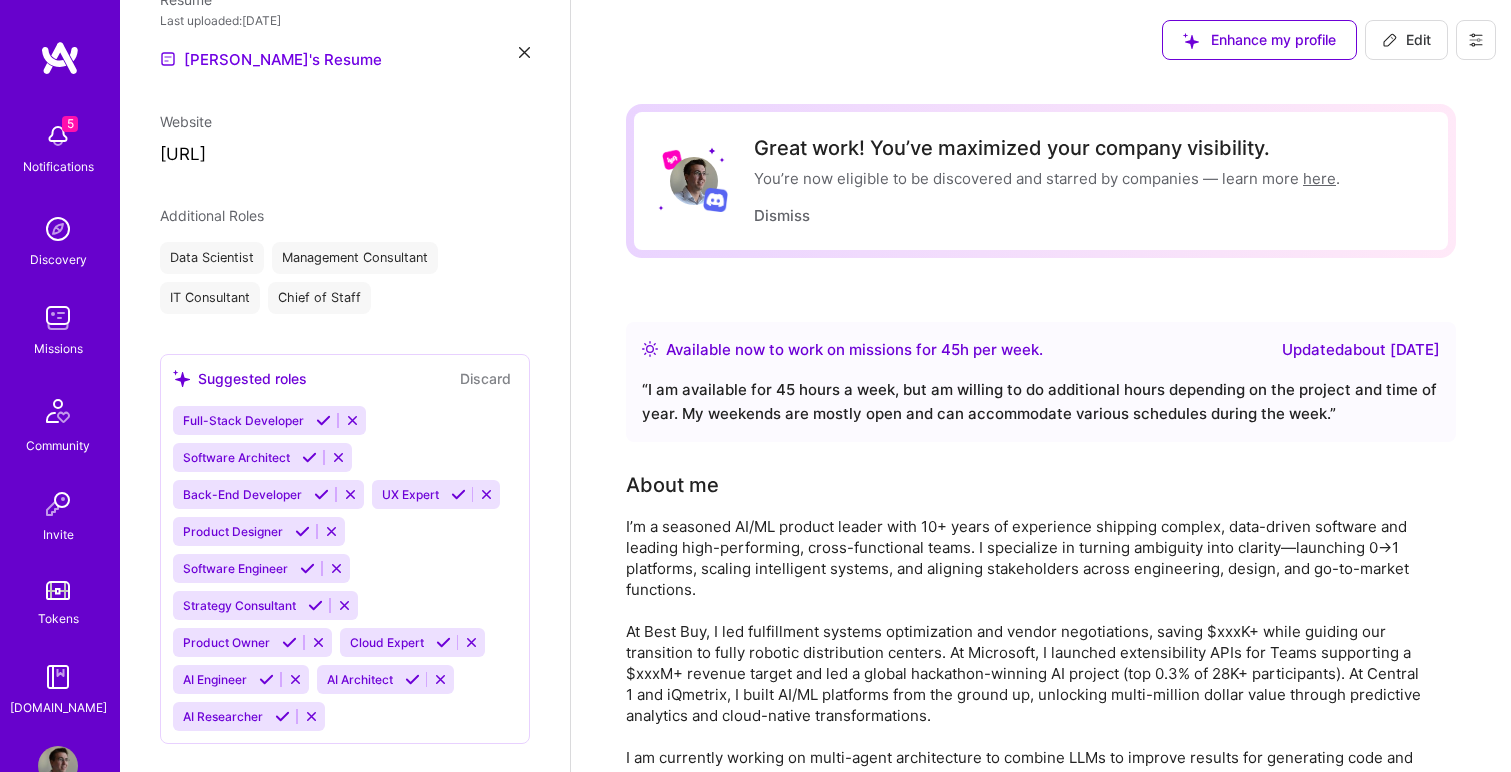 select on "CA" 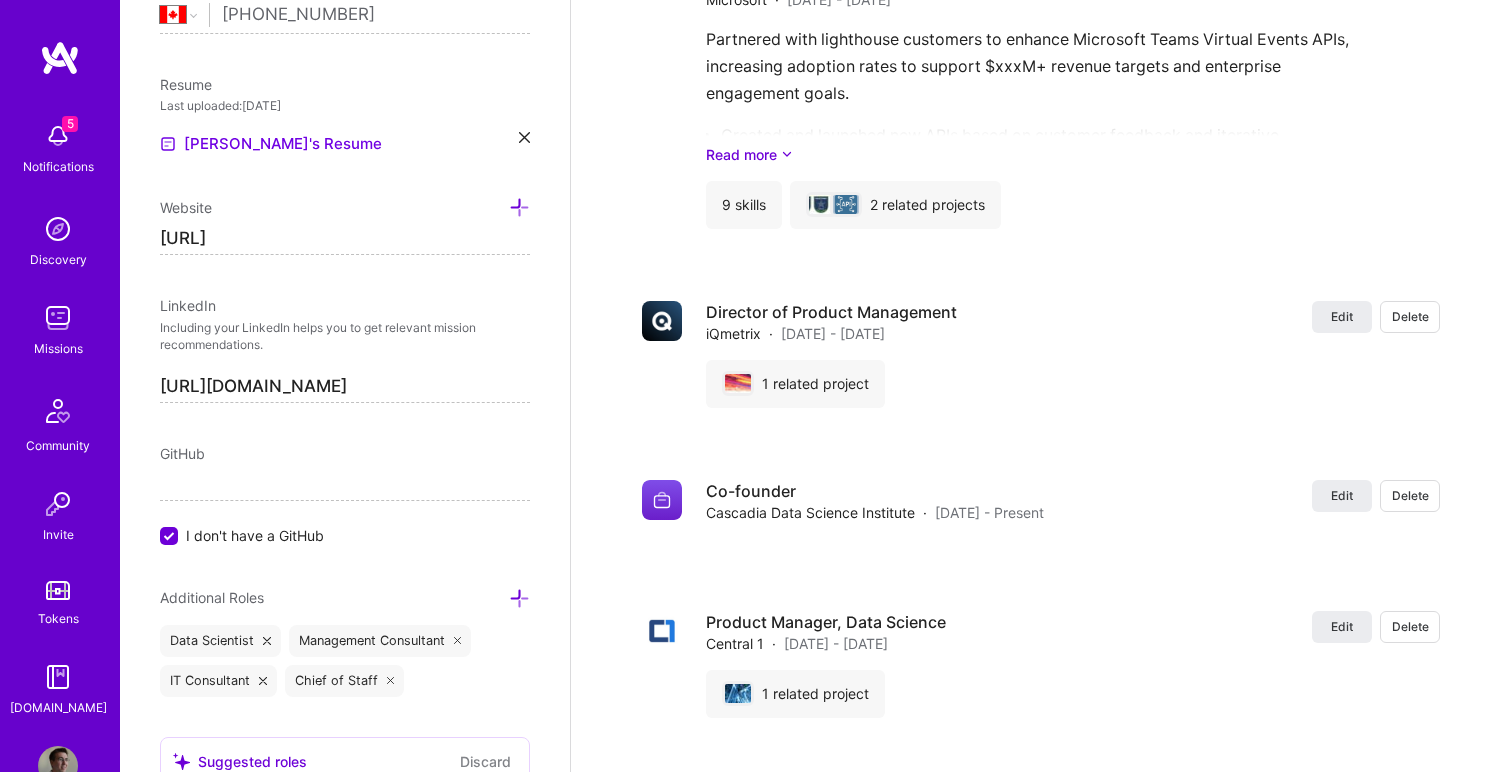 scroll, scrollTop: 4882, scrollLeft: 0, axis: vertical 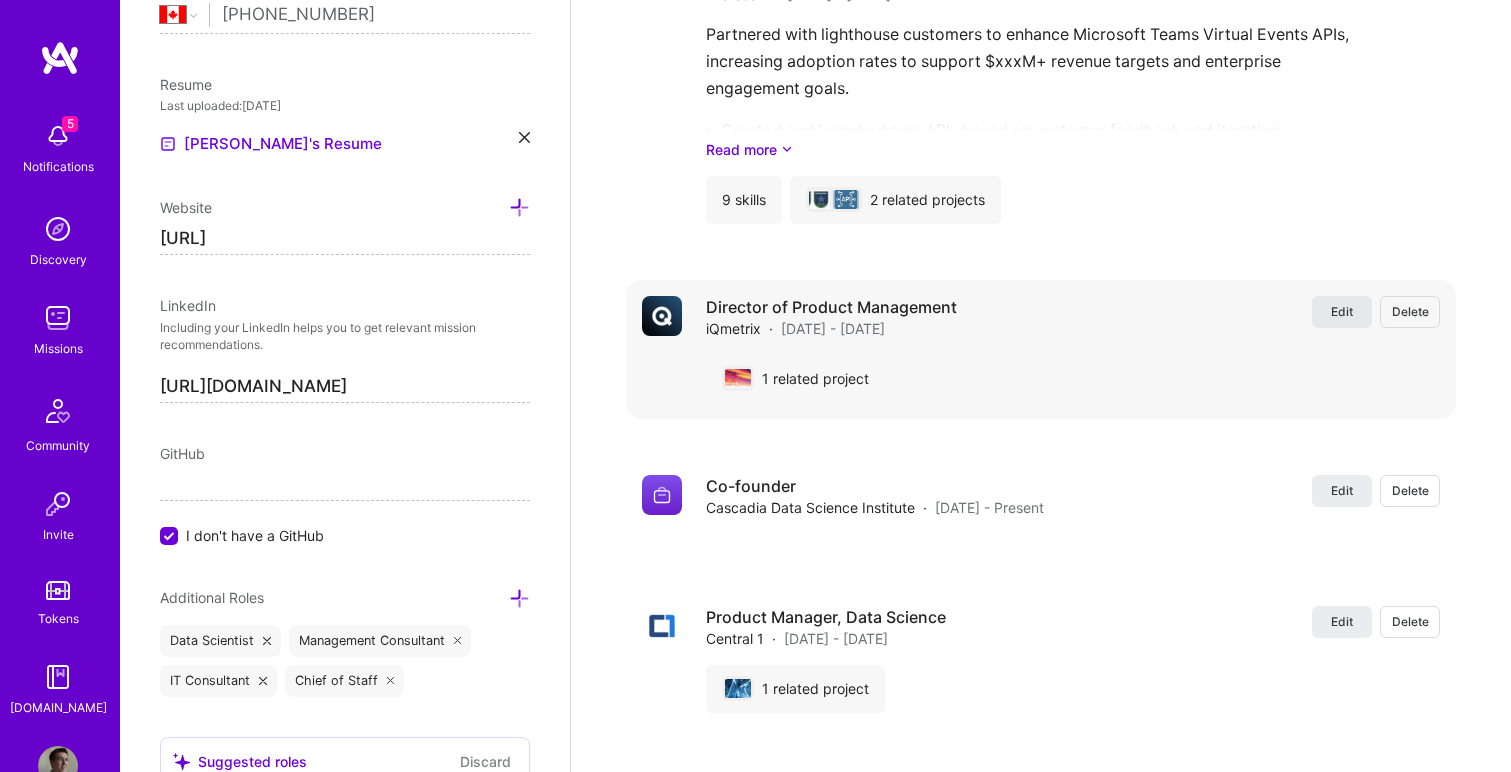 click on "Edit" at bounding box center [1342, 311] 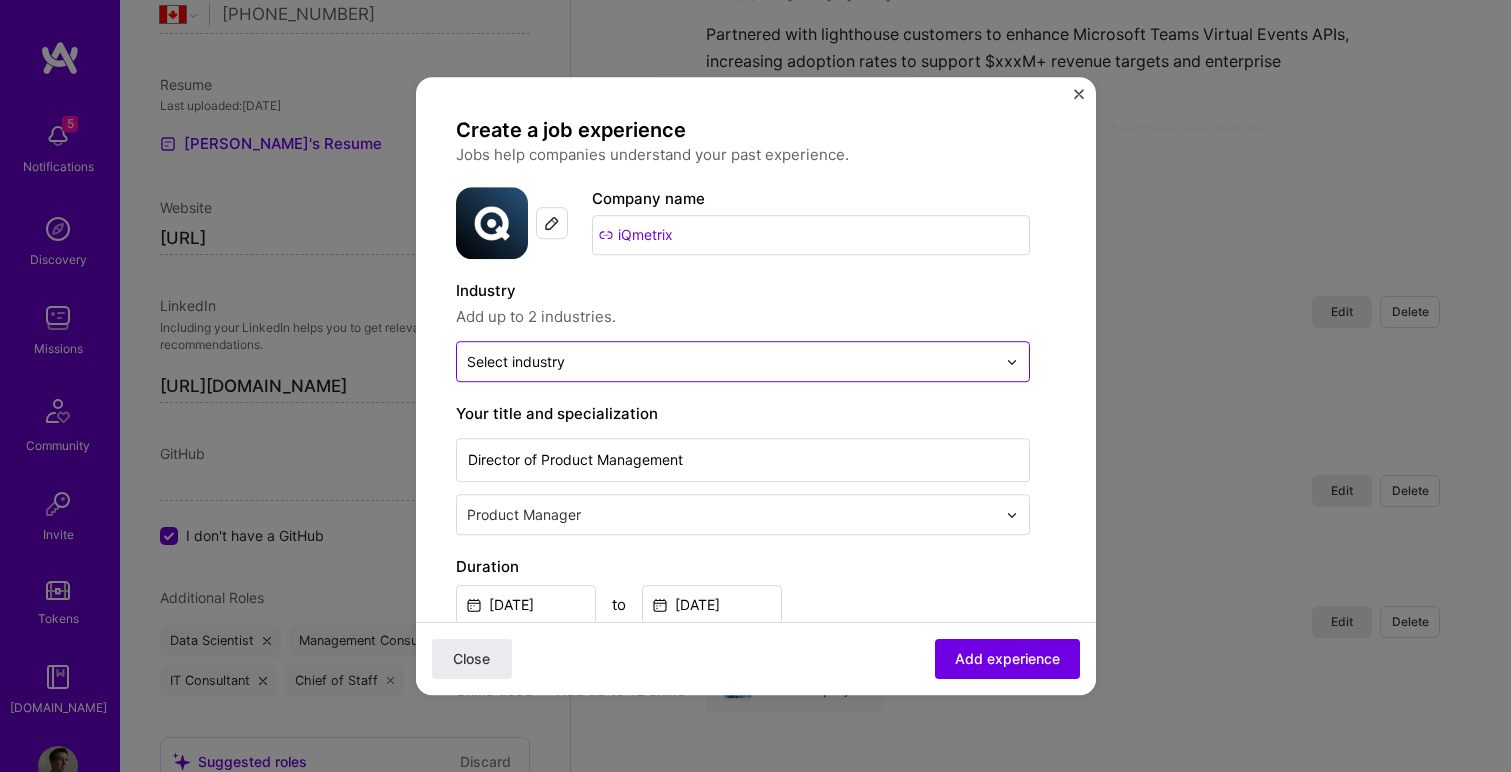 click at bounding box center [1012, 362] 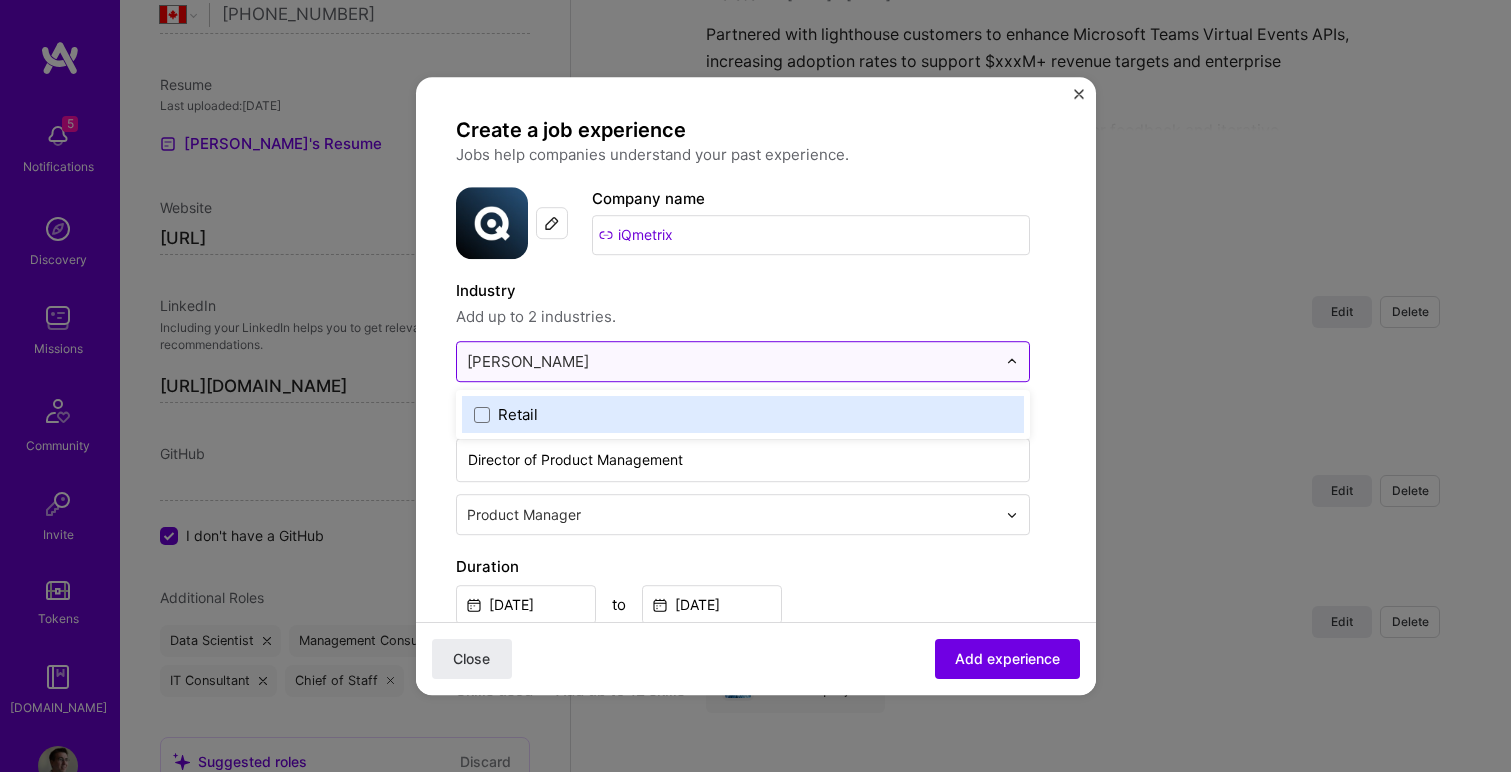 type on "retai" 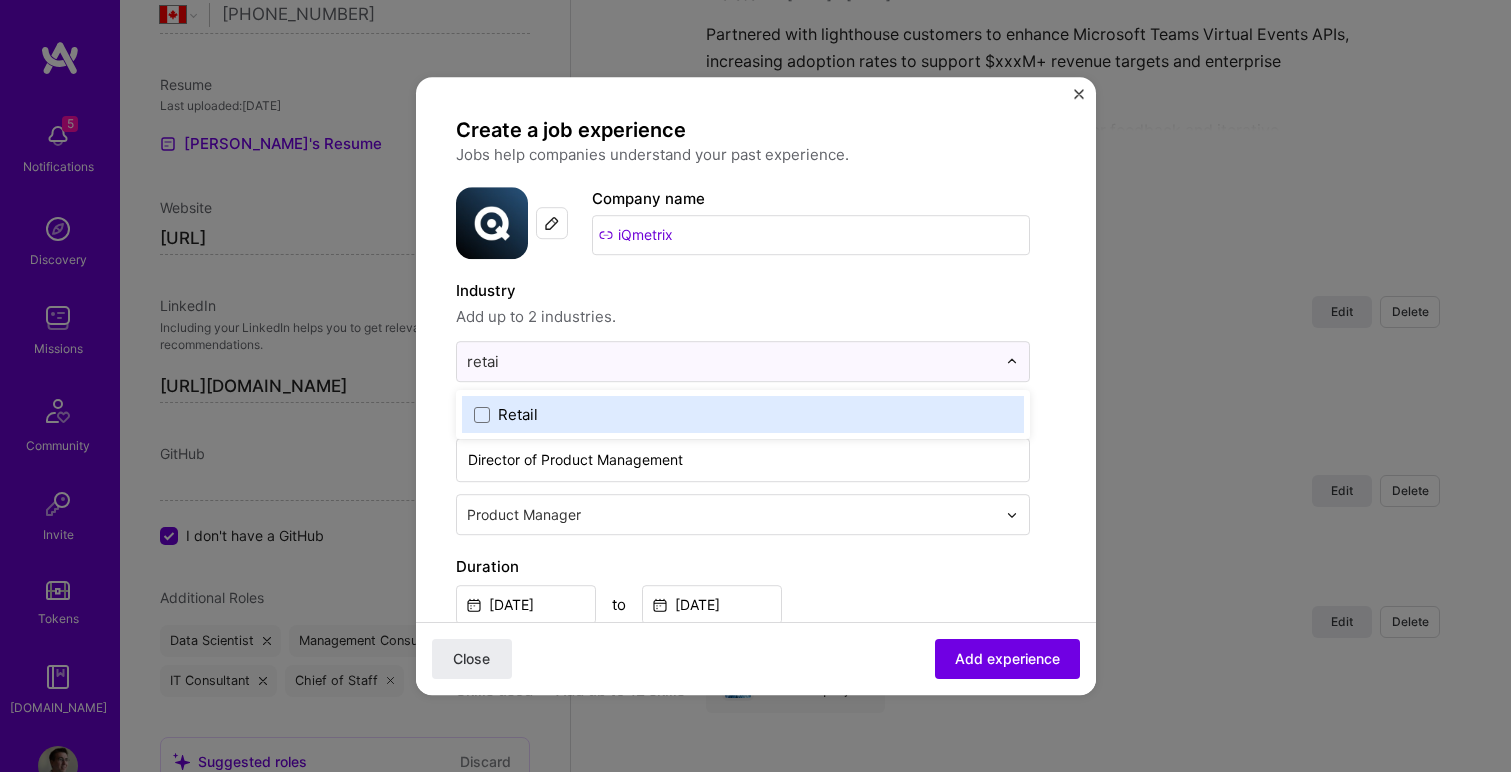 click on "Retail" at bounding box center (743, 414) 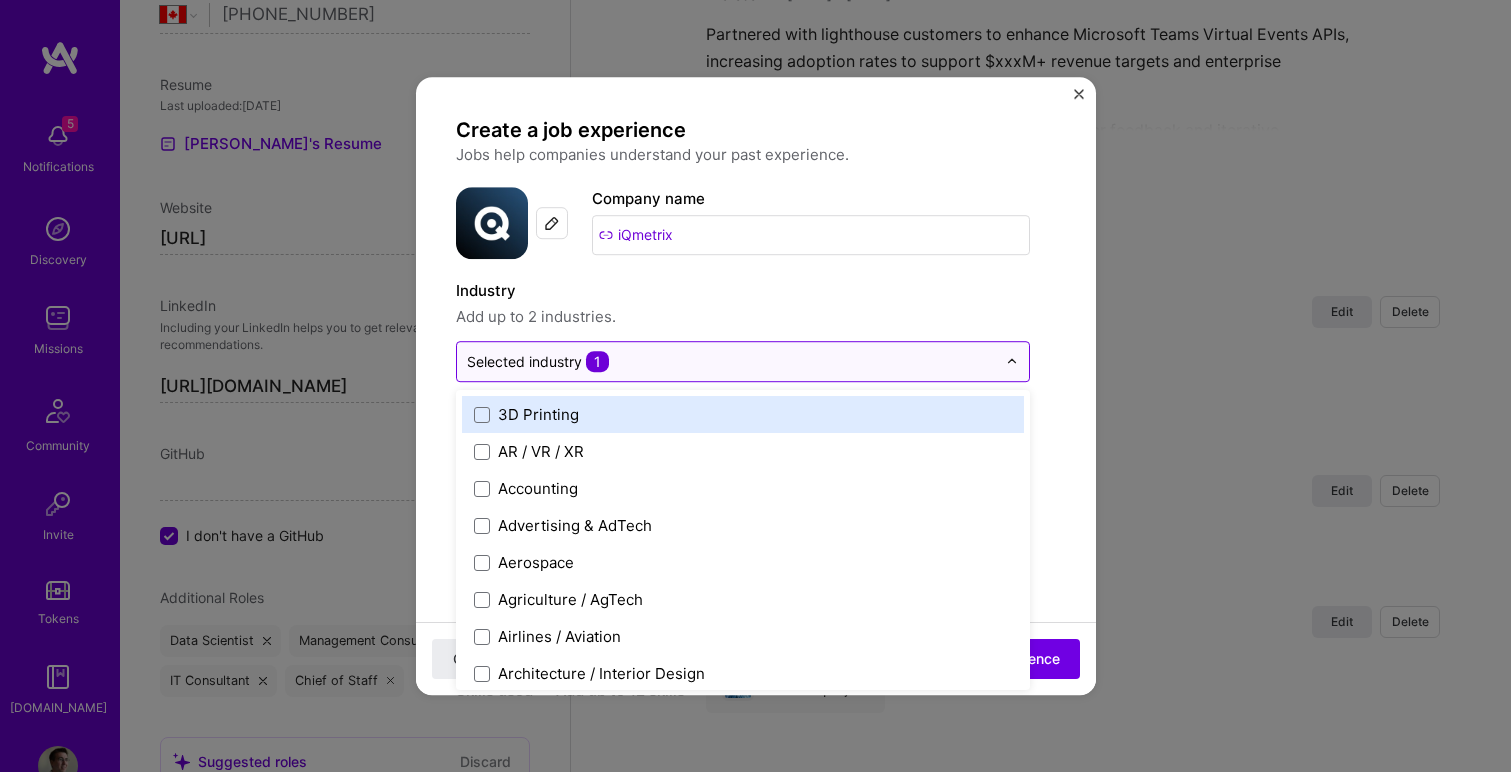 click at bounding box center (731, 361) 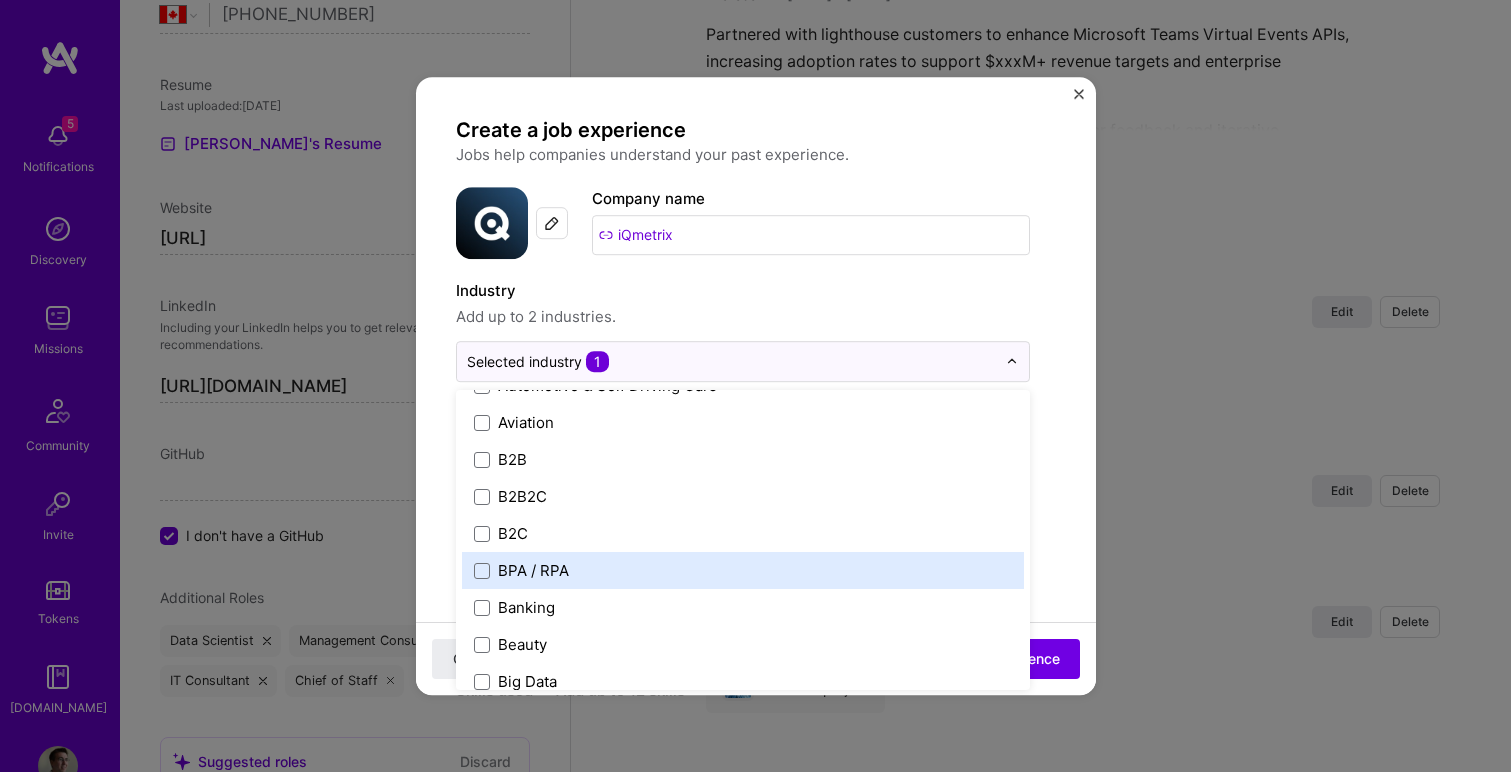 scroll, scrollTop: 490, scrollLeft: 0, axis: vertical 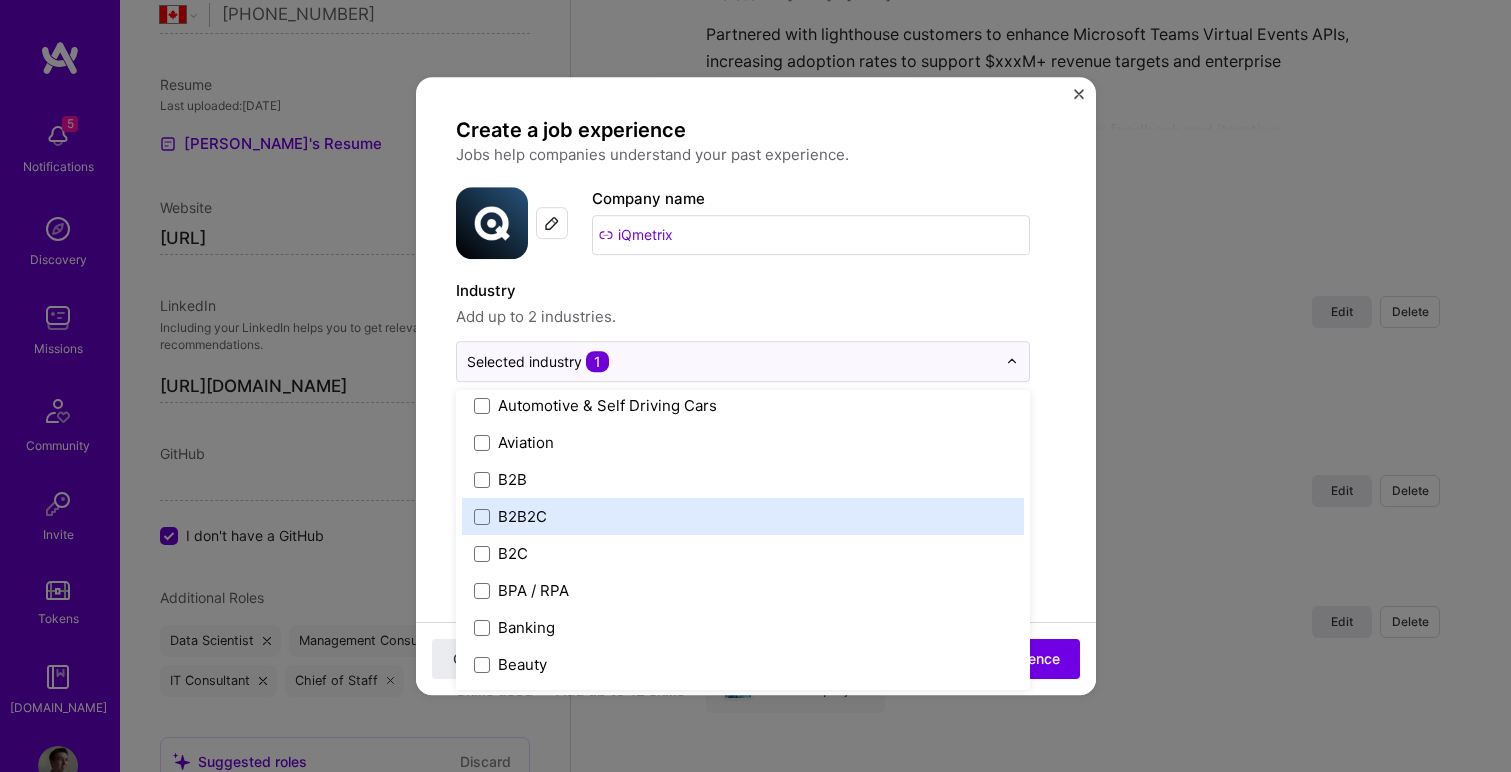 click on "B2B2C" at bounding box center [743, 516] 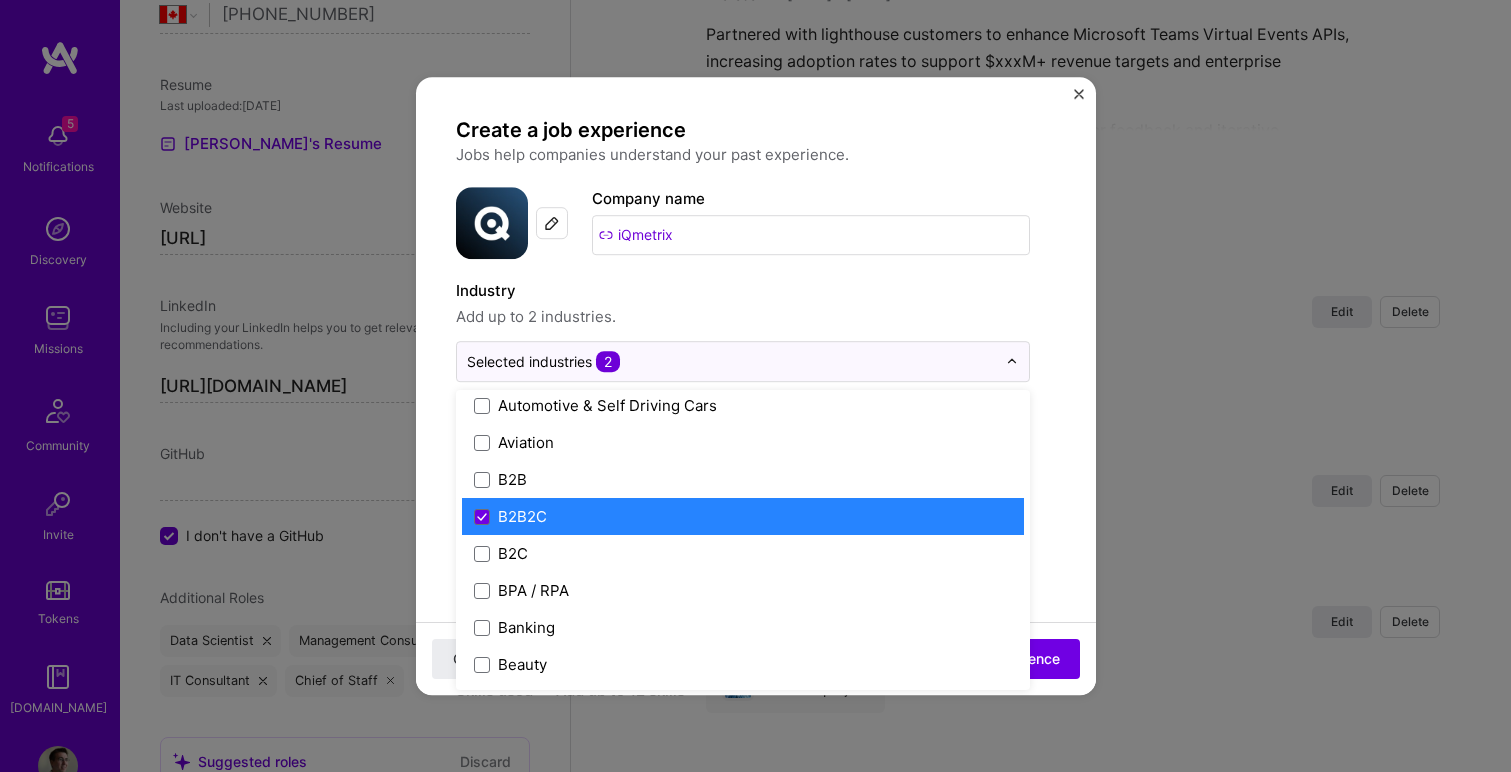 click on "B2B2C" at bounding box center (743, 516) 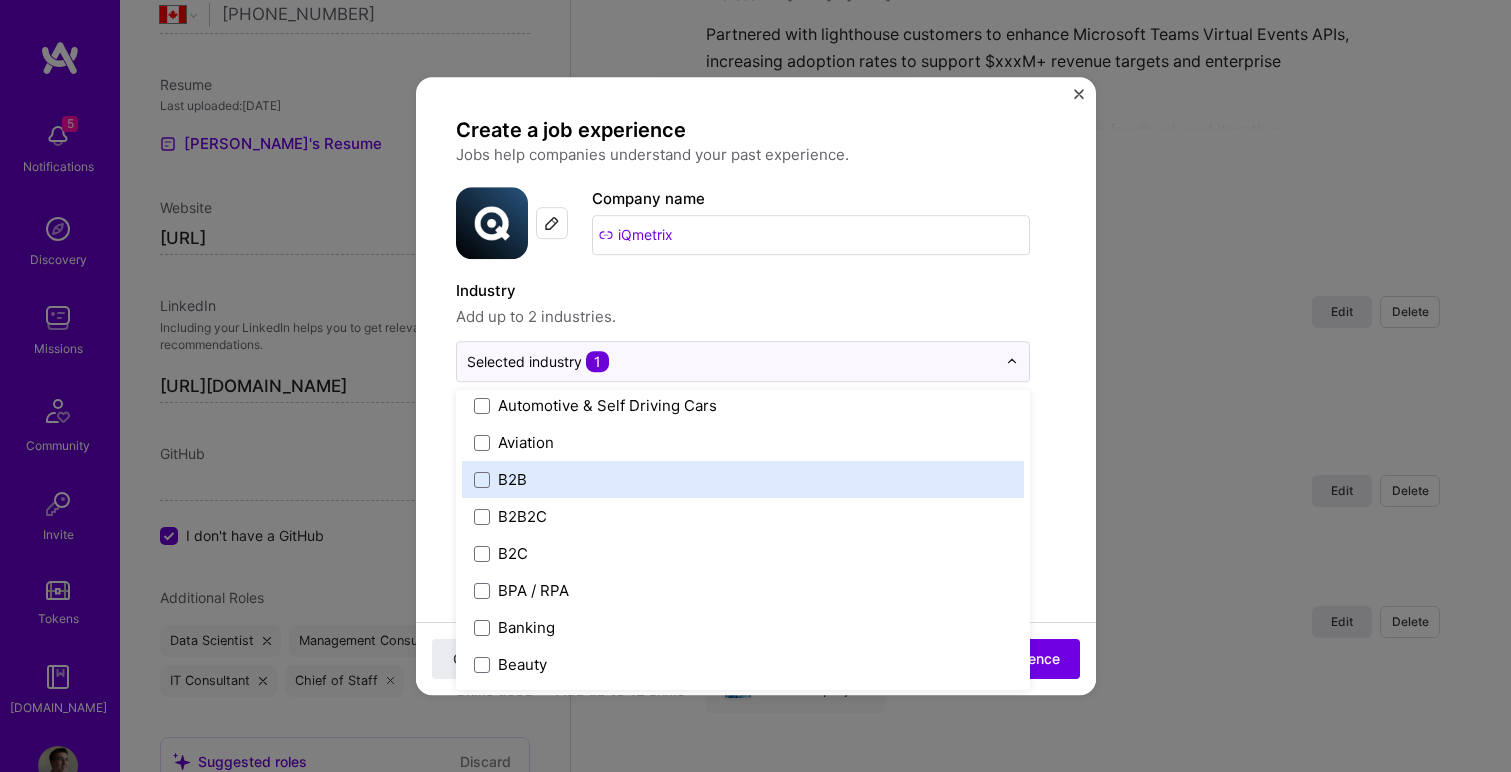 click on "B2B" at bounding box center [512, 479] 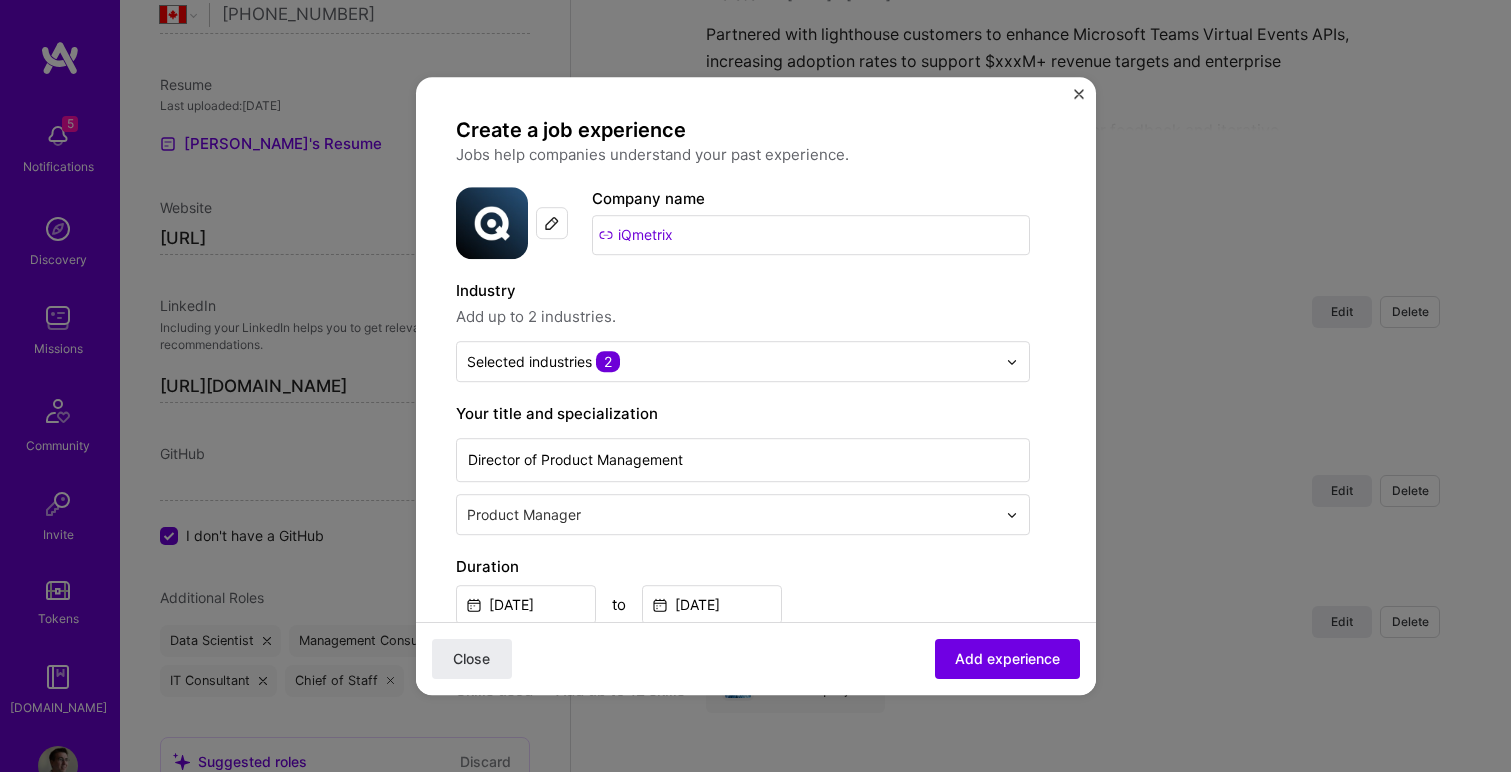 click on "Create a job experience Jobs help companies understand your past experience. Company logo Company name iQmetrix
Industry Add up to 2 industries. Selected industries 2 Your title and specialization Director of Product Management Product Manager Duration [DATE]
to [DATE]
I still work here Skills used — Add up to 12 skills Any new skills will be added to your profile. Enter skills... Description 100 characters minimum 0 / 2,000  characters Did this role require you to manage team members? (Optional) Yes, I managed 0 team members. Were you involved from inception to launch (0 - >  1)? (Optional) Zero to one is creation and development of a unique product from the ground up. I was involved in zero to one with this project Related projects (Optional) Connect a project you worked on at this position. Selected projects   1 Close Add experience" at bounding box center [756, 775] 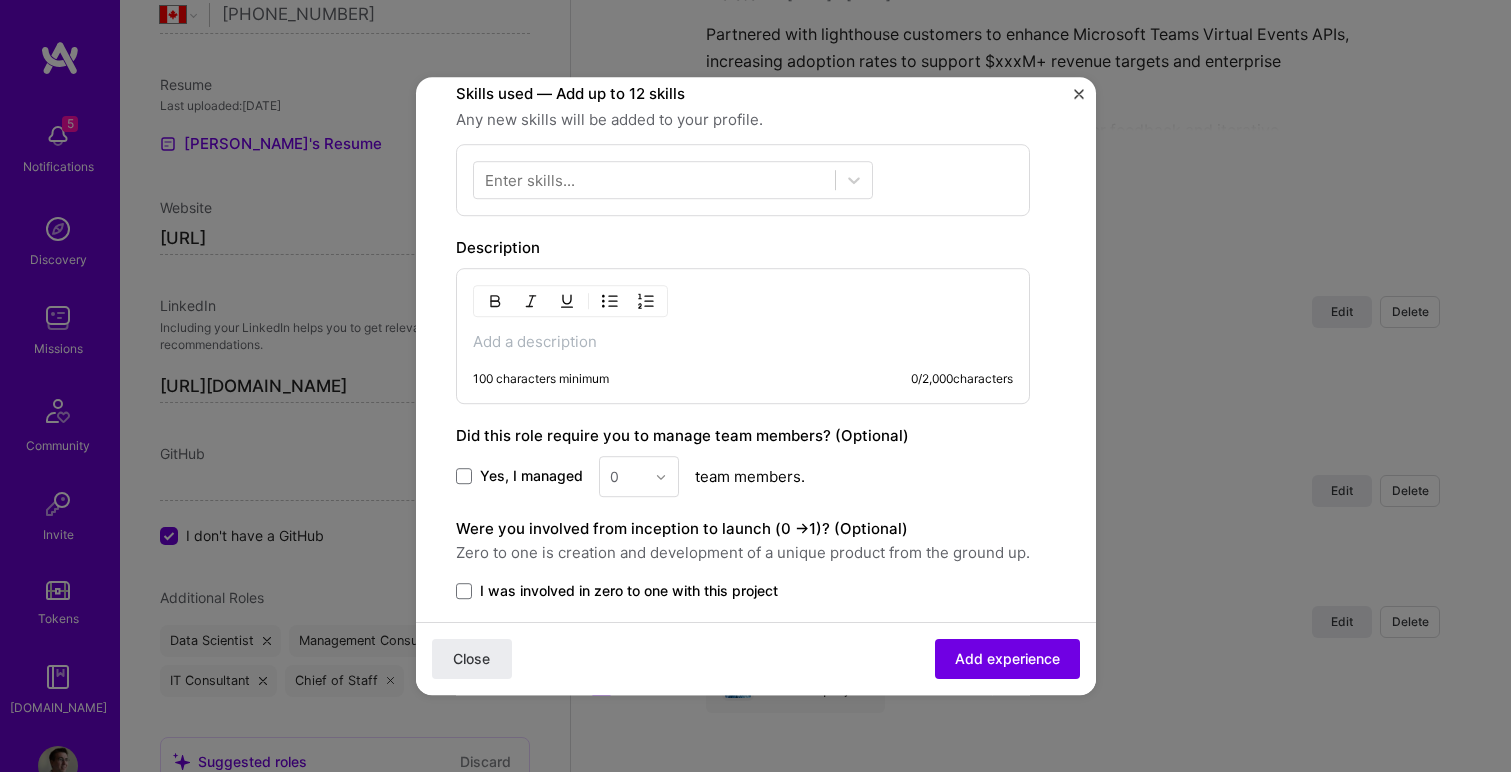 scroll, scrollTop: 613, scrollLeft: 0, axis: vertical 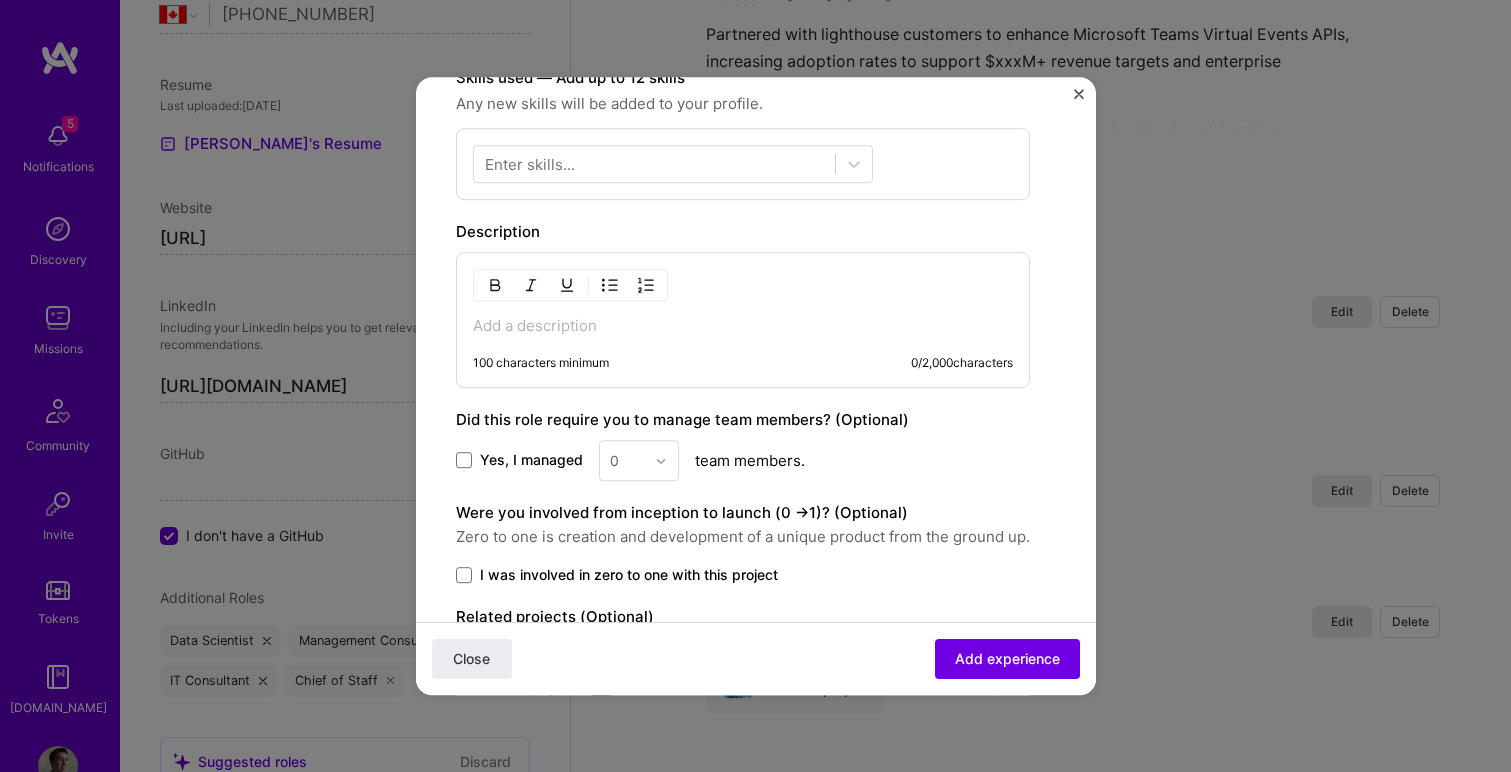 click at bounding box center (743, 326) 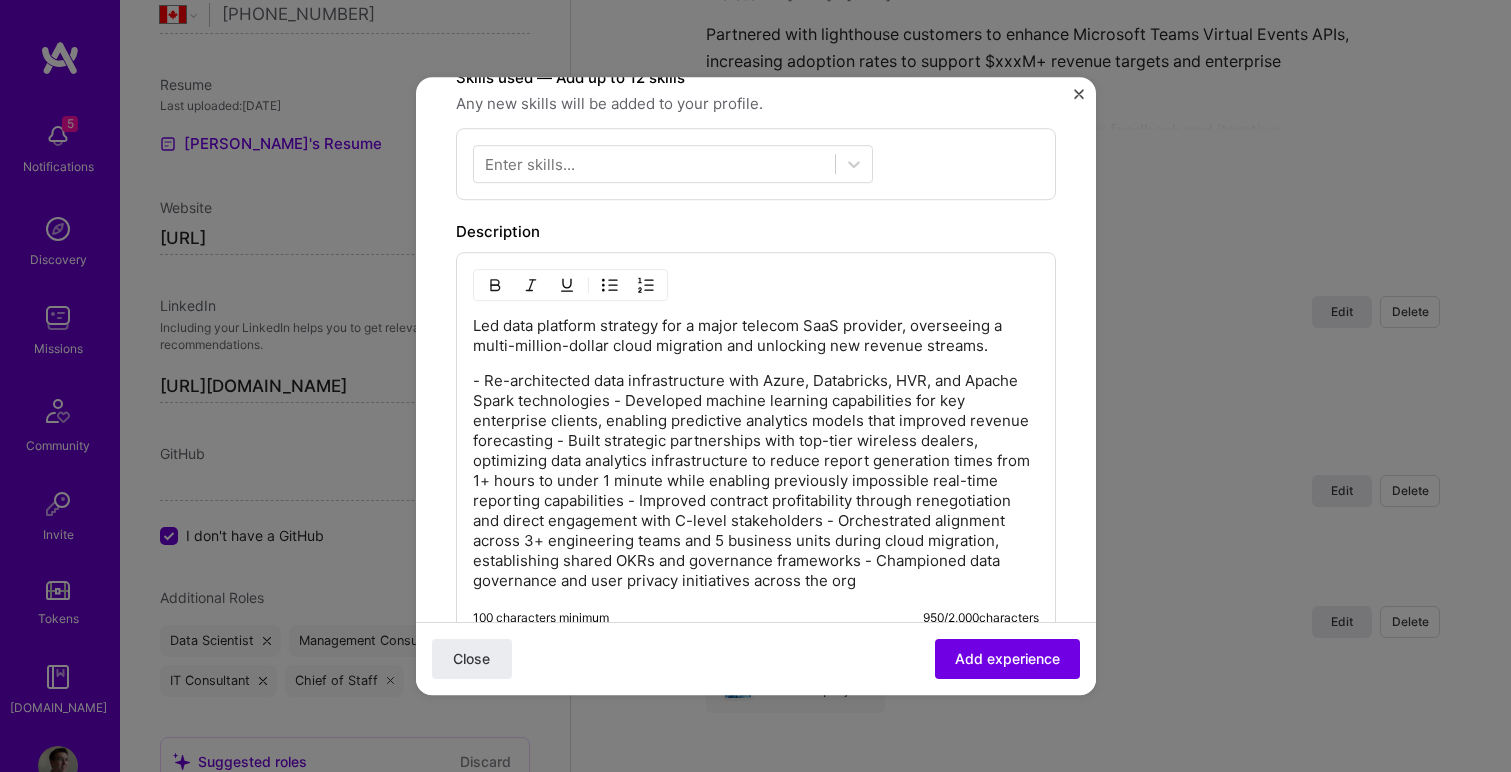 click on "- Re-architected data infrastructure with Azure, Databricks, HVR, and Apache Spark technologies - Developed machine learning capabilities for key enterprise clients, enabling predictive analytics models that improved revenue forecasting - Built strategic partnerships with top-tier wireless dealers, optimizing data analytics infrastructure to reduce report generation times from 1+ hours to under 1 minute while enabling previously impossible real-time reporting capabilities - Improved contract profitability through renegotiation and direct engagement with C-level stakeholders - Orchestrated alignment across 3+ engineering teams and 5 business units during cloud migration, establishing shared OKRs and governance frameworks - Championed data governance and user privacy initiatives across the org" at bounding box center [756, 481] 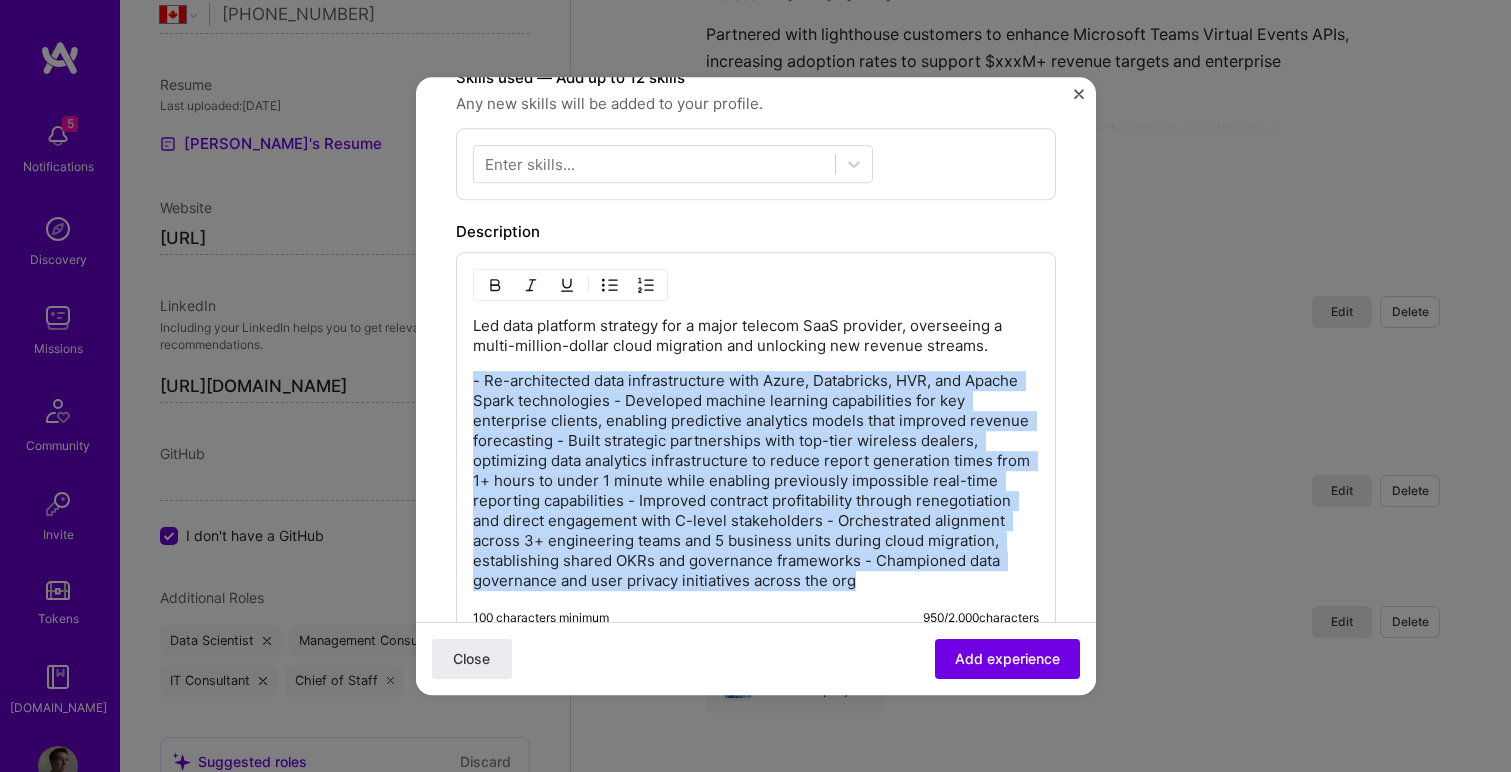 drag, startPoint x: 864, startPoint y: 578, endPoint x: 471, endPoint y: 384, distance: 438.27502 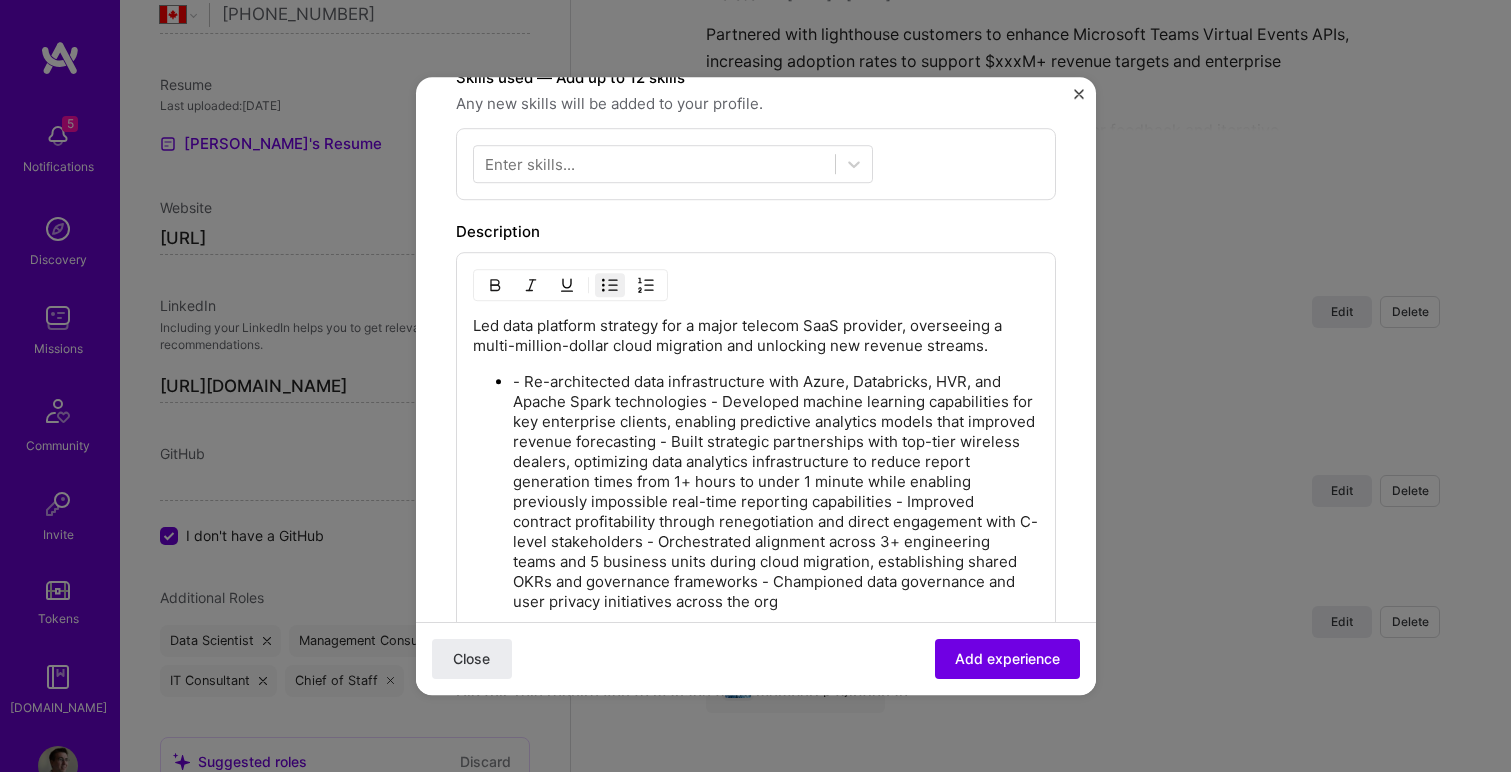 click on "- Re-architected data infrastructure with Azure, Databricks, HVR, and Apache Spark technologies - Developed machine learning capabilities for key enterprise clients, enabling predictive analytics models that improved revenue forecasting - Built strategic partnerships with top-tier wireless dealers, optimizing data analytics infrastructure to reduce report generation times from 1+ hours to under 1 minute while enabling previously impossible real-time reporting capabilities - Improved contract profitability through renegotiation and direct engagement with C-level stakeholders - Orchestrated alignment across 3+ engineering teams and 5 business units during cloud migration, establishing shared OKRs and governance frameworks - Championed data governance and user privacy initiatives across the org" at bounding box center [776, 492] 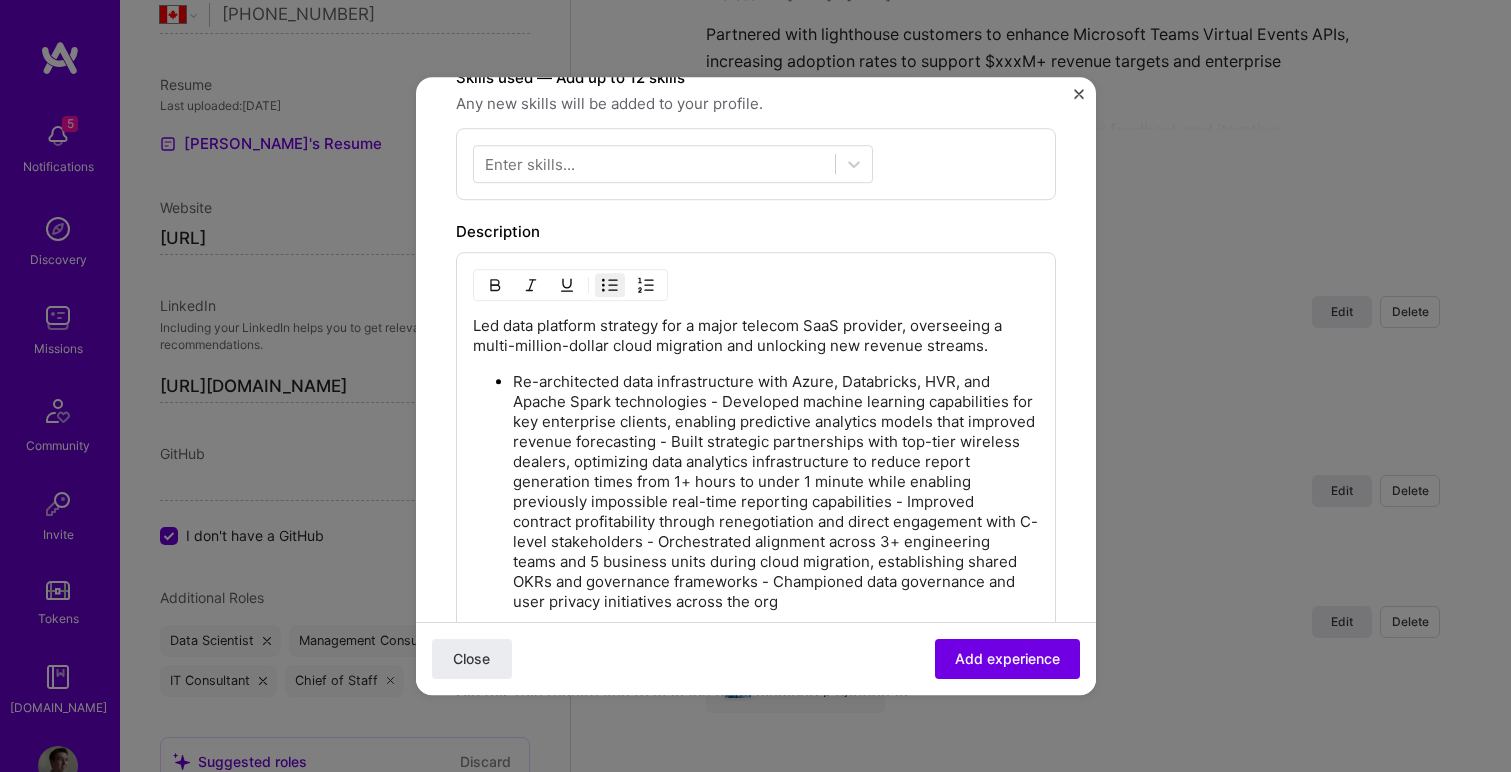 click on "Re-architected data infrastructure with Azure, Databricks, HVR, and Apache Spark technologies - Developed machine learning capabilities for key enterprise clients, enabling predictive analytics models that improved revenue forecasting - Built strategic partnerships with top-tier wireless dealers, optimizing data analytics infrastructure to reduce report generation times from 1+ hours to under 1 minute while enabling previously impossible real-time reporting capabilities - Improved contract profitability through renegotiation and direct engagement with C-level stakeholders - Orchestrated alignment across 3+ engineering teams and 5 business units during cloud migration, establishing shared OKRs and governance frameworks - Championed data governance and user privacy initiatives across the org" at bounding box center [776, 492] 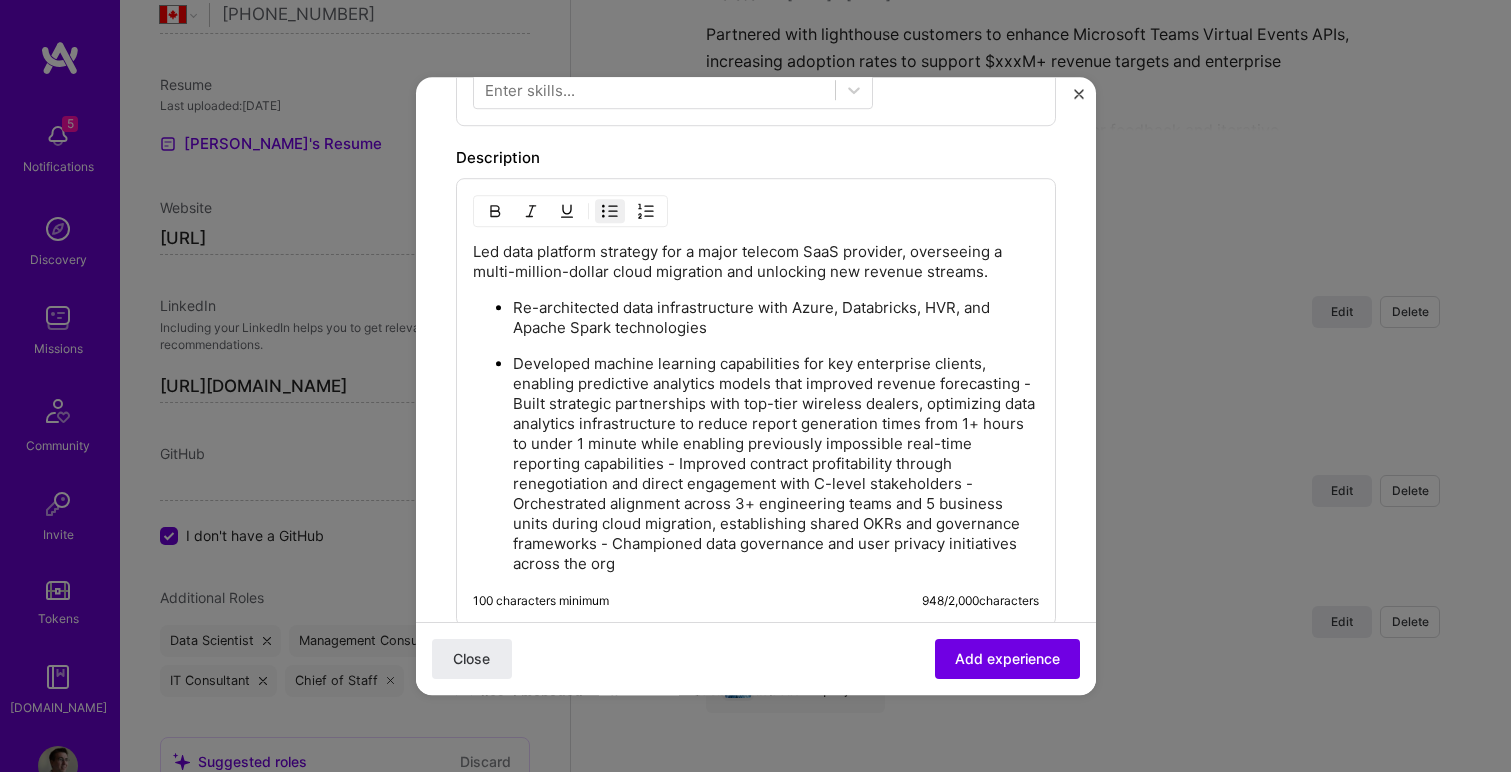 scroll, scrollTop: 700, scrollLeft: 0, axis: vertical 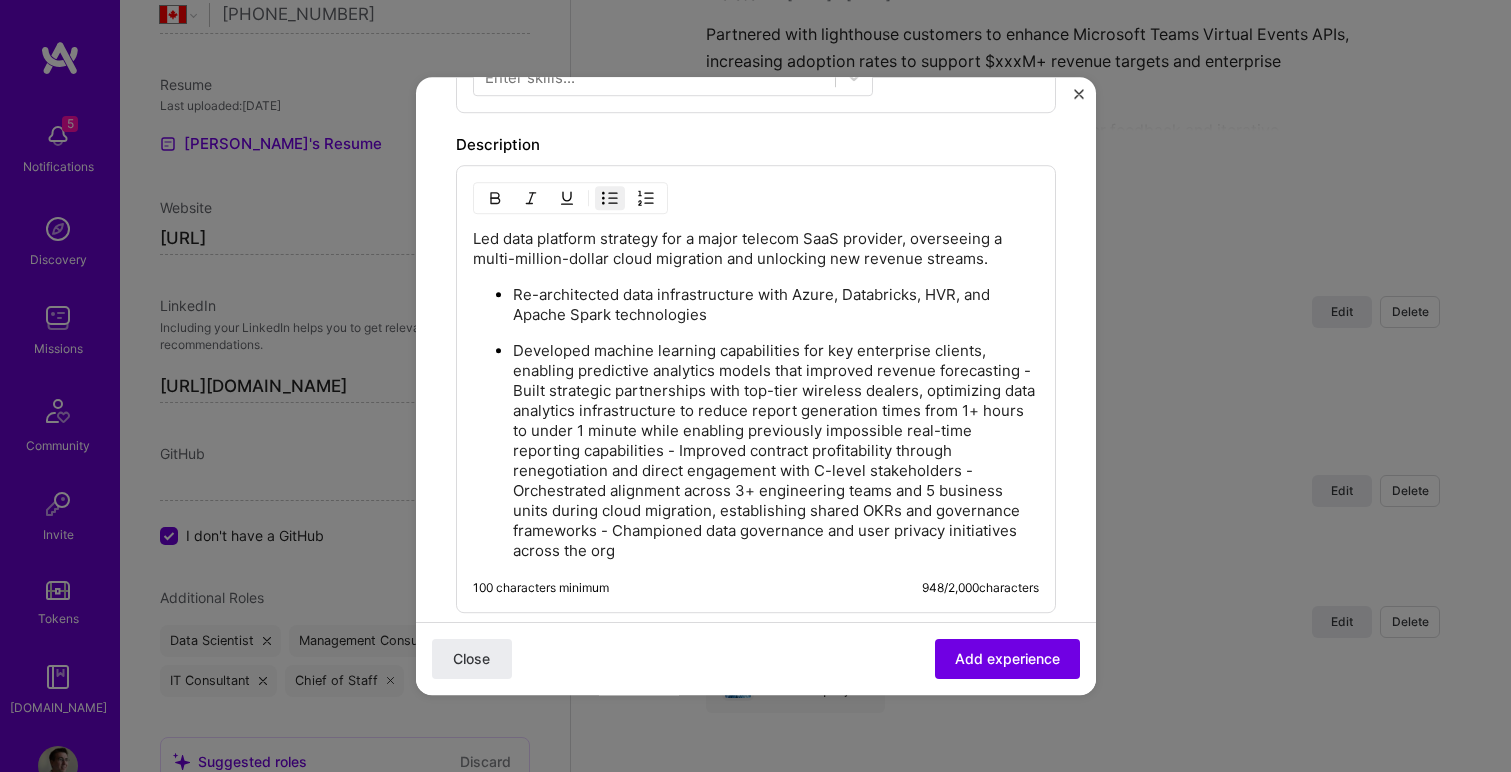 click on "Developed machine learning capabilities for key enterprise clients, enabling predictive analytics models that improved revenue forecasting - Built strategic partnerships with top-tier wireless dealers, optimizing data analytics infrastructure to reduce report generation times from 1+ hours to under 1 minute while enabling previously impossible real-time reporting capabilities - Improved contract profitability through renegotiation and direct engagement with C-level stakeholders - Orchestrated alignment across 3+ engineering teams and 5 business units during cloud migration, establishing shared OKRs and governance frameworks - Championed data governance and user privacy initiatives across the org" at bounding box center (776, 451) 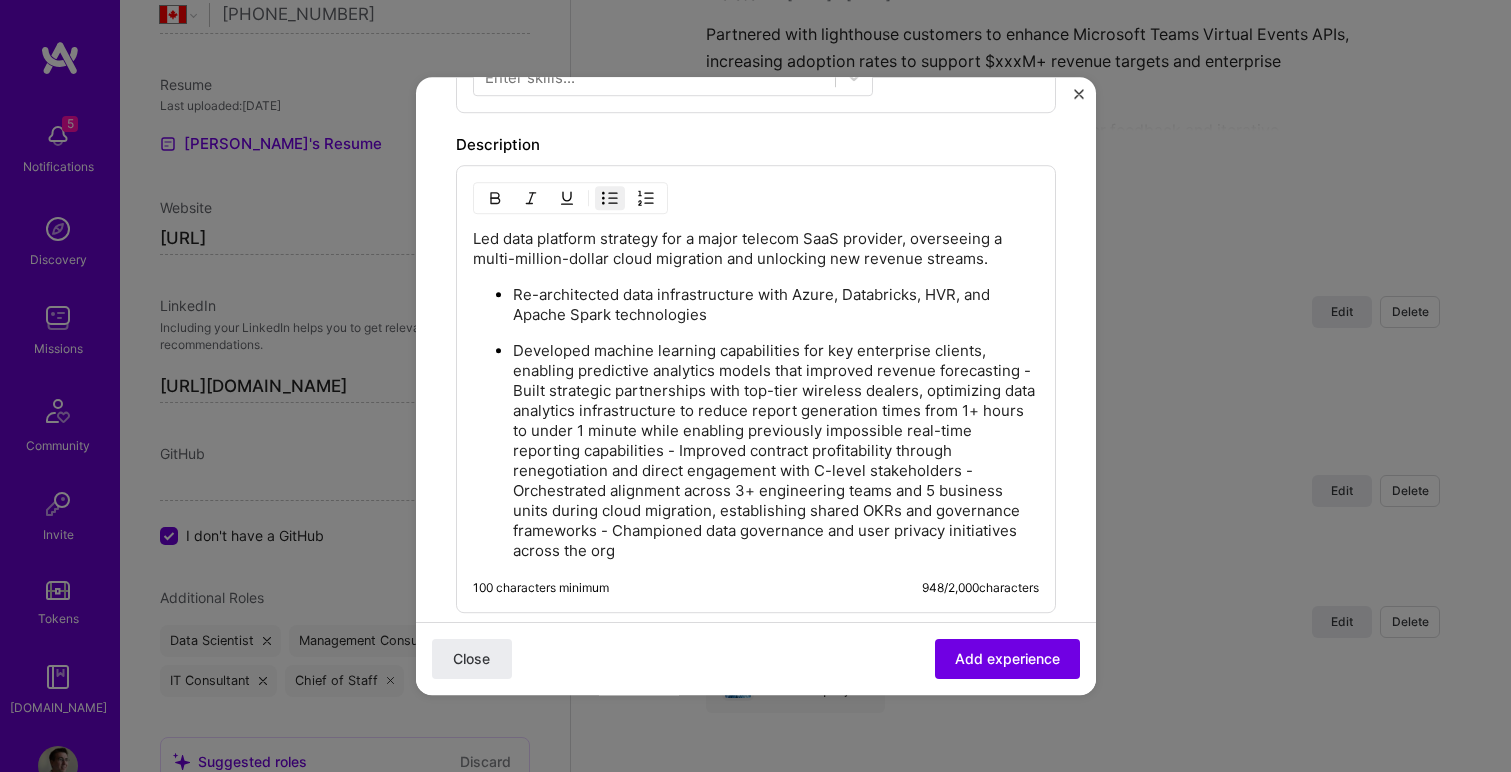 click on "Developed machine learning capabilities for key enterprise clients, enabling predictive analytics models that improved revenue forecasting - Built strategic partnerships with top-tier wireless dealers, optimizing data analytics infrastructure to reduce report generation times from 1+ hours to under 1 minute while enabling previously impossible real-time reporting capabilities - Improved contract profitability through renegotiation and direct engagement with C-level stakeholders - Orchestrated alignment across 3+ engineering teams and 5 business units during cloud migration, establishing shared OKRs and governance frameworks - Championed data governance and user privacy initiatives across the org" at bounding box center (776, 451) 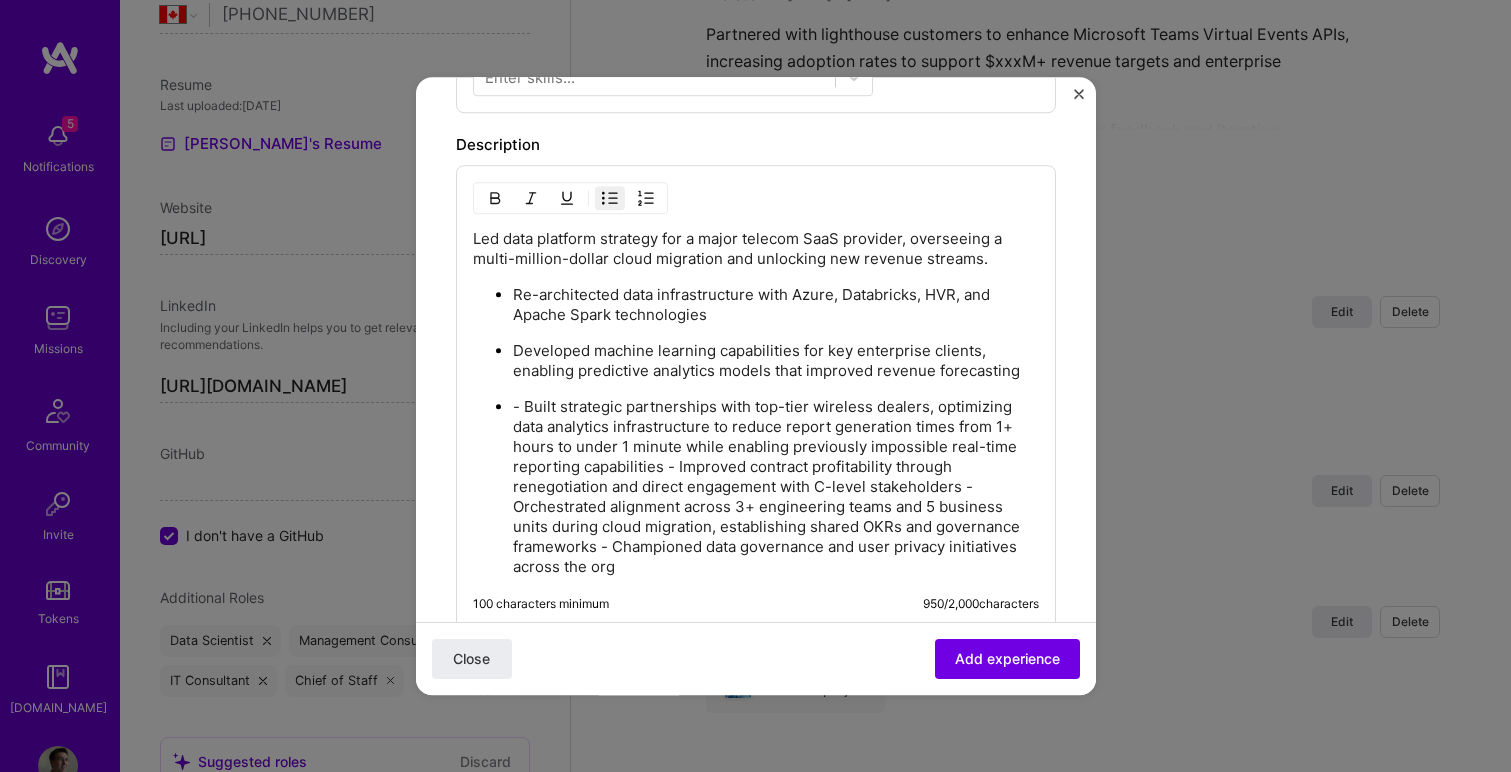 click on "- Built strategic partnerships with top-tier wireless dealers, optimizing data analytics infrastructure to reduce report generation times from 1+ hours to under 1 minute while enabling previously impossible real-time reporting capabilities - Improved contract profitability through renegotiation and direct engagement with C-level stakeholders - Orchestrated alignment across 3+ engineering teams and 5 business units during cloud migration, establishing shared OKRs and governance frameworks - Championed data governance and user privacy initiatives across the org" at bounding box center [776, 487] 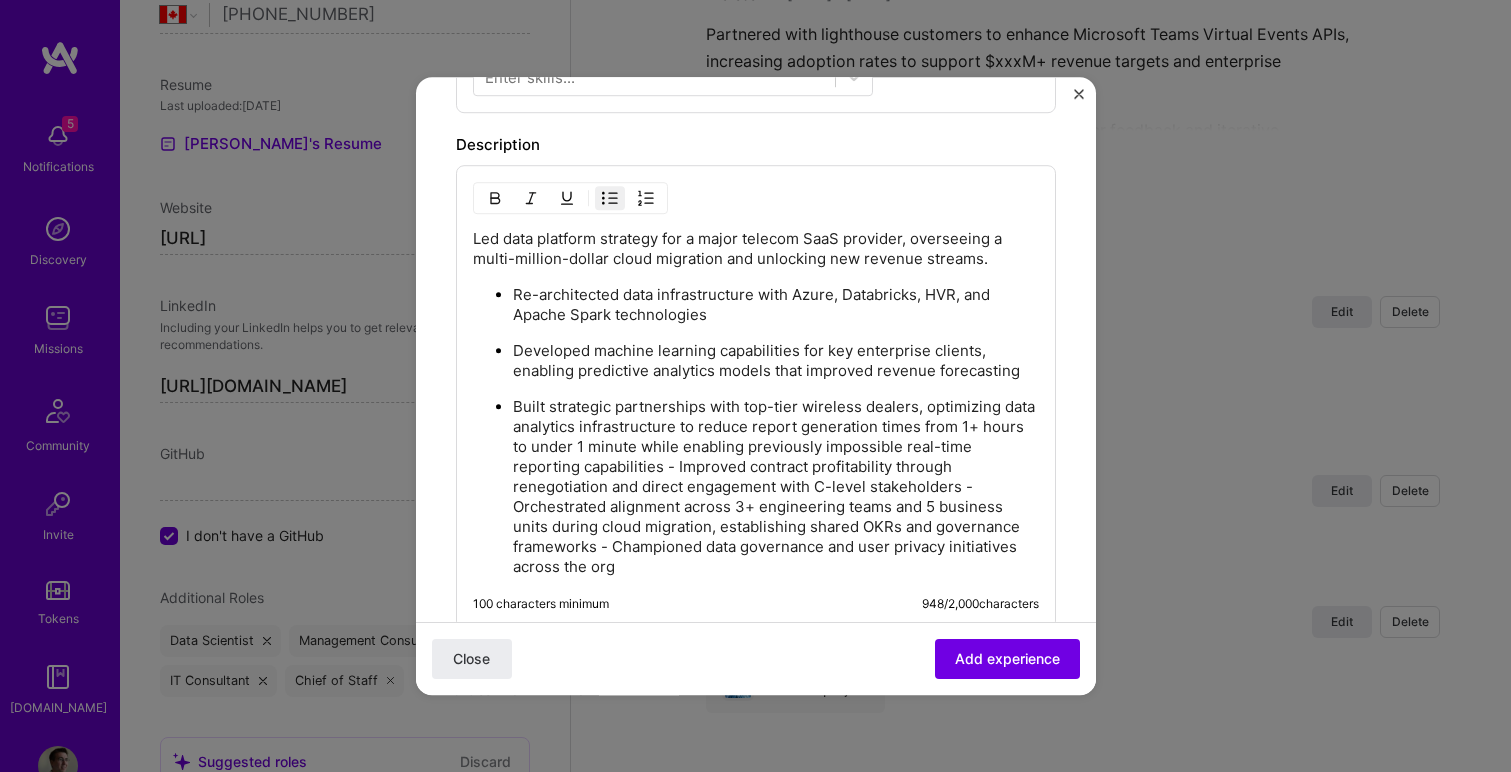 click on "Built strategic partnerships with top-tier wireless dealers, optimizing data analytics infrastructure to reduce report generation times from 1+ hours to under 1 minute while enabling previously impossible real-time reporting capabilities - Improved contract profitability through renegotiation and direct engagement with C-level stakeholders - Orchestrated alignment across 3+ engineering teams and 5 business units during cloud migration, establishing shared OKRs and governance frameworks - Championed data governance and user privacy initiatives across the org" at bounding box center [776, 487] 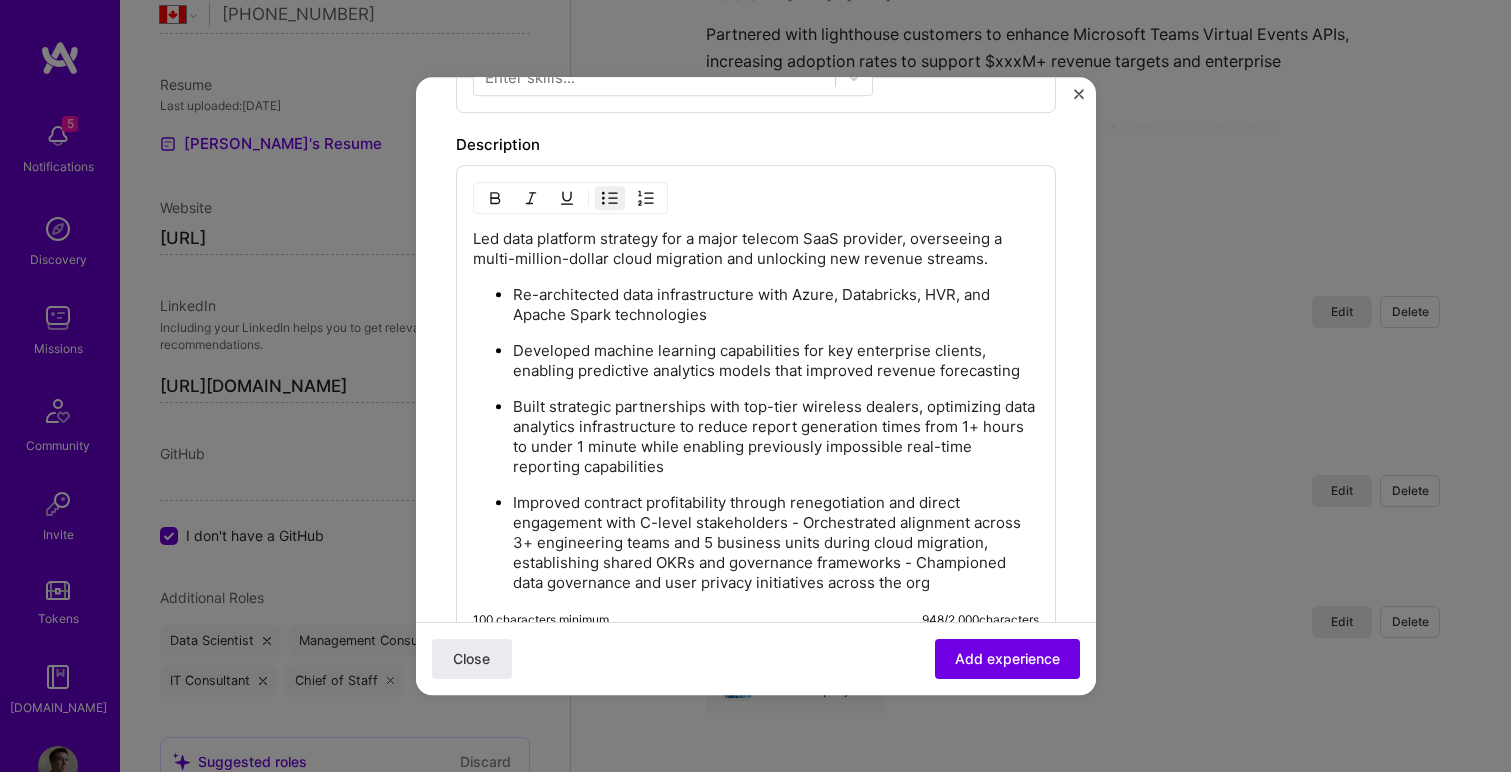 click on "Improved contract profitability through renegotiation and direct engagement with C-level stakeholders - Orchestrated alignment across 3+ engineering teams and 5 business units during cloud migration, establishing shared OKRs and governance frameworks - Championed data governance and user privacy initiatives across the org" at bounding box center (776, 543) 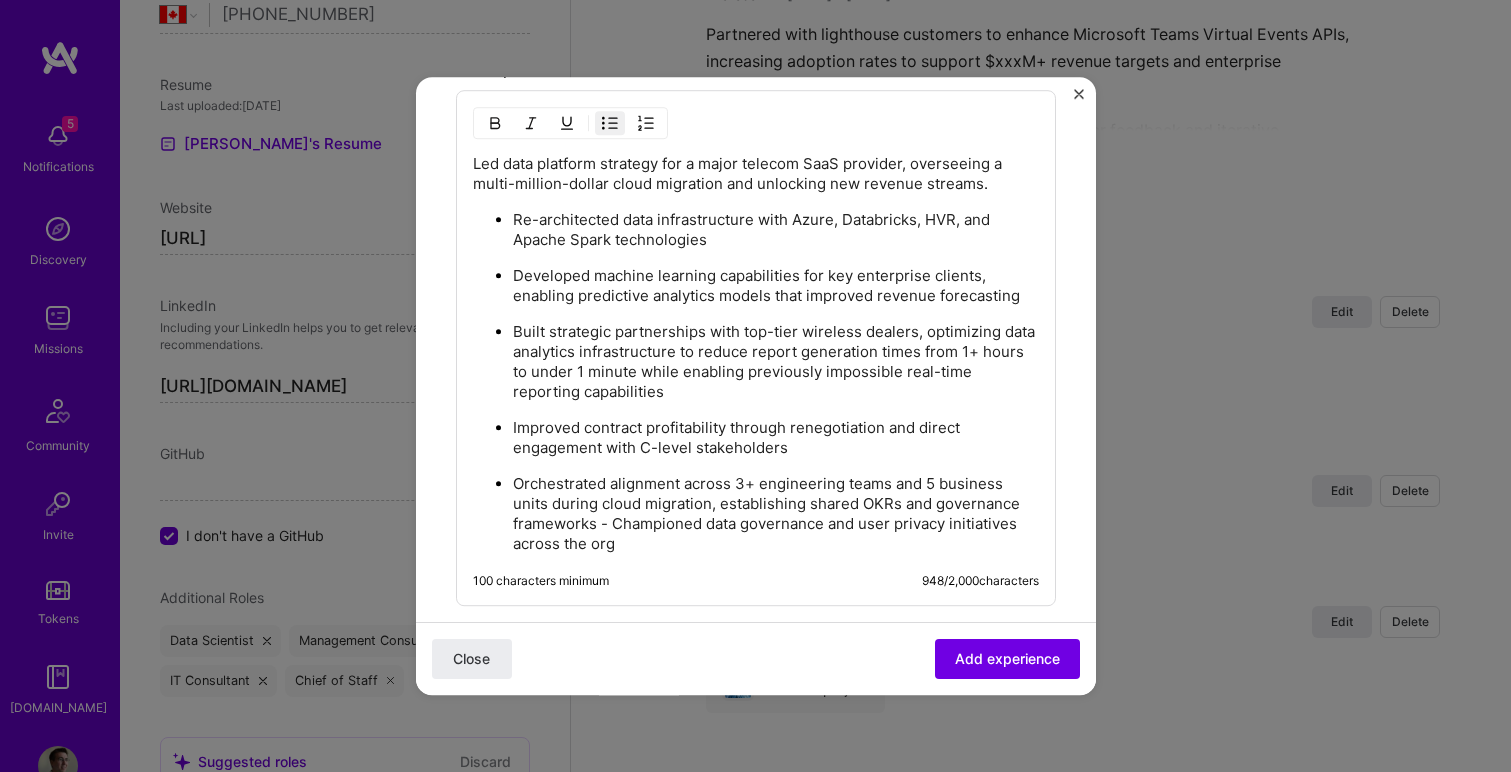 scroll, scrollTop: 809, scrollLeft: 0, axis: vertical 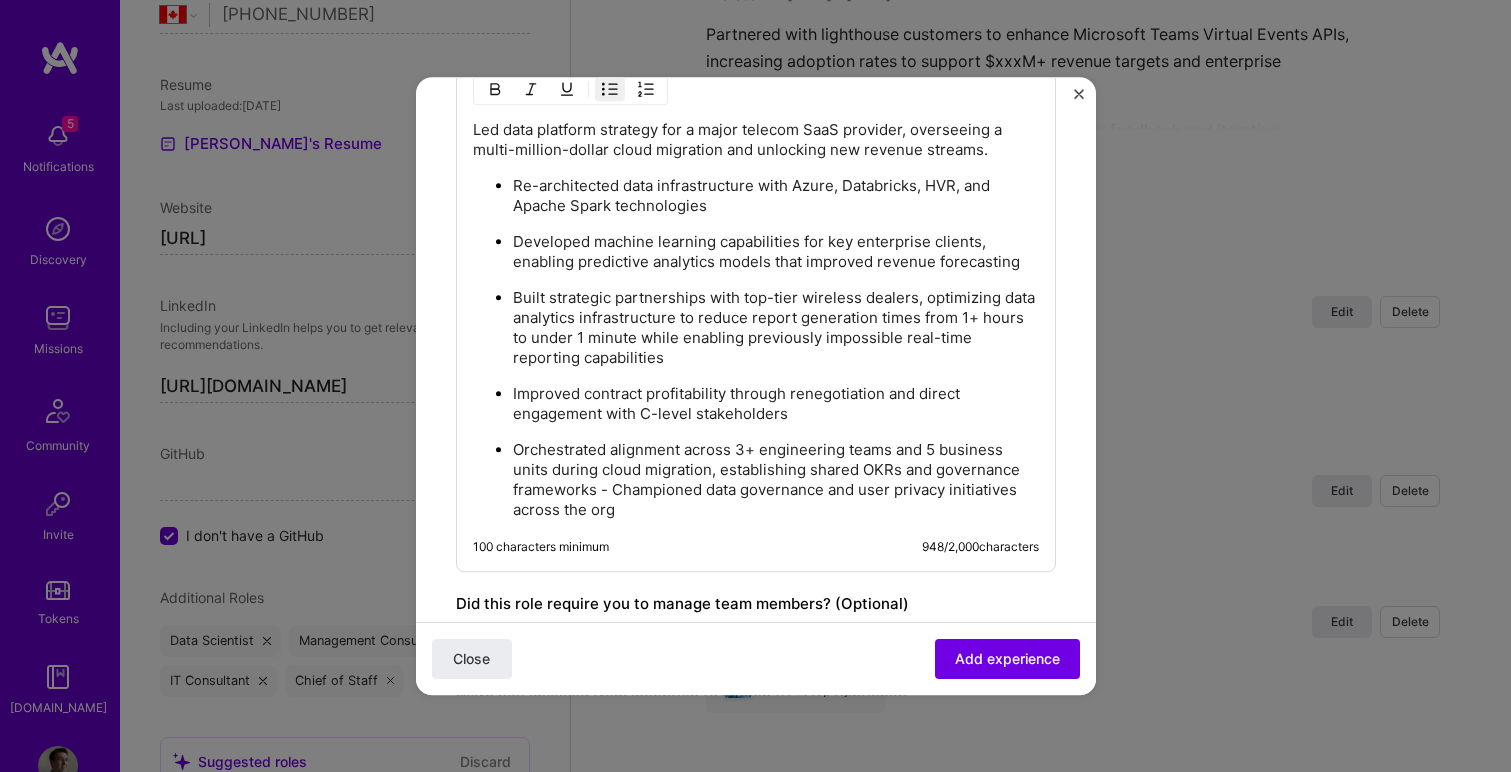 click on "Orchestrated alignment across 3+ engineering teams and 5 business units during cloud migration, establishing shared OKRs and governance frameworks - Championed data governance and user privacy initiatives across the org" at bounding box center (776, 480) 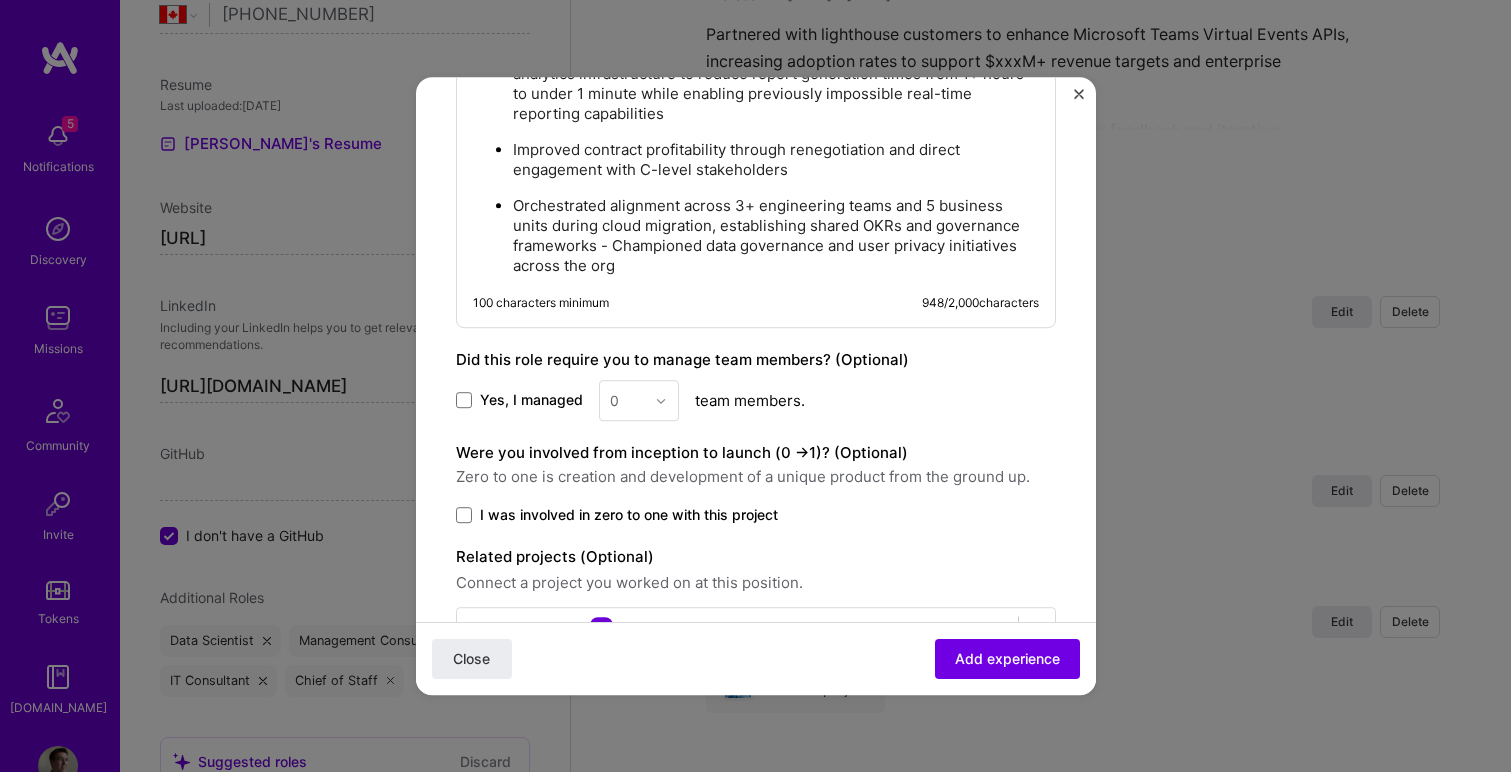 scroll, scrollTop: 1059, scrollLeft: 0, axis: vertical 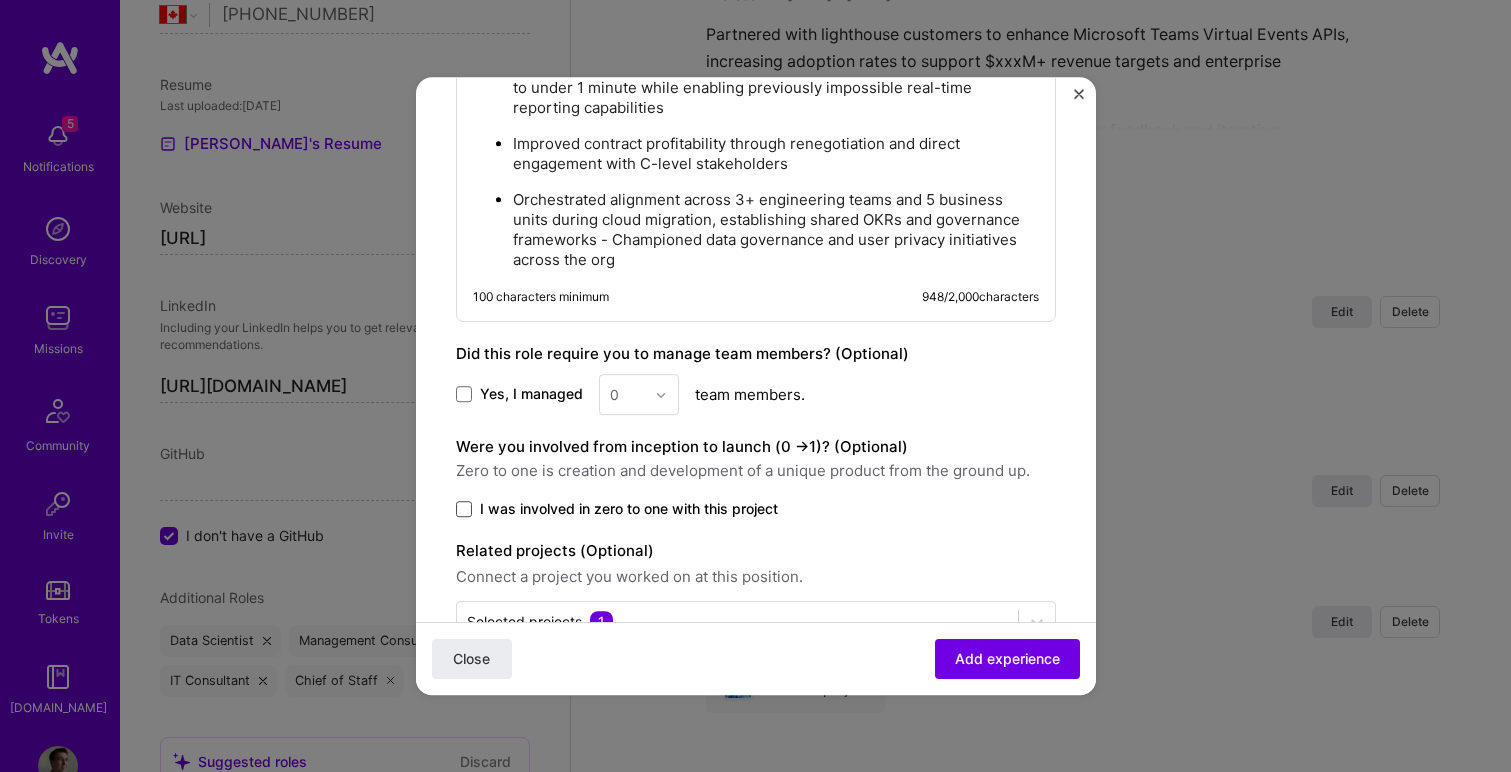 click at bounding box center [464, 509] 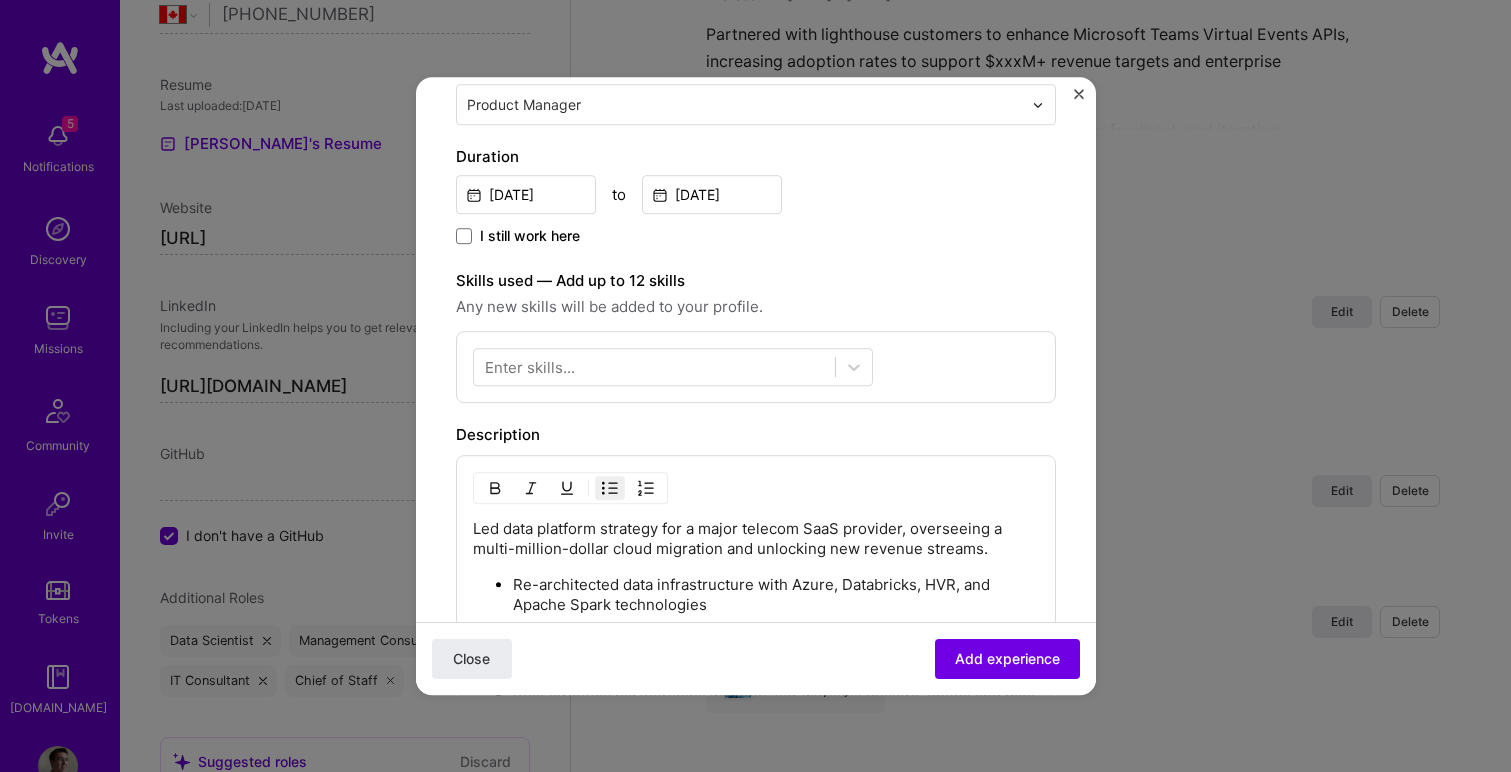 scroll, scrollTop: 437, scrollLeft: 0, axis: vertical 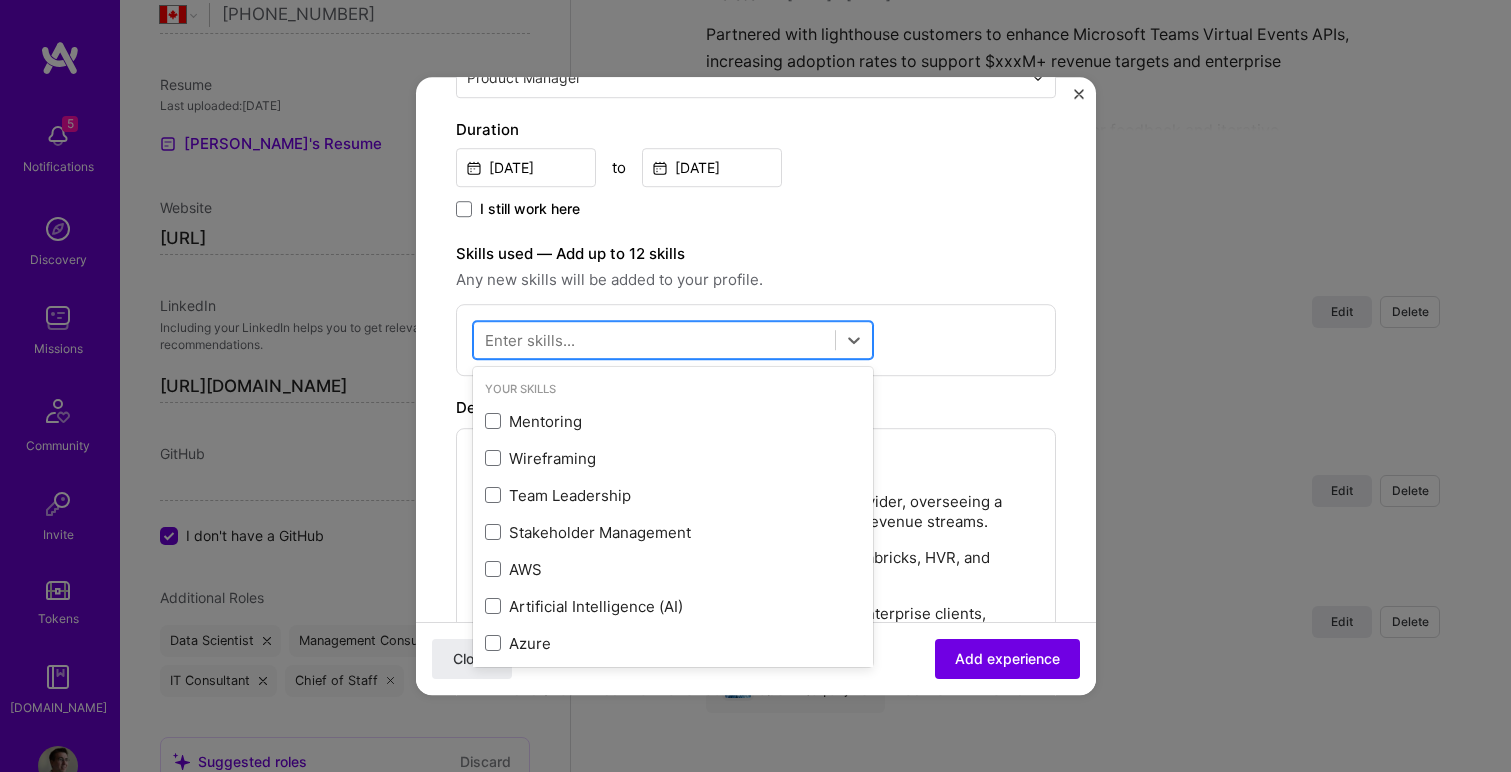 click at bounding box center (654, 340) 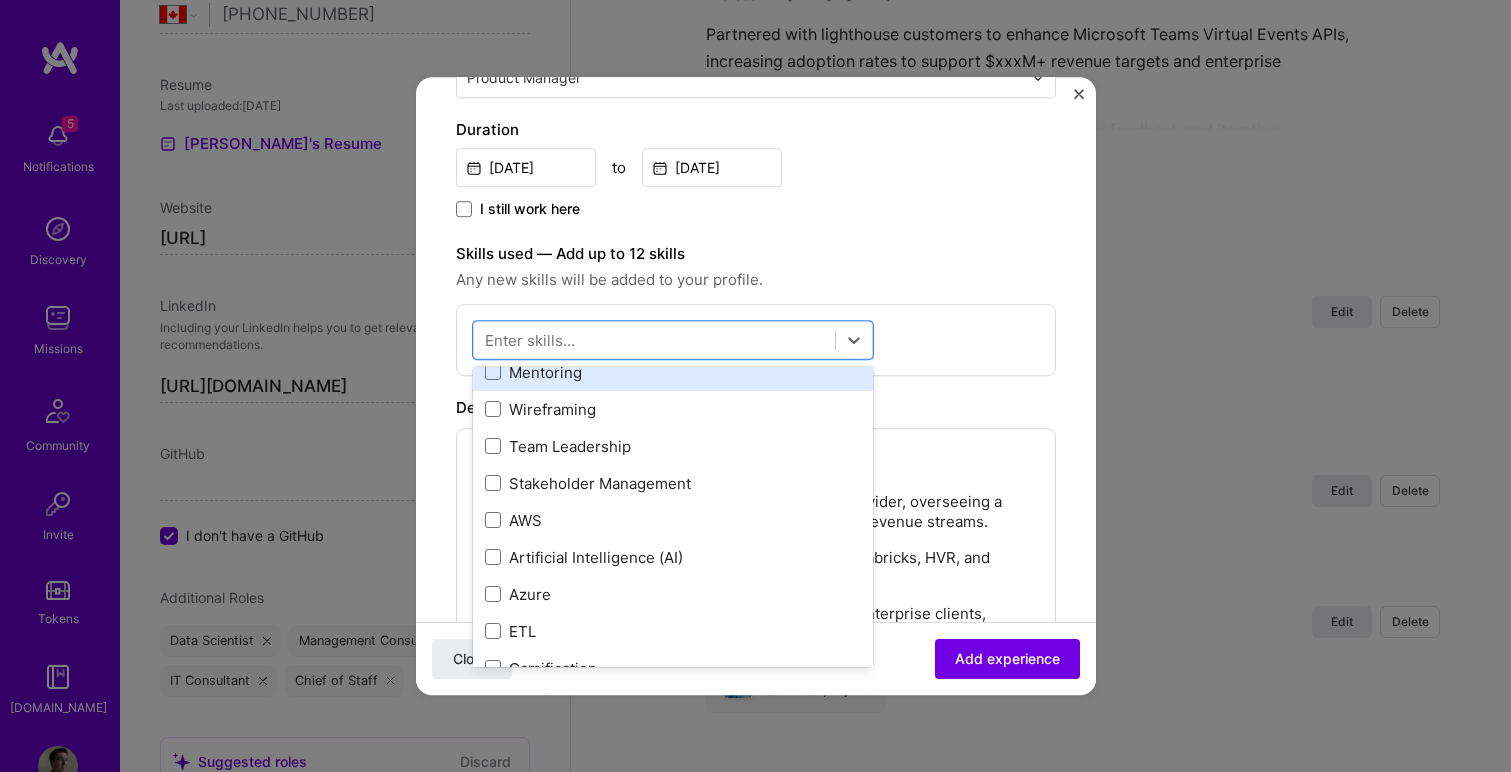 scroll, scrollTop: 61, scrollLeft: 0, axis: vertical 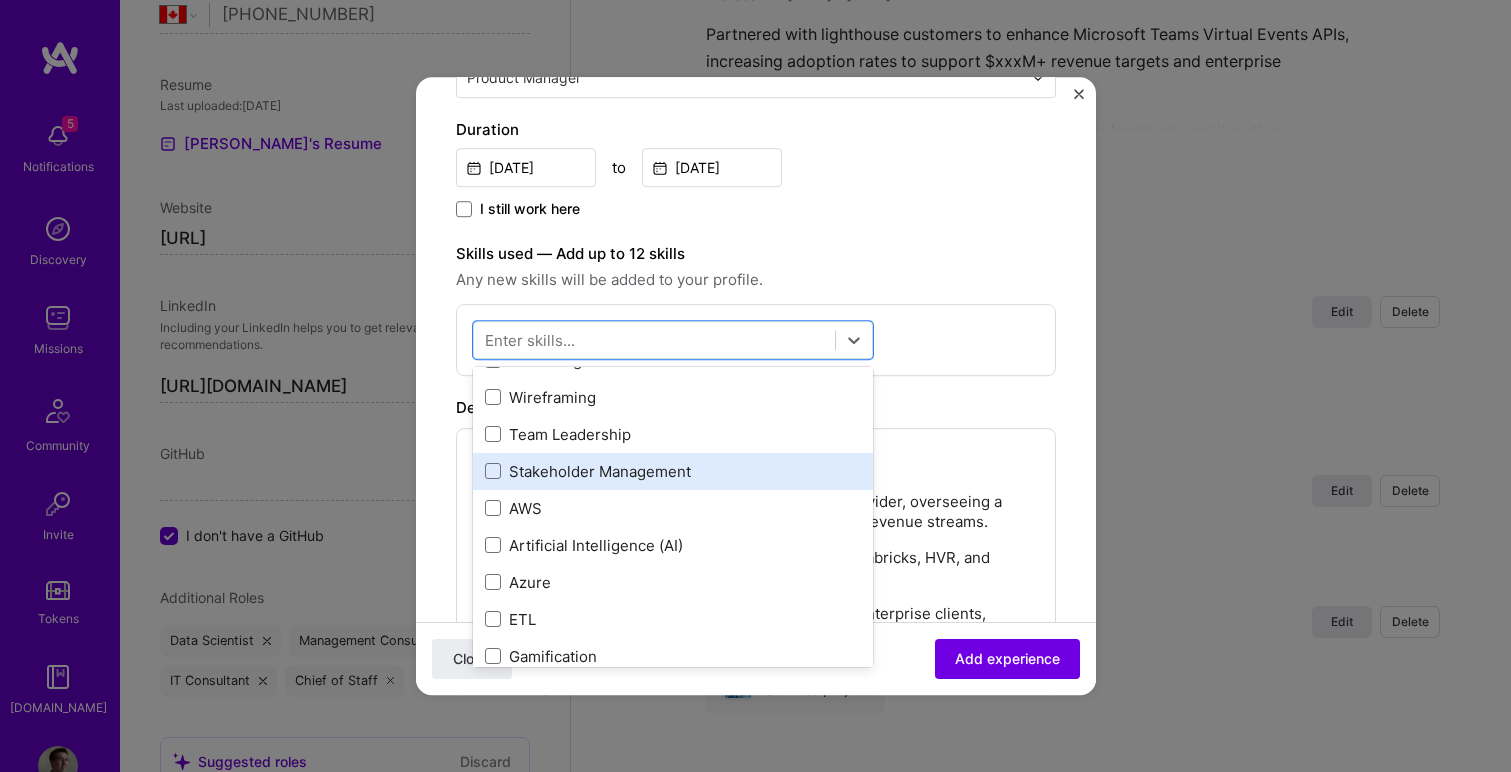 click on "Stakeholder Management" at bounding box center [673, 471] 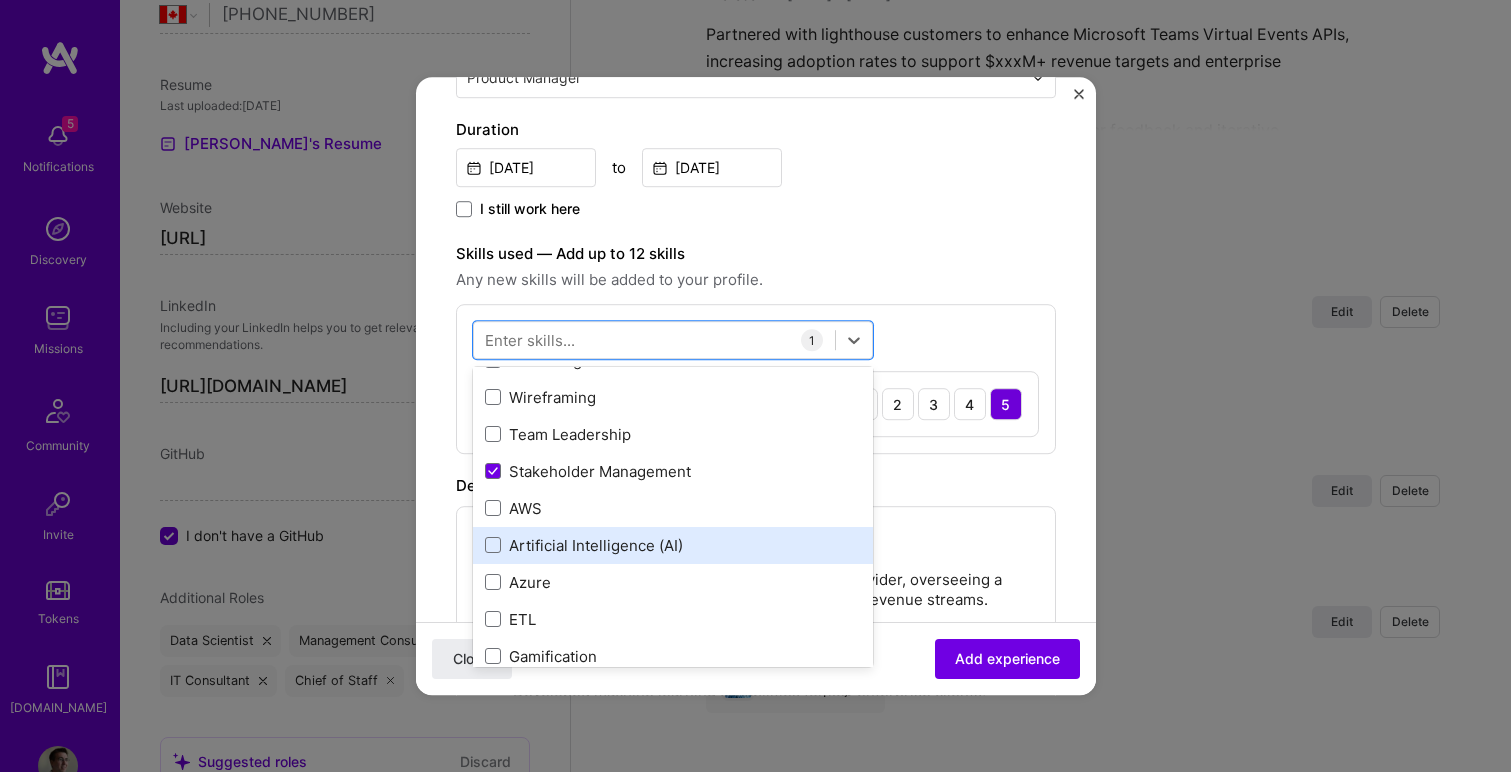 click on "Artificial Intelligence (AI)" at bounding box center [673, 545] 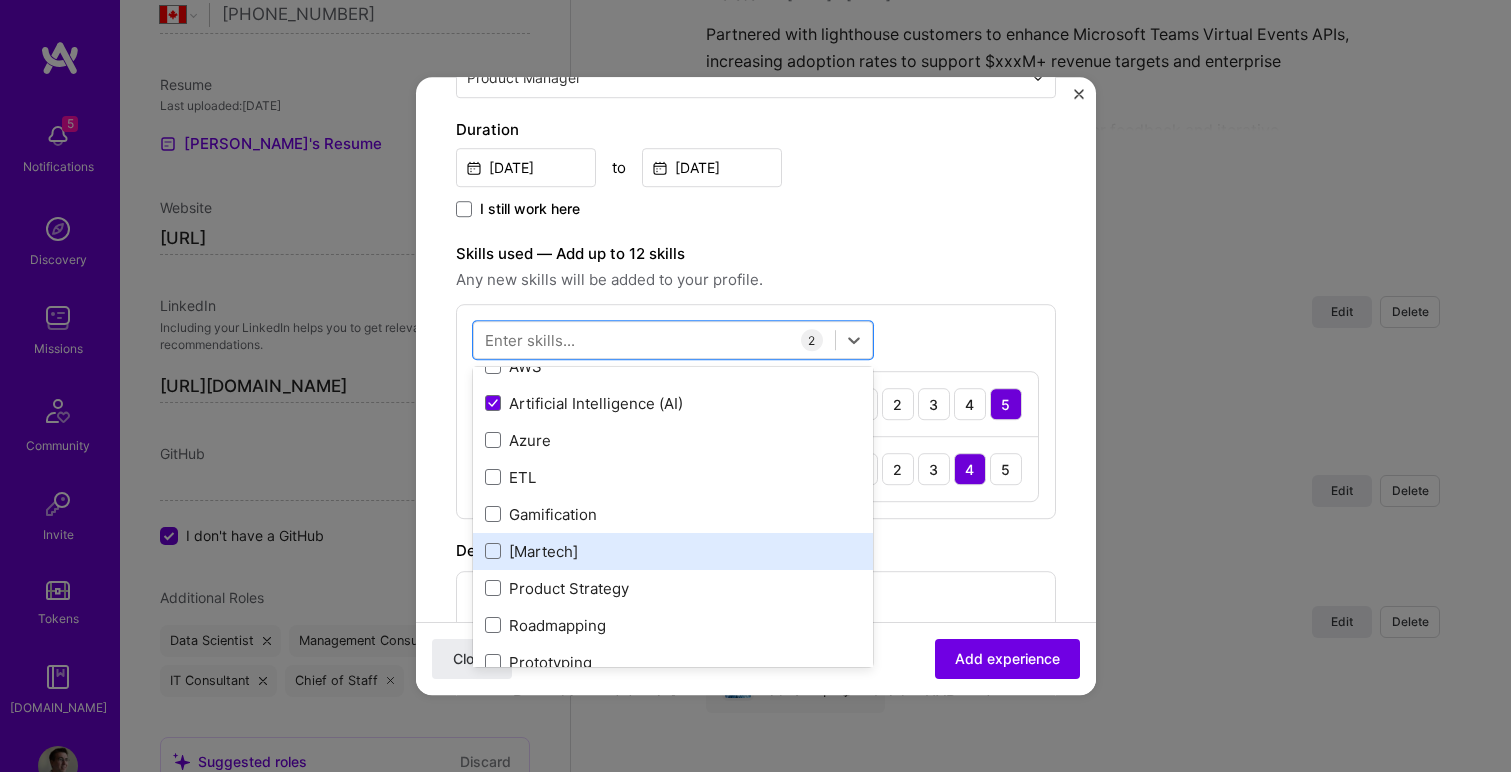 scroll, scrollTop: 212, scrollLeft: 0, axis: vertical 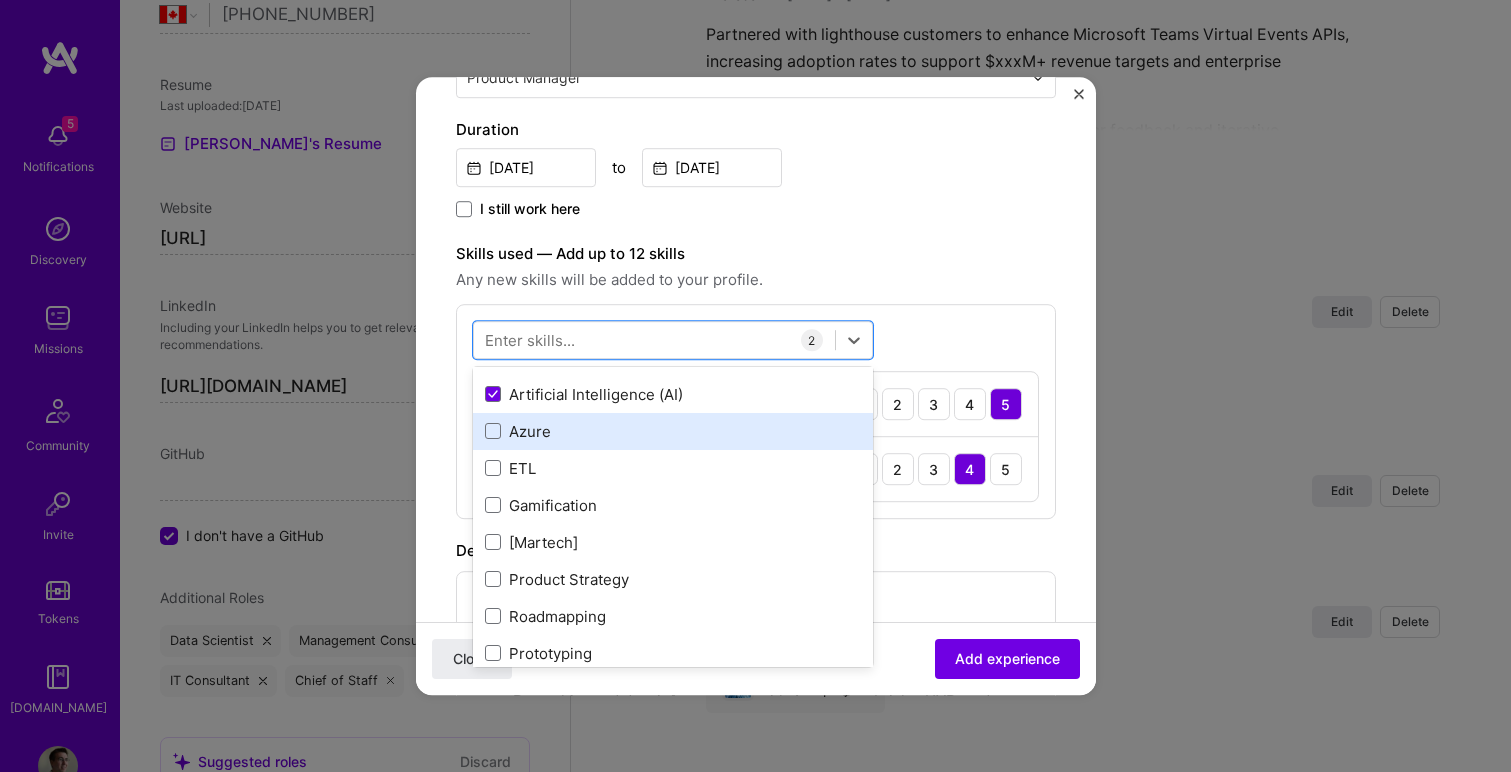 click on "Azure" at bounding box center [673, 431] 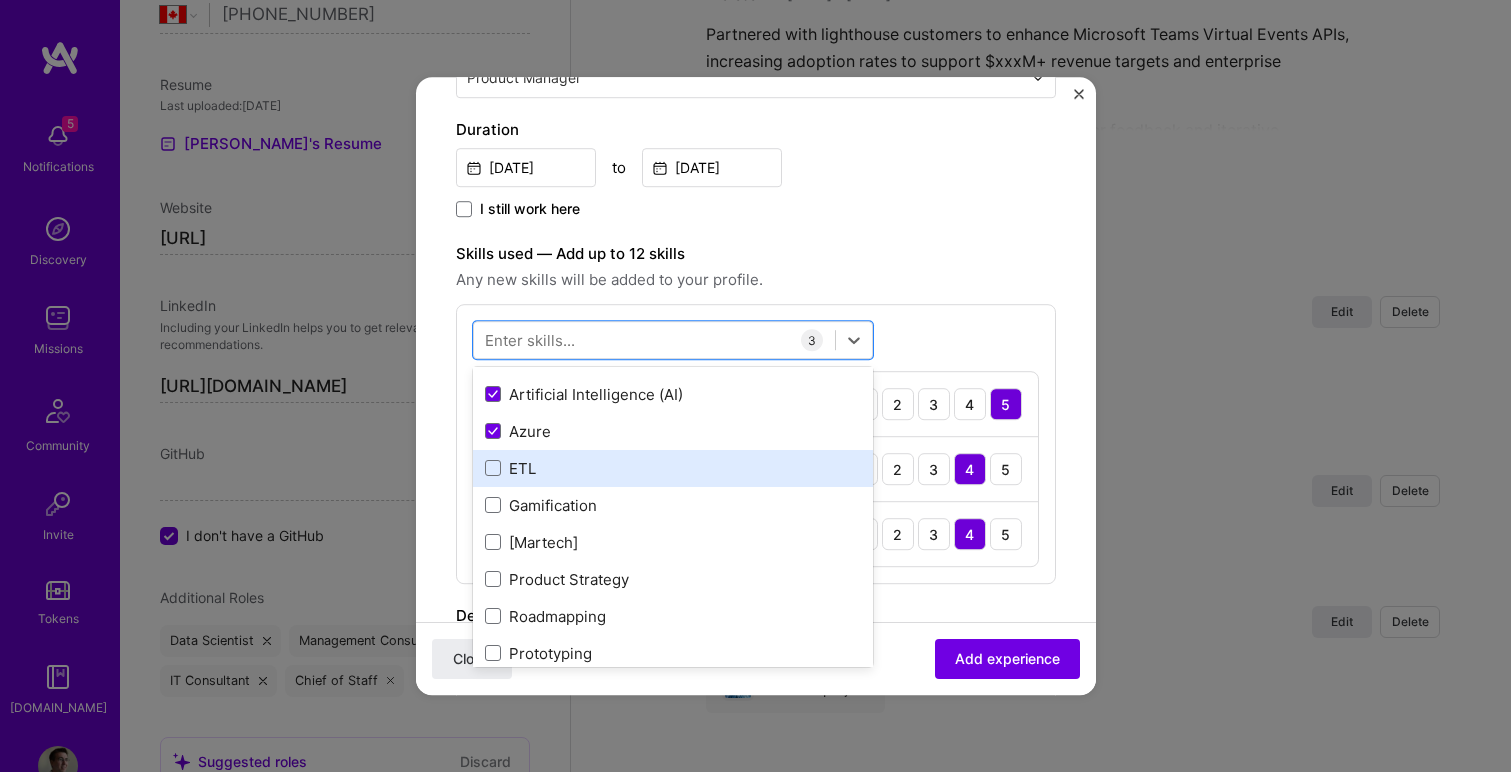 click on "ETL" at bounding box center (673, 468) 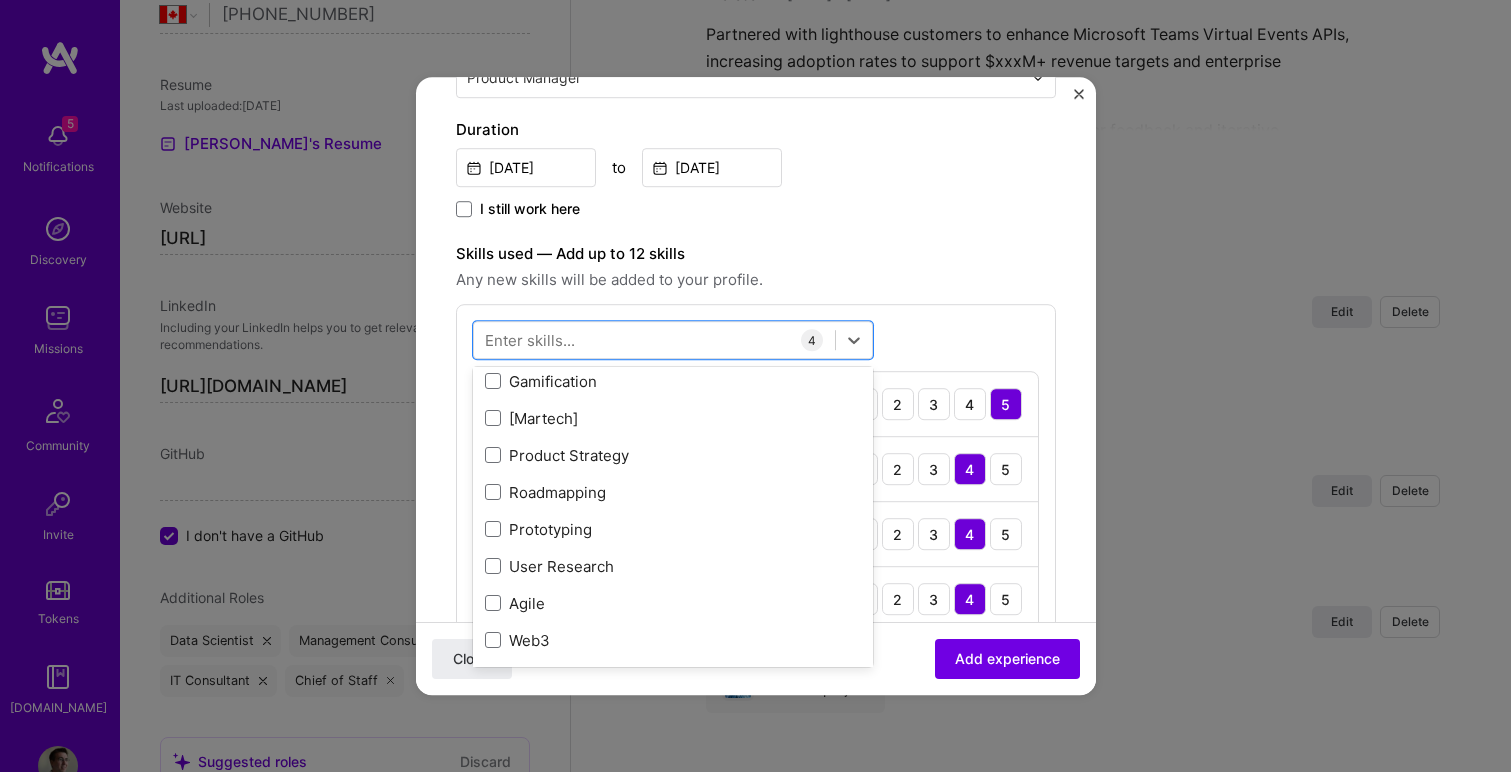 scroll, scrollTop: 347, scrollLeft: 0, axis: vertical 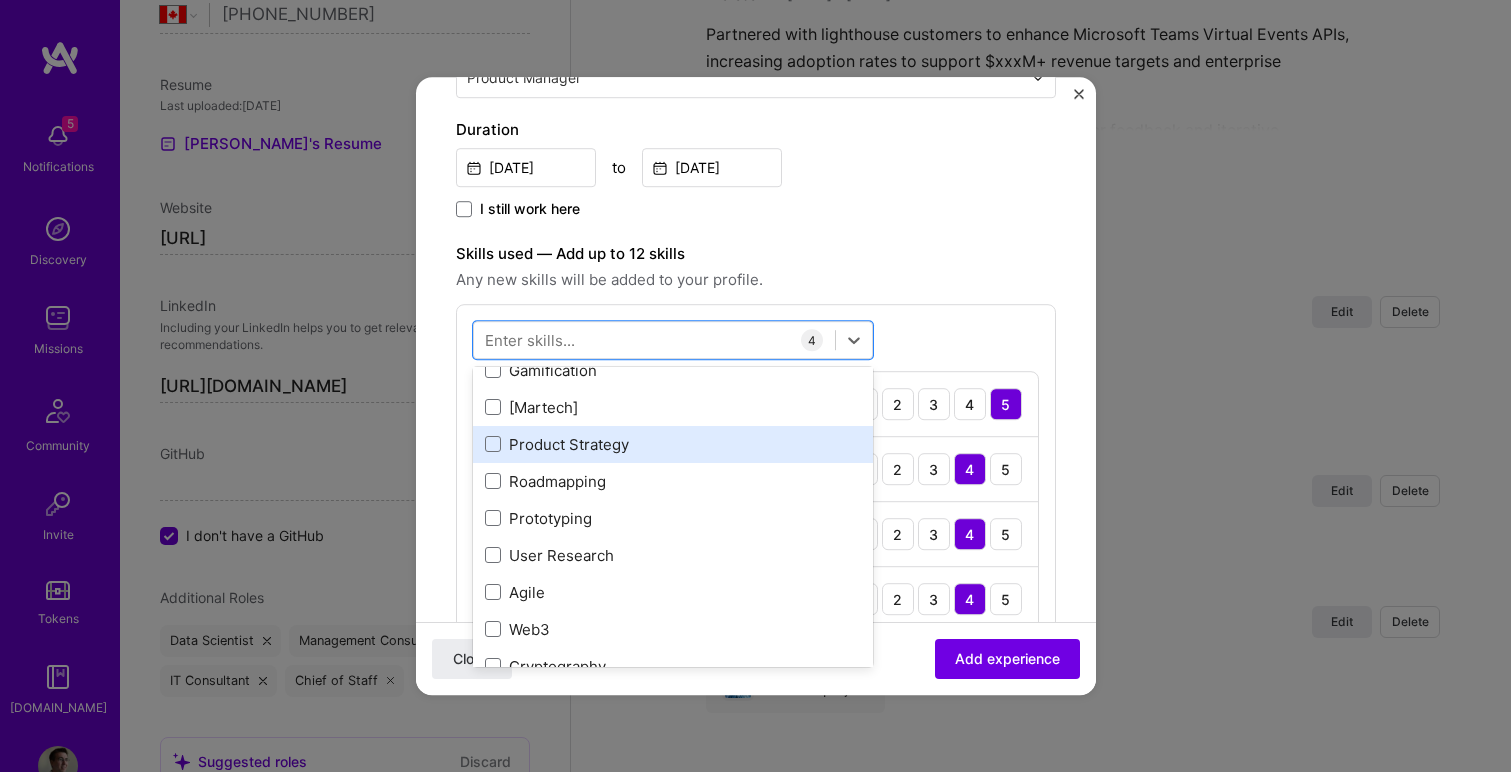 click on "Product Strategy" at bounding box center (673, 444) 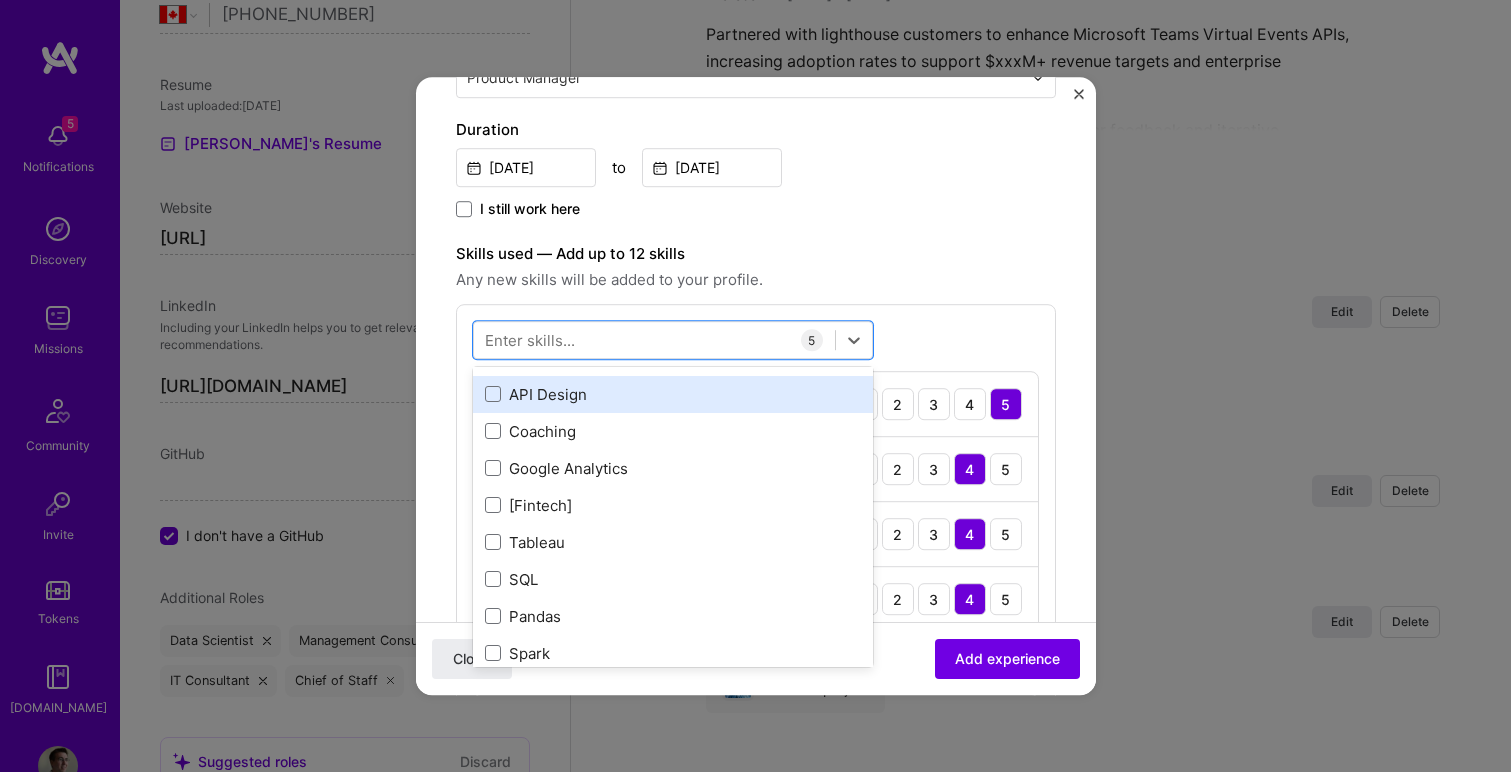 scroll, scrollTop: 649, scrollLeft: 0, axis: vertical 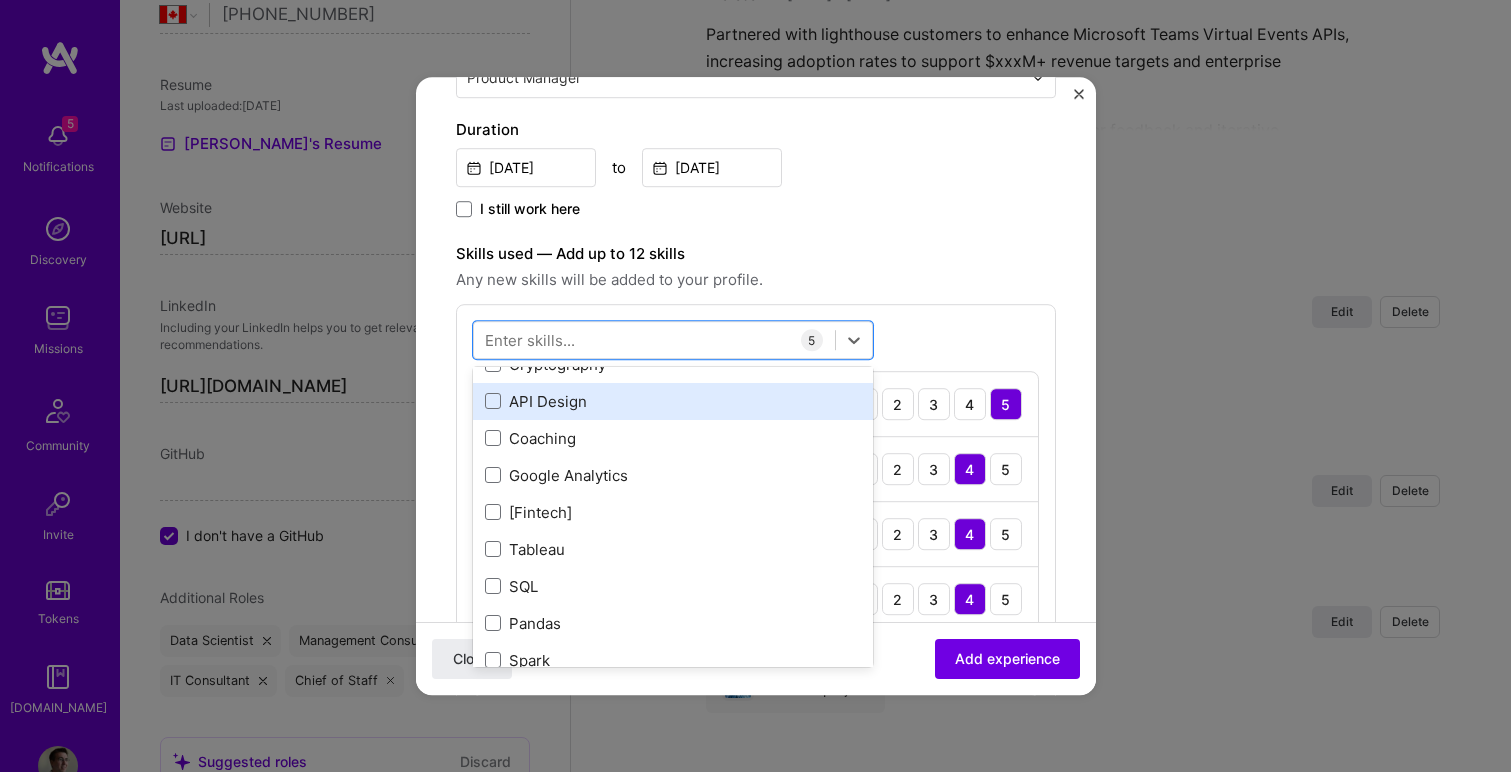 click on "API Design" at bounding box center [673, 401] 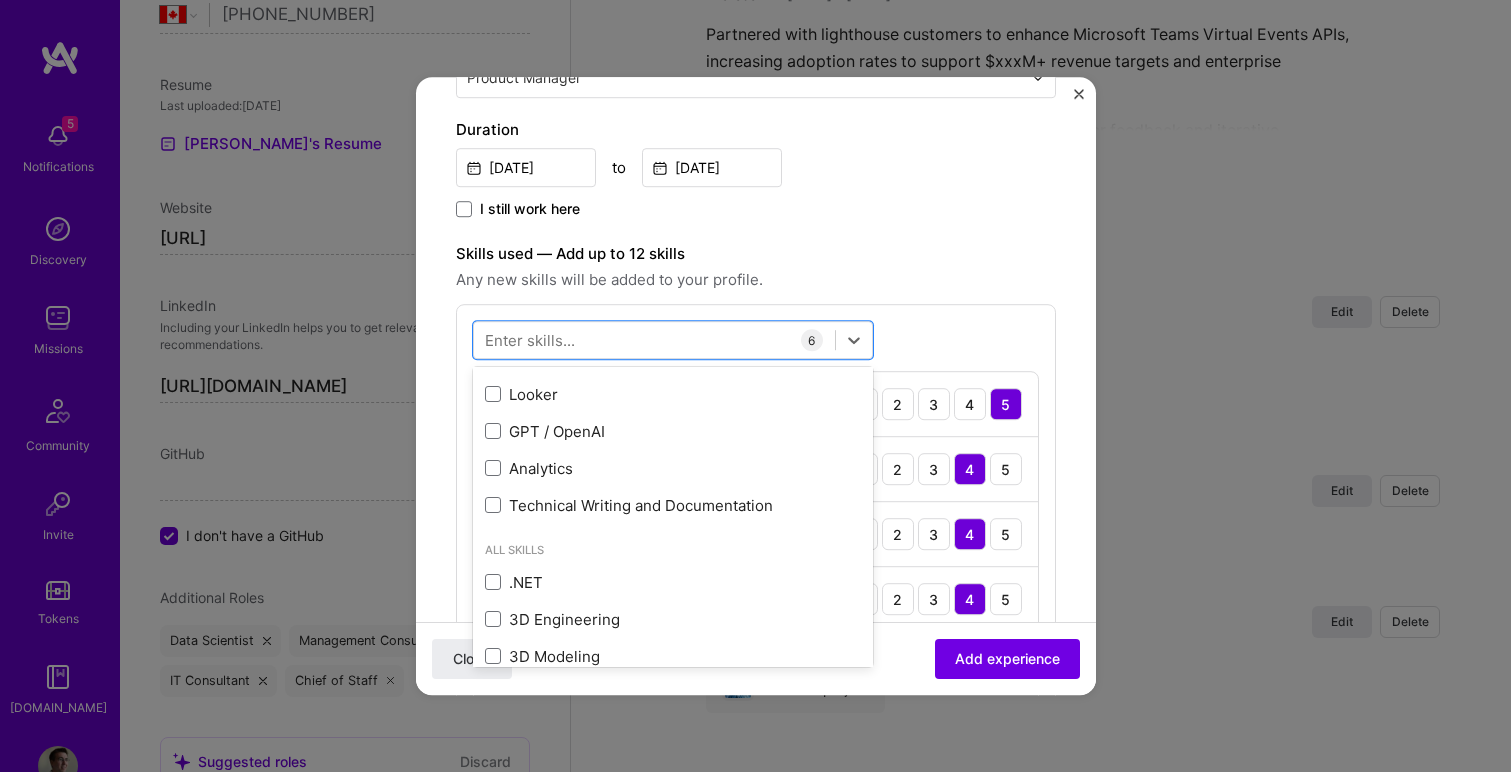 scroll, scrollTop: 1267, scrollLeft: 0, axis: vertical 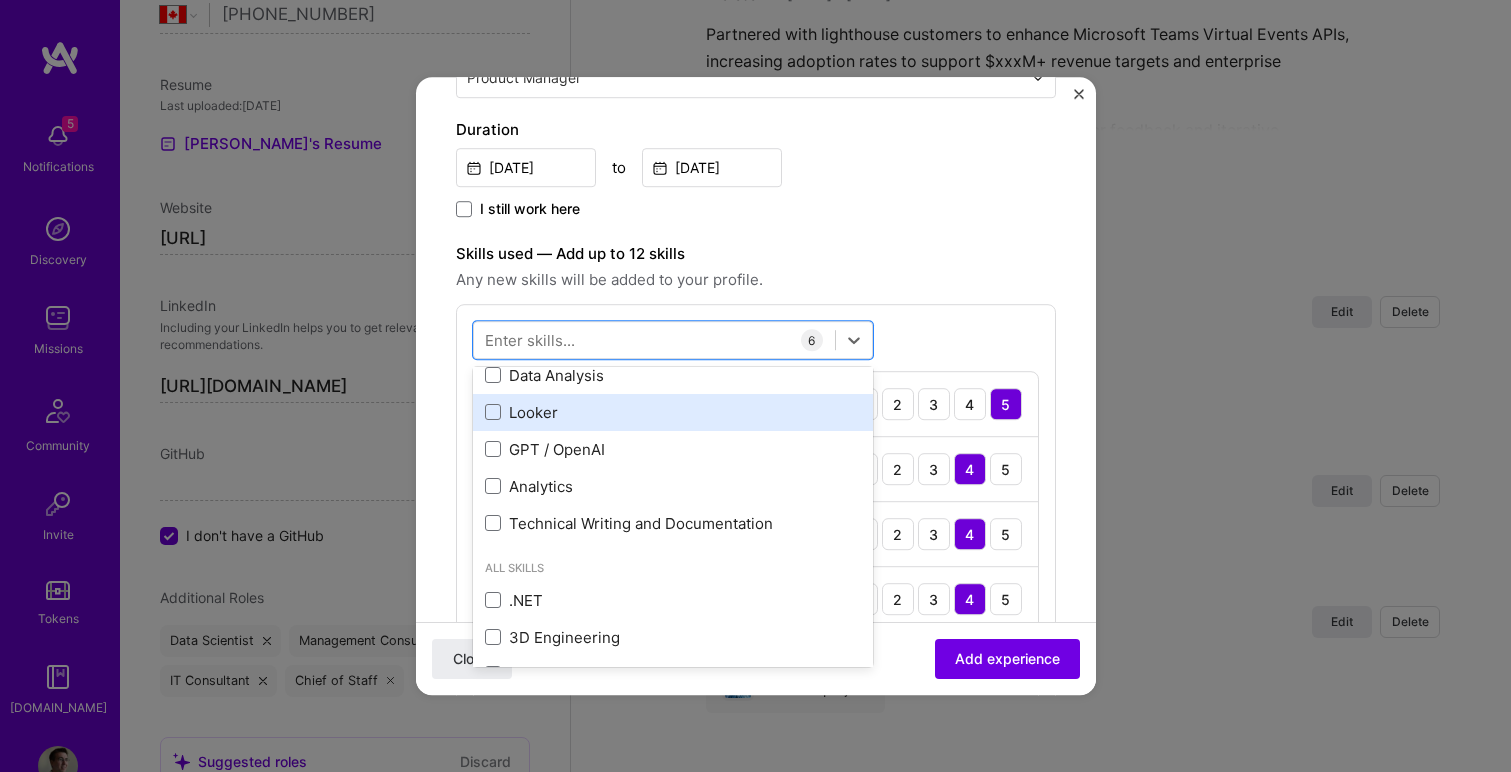 click on "Looker" at bounding box center (673, 412) 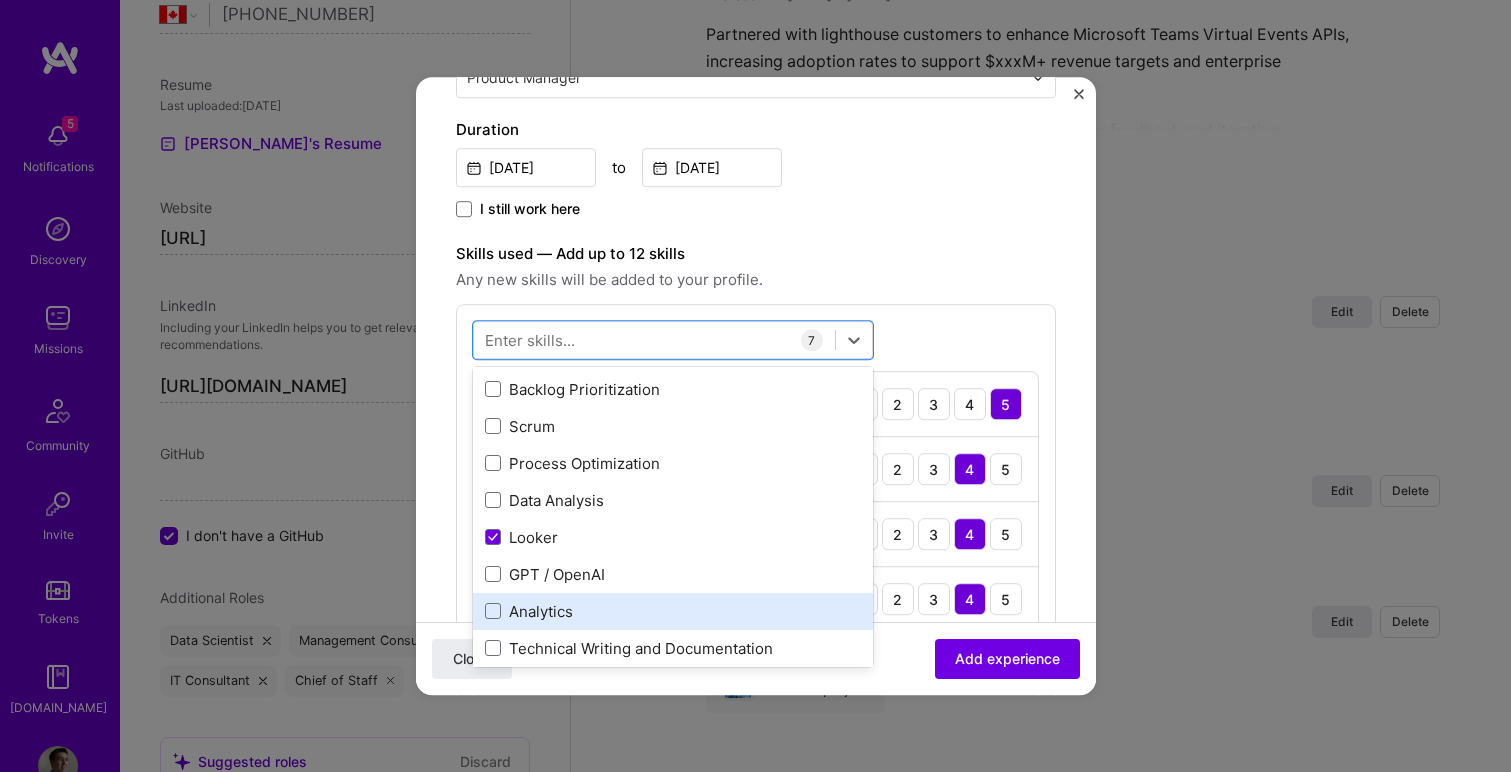 scroll, scrollTop: 1126, scrollLeft: 0, axis: vertical 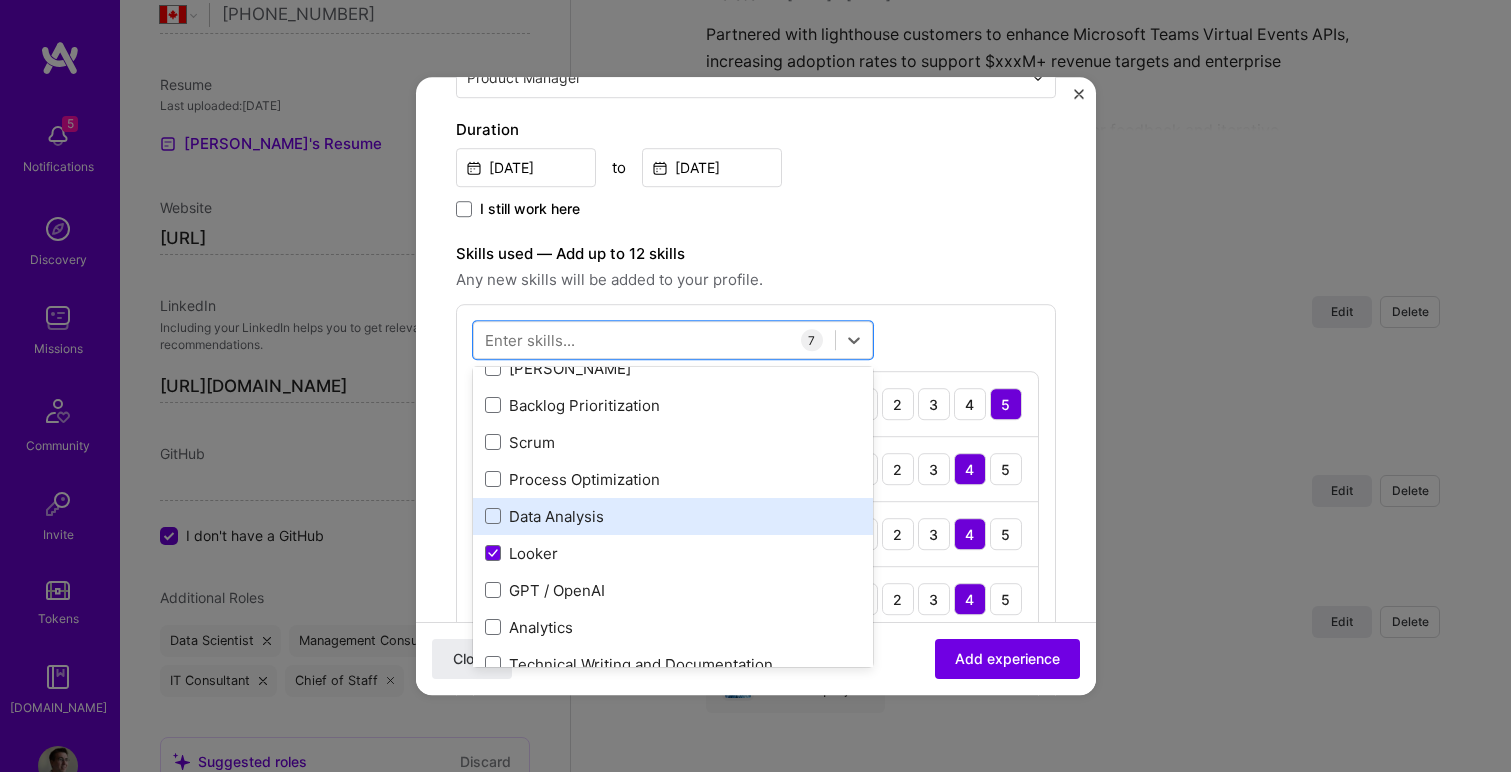 click on "Data Analysis" at bounding box center [673, 516] 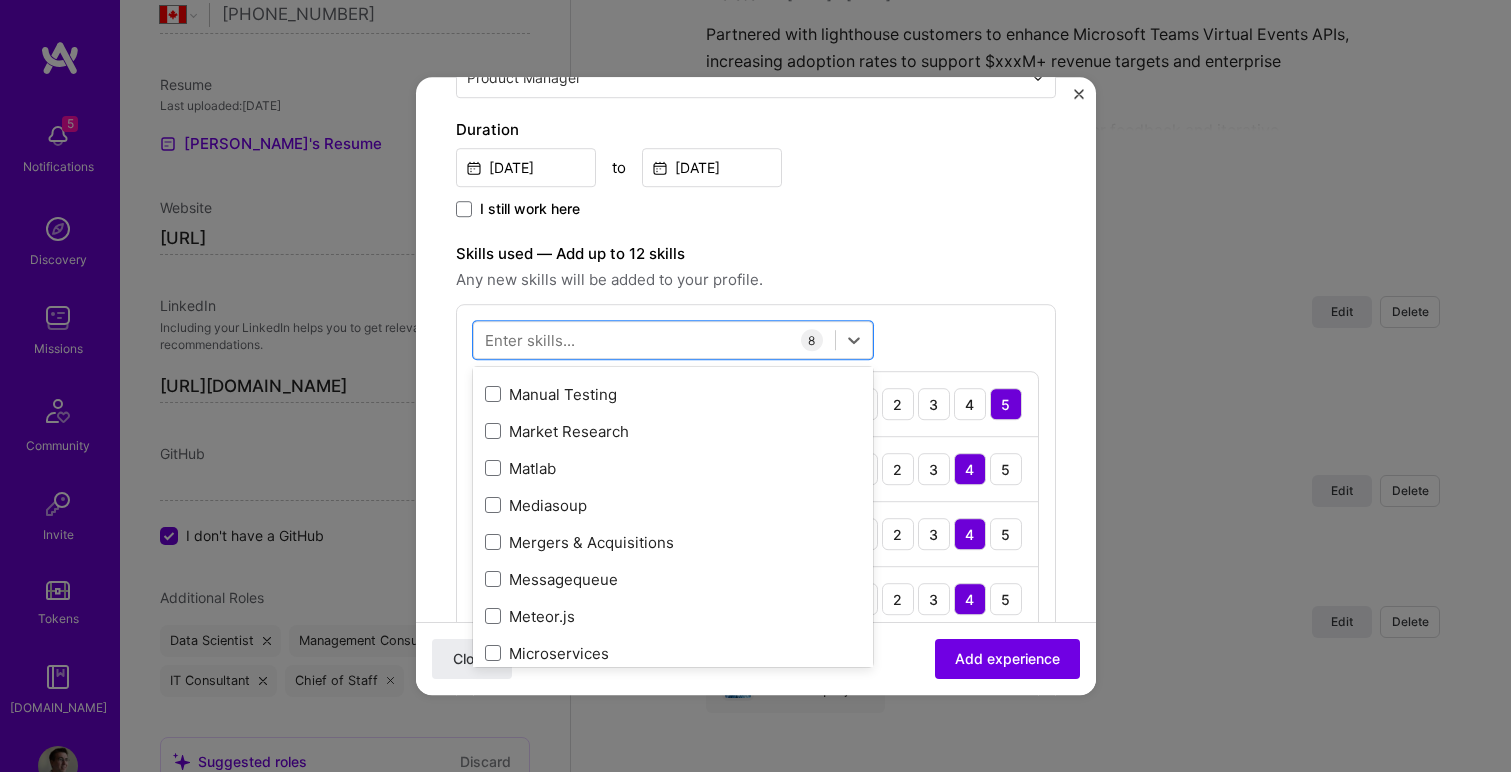 scroll, scrollTop: 8154, scrollLeft: 0, axis: vertical 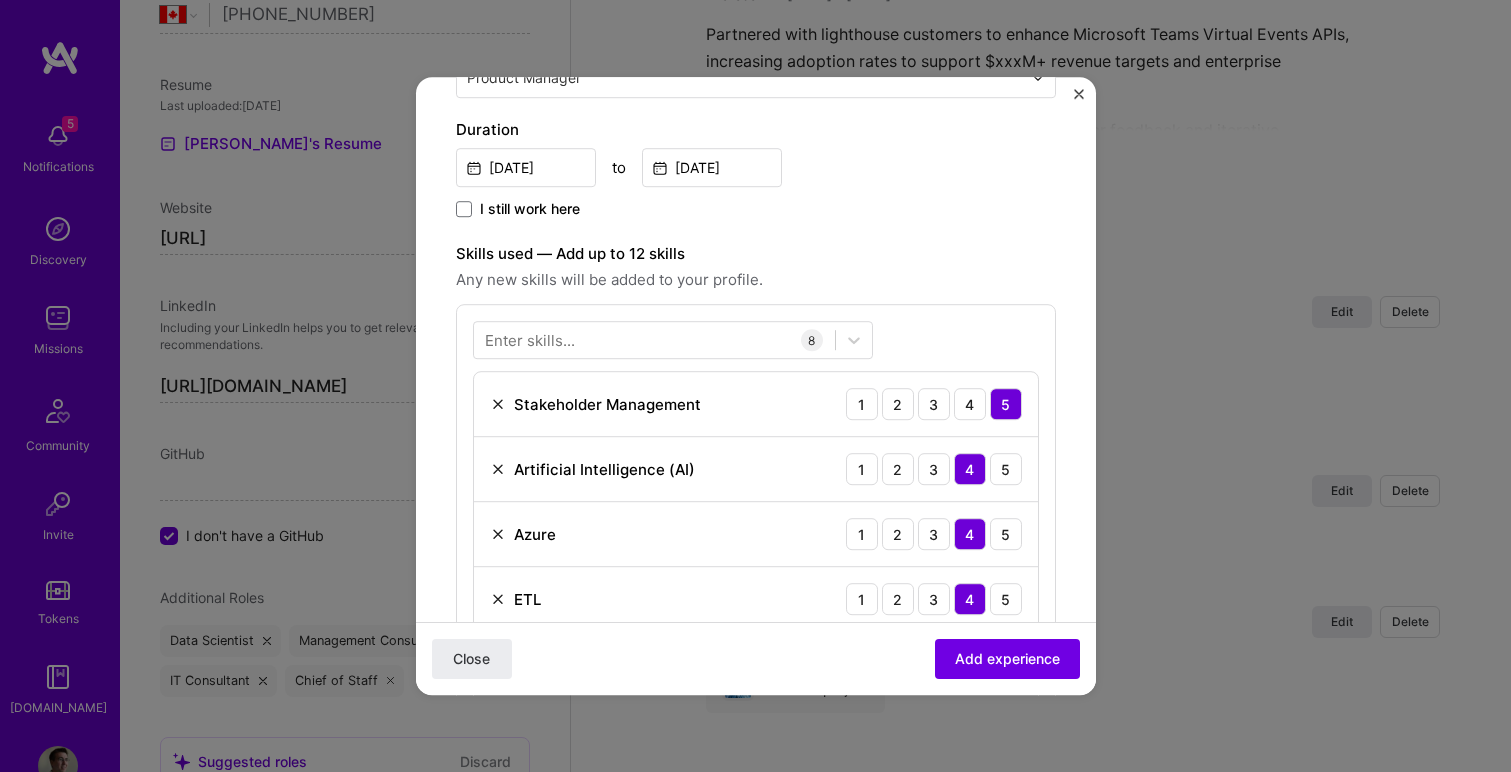 click on "Any new skills will be added to your profile." at bounding box center [756, 280] 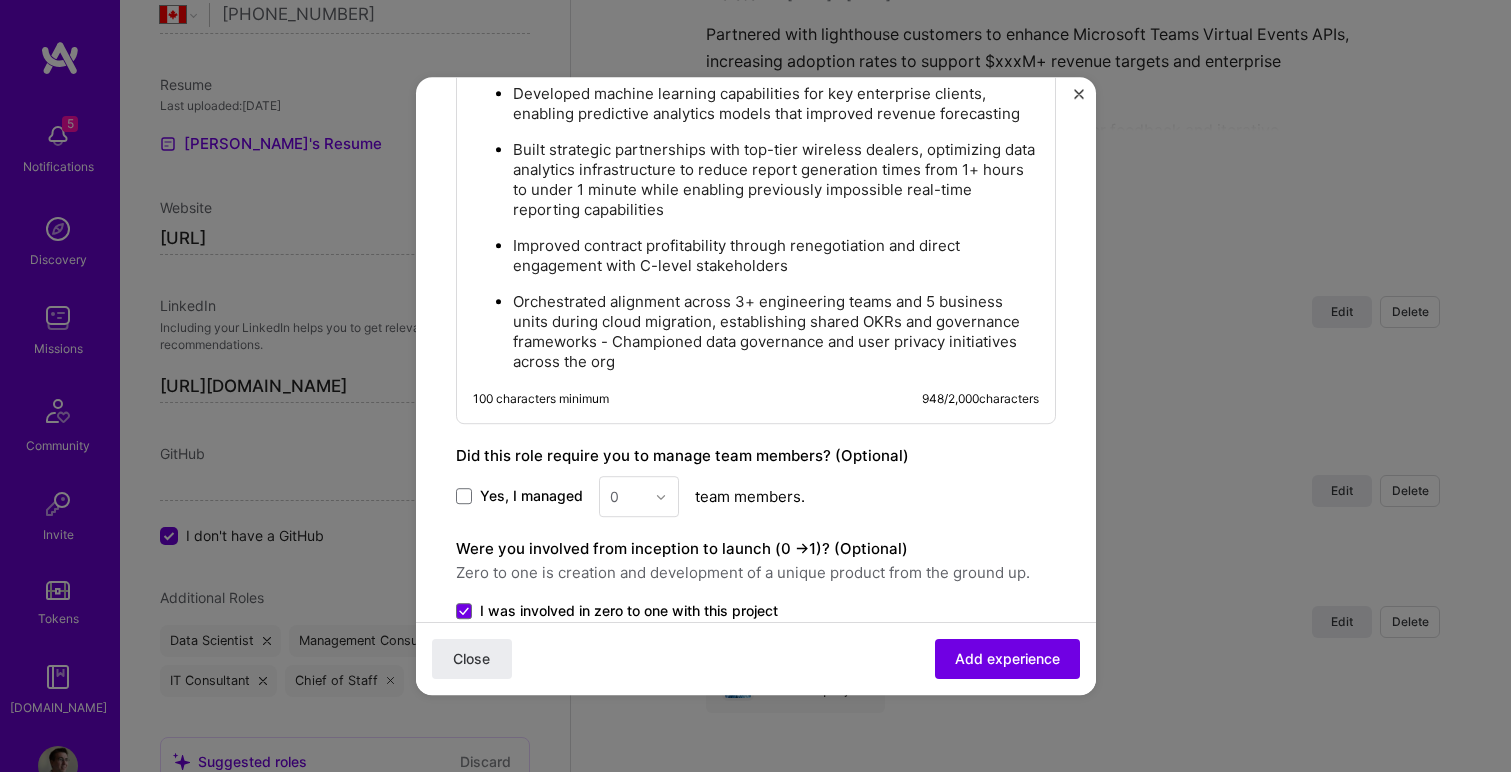 scroll, scrollTop: 1650, scrollLeft: 0, axis: vertical 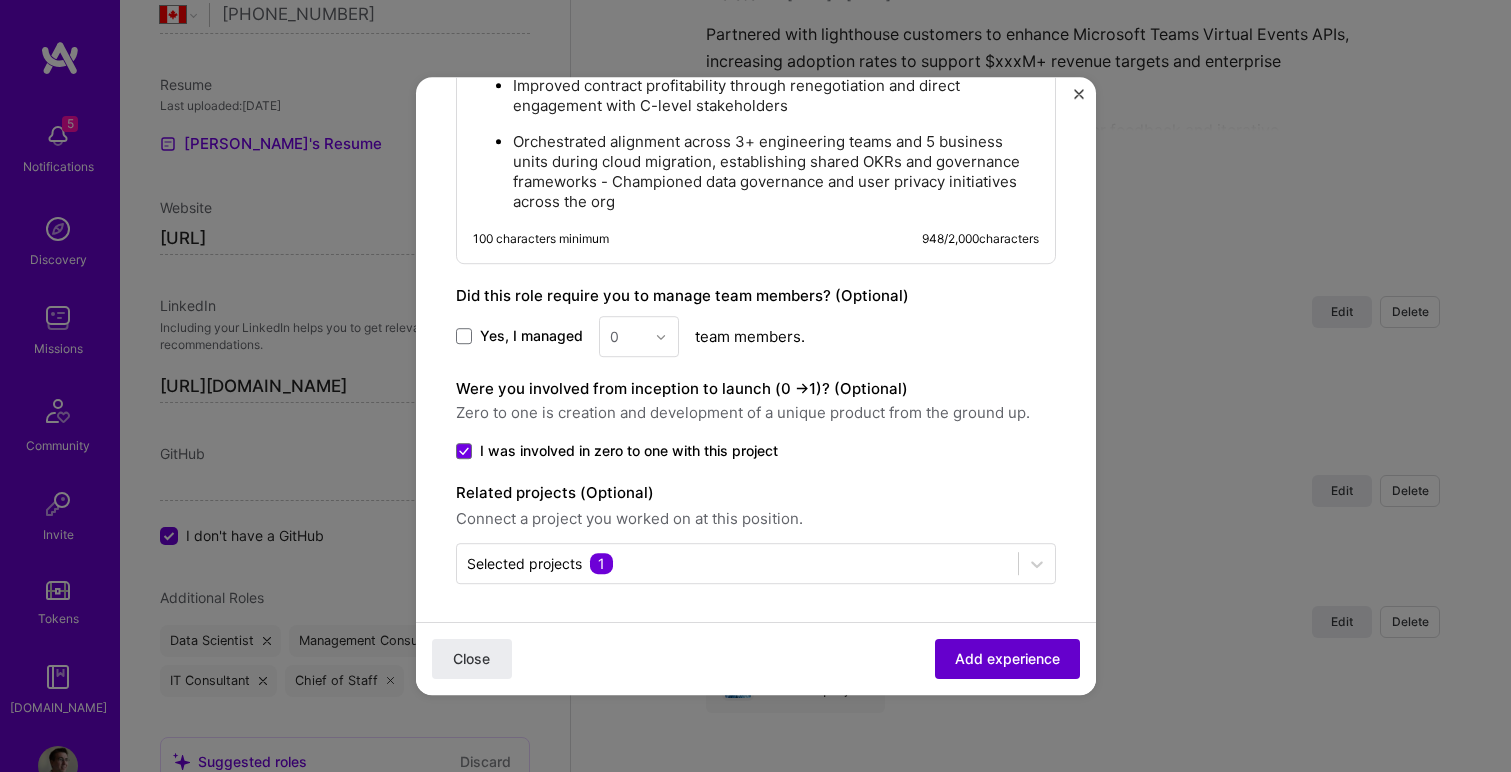 click on "Add experience" at bounding box center (1007, 659) 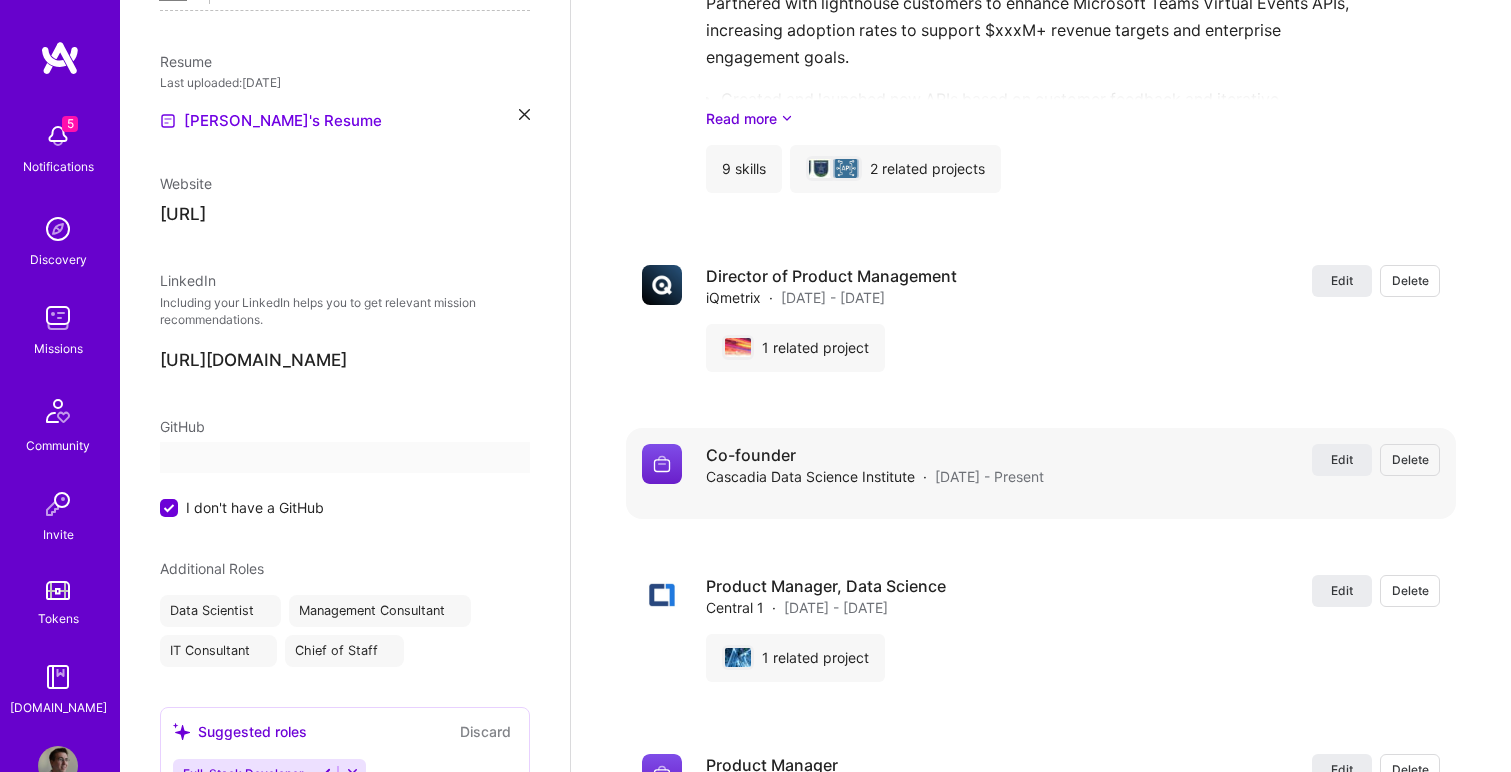 select on "CA" 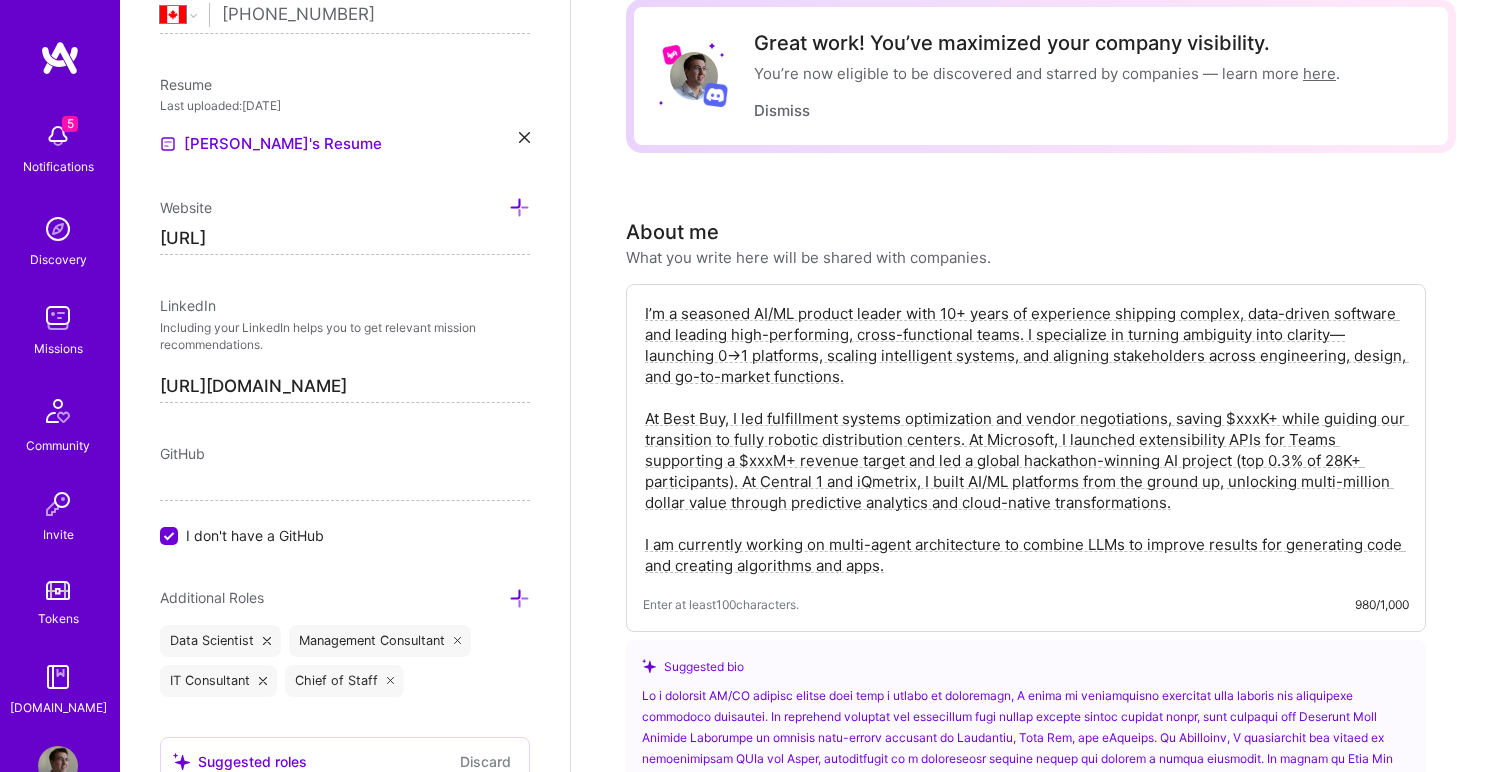 scroll, scrollTop: 0, scrollLeft: 0, axis: both 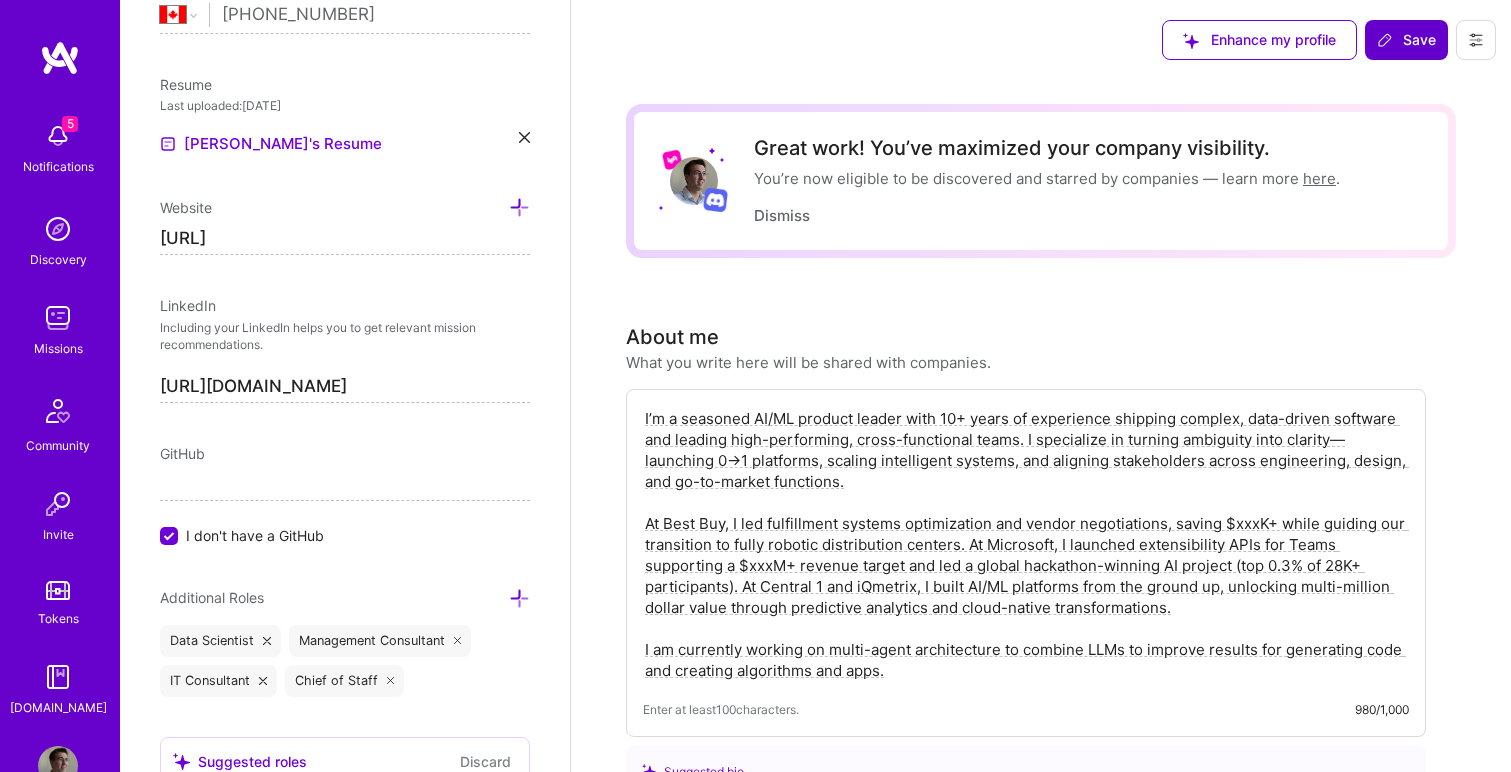 click on "Save" at bounding box center (1406, 40) 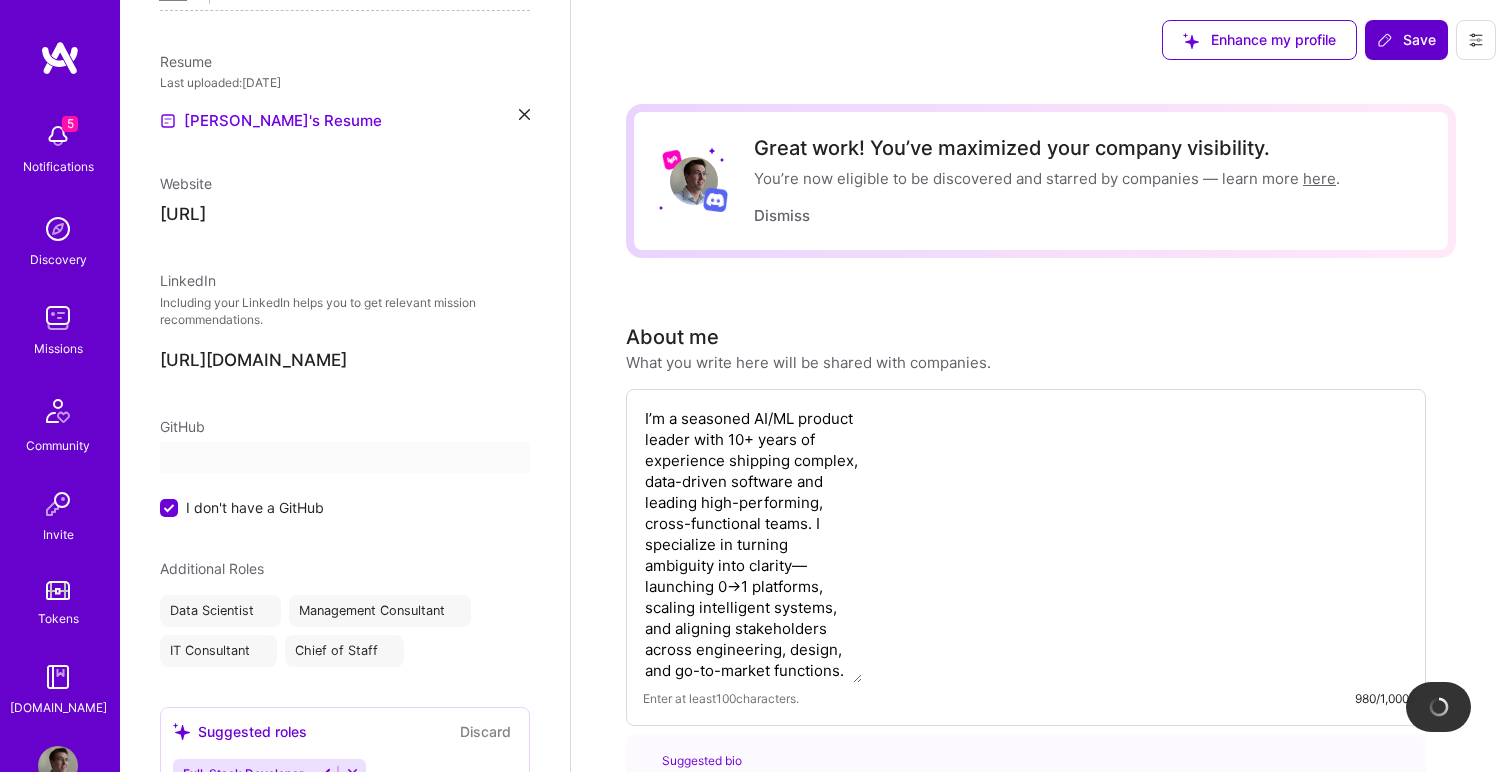 scroll, scrollTop: 732, scrollLeft: 0, axis: vertical 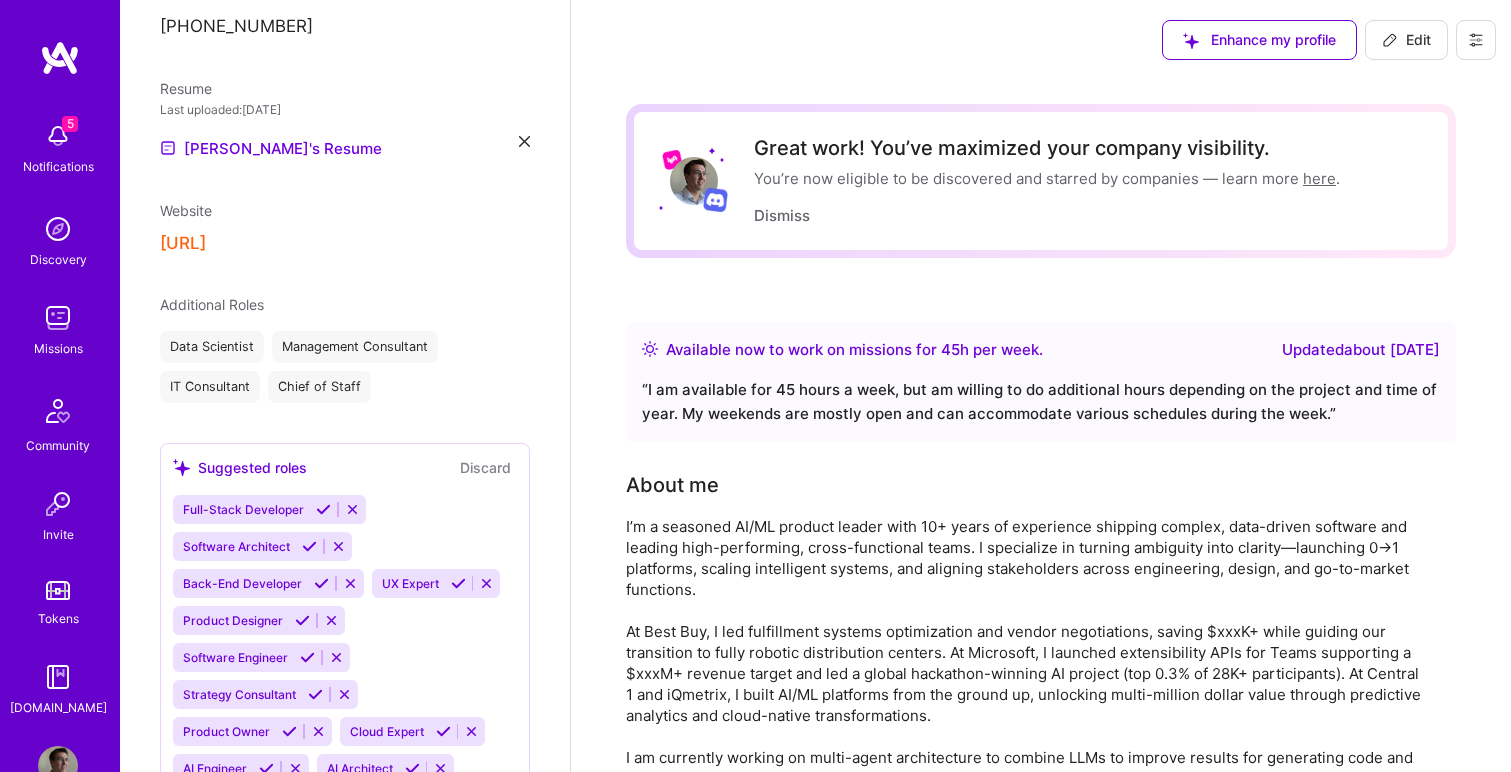 click on "Edit" at bounding box center (1406, 40) 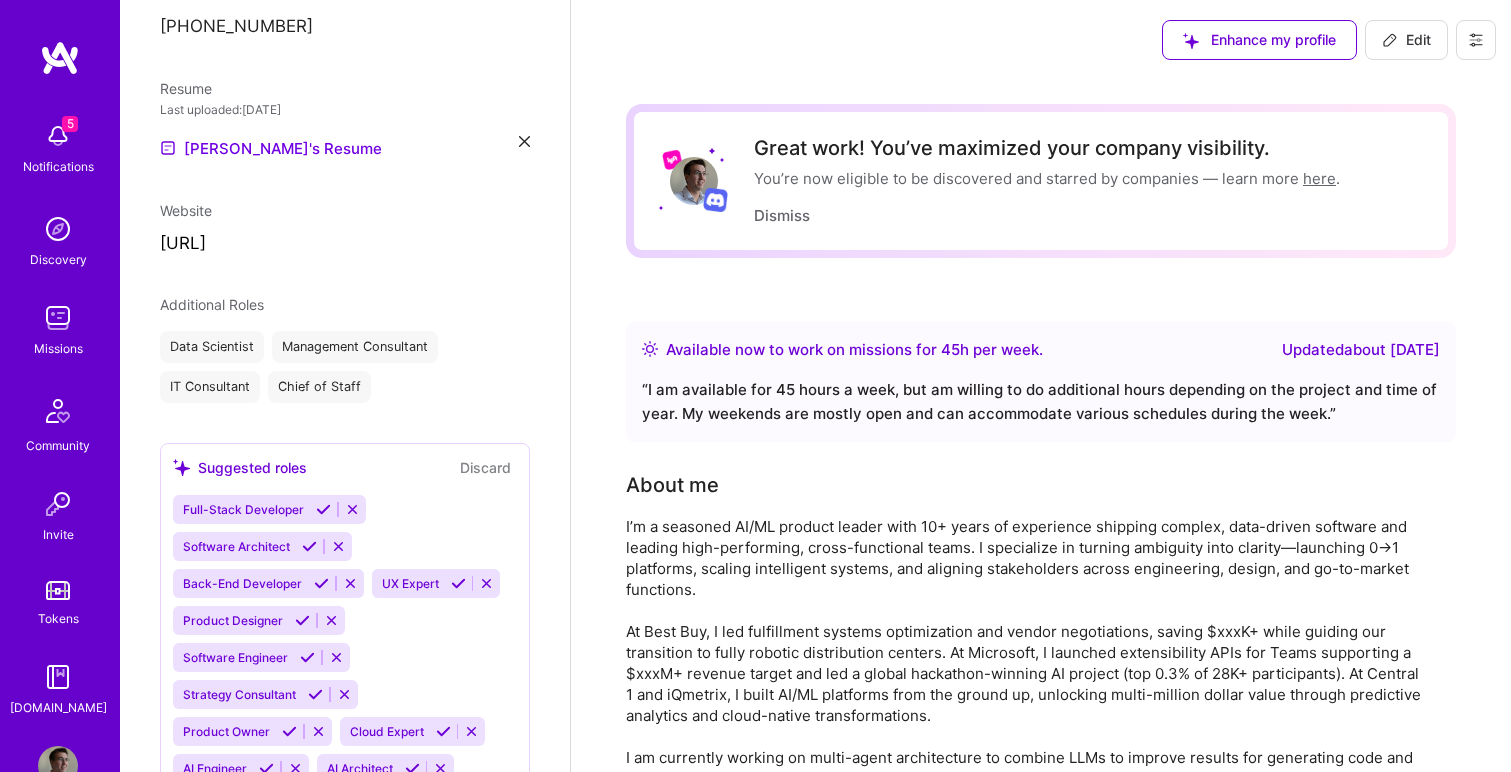select on "CA" 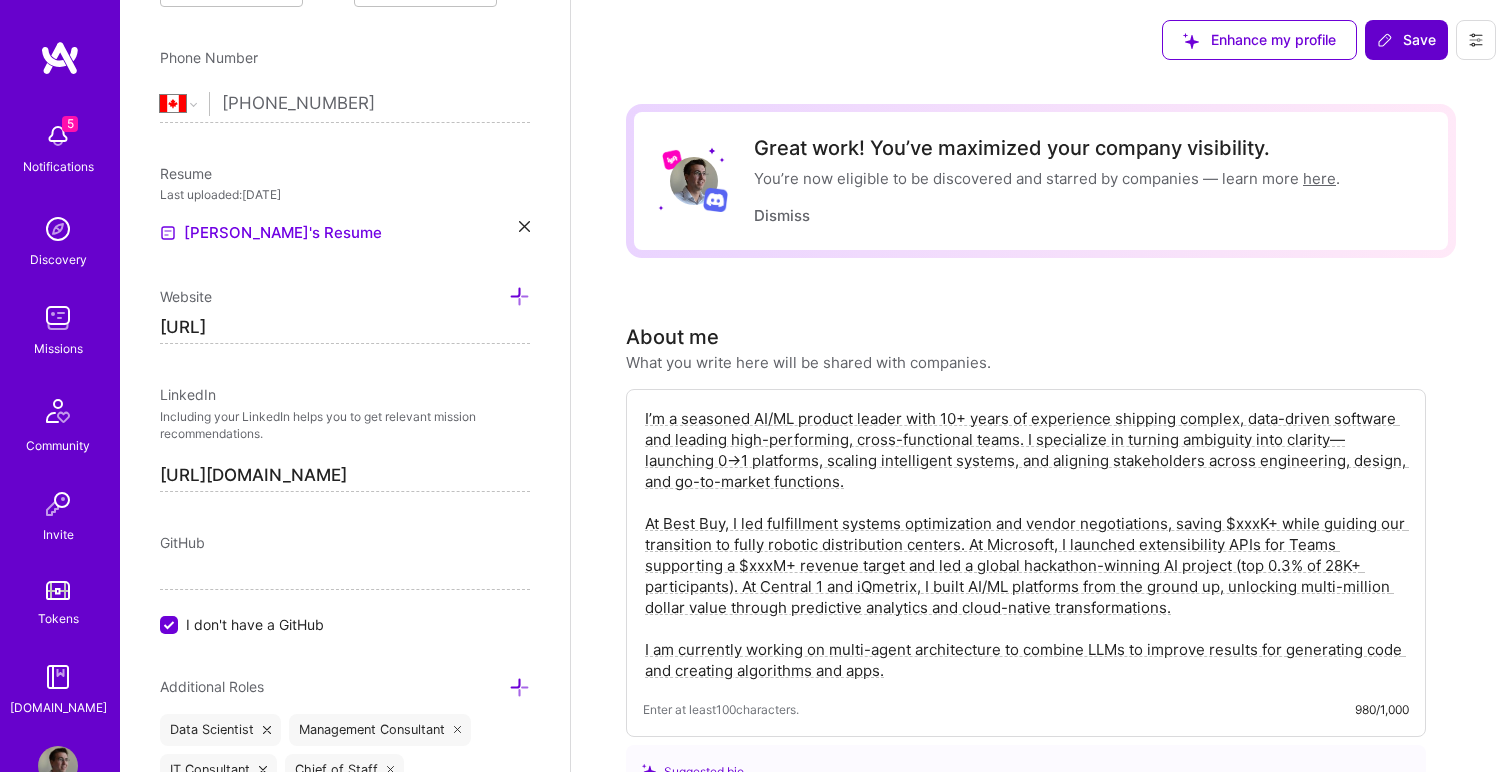 scroll, scrollTop: 821, scrollLeft: 0, axis: vertical 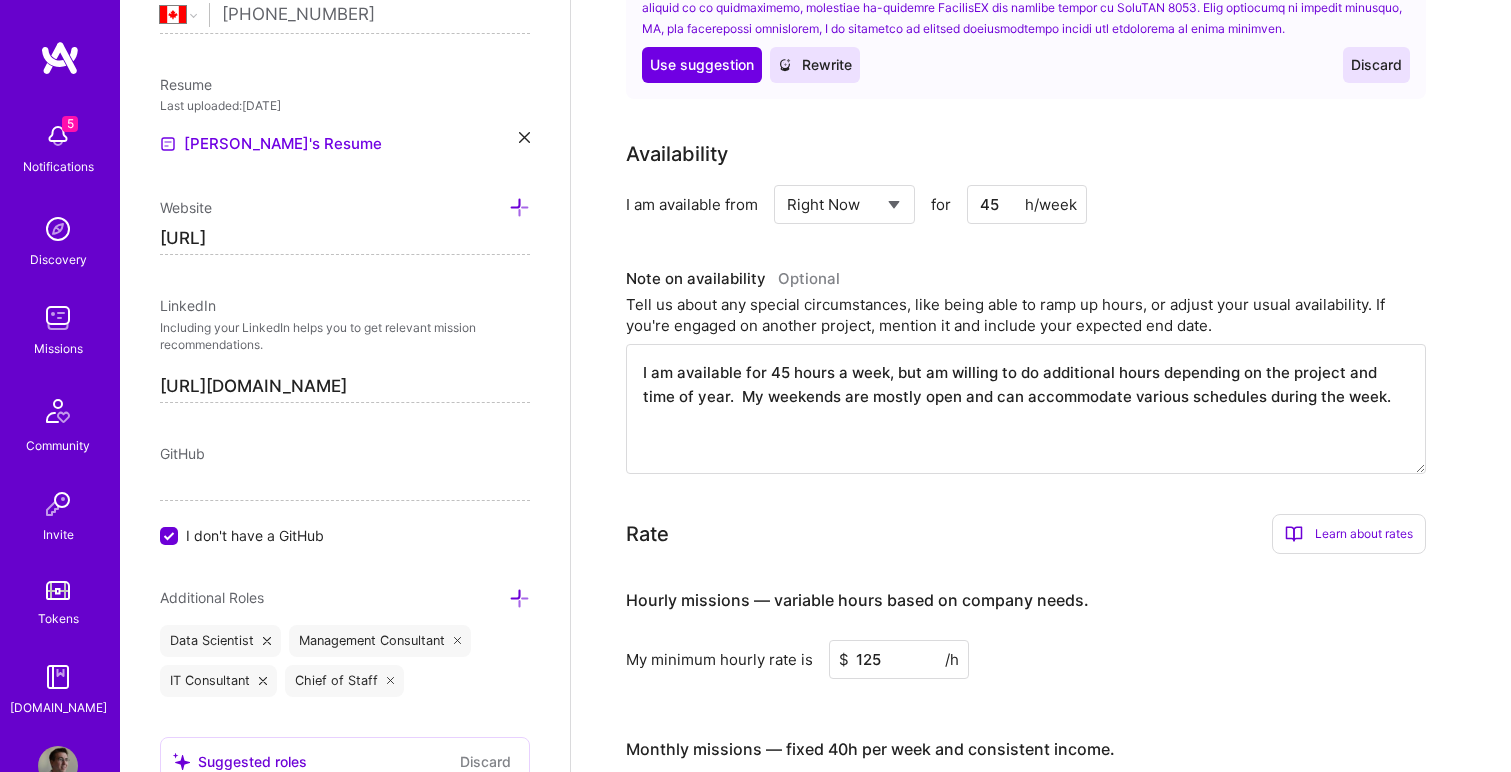 click on "I am available for 45 hours a week, but am willing to do additional hours depending on the project and time of year.  My weekends are mostly open and can accommodate various schedules during the week." at bounding box center (1026, 409) 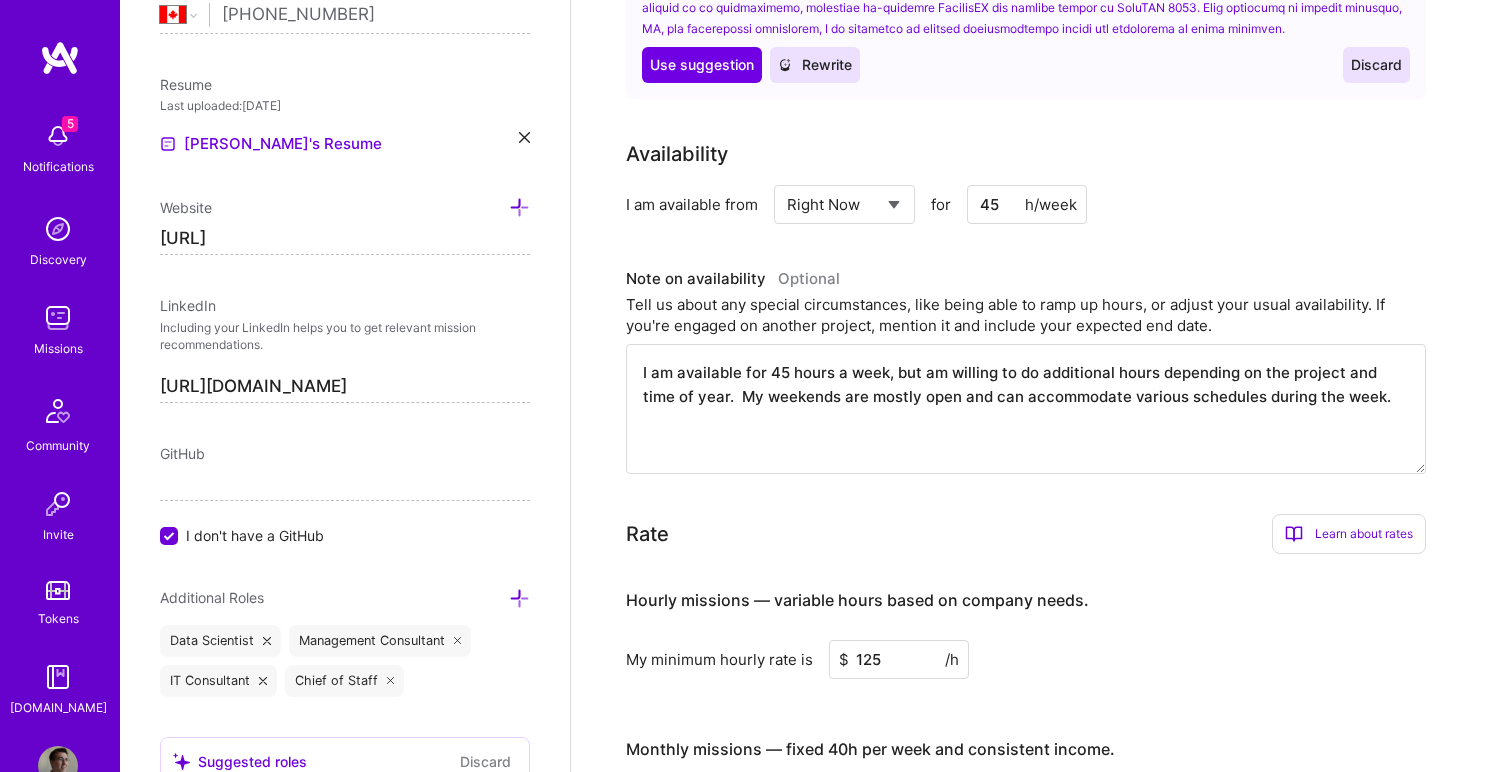 click on "I am available for 45 hours a week, but am willing to do additional hours depending on the project and time of year.  My weekends are mostly open and can accommodate various schedules during the week." at bounding box center [1026, 409] 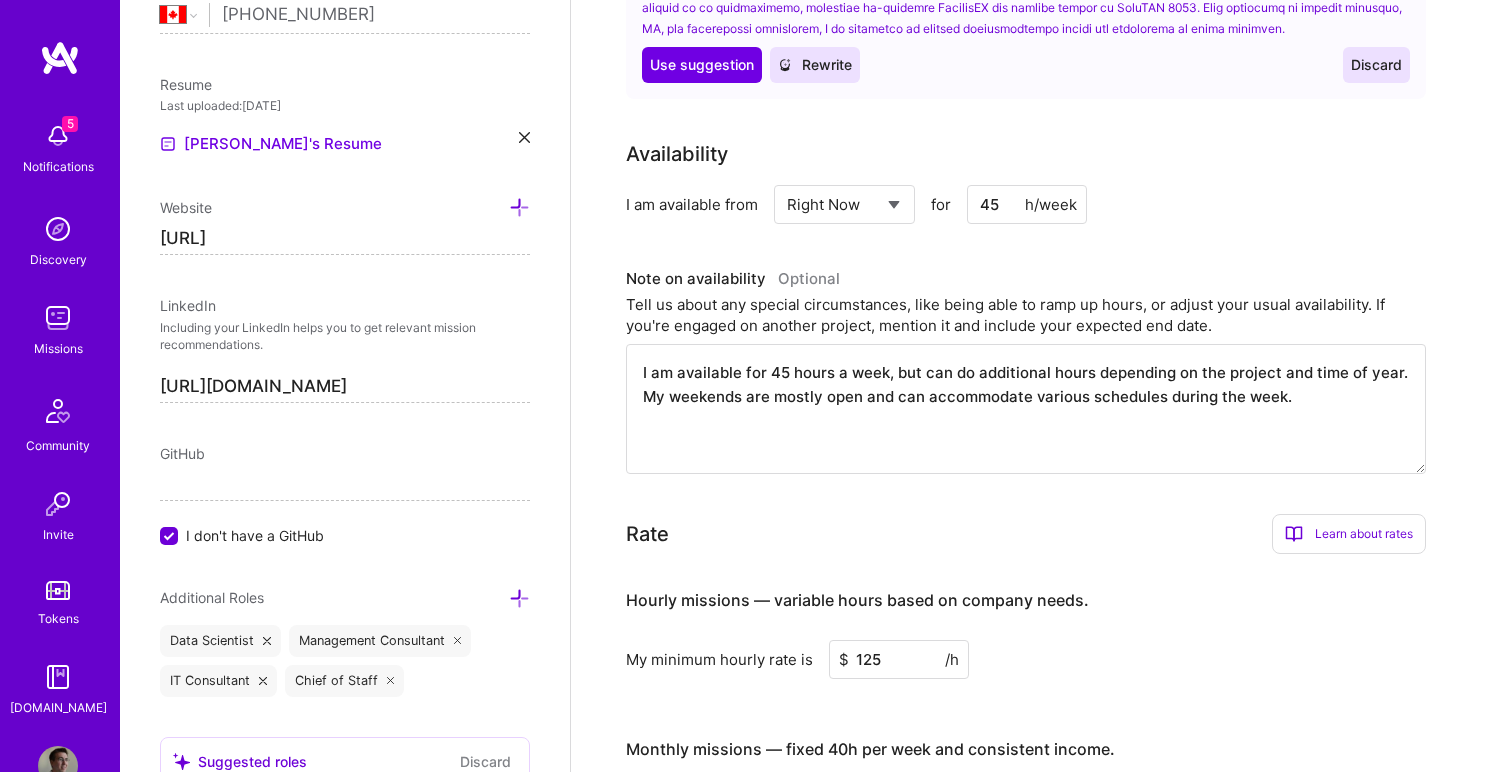 click on "I am available for 45 hours a week, but can do additional hours depending on the project and time of year.  My weekends are mostly open and can accommodate various schedules during the week." at bounding box center [1026, 409] 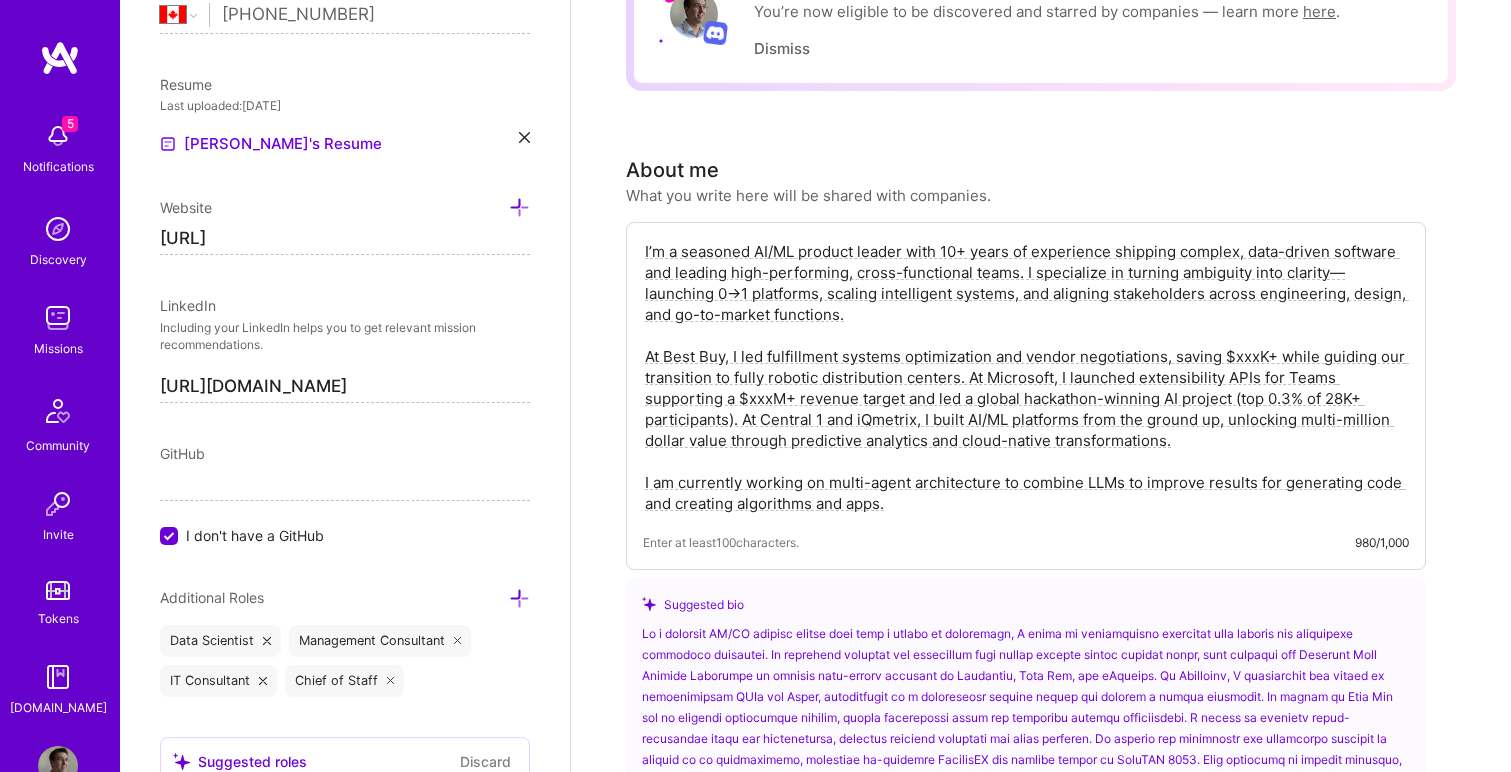 scroll, scrollTop: 0, scrollLeft: 0, axis: both 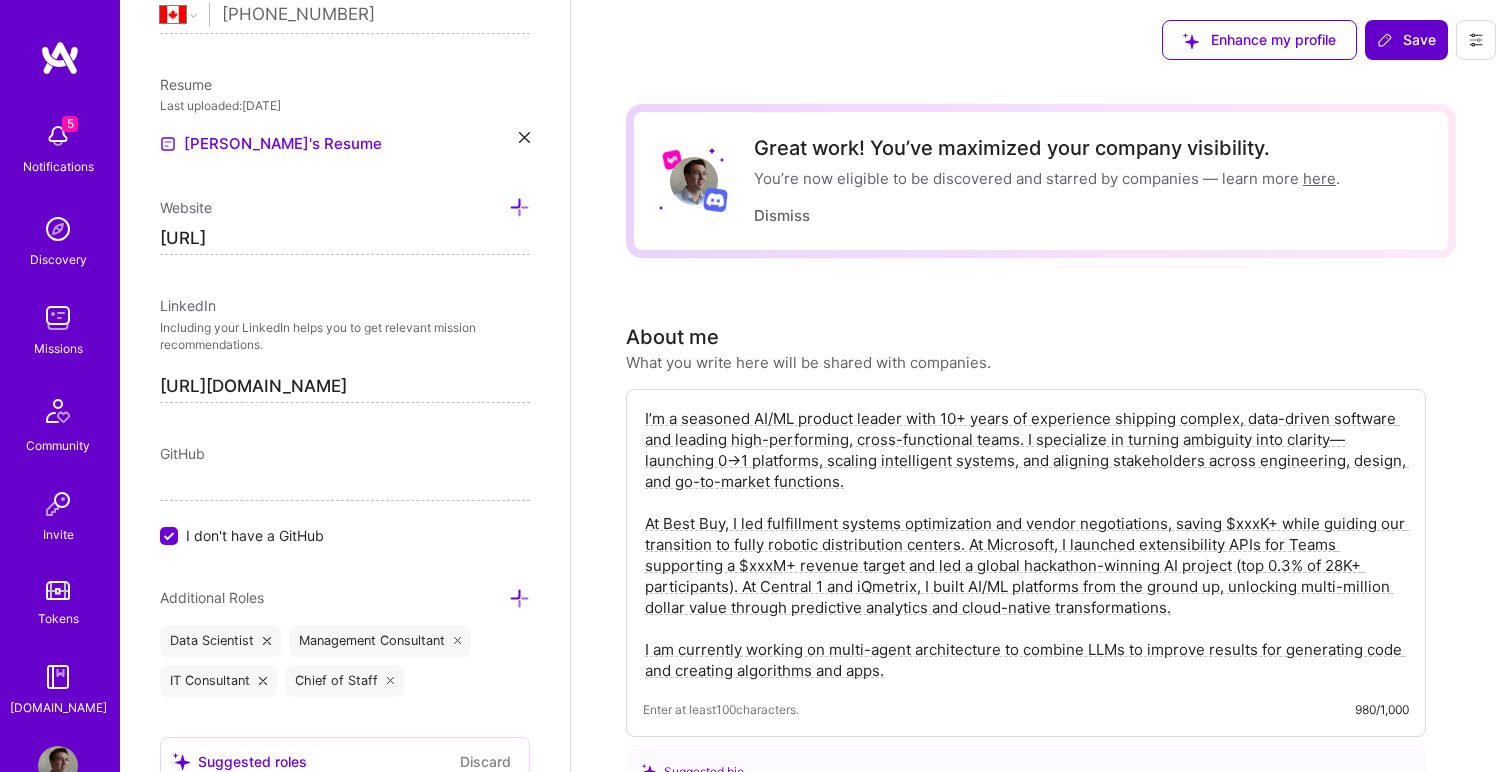 type on "I am available for 45 hours a week, but can do additional hours depending on the project and time of year.  My weekends are mostly open and can accommodate various schedules during the week." 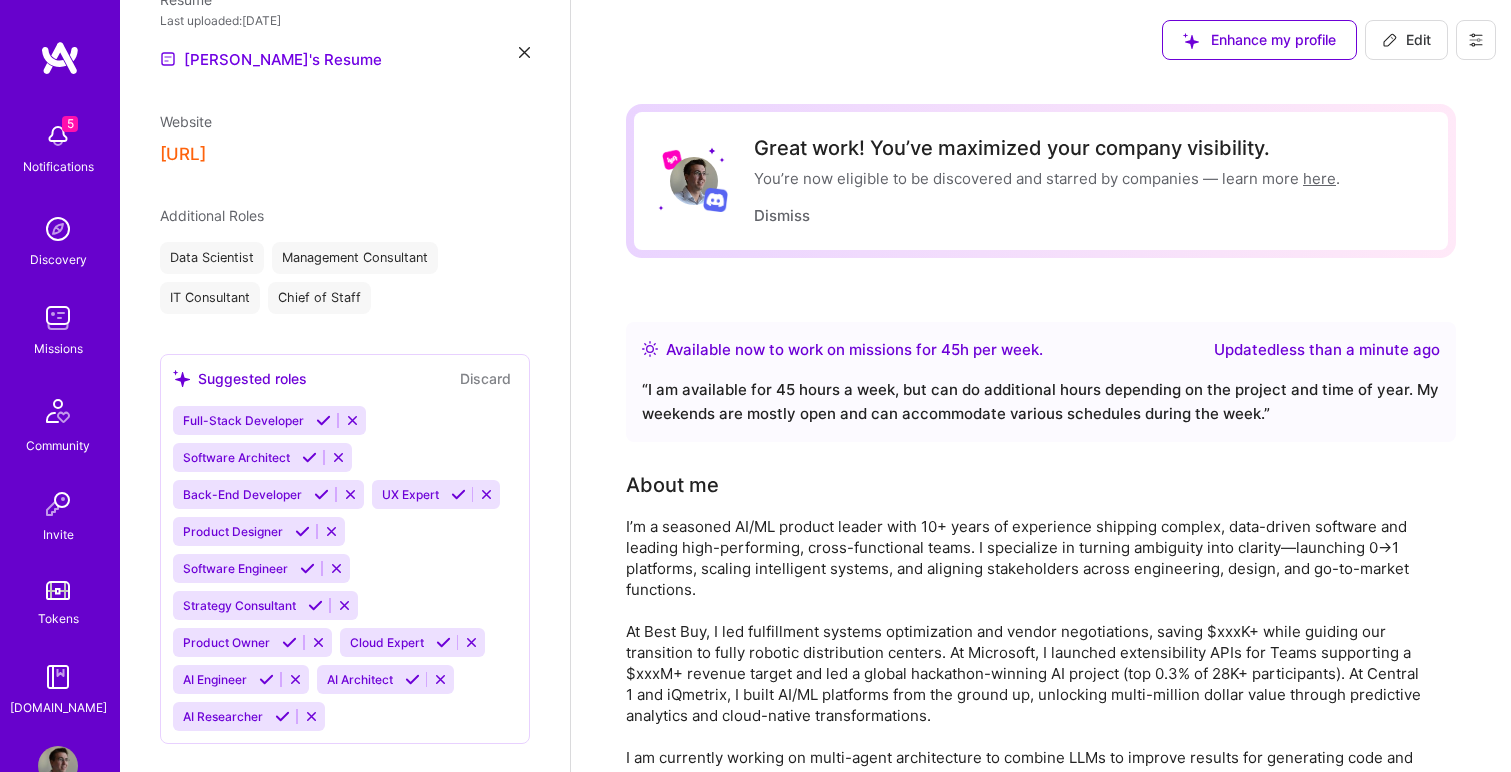 scroll, scrollTop: 732, scrollLeft: 0, axis: vertical 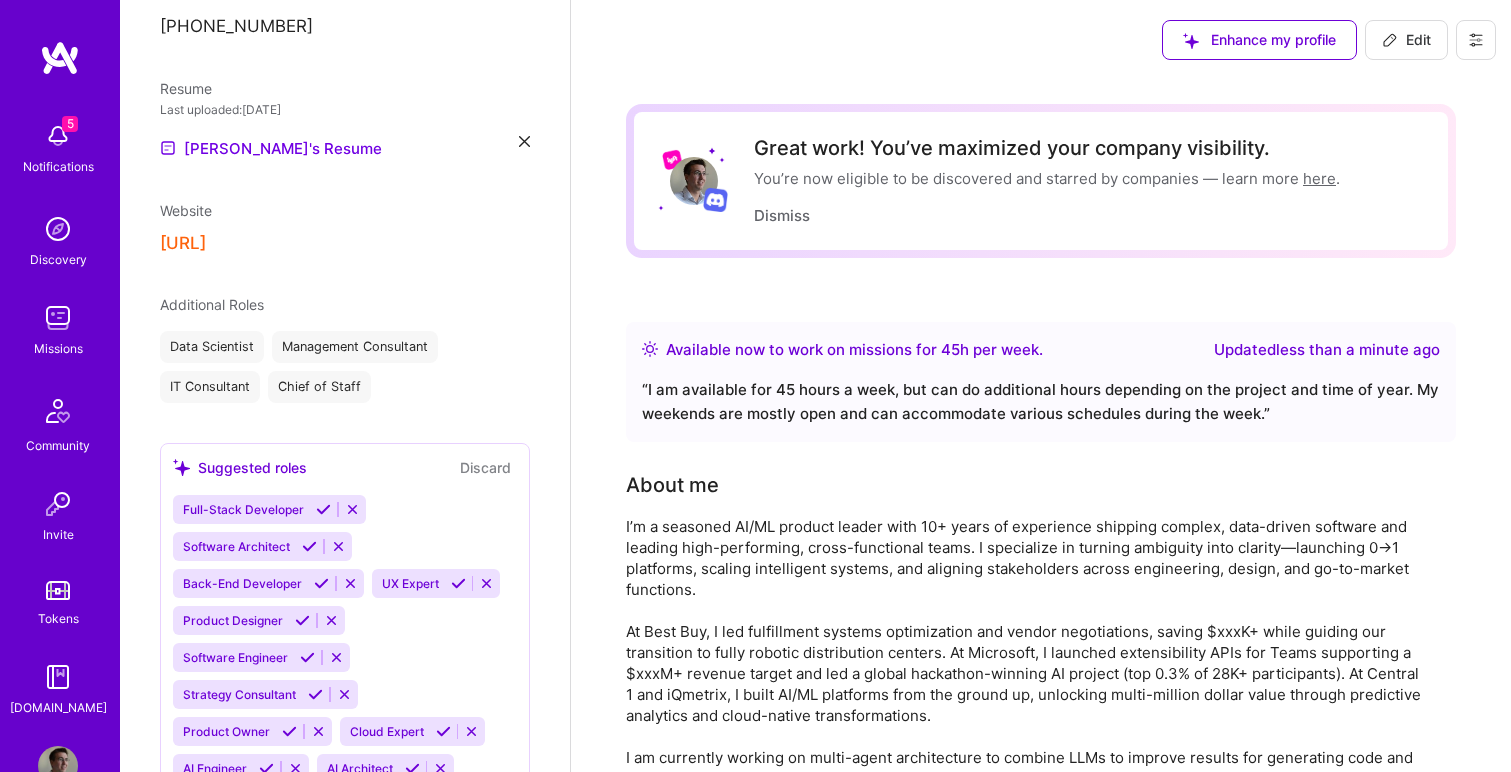 click on "Edit" at bounding box center (1406, 40) 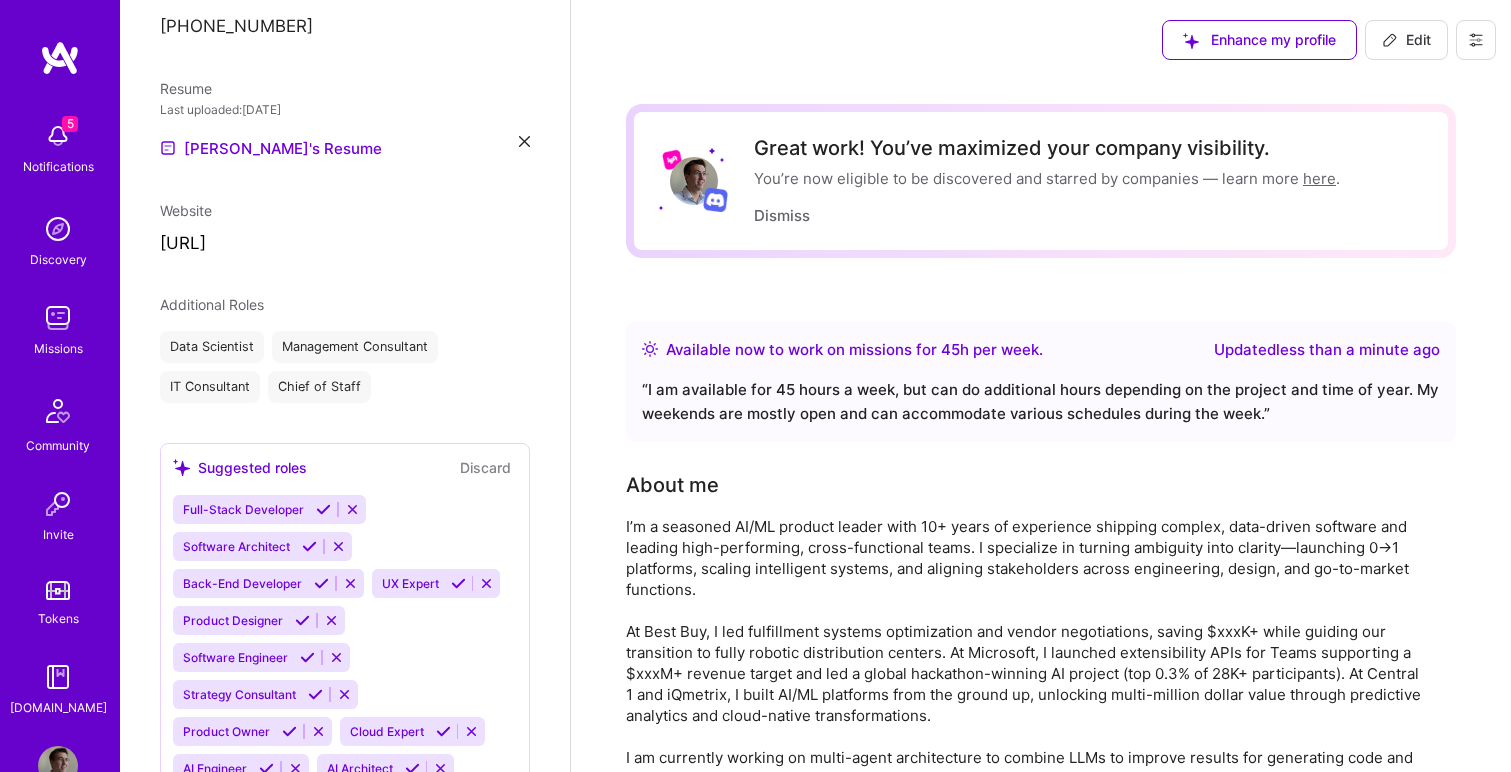 select on "CA" 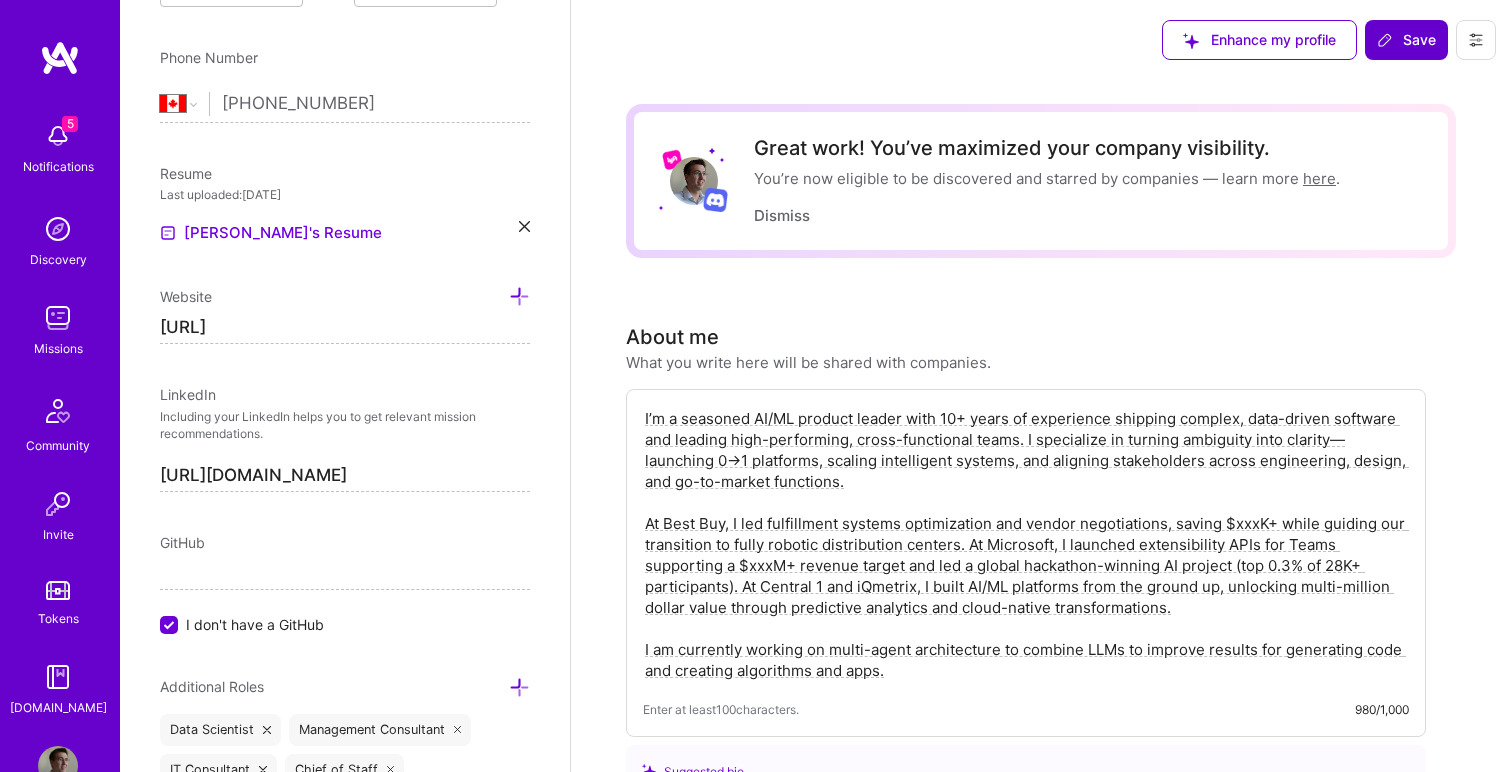 scroll, scrollTop: 821, scrollLeft: 0, axis: vertical 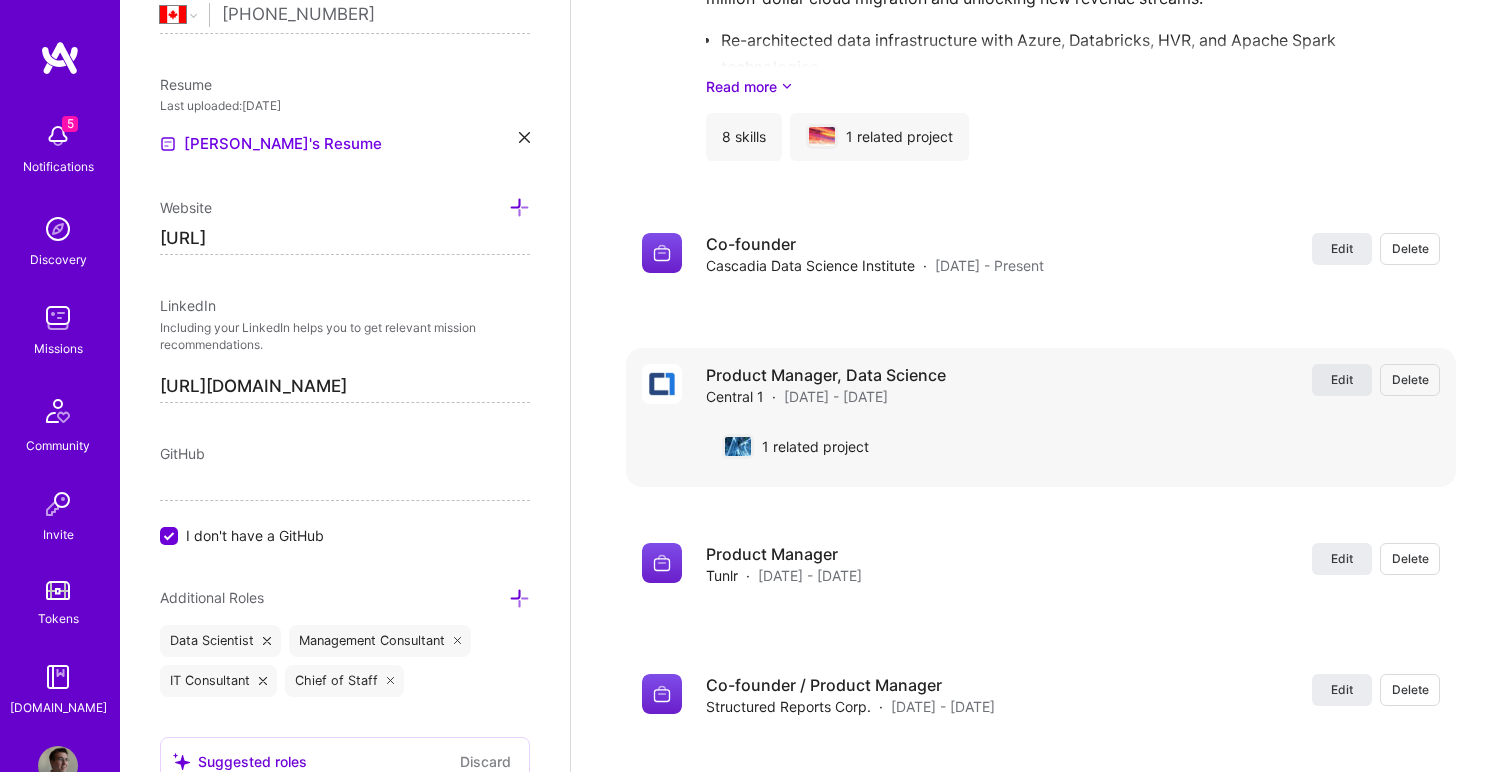 click on "Edit" at bounding box center (1342, 379) 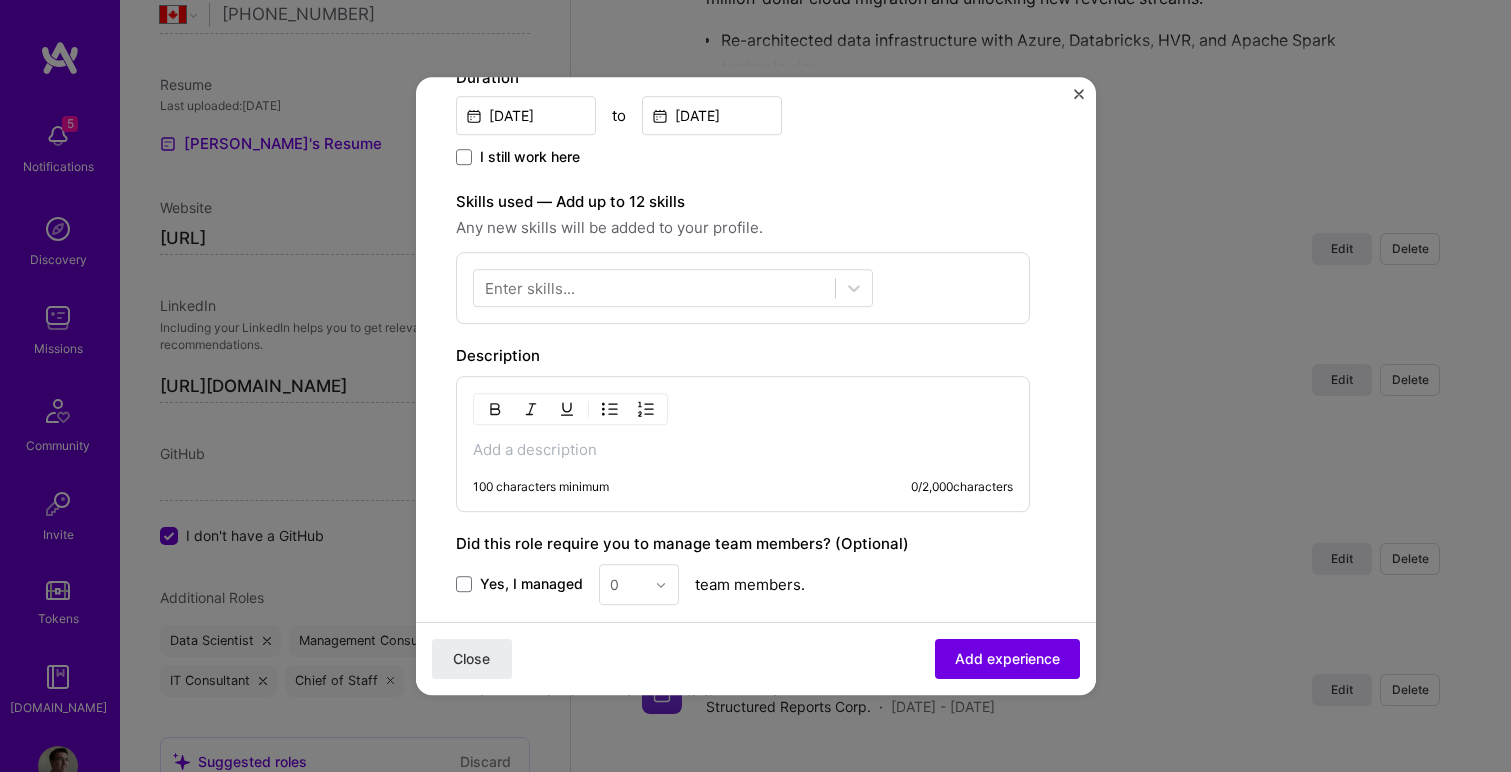 scroll, scrollTop: 506, scrollLeft: 0, axis: vertical 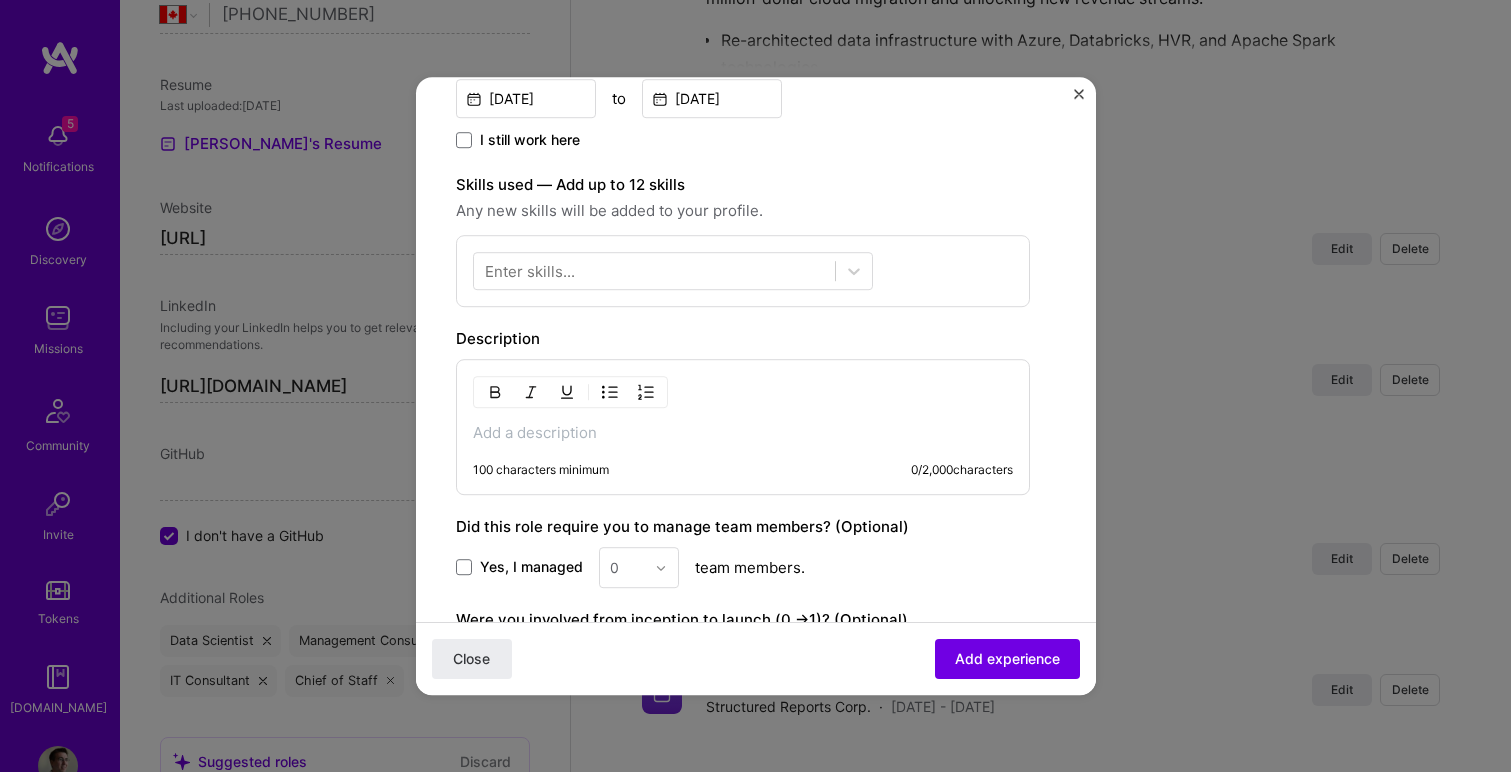 click at bounding box center (743, 433) 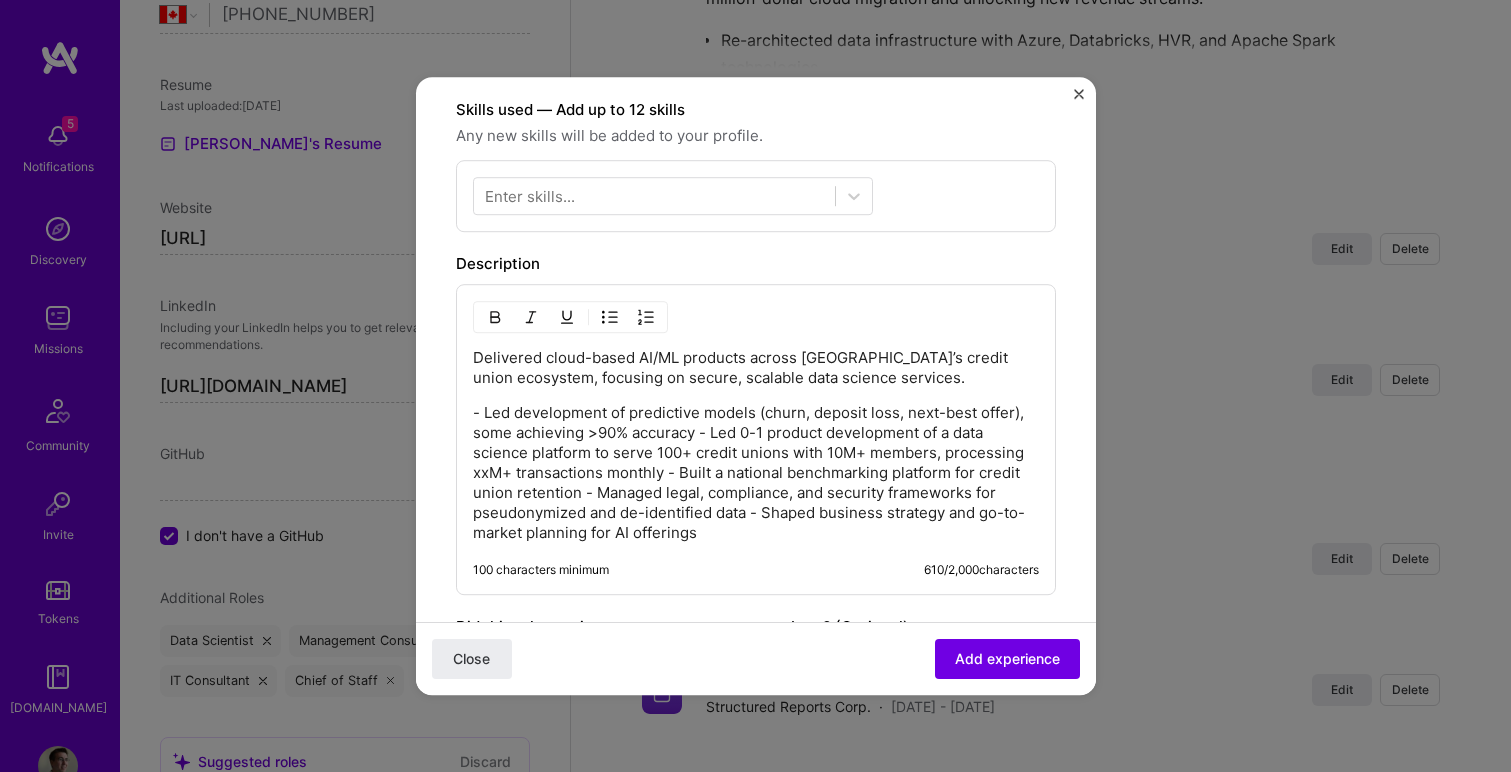 scroll, scrollTop: 583, scrollLeft: 0, axis: vertical 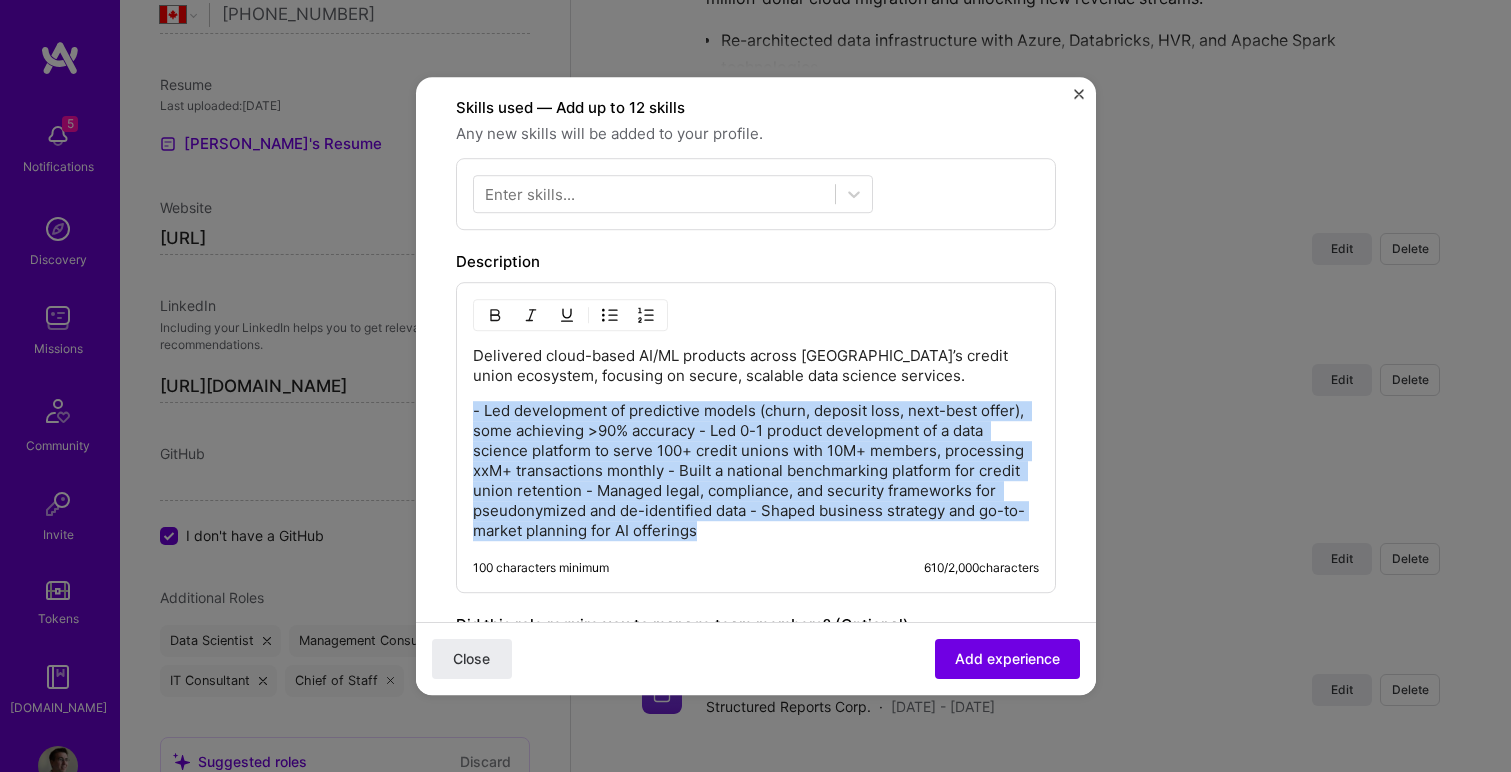 drag, startPoint x: 706, startPoint y: 535, endPoint x: 469, endPoint y: 414, distance: 266.10147 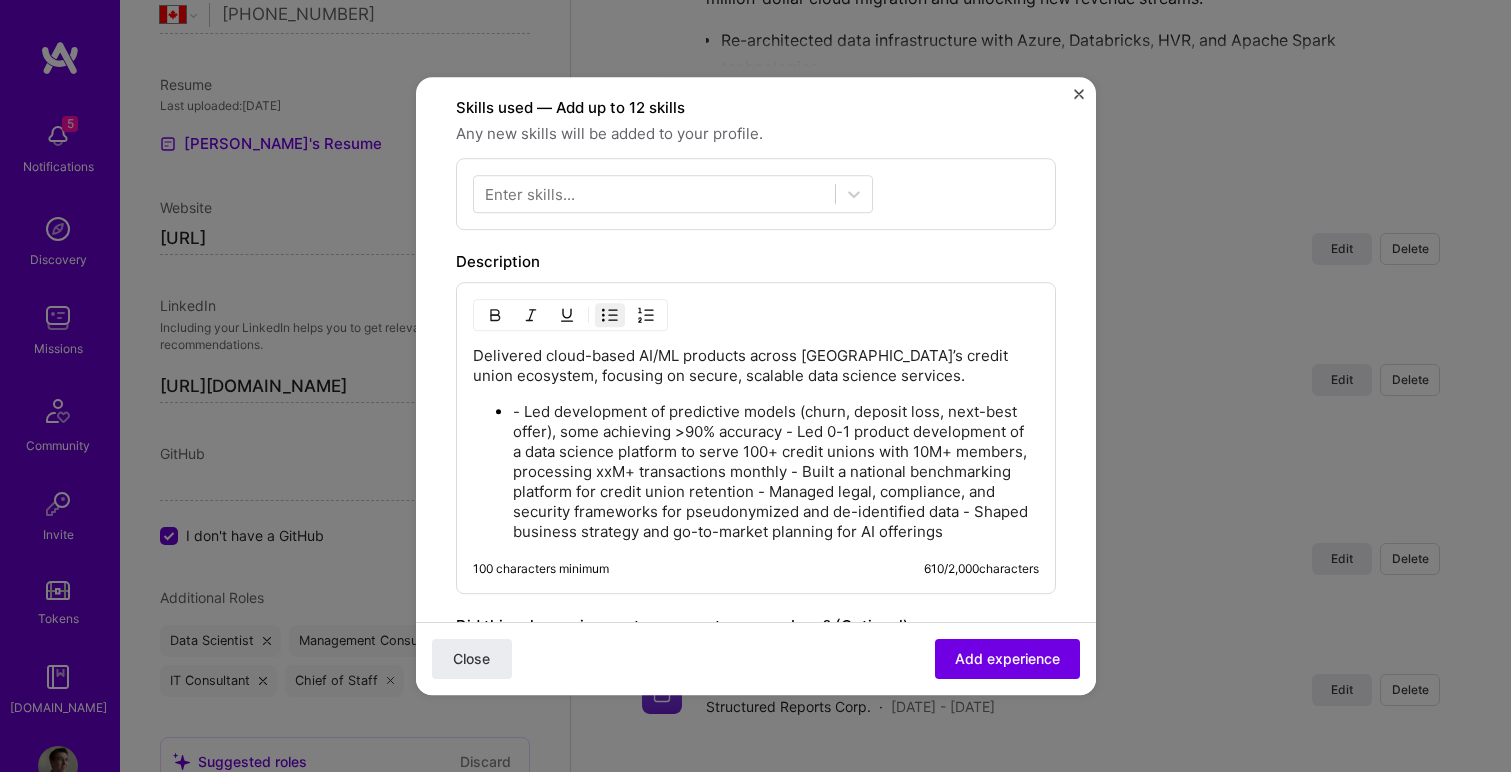 click on "- Led development of predictive models (churn, deposit loss, next-best offer), some achieving >90% accuracy - Led 0-1 product development of a data science platform to serve 100+ credit unions with 10M+ members, processing xxM+ transactions monthly - Built a national benchmarking platform for credit union retention - Managed legal, compliance, and security frameworks for pseudonymized and de-identified data - Shaped business strategy and go-to-market planning for AI offerings" at bounding box center [776, 472] 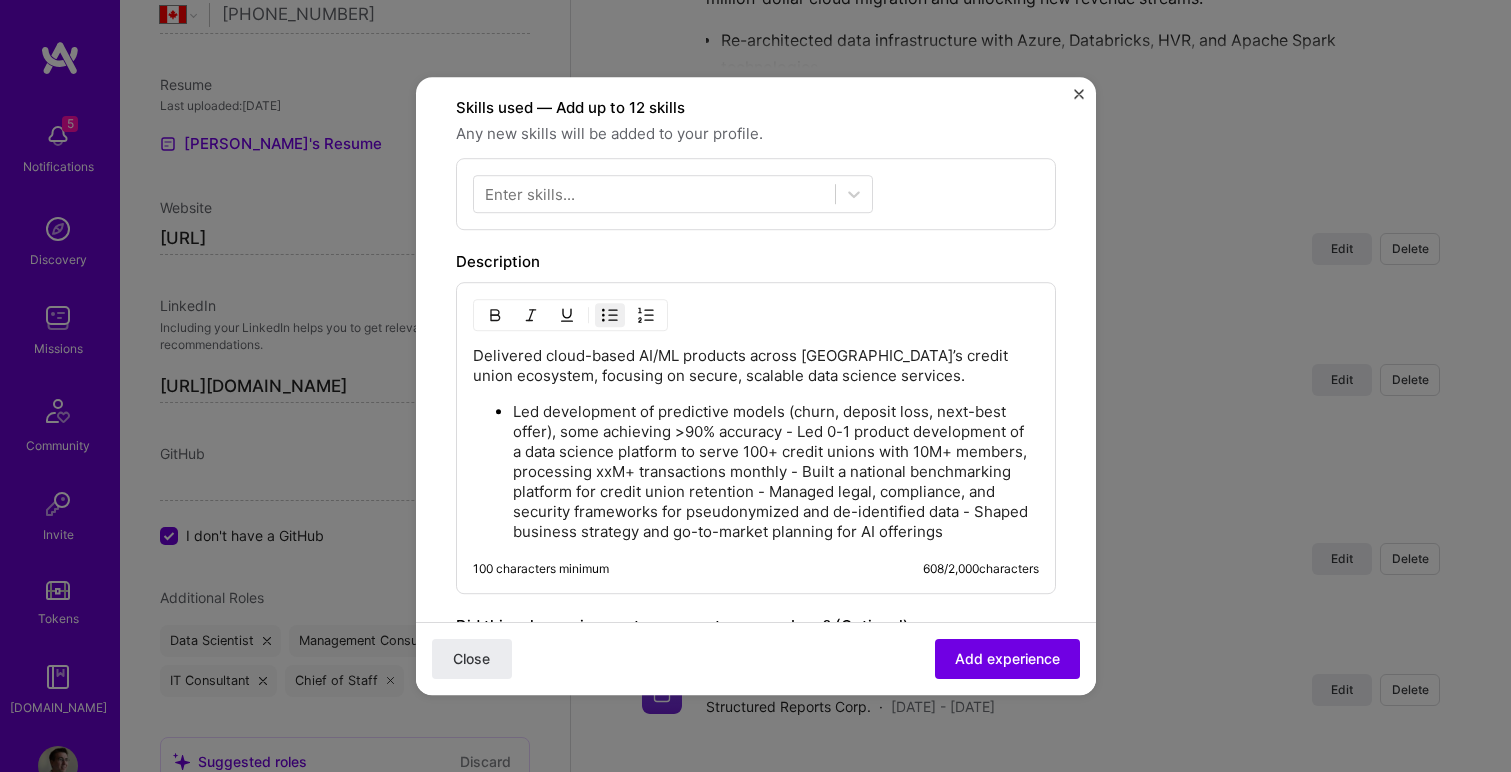 click on "Led development of predictive models (churn, deposit loss, next-best offer), some achieving >90% accuracy - Led 0-1 product development of a data science platform to serve 100+ credit unions with 10M+ members, processing xxM+ transactions monthly - Built a national benchmarking platform for credit union retention - Managed legal, compliance, and security frameworks for pseudonymized and de-identified data - Shaped business strategy and go-to-market planning for AI offerings" at bounding box center [776, 472] 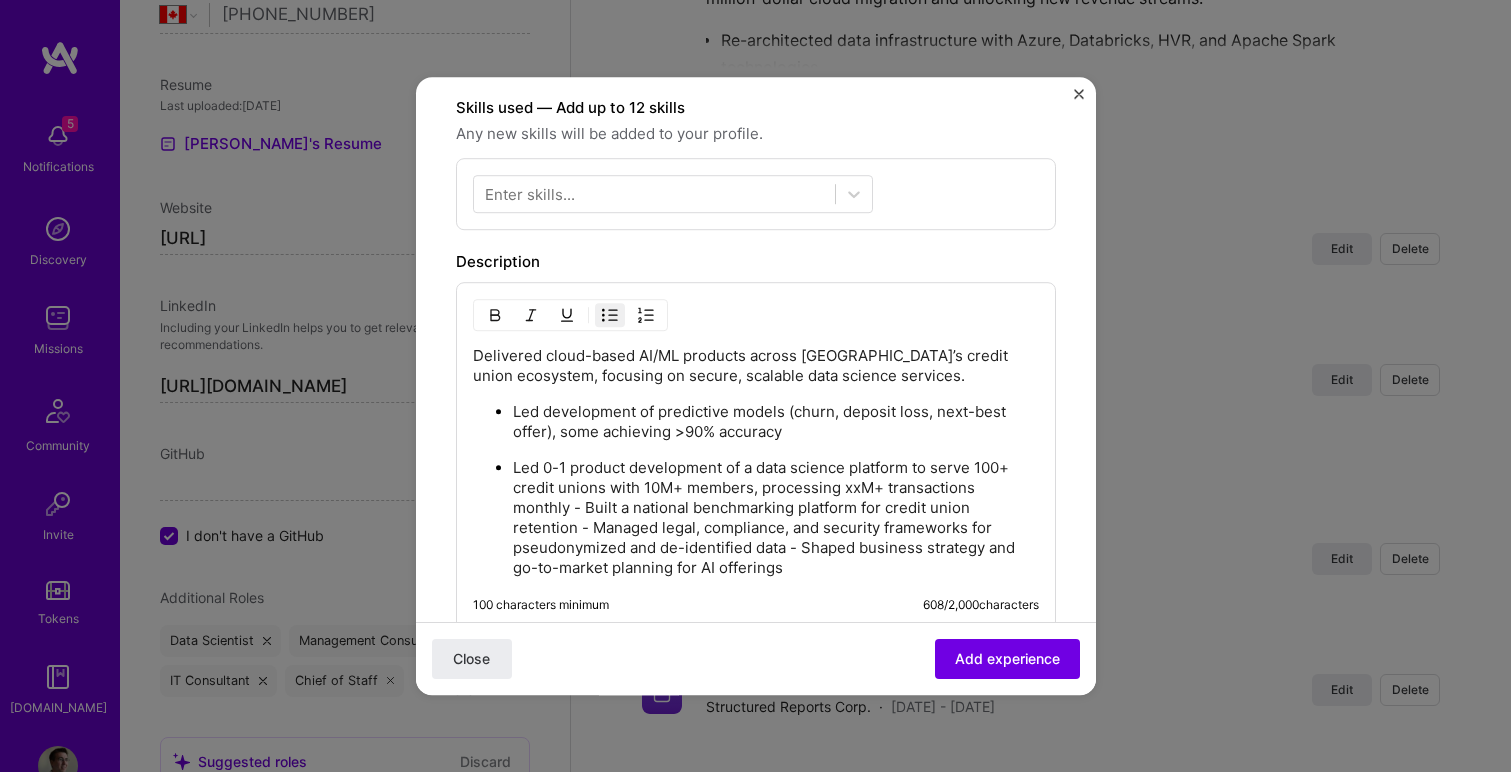 scroll, scrollTop: 600, scrollLeft: 0, axis: vertical 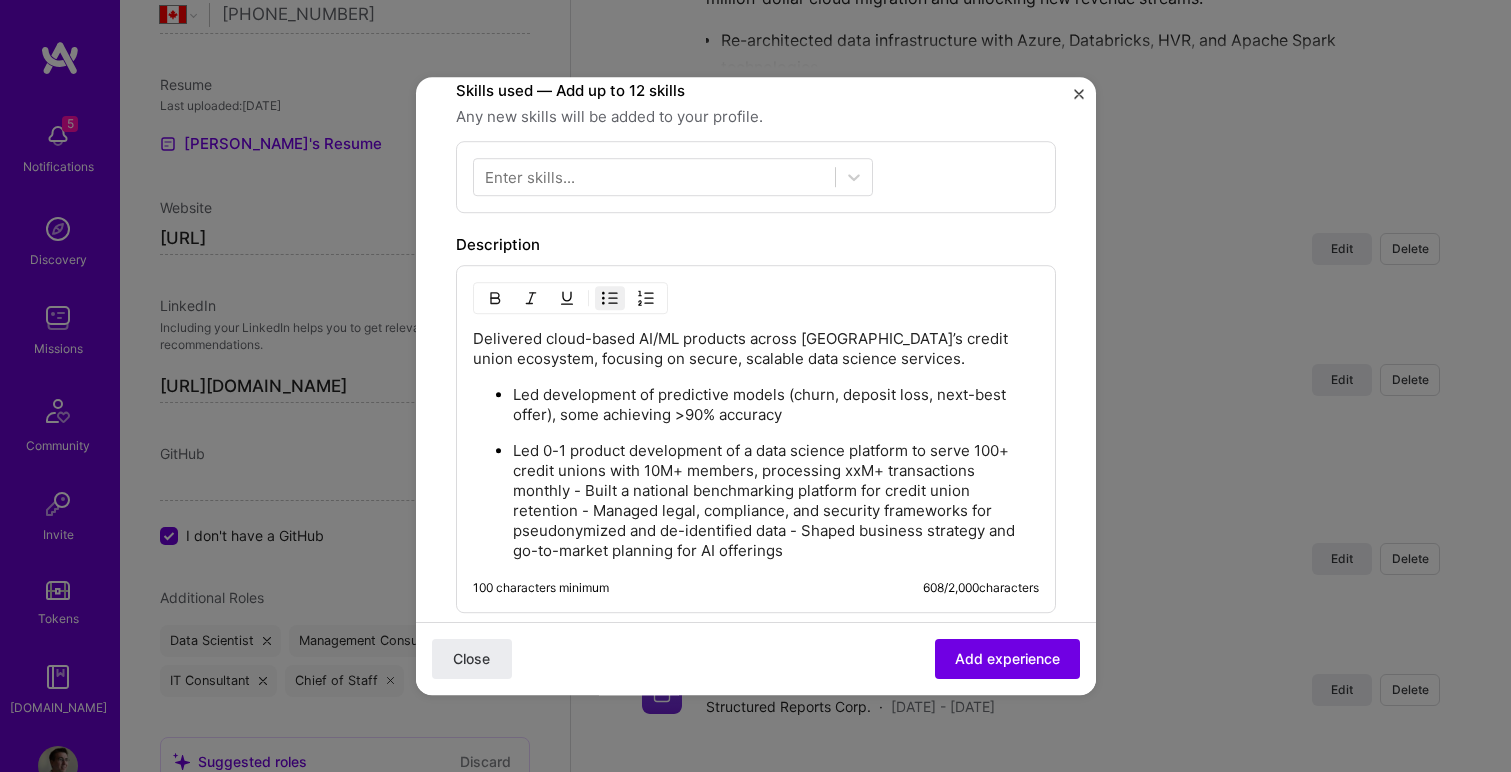 click on "Led 0-1 product development of a data science platform to serve 100+ credit unions with 10M+ members, processing xxM+ transactions monthly - Built a national benchmarking platform for credit union retention - Managed legal, compliance, and security frameworks for pseudonymized and de-identified data - Shaped business strategy and go-to-market planning for AI offerings" at bounding box center (776, 501) 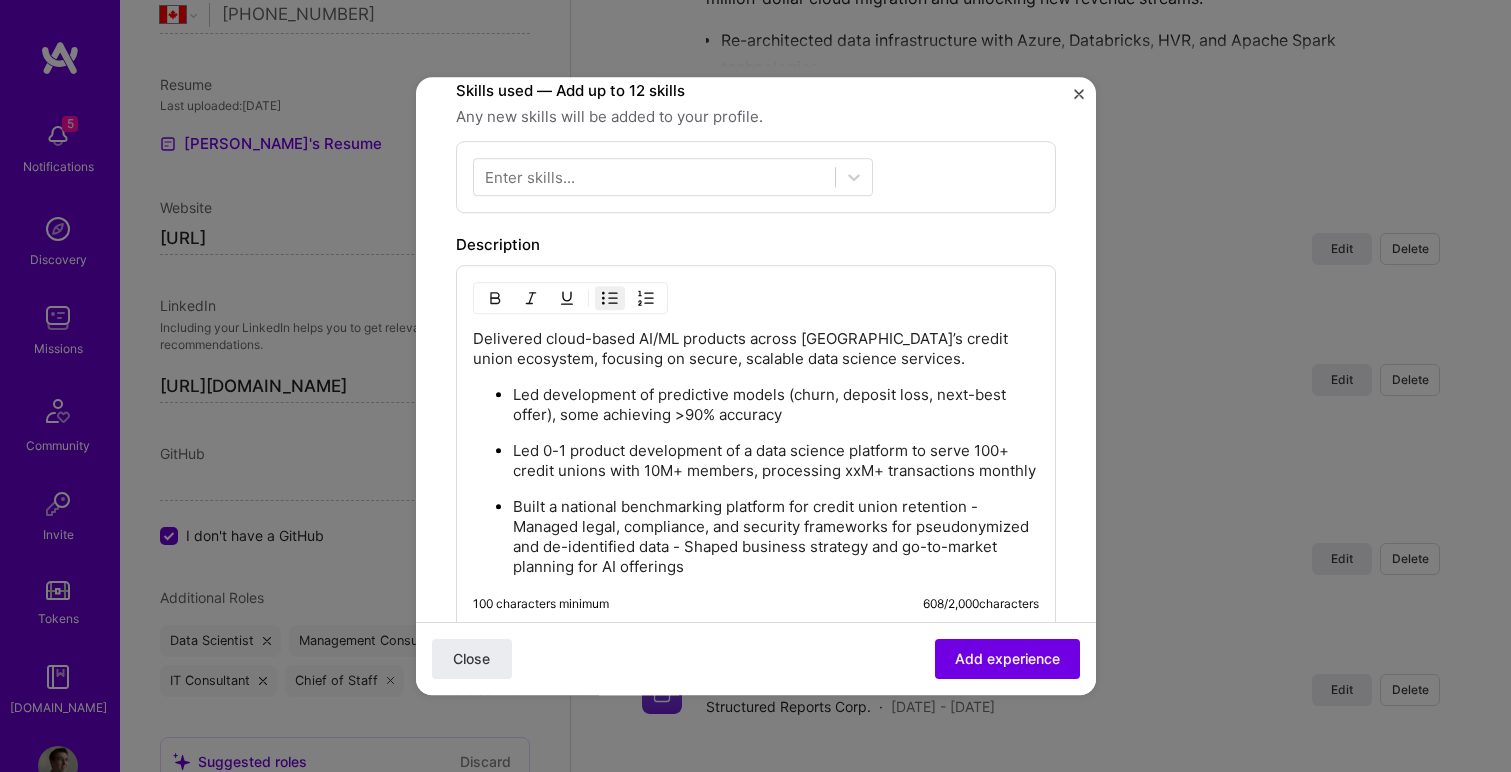 click on "Built a national benchmarking platform for credit union retention - Managed legal, compliance, and security frameworks for pseudonymized and de-identified data - Shaped business strategy and go-to-market planning for AI offerings" at bounding box center (776, 537) 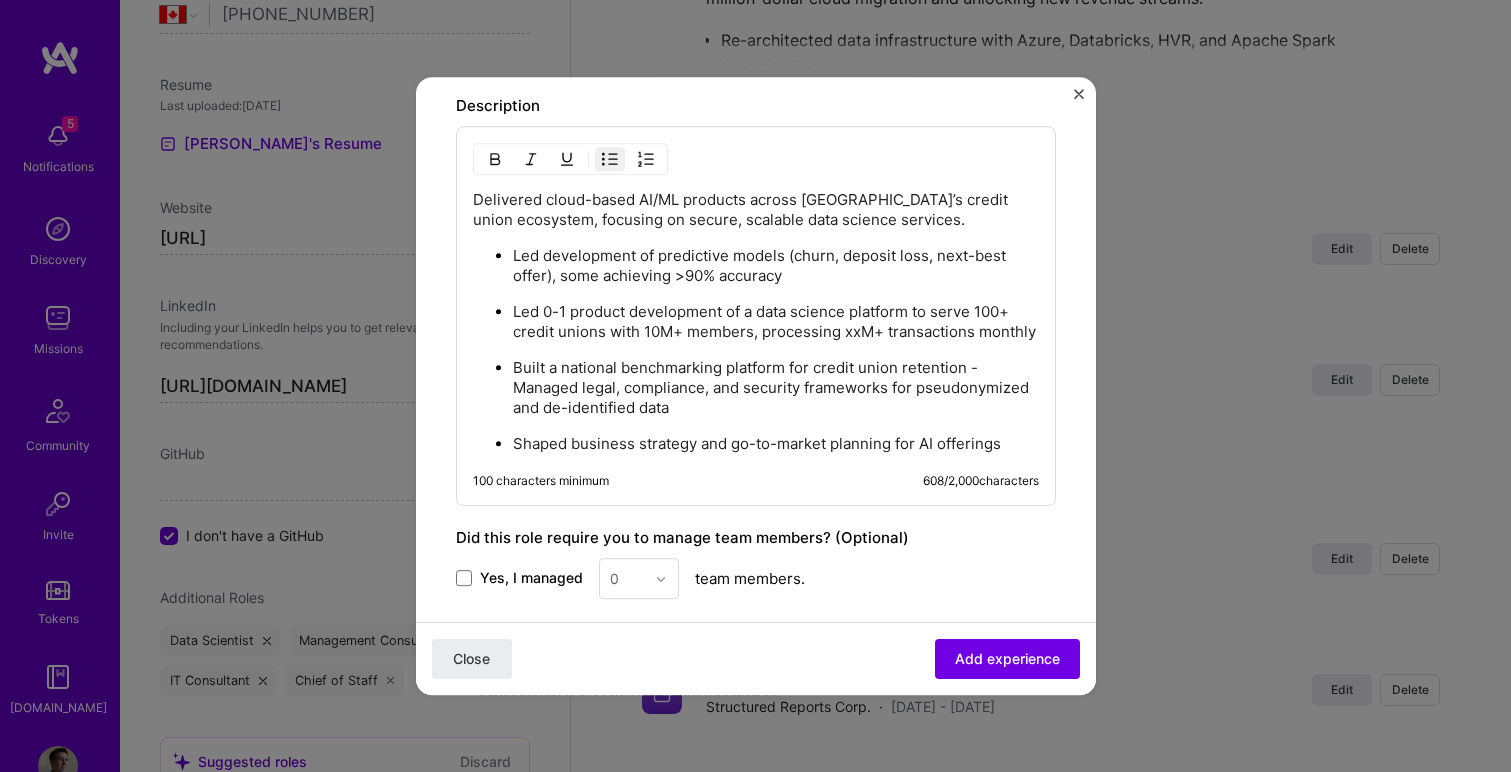 scroll, scrollTop: 754, scrollLeft: 0, axis: vertical 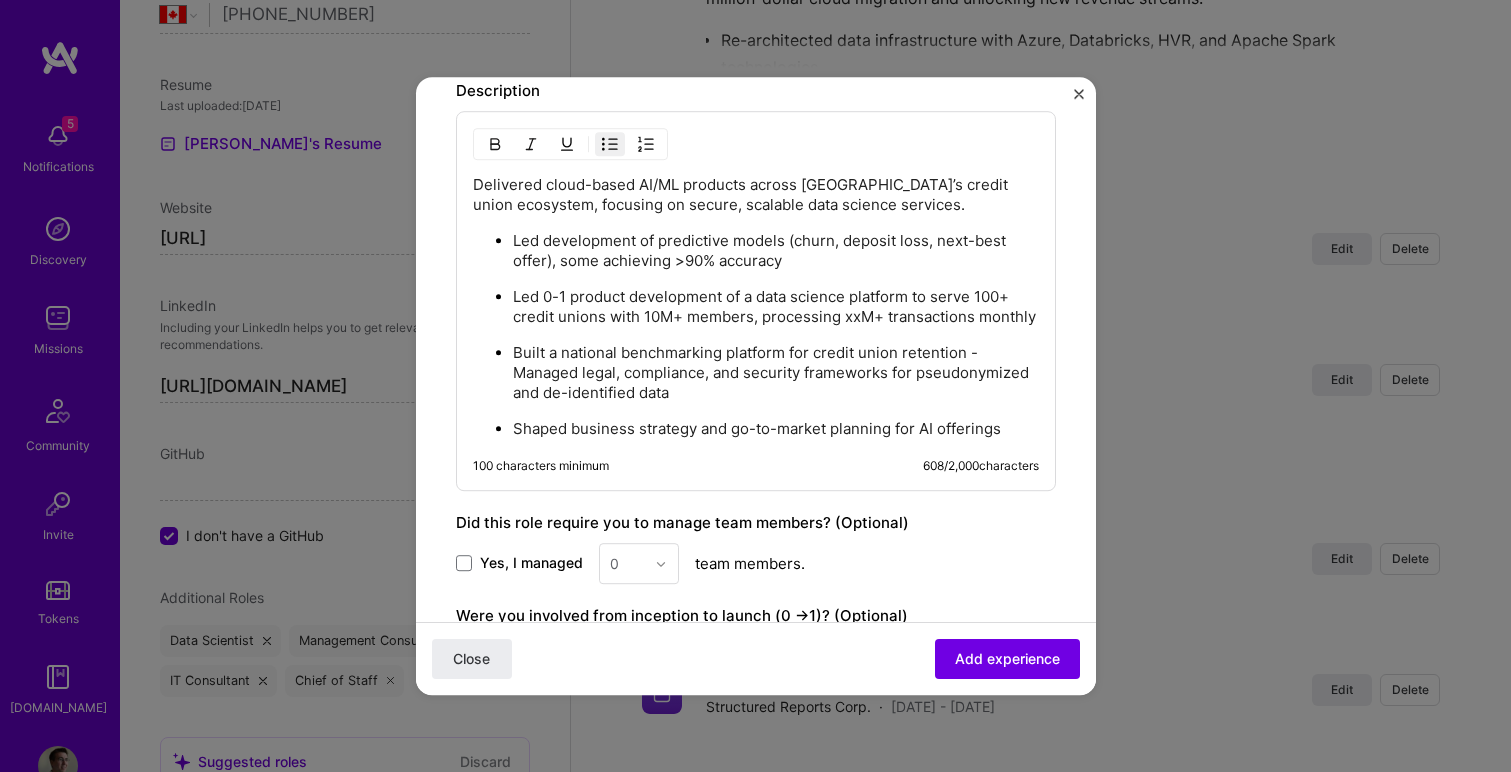 click on "Built a national benchmarking platform for credit union retention - Managed legal, compliance, and security frameworks for pseudonymized and de-identified data" at bounding box center (776, 373) 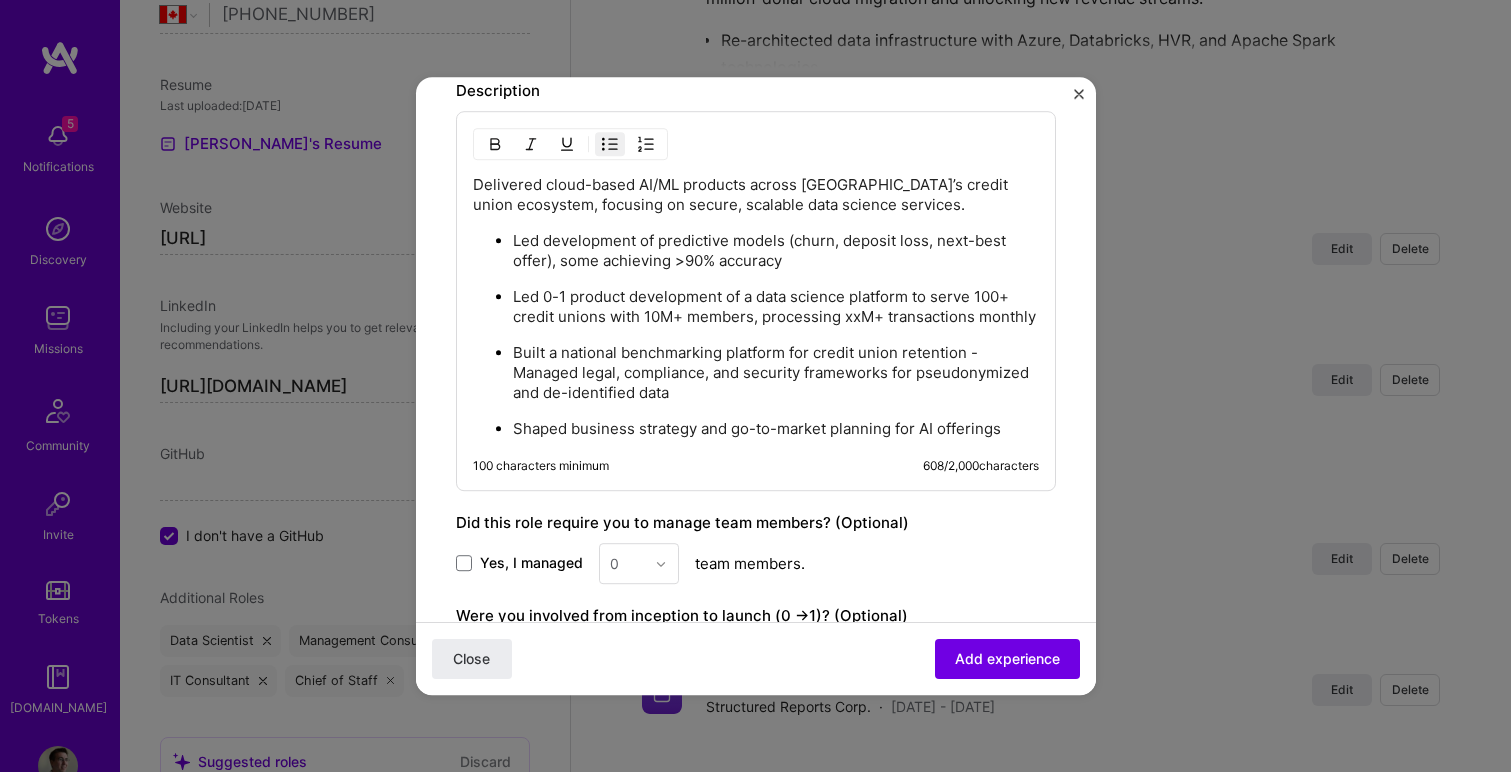 click on "Shaped business strategy and go-to-market planning for AI offerings" at bounding box center [776, 429] 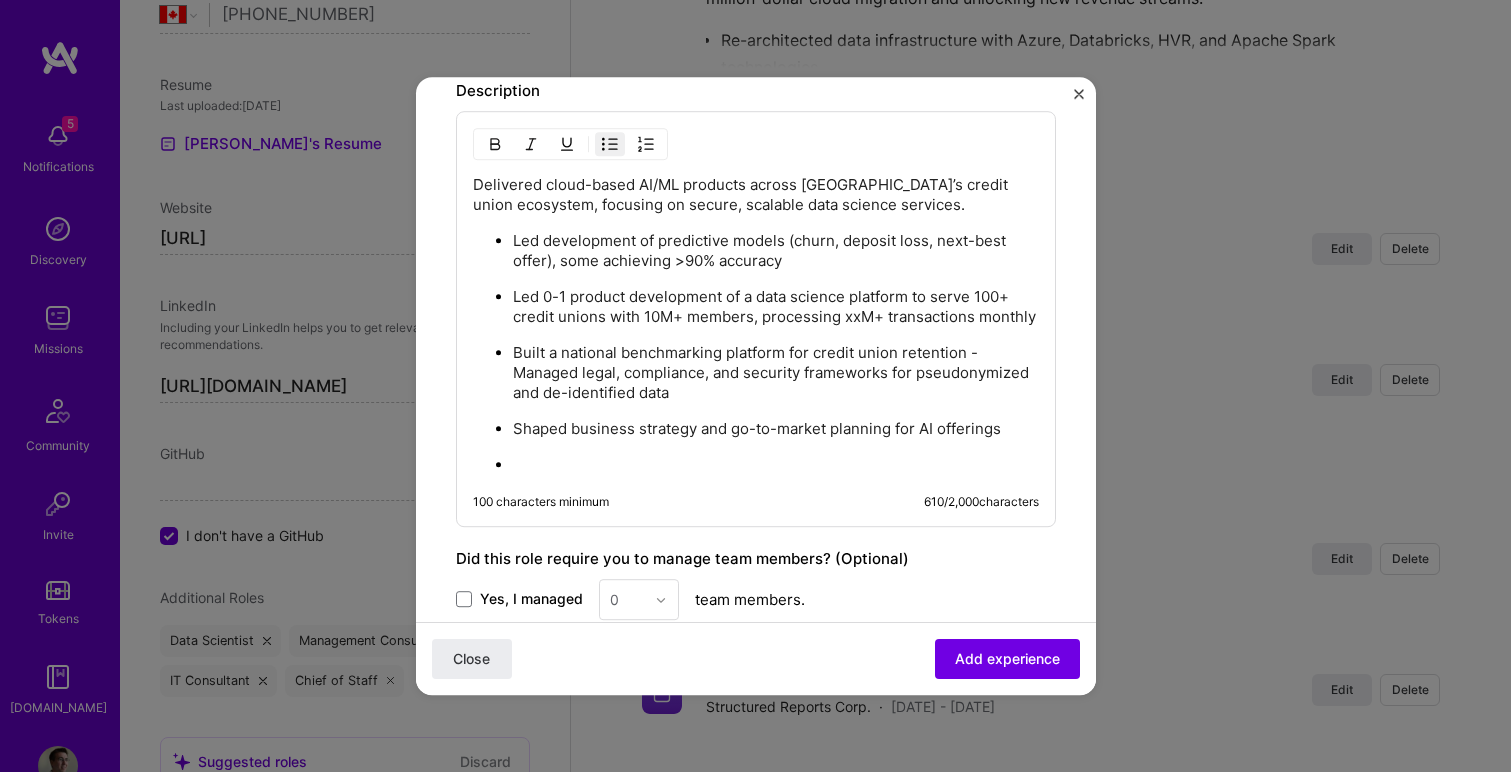 click at bounding box center (776, 465) 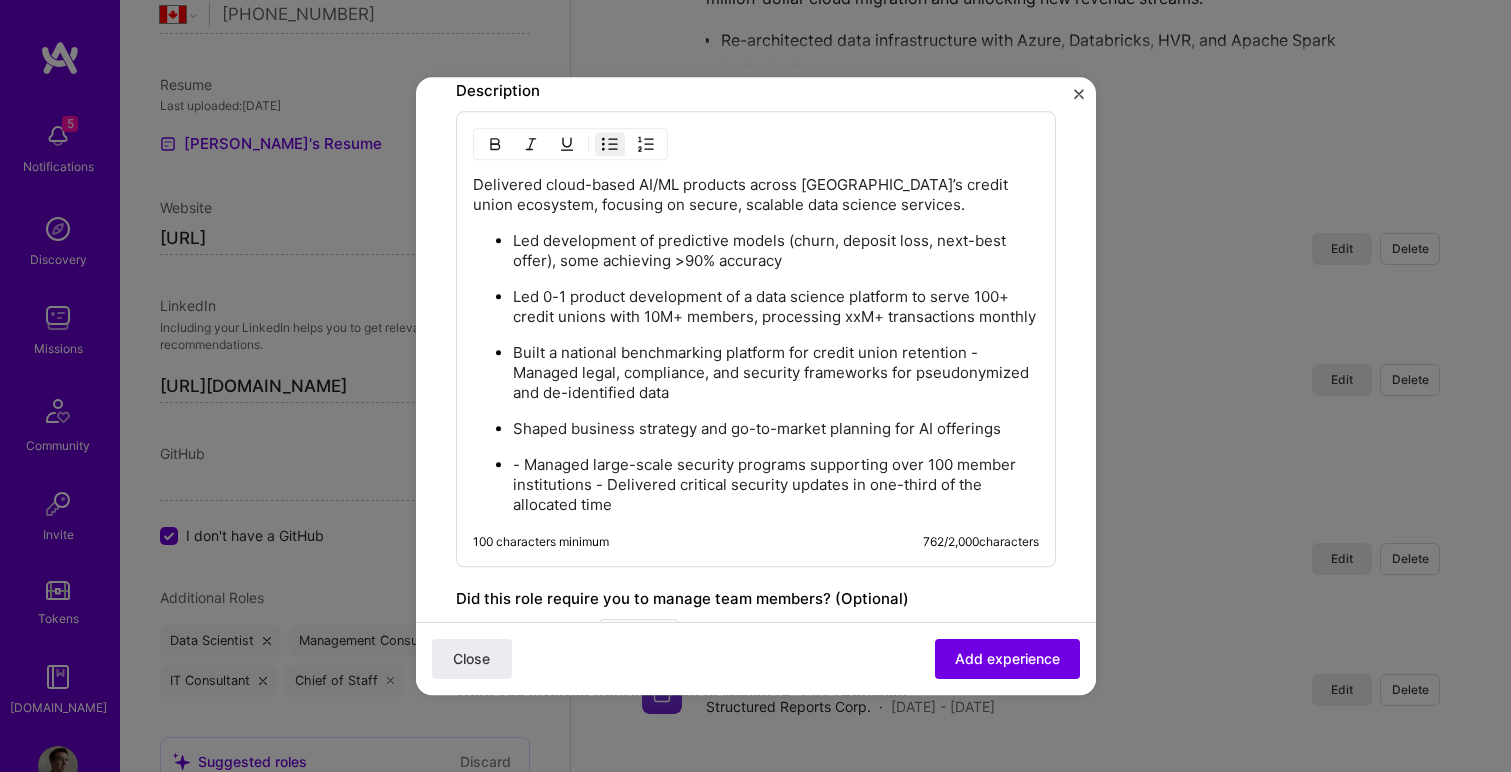 click on "- Managed large-scale security programs supporting over 100 member institutions - Delivered critical security updates in one-third of the allocated time" at bounding box center (776, 485) 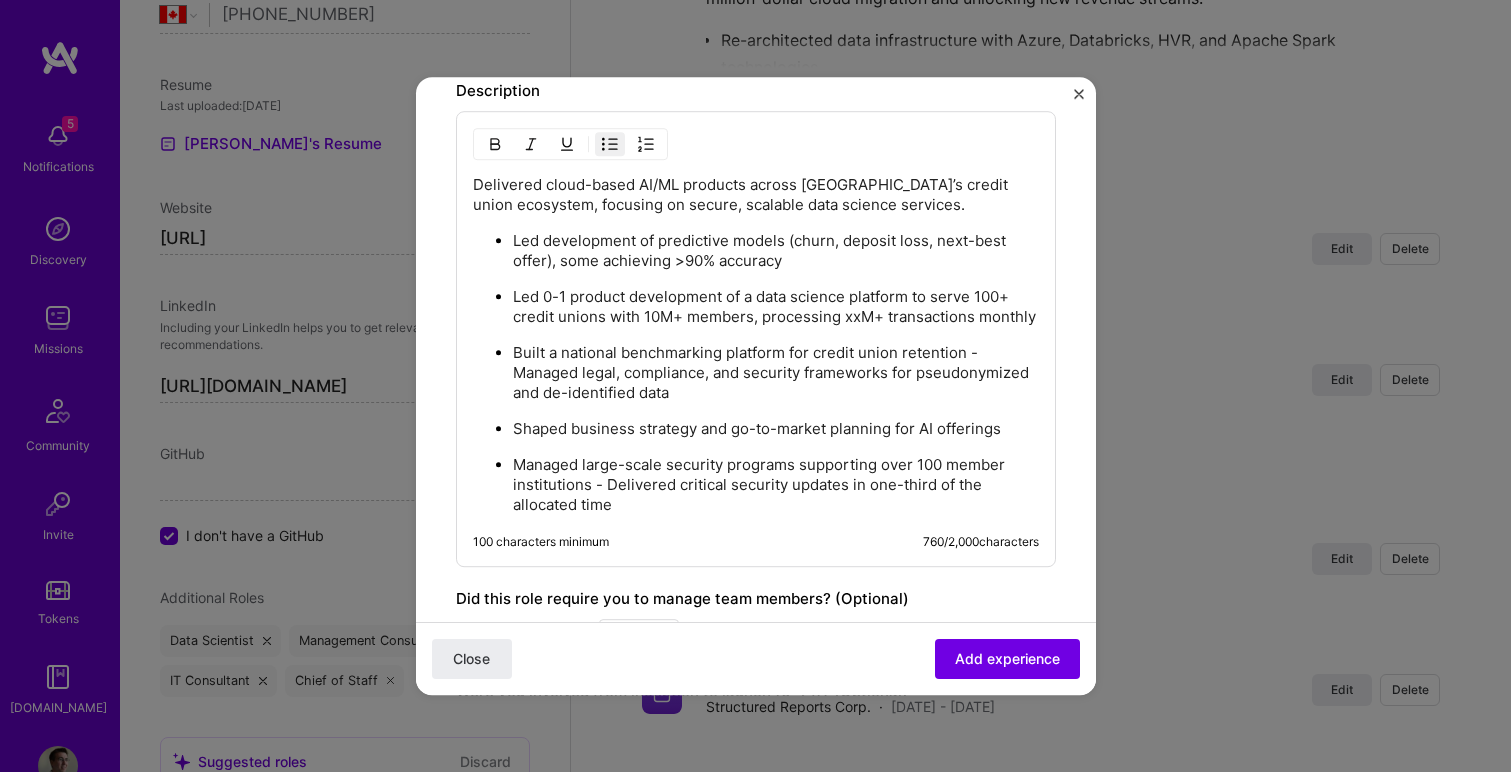 click on "Managed large-scale security programs supporting over 100 member institutions - Delivered critical security updates in one-third of the allocated time" at bounding box center [776, 485] 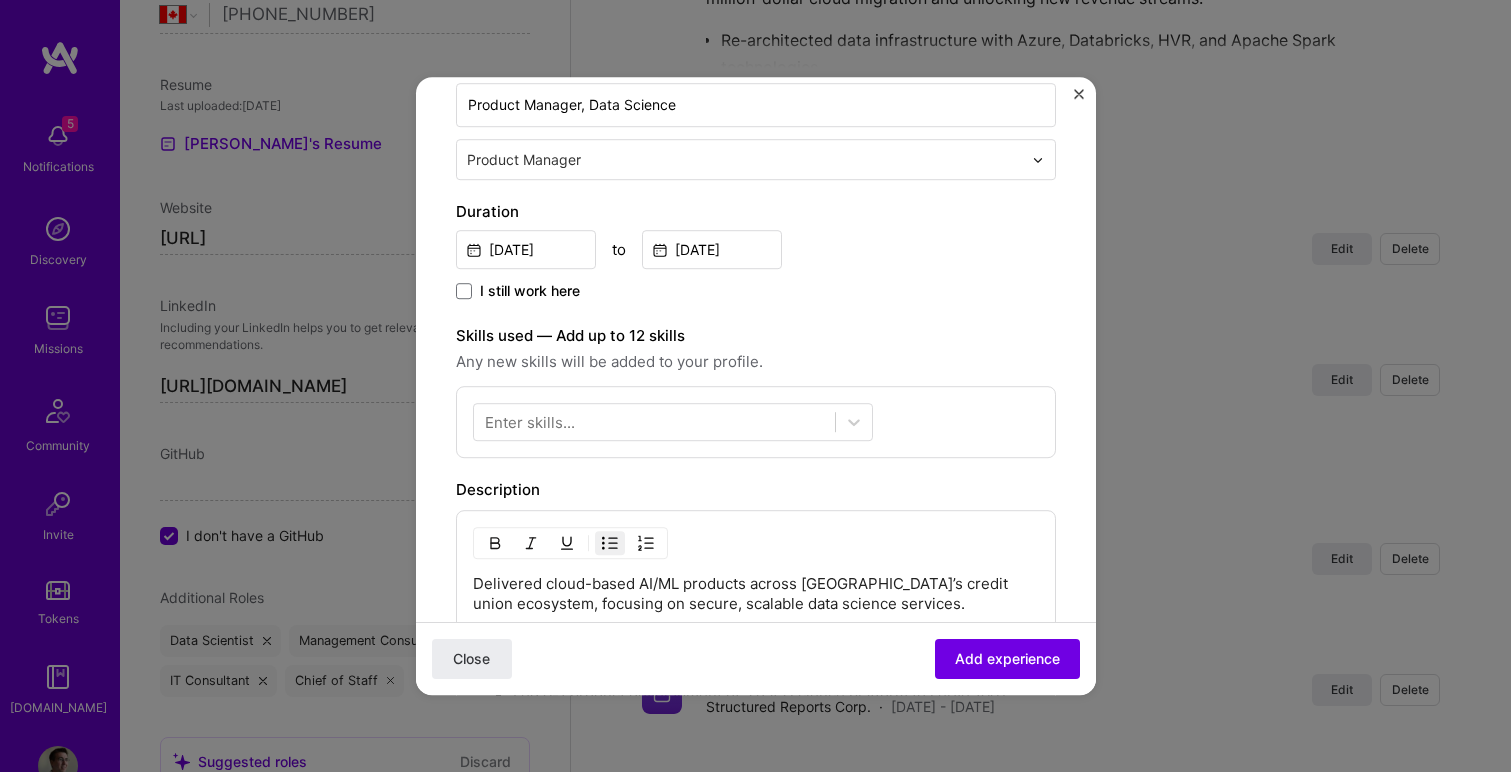 scroll, scrollTop: 370, scrollLeft: 0, axis: vertical 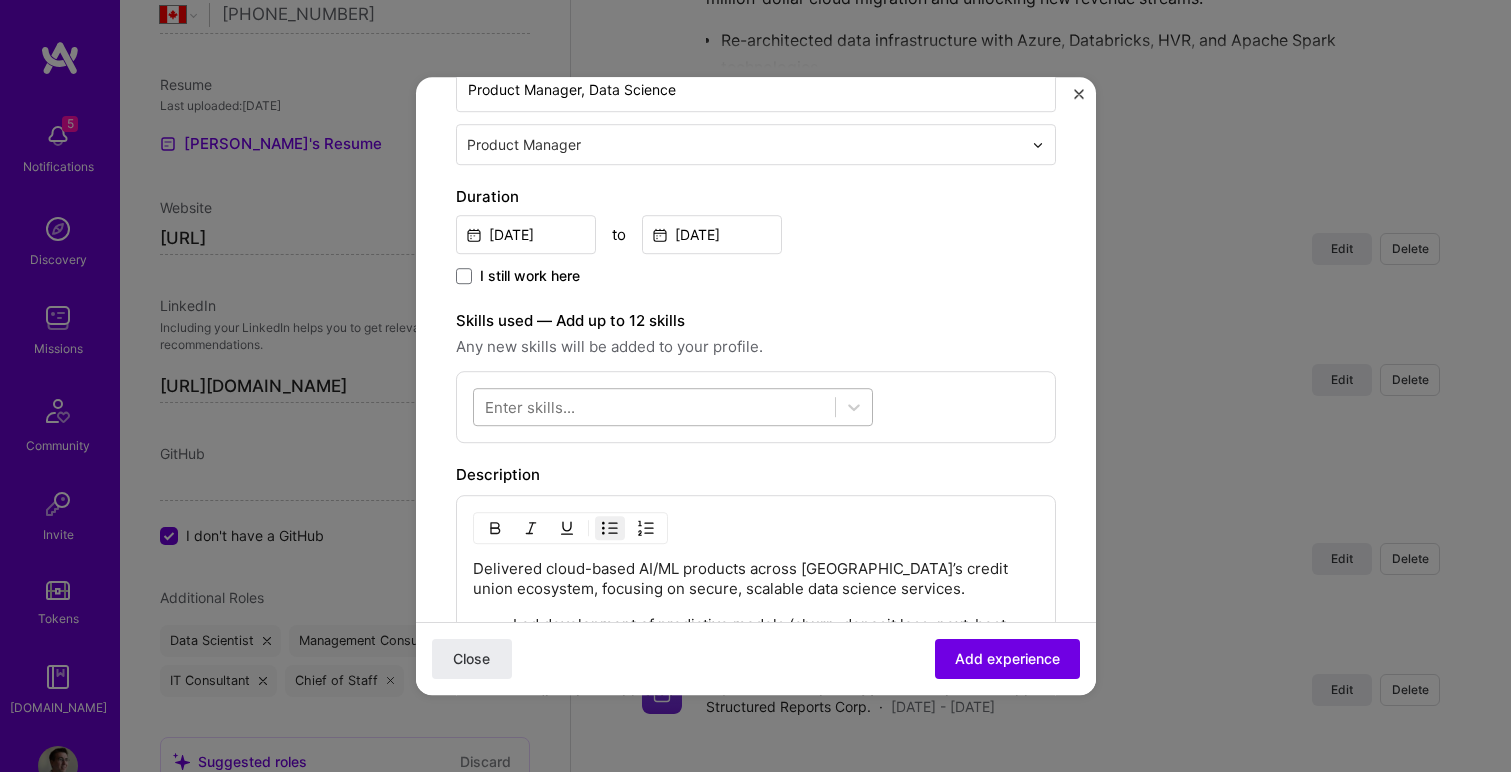 click at bounding box center (654, 407) 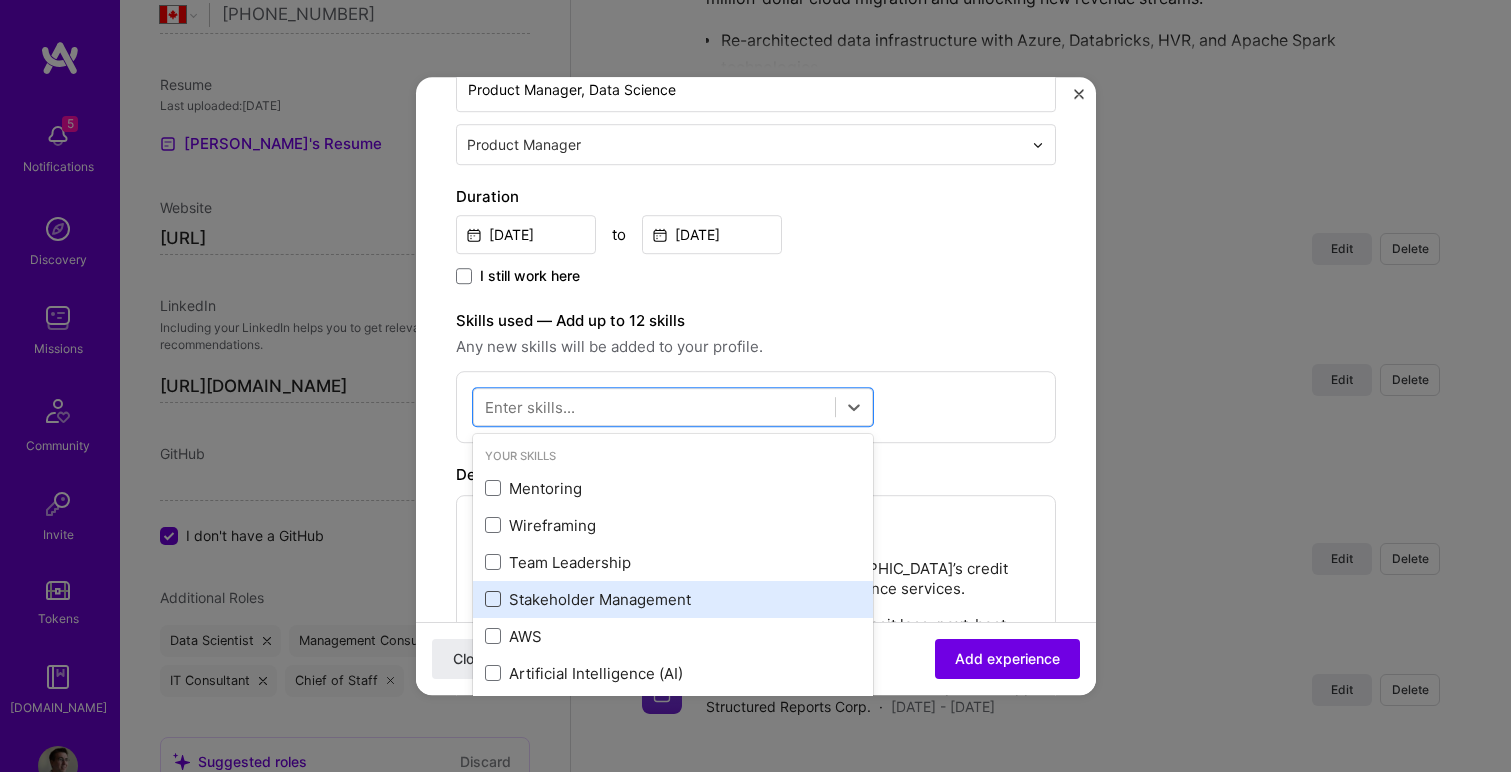 click at bounding box center [493, 600] 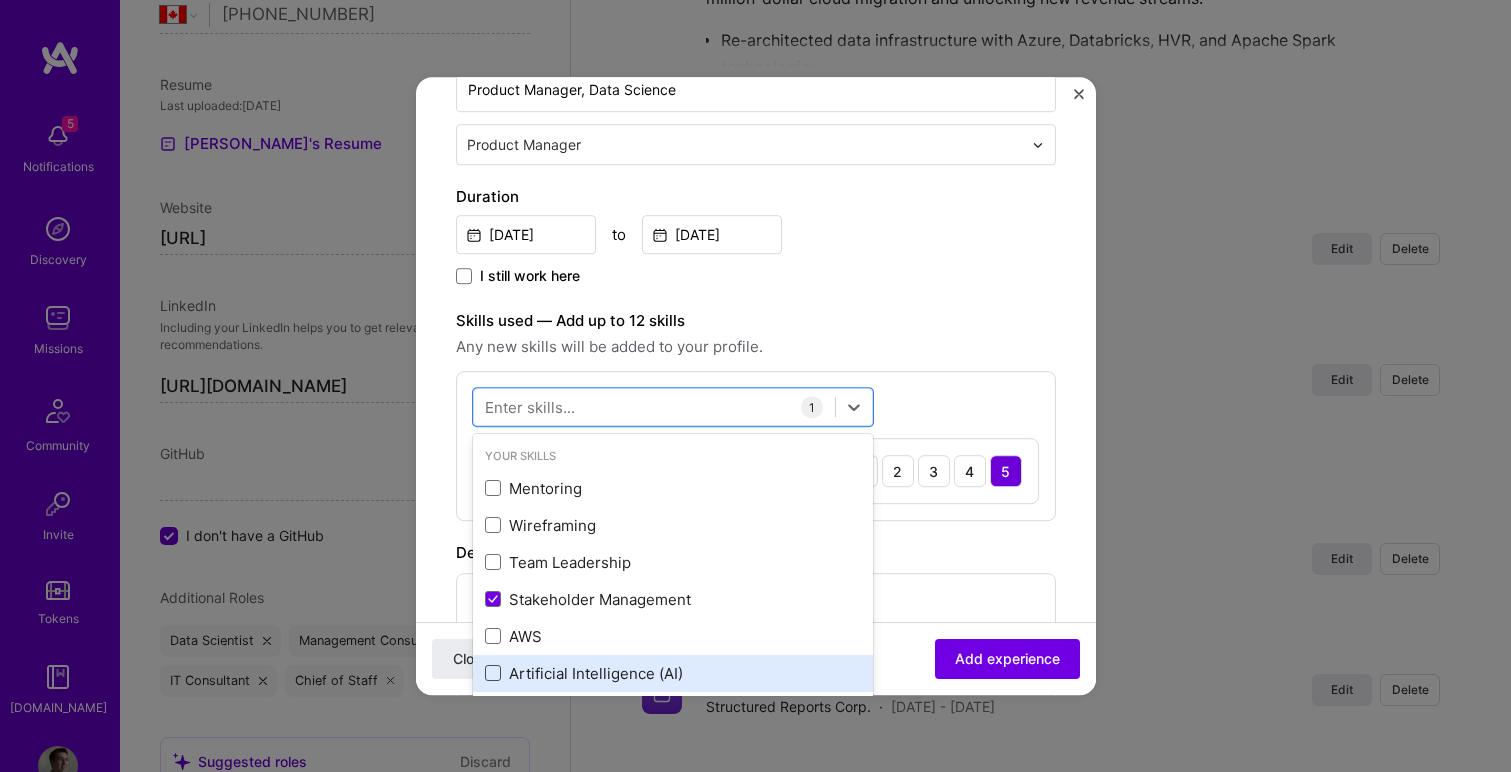 click at bounding box center (493, 674) 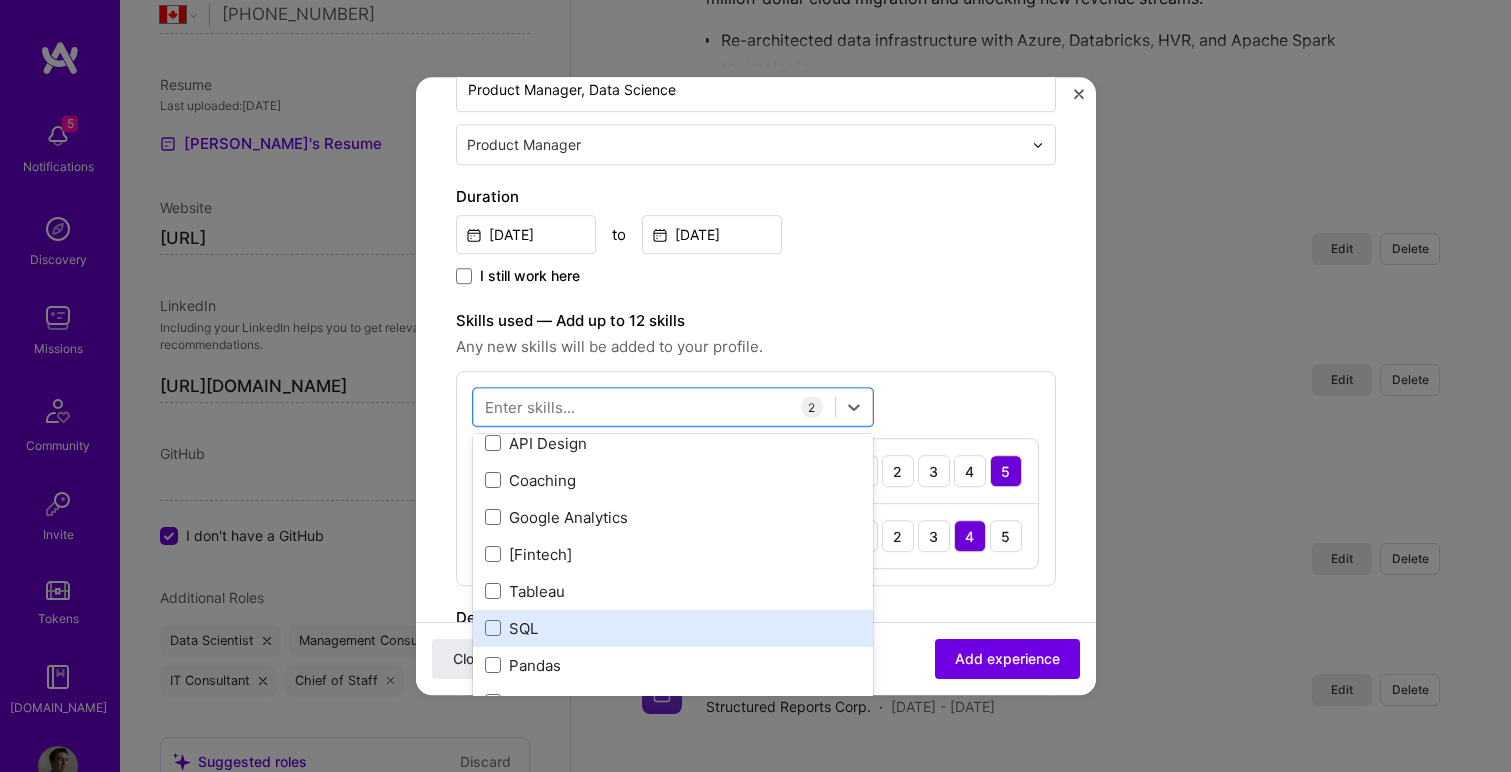 scroll, scrollTop: 658, scrollLeft: 0, axis: vertical 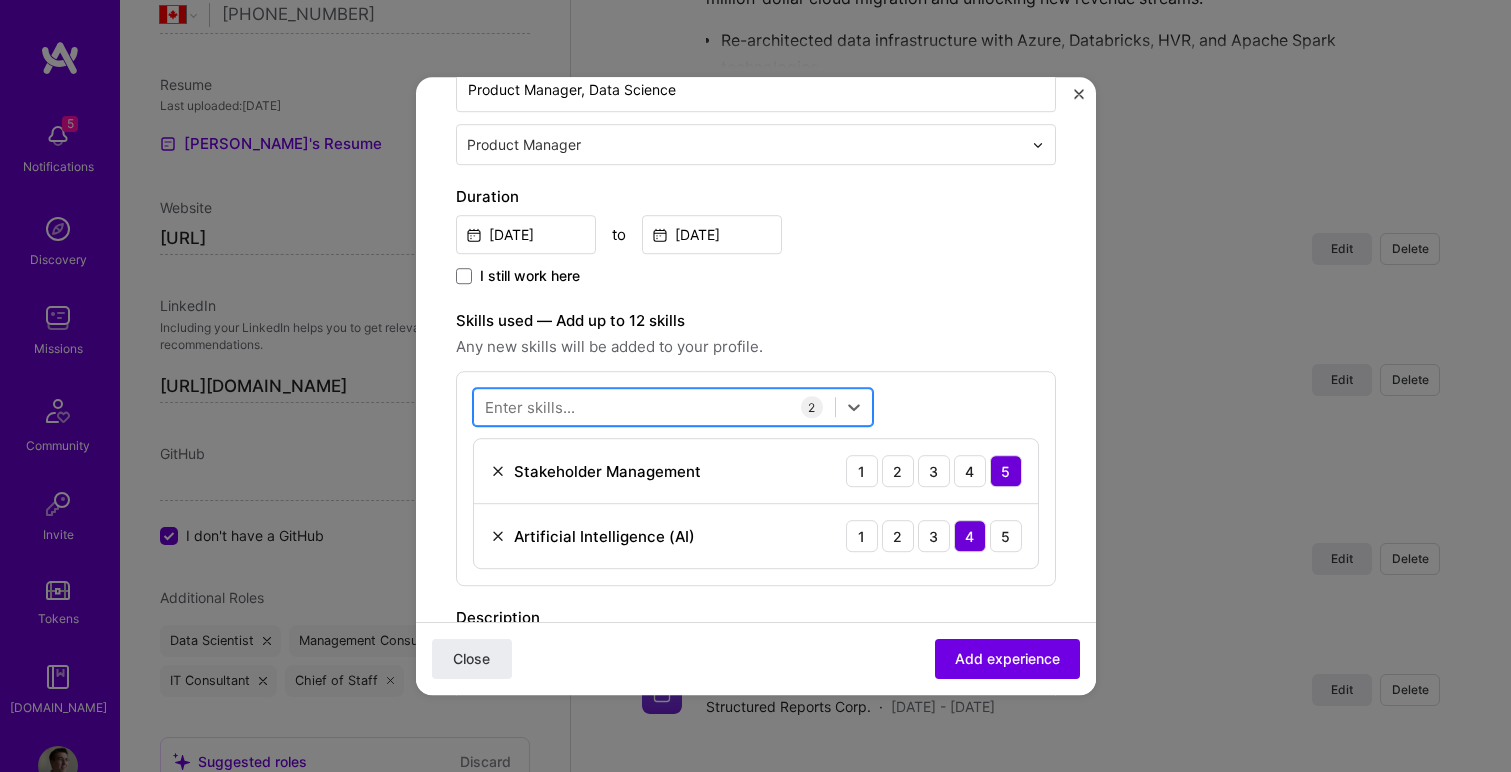 click at bounding box center [654, 407] 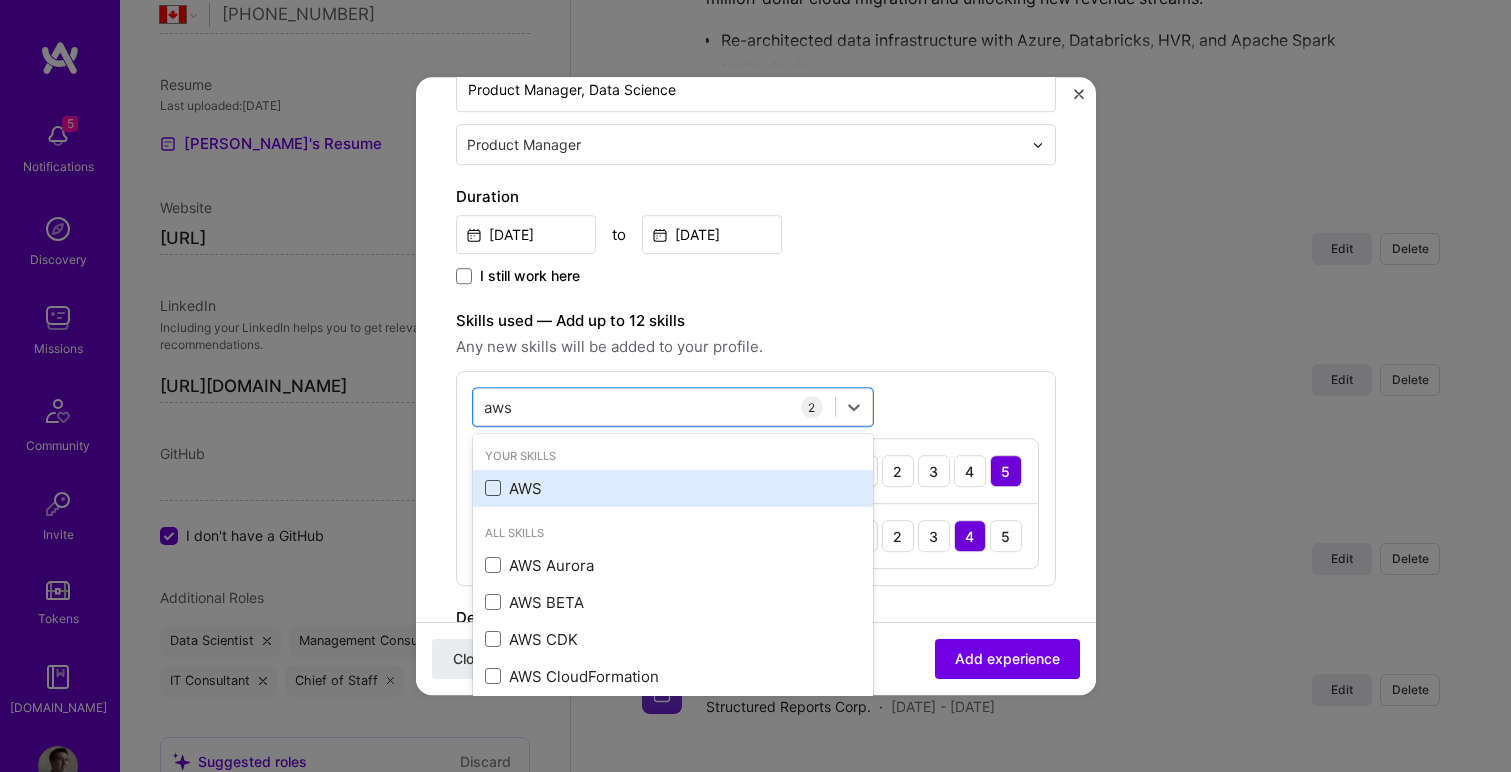 click at bounding box center (493, 489) 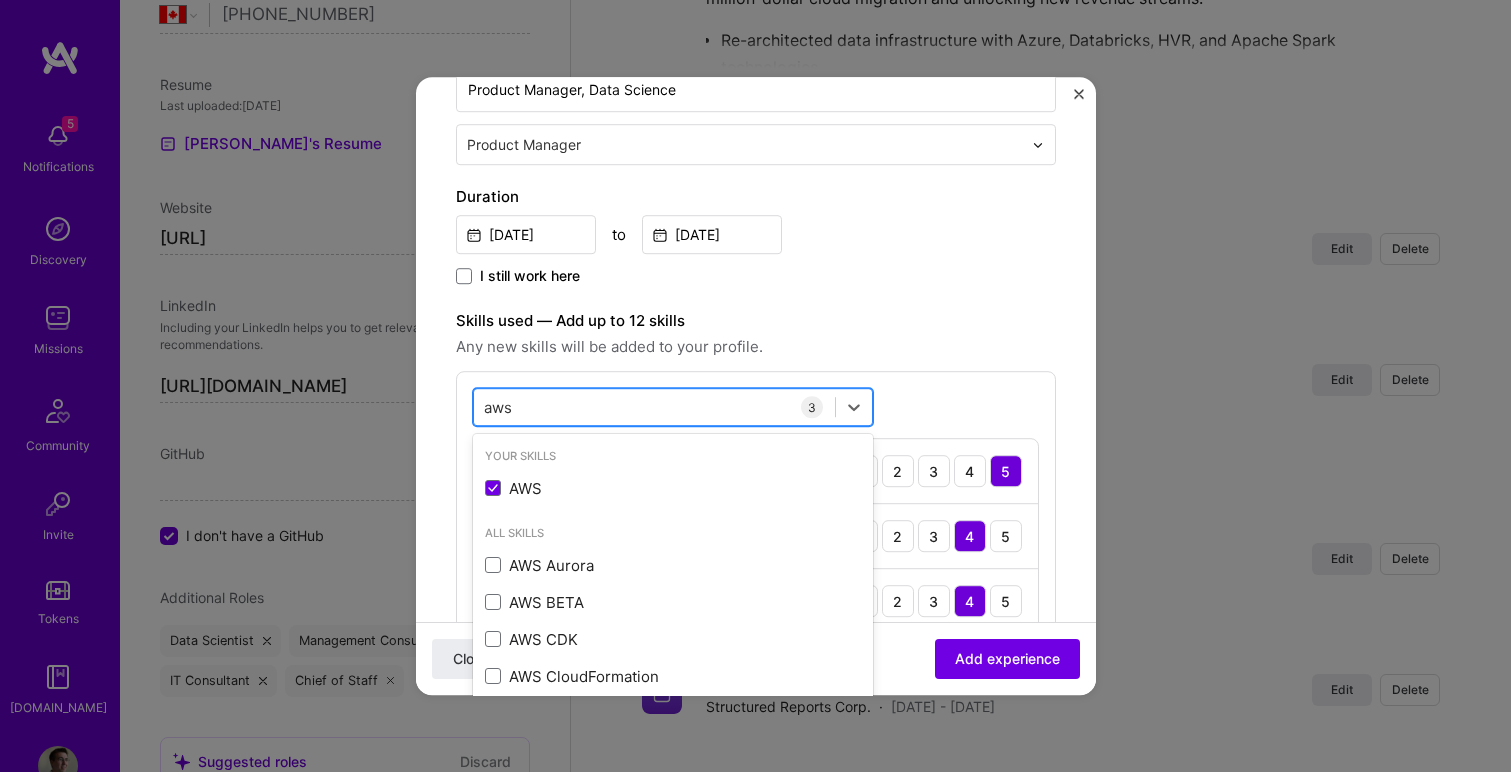 click on "aws aws" at bounding box center (654, 407) 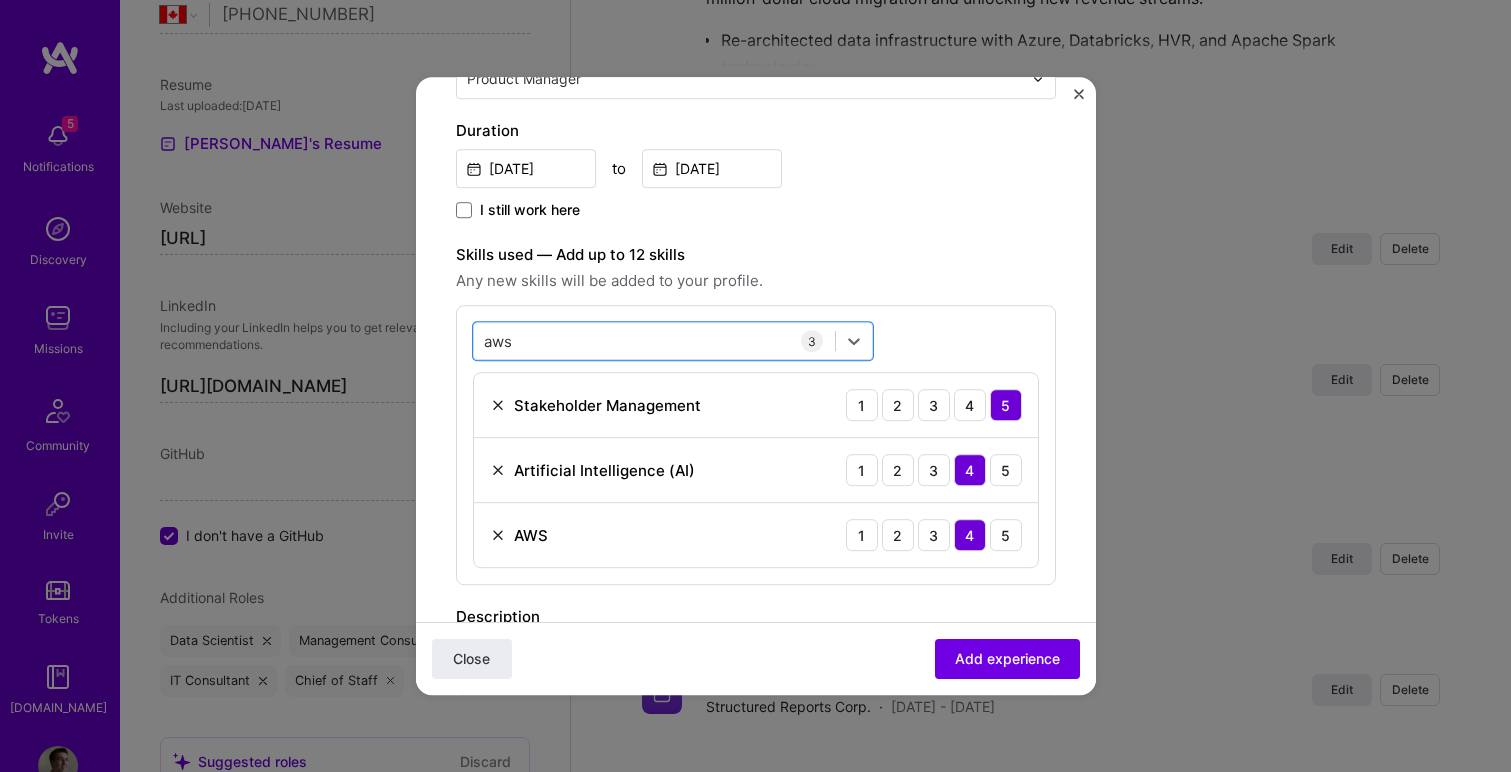 scroll, scrollTop: 414, scrollLeft: 0, axis: vertical 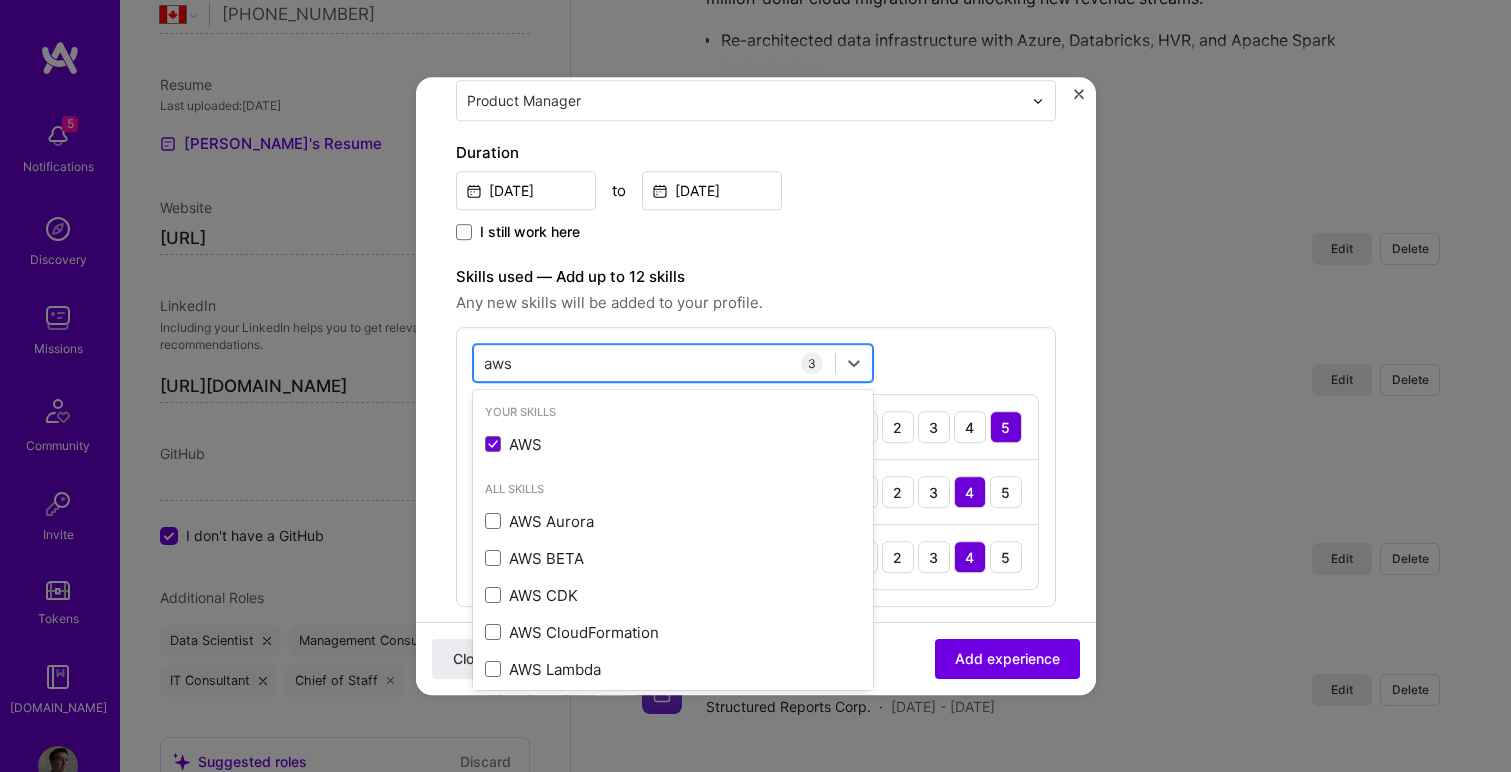 click on "aws aws" at bounding box center [654, 363] 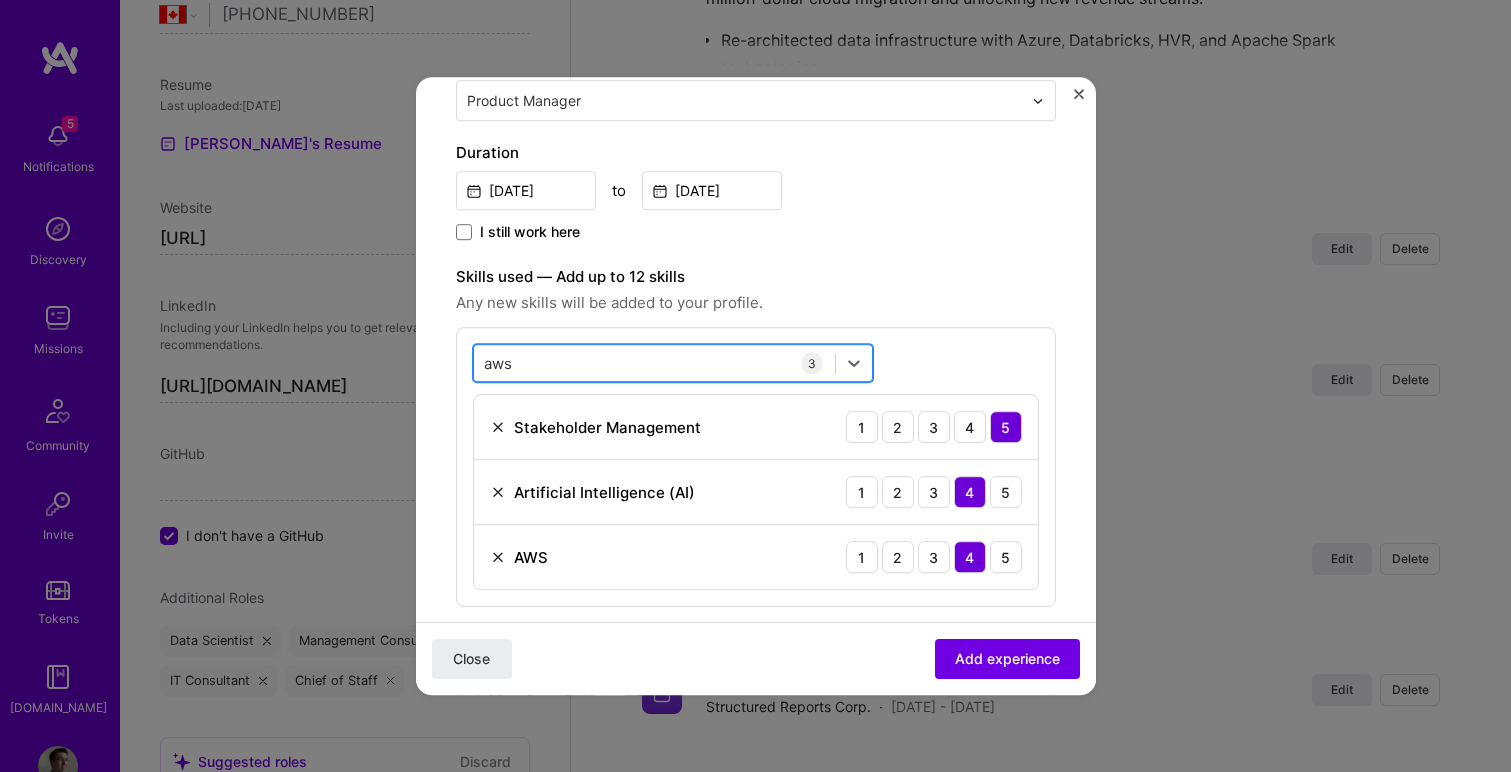 click on "aws aws" at bounding box center [654, 363] 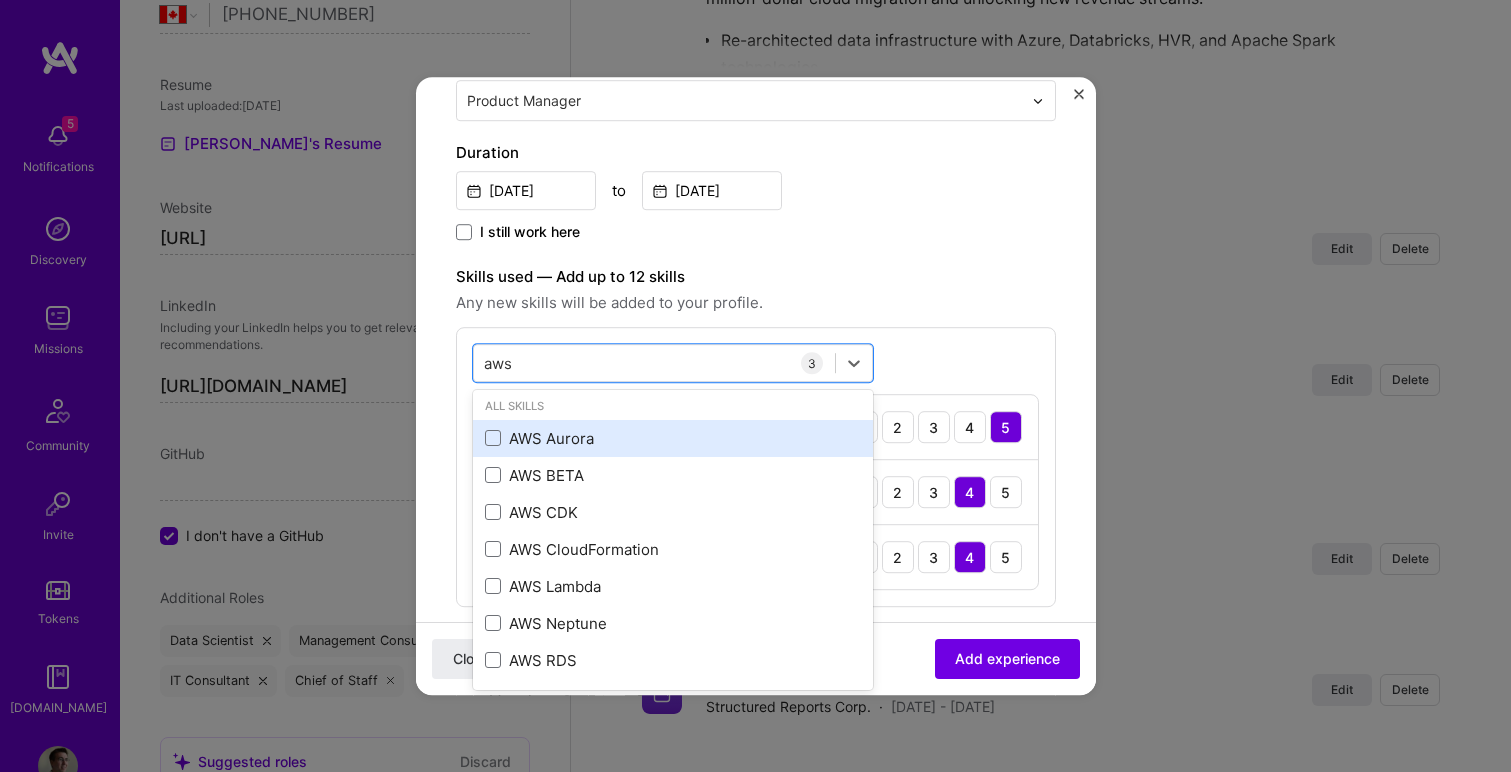 scroll, scrollTop: 0, scrollLeft: 0, axis: both 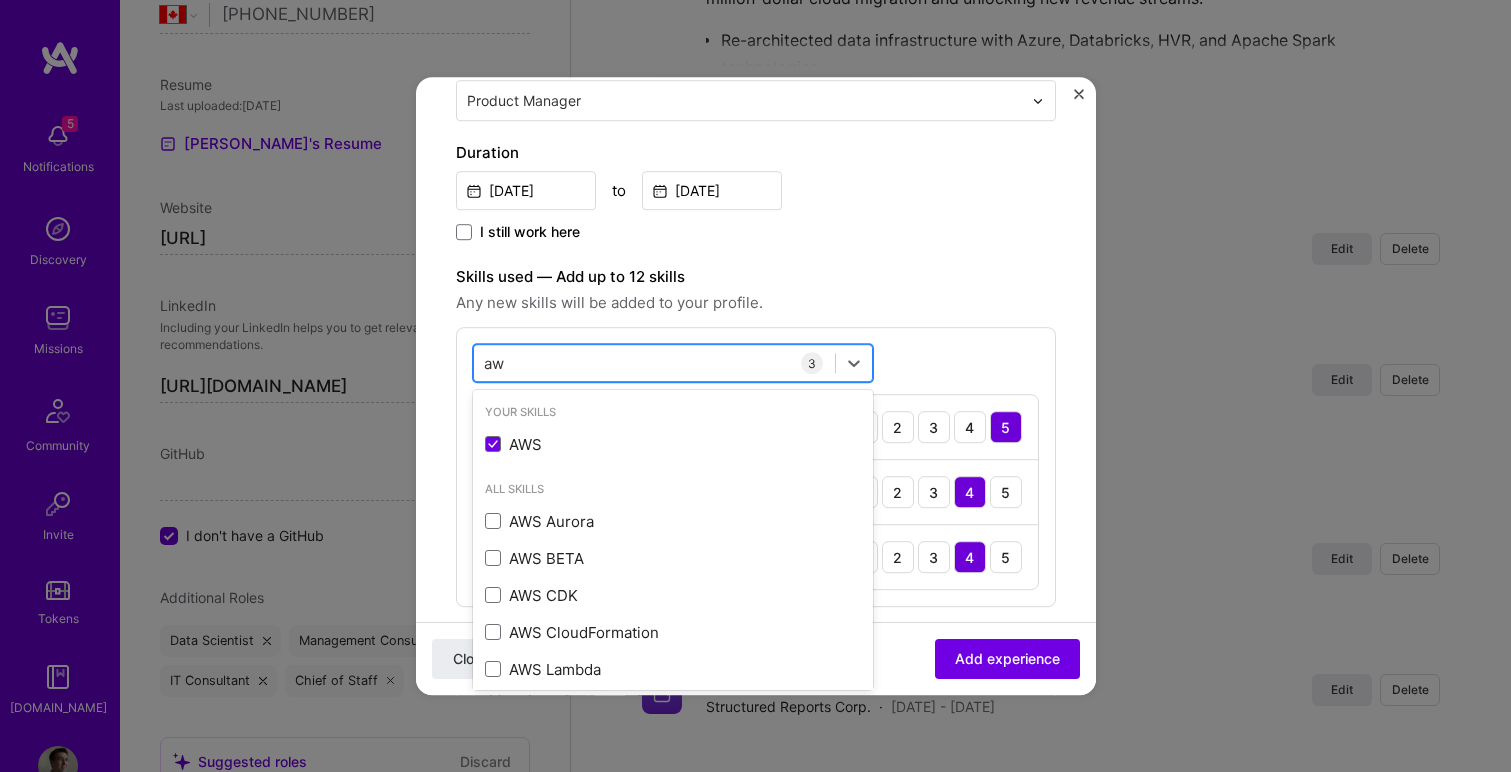 type on "a" 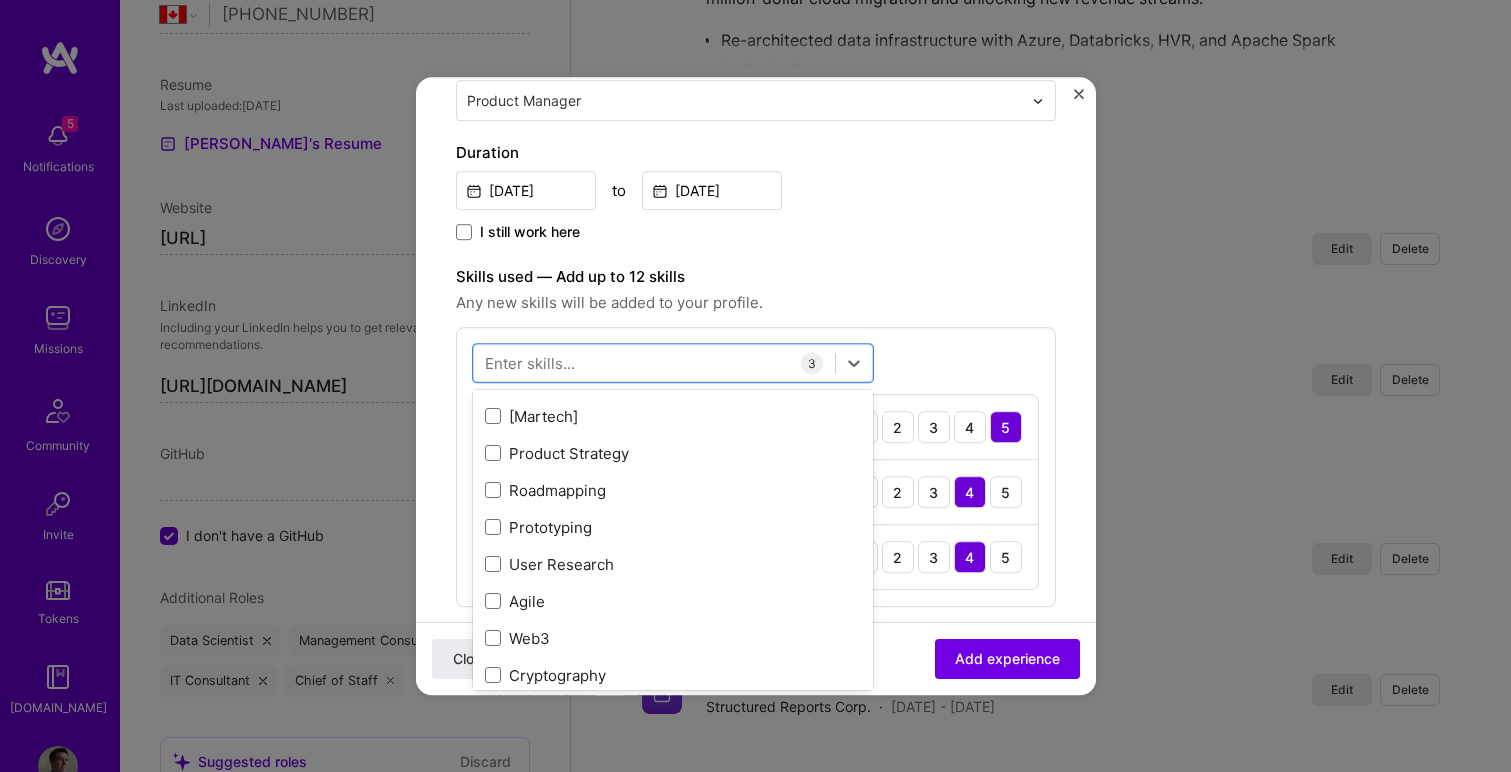 scroll, scrollTop: 373, scrollLeft: 0, axis: vertical 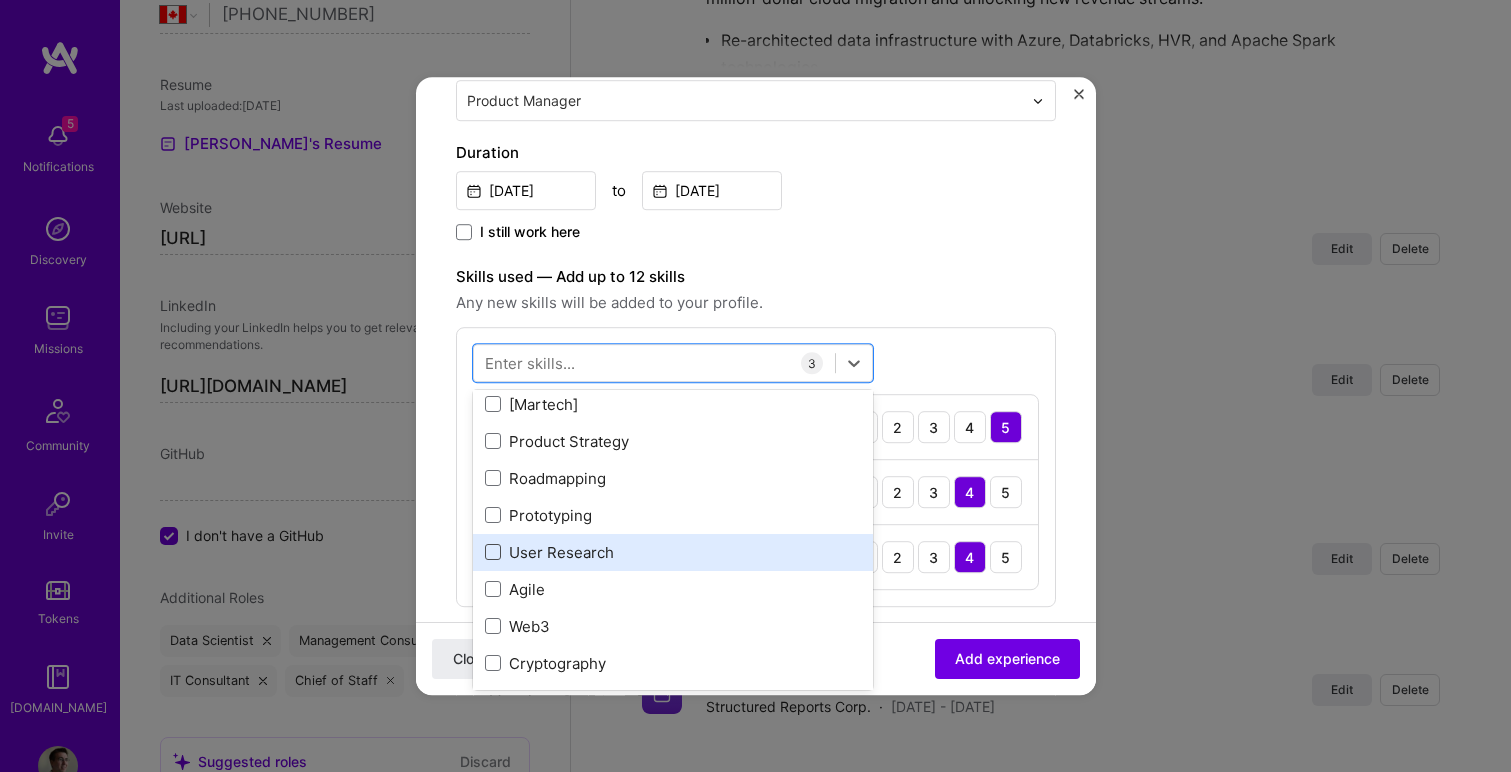 click at bounding box center [493, 553] 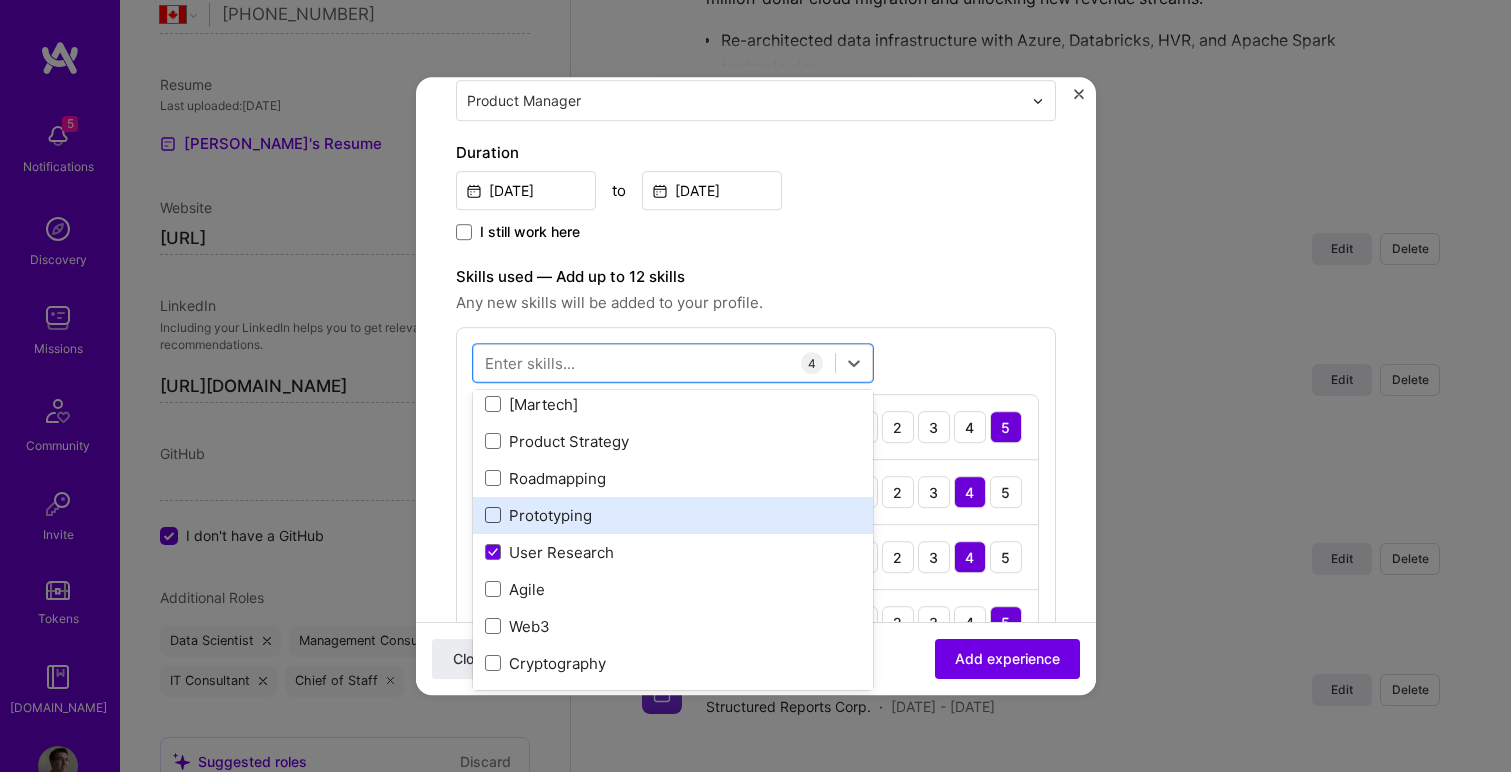click at bounding box center (493, 516) 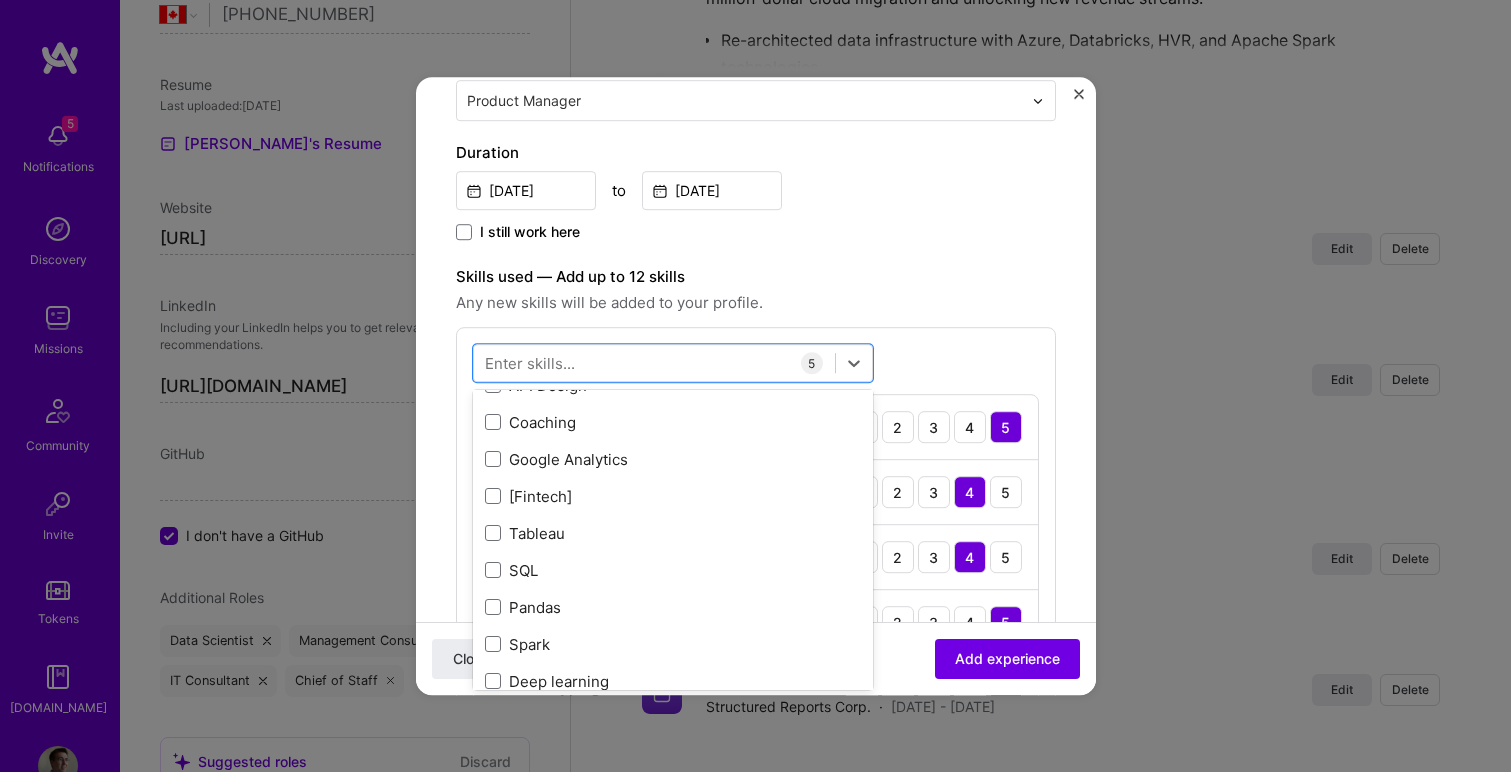 scroll, scrollTop: 236, scrollLeft: 0, axis: vertical 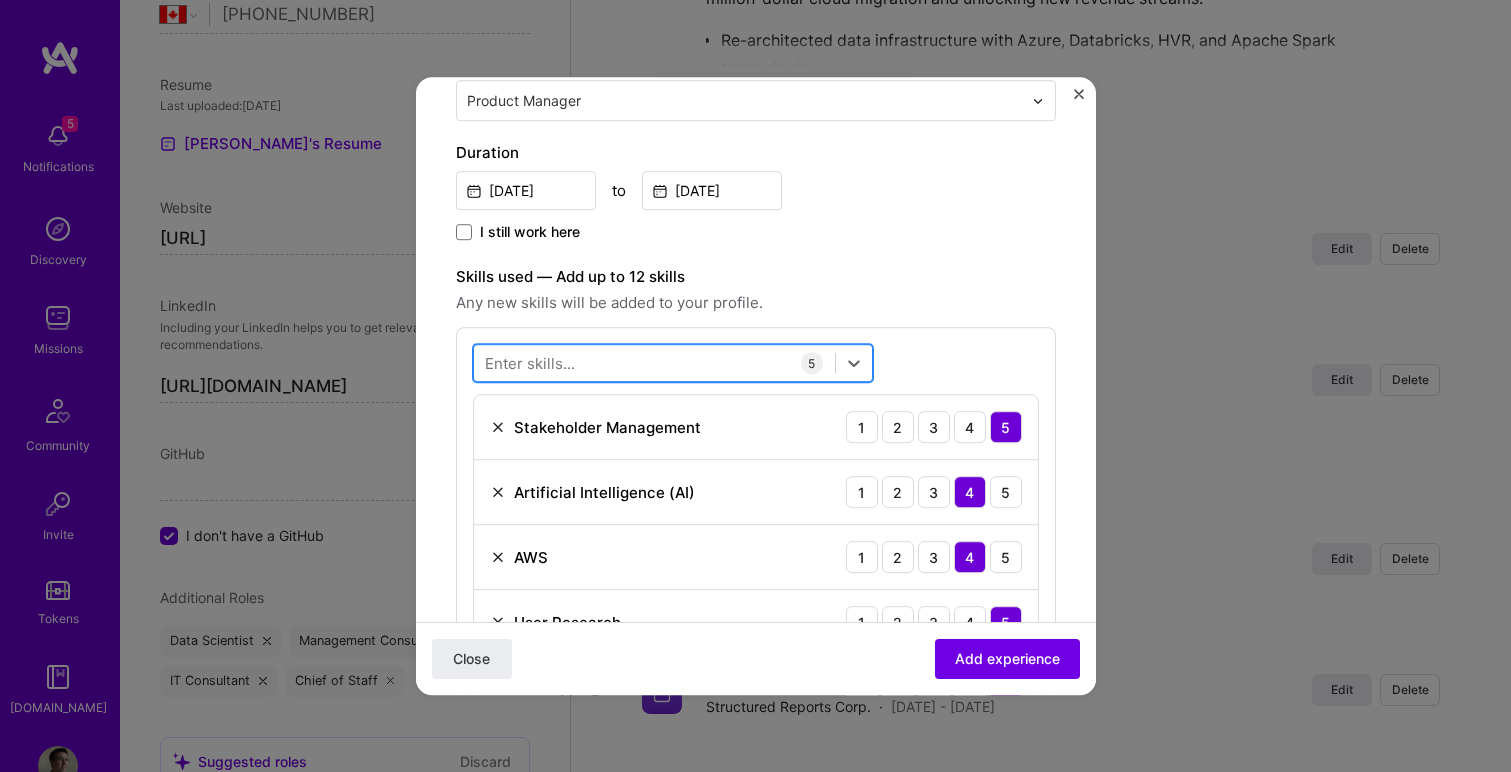 click at bounding box center (654, 363) 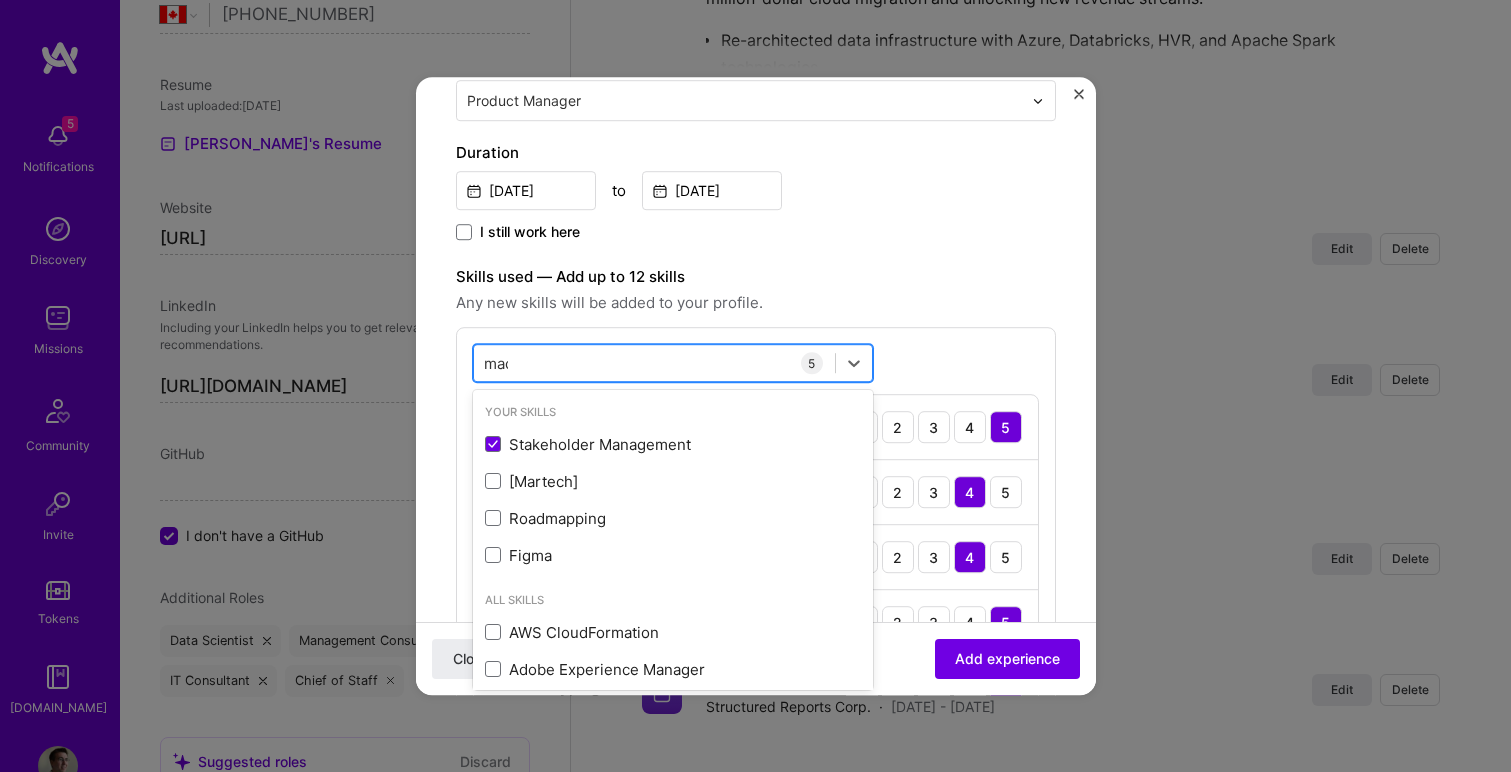 type on "mach" 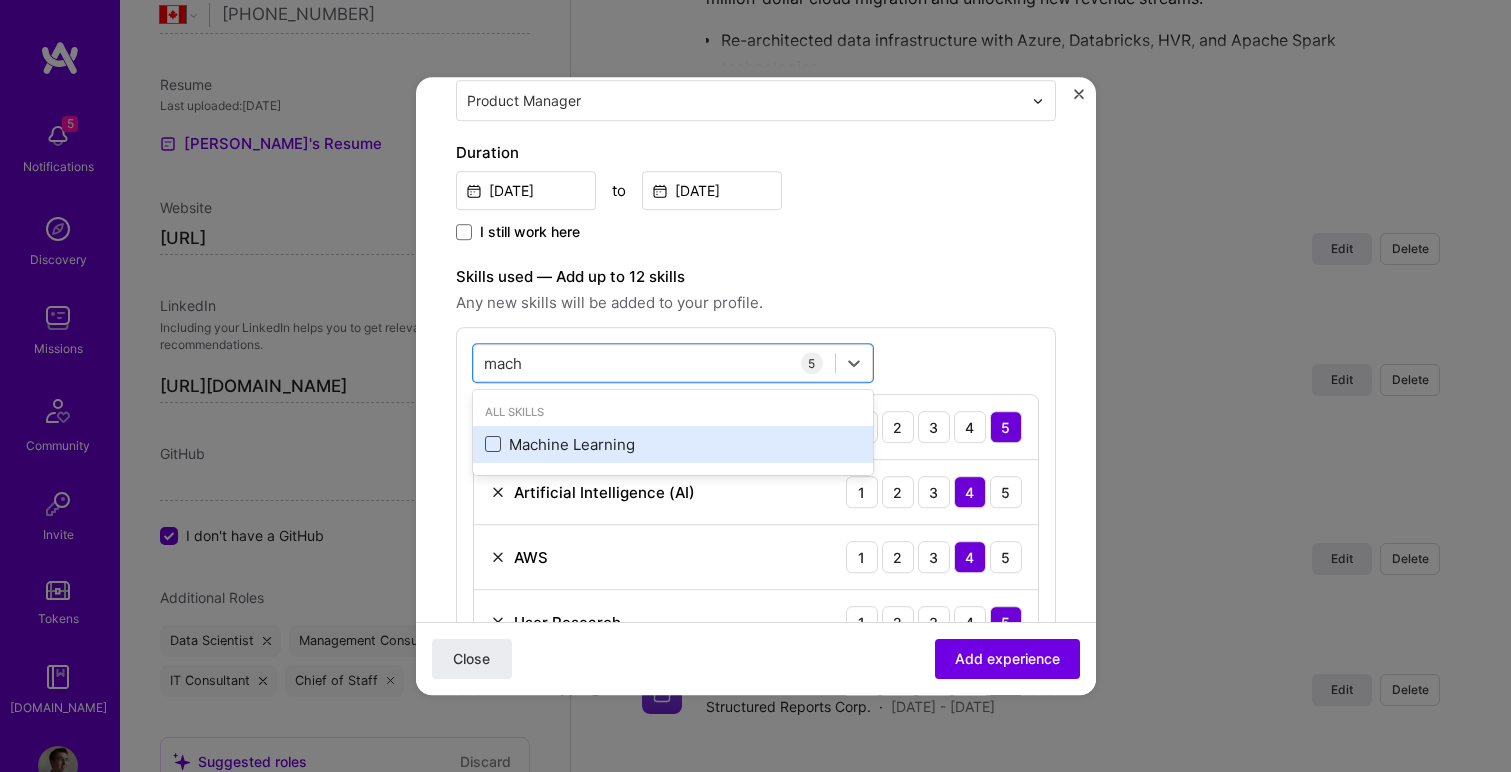 click at bounding box center (493, 445) 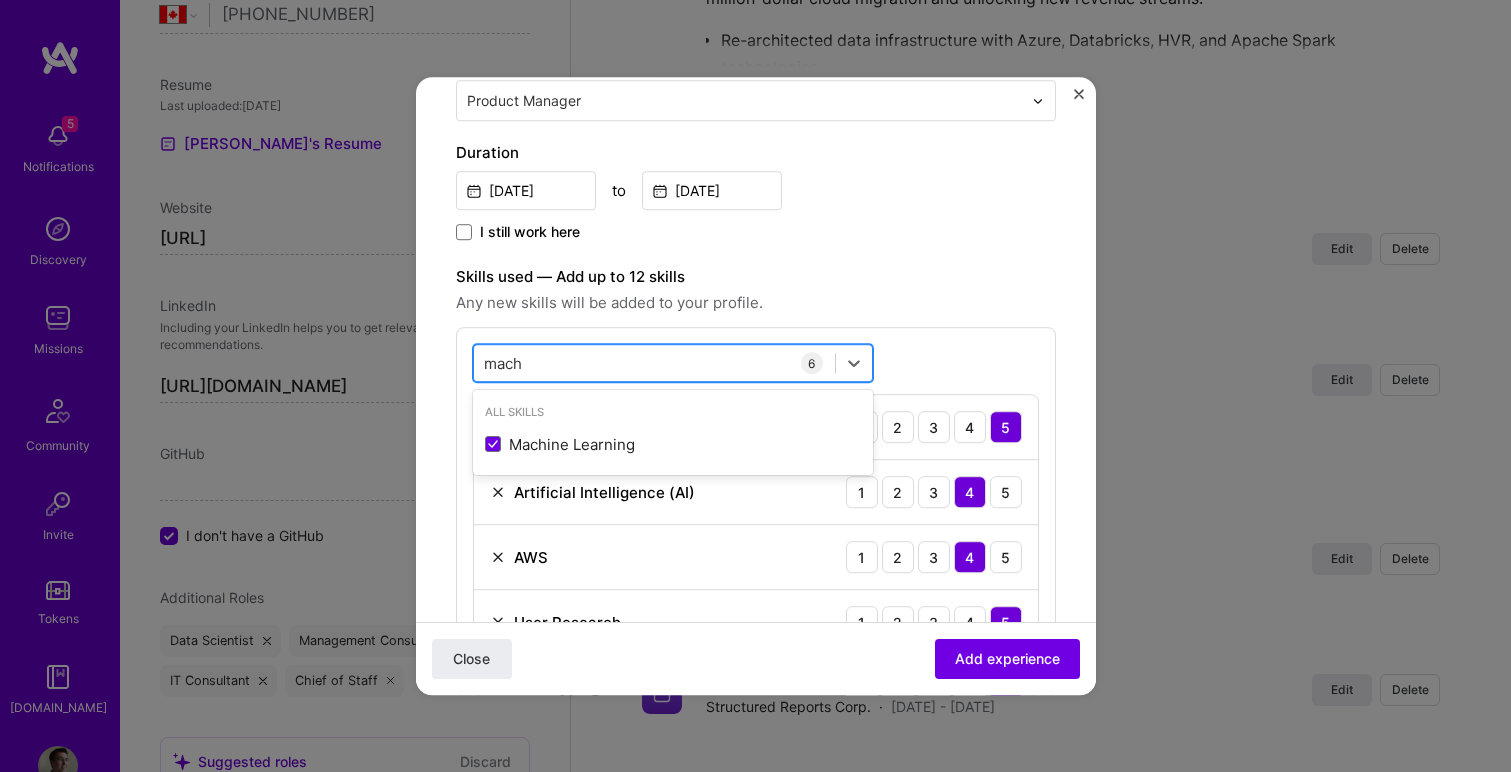 click on "mach mach" at bounding box center (654, 363) 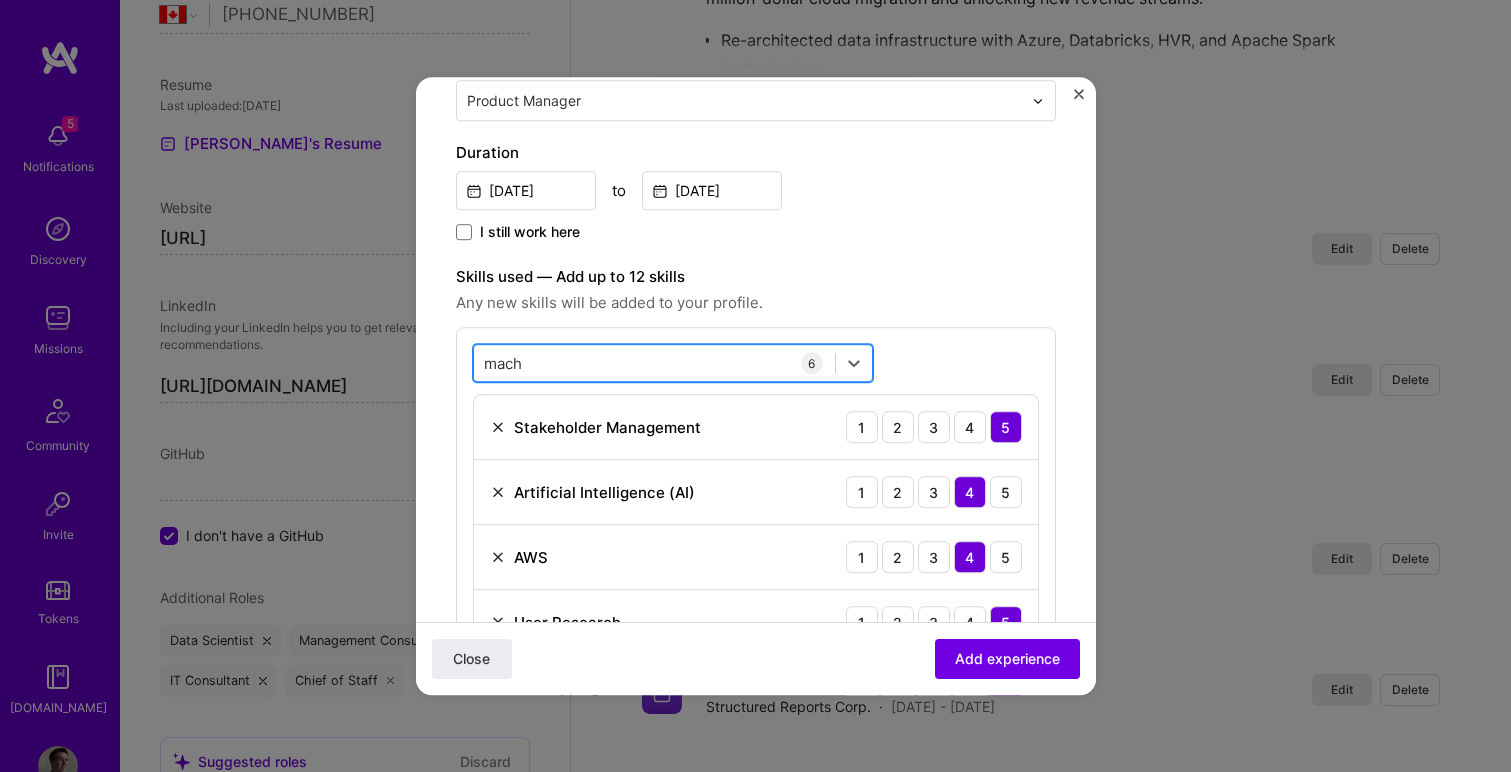 click on "mach mach" at bounding box center (654, 363) 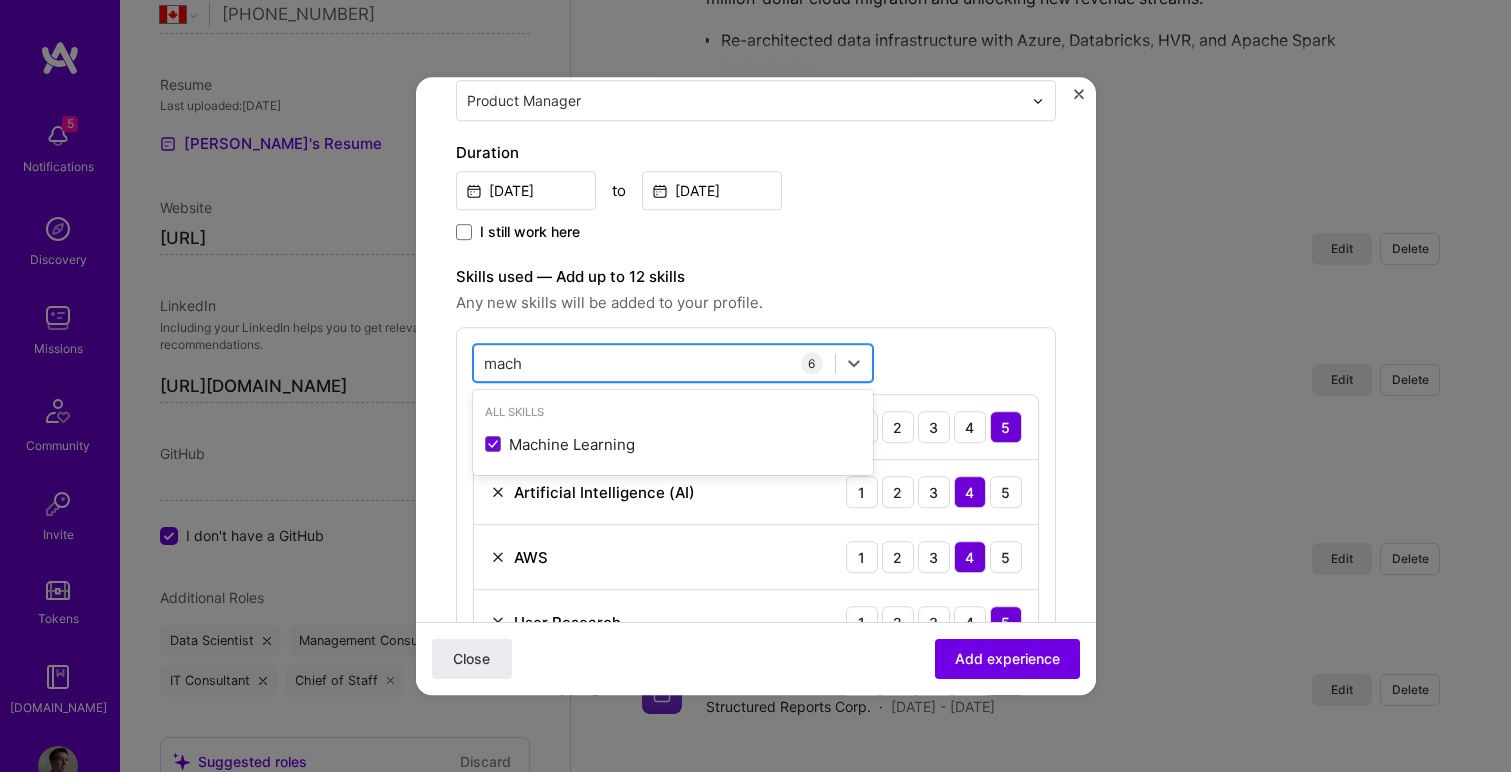 click on "mach mach" at bounding box center [654, 363] 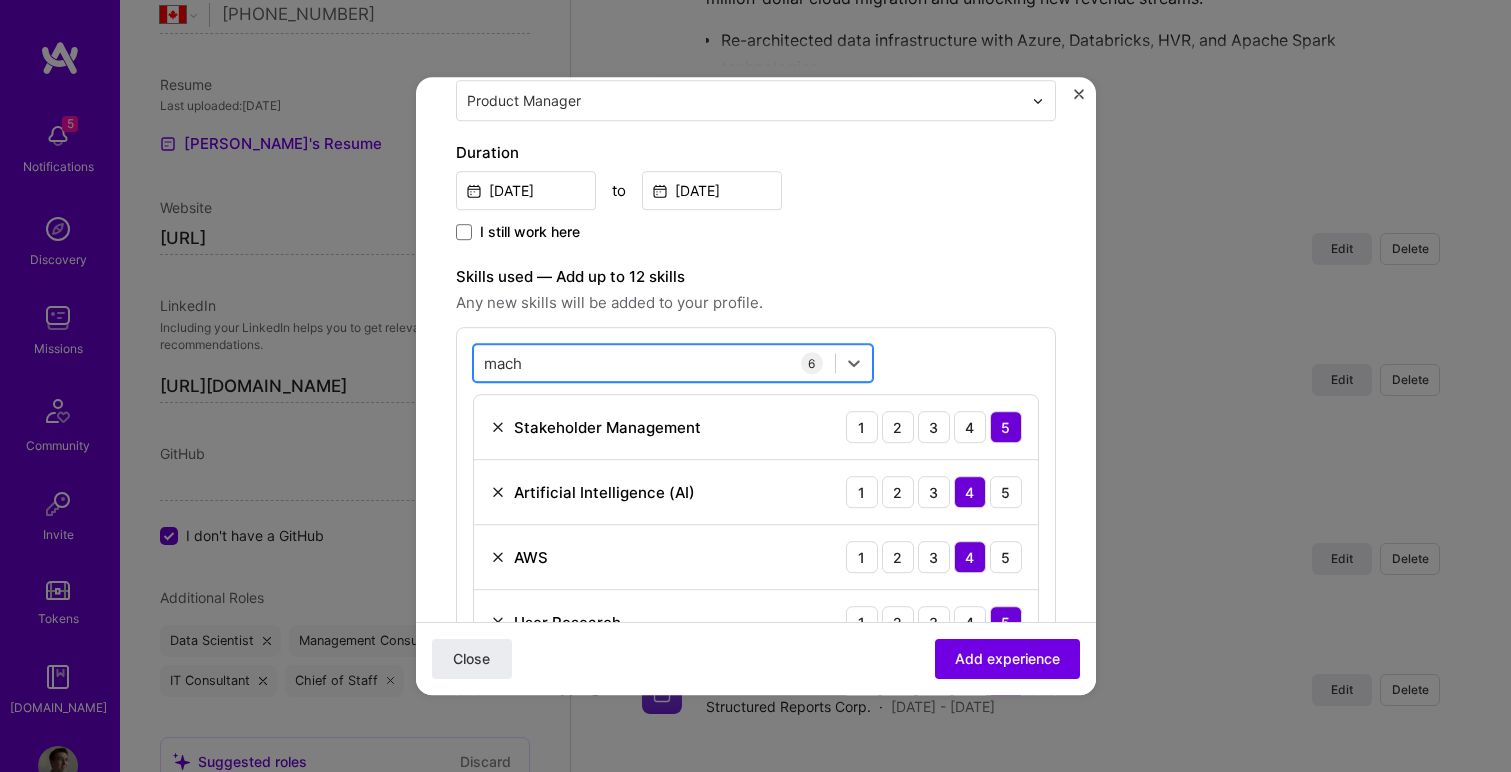 click on "mach mach" at bounding box center [654, 363] 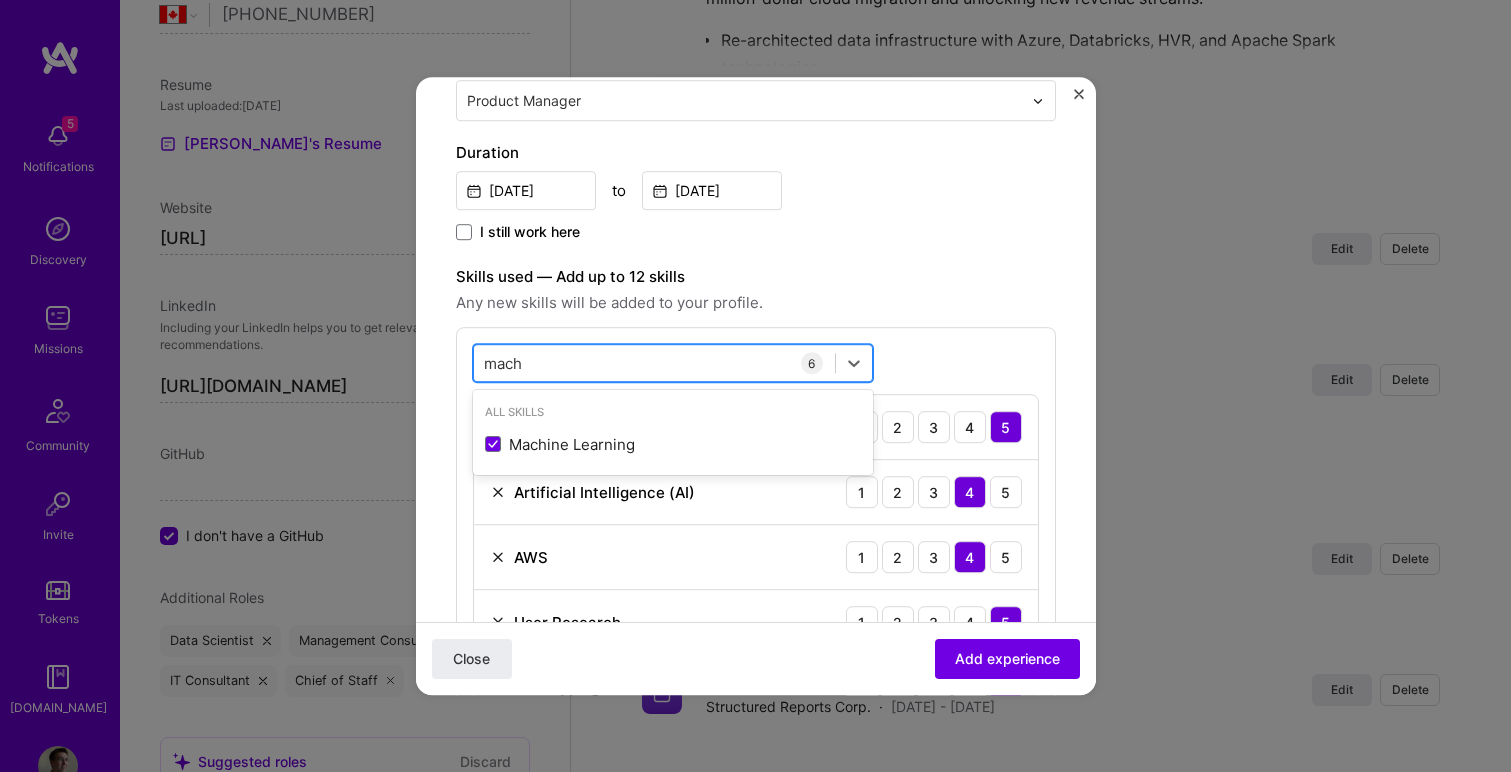 click on "mach mach" at bounding box center [654, 363] 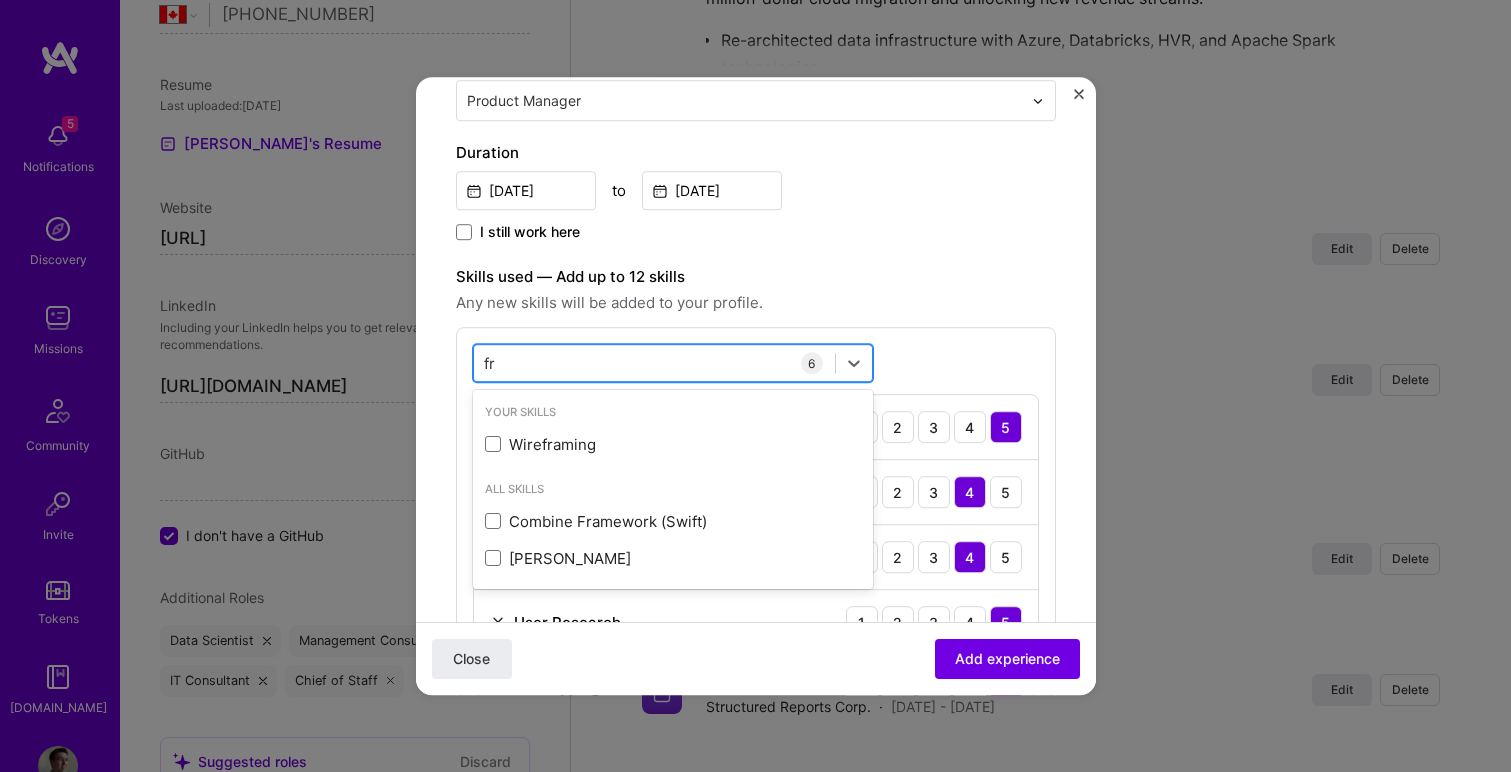 type on "f" 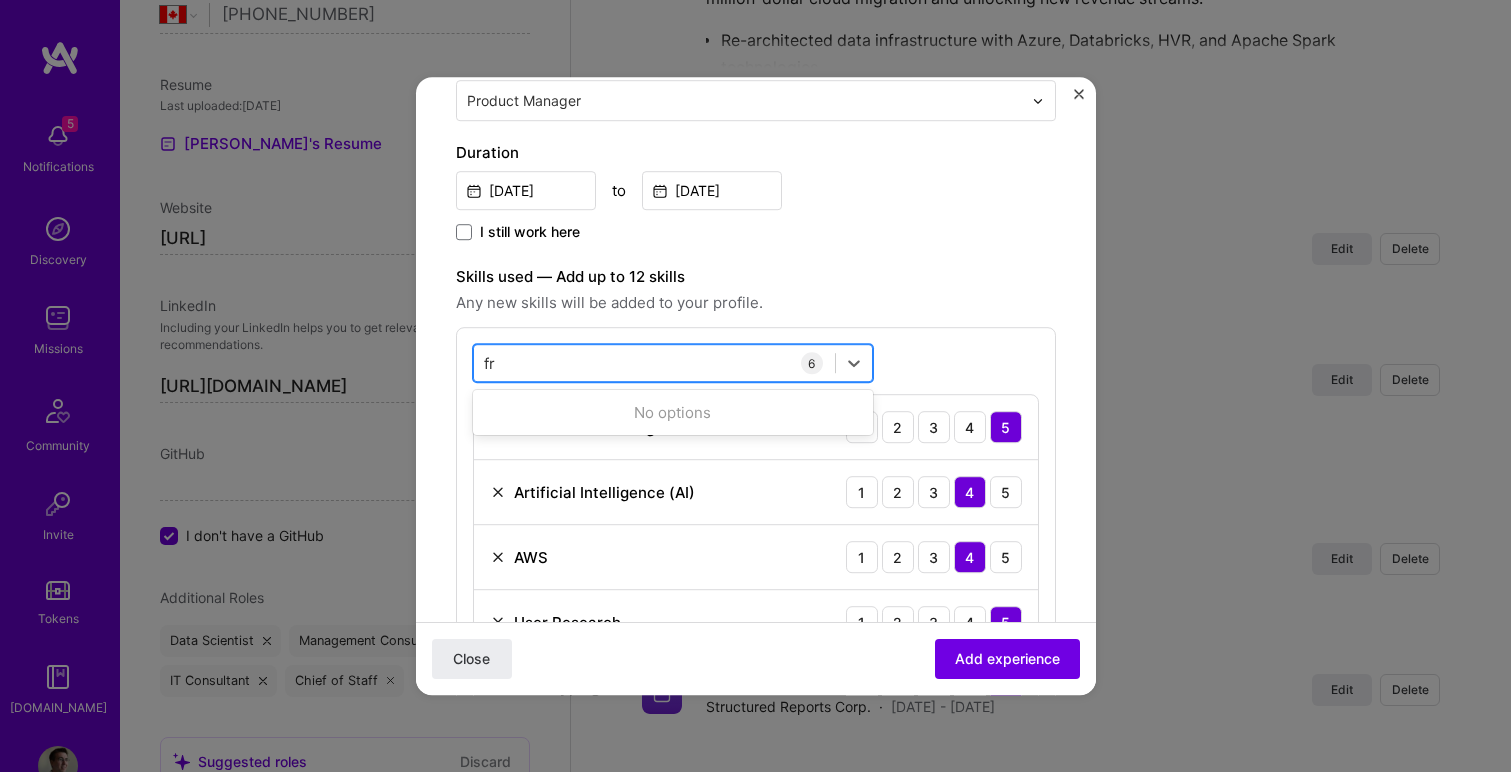 type on "f" 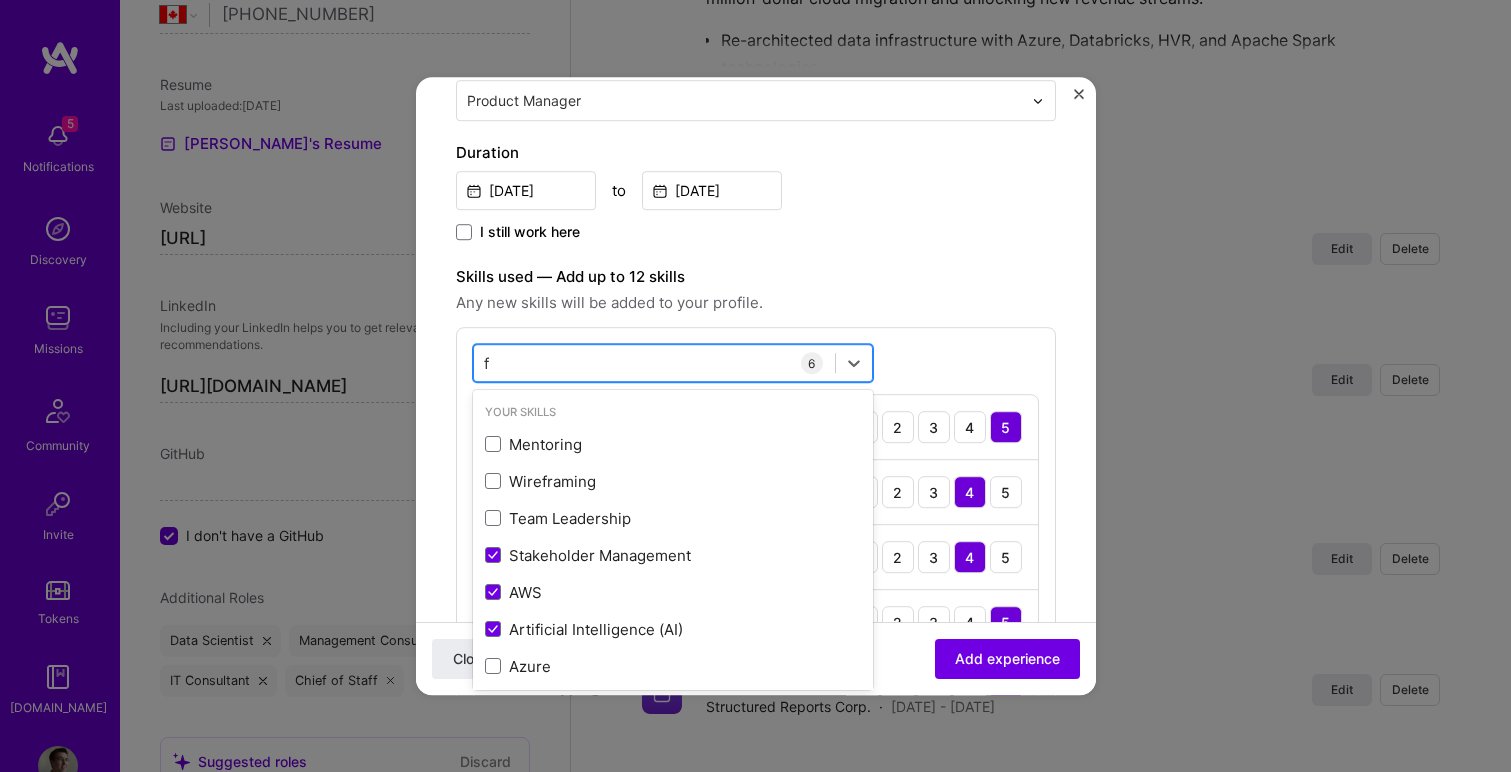 type 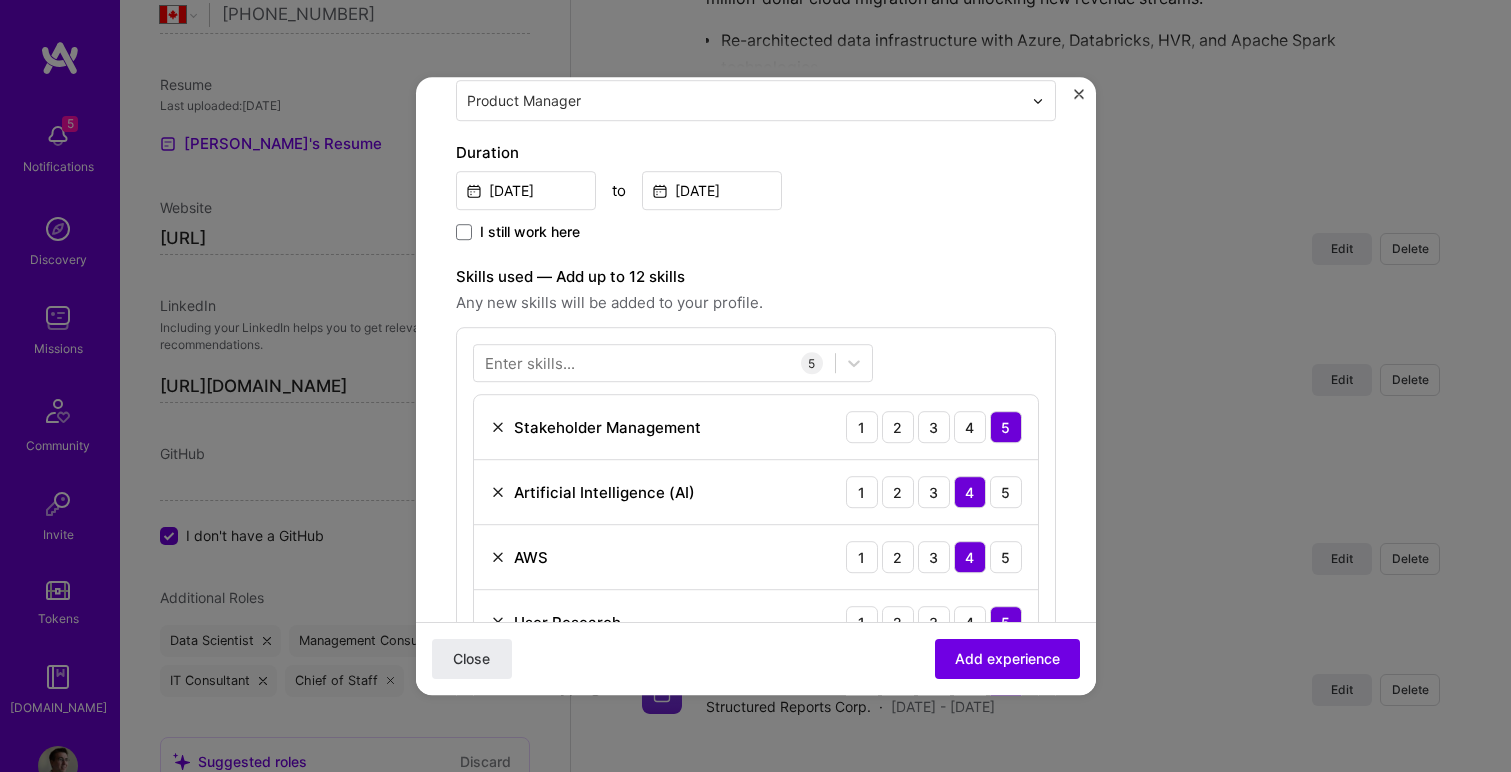 click on "Enter skills... 5 Stakeholder Management 1 2 3 4 5 Artificial Intelligence (AI) 1 2 3 4 5 AWS 1 2 3 4 5 User Research 1 2 3 4 5 Prototyping 1 2 3 4 5" at bounding box center (756, 532) 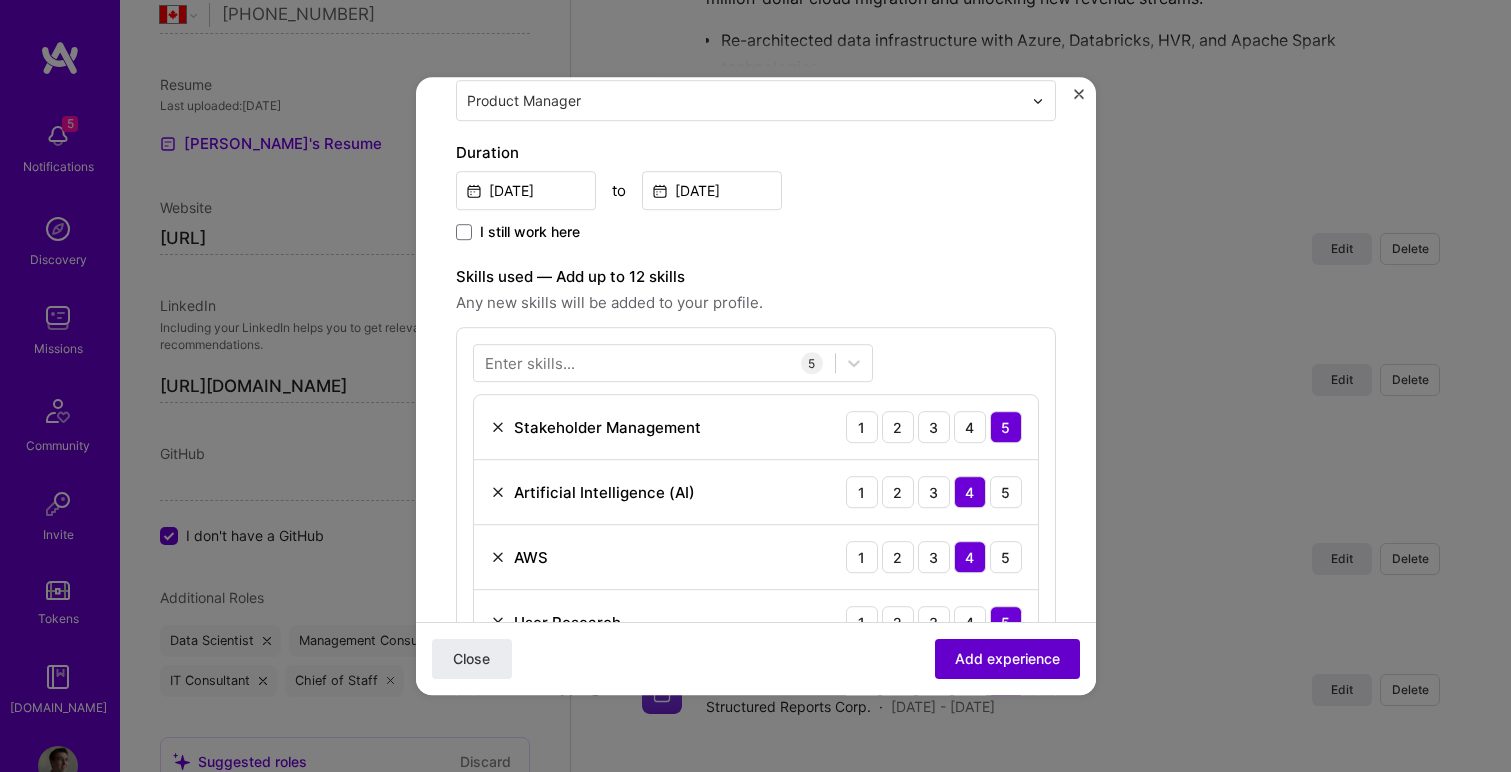 click on "Add experience" at bounding box center [1007, 659] 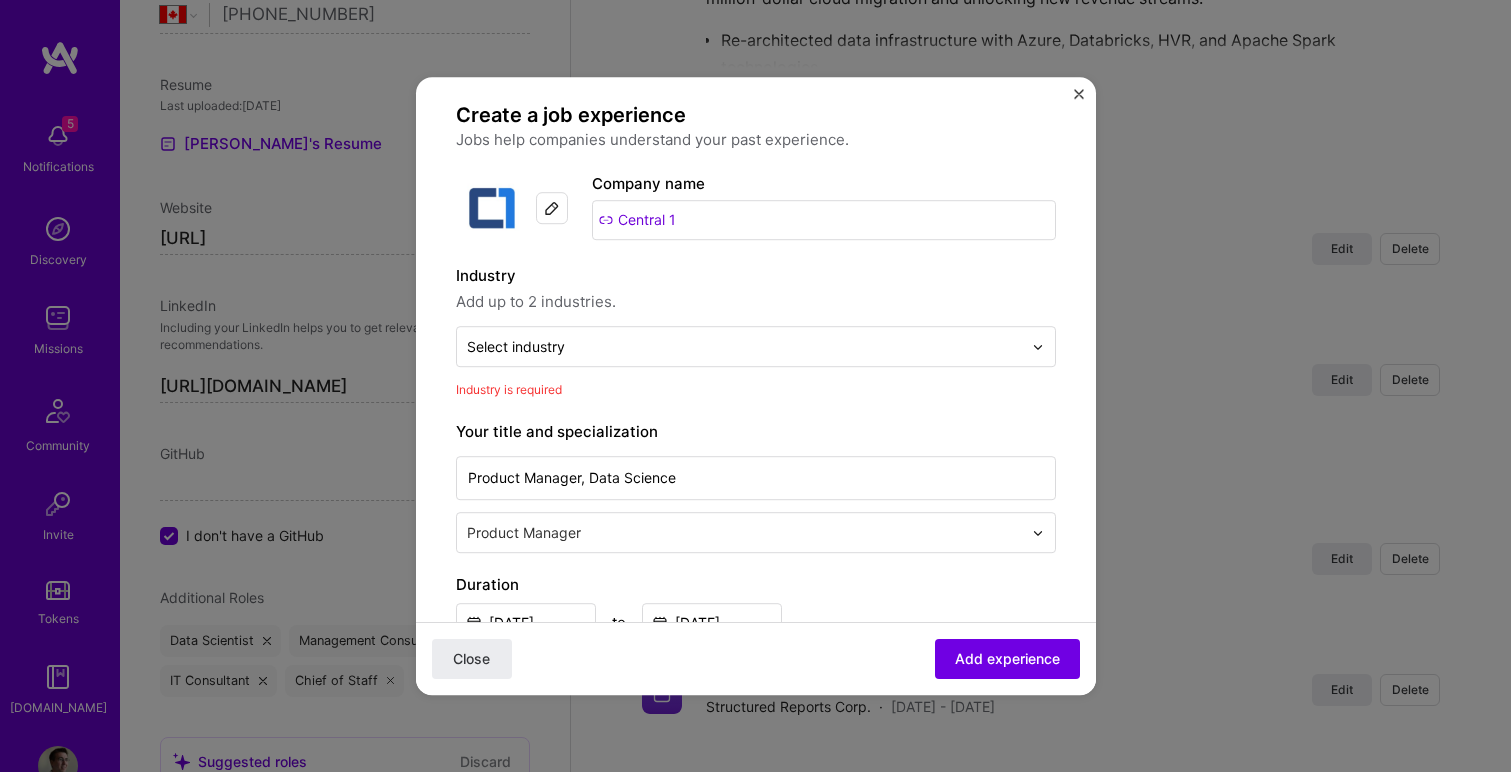 scroll, scrollTop: 0, scrollLeft: 0, axis: both 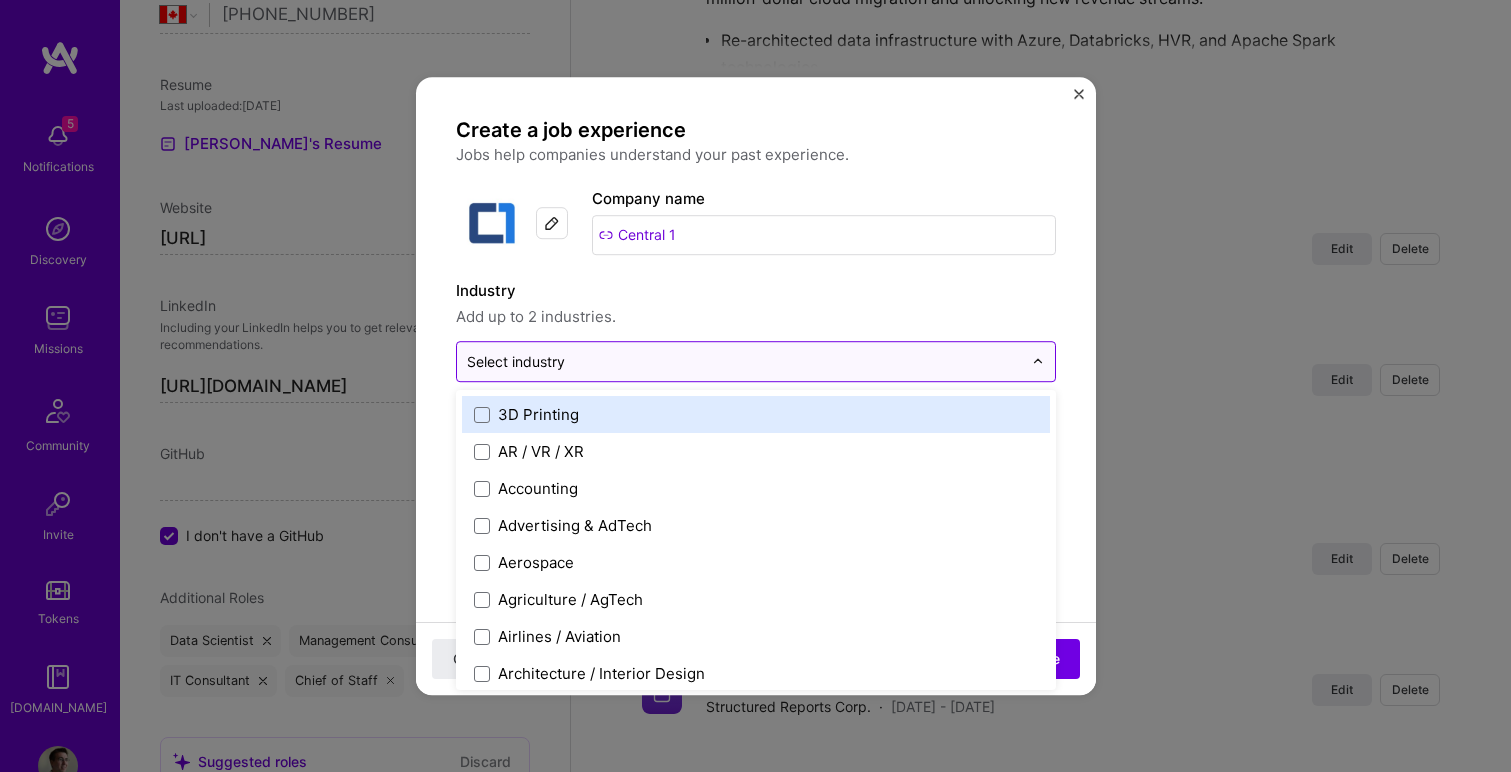 click at bounding box center [744, 361] 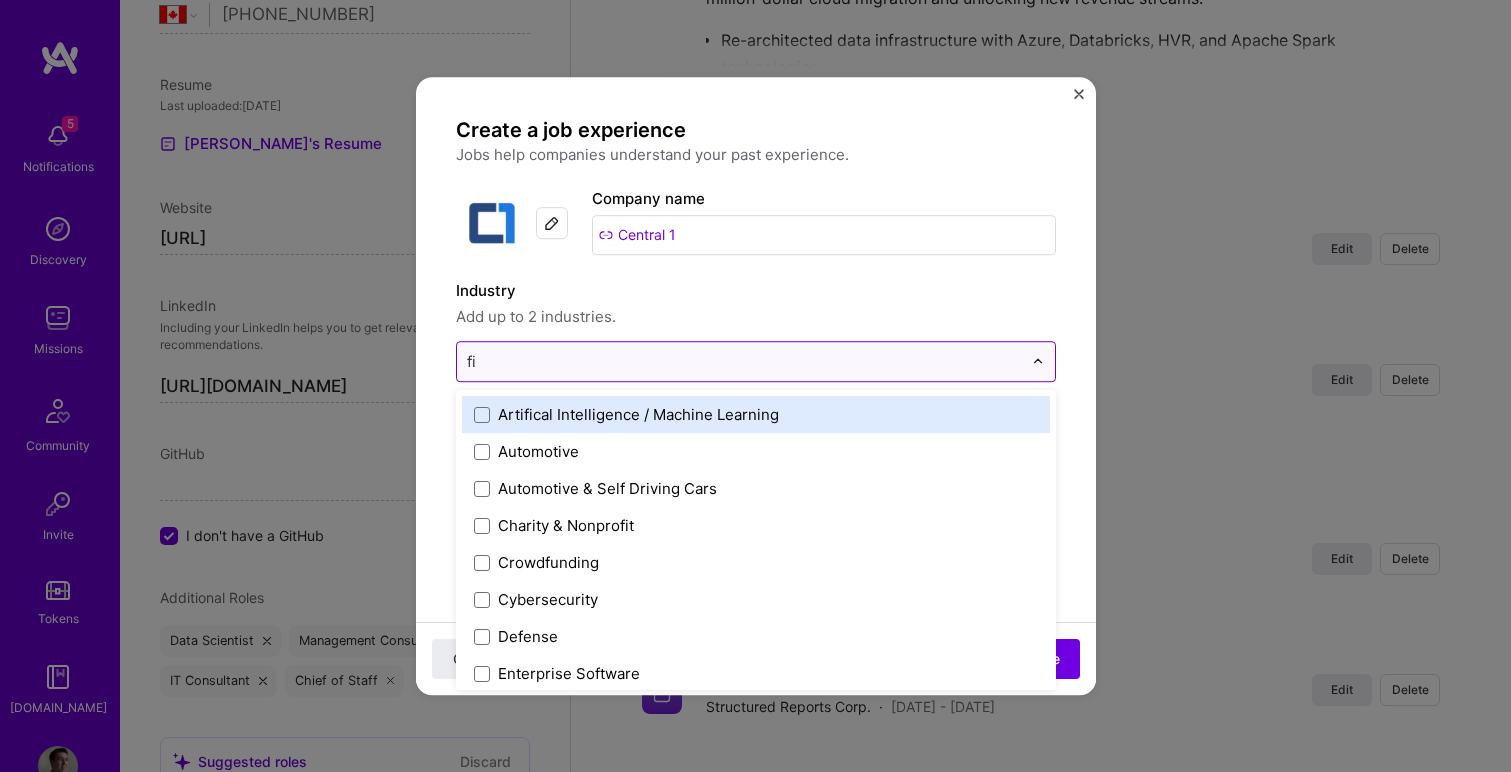 type on "fin" 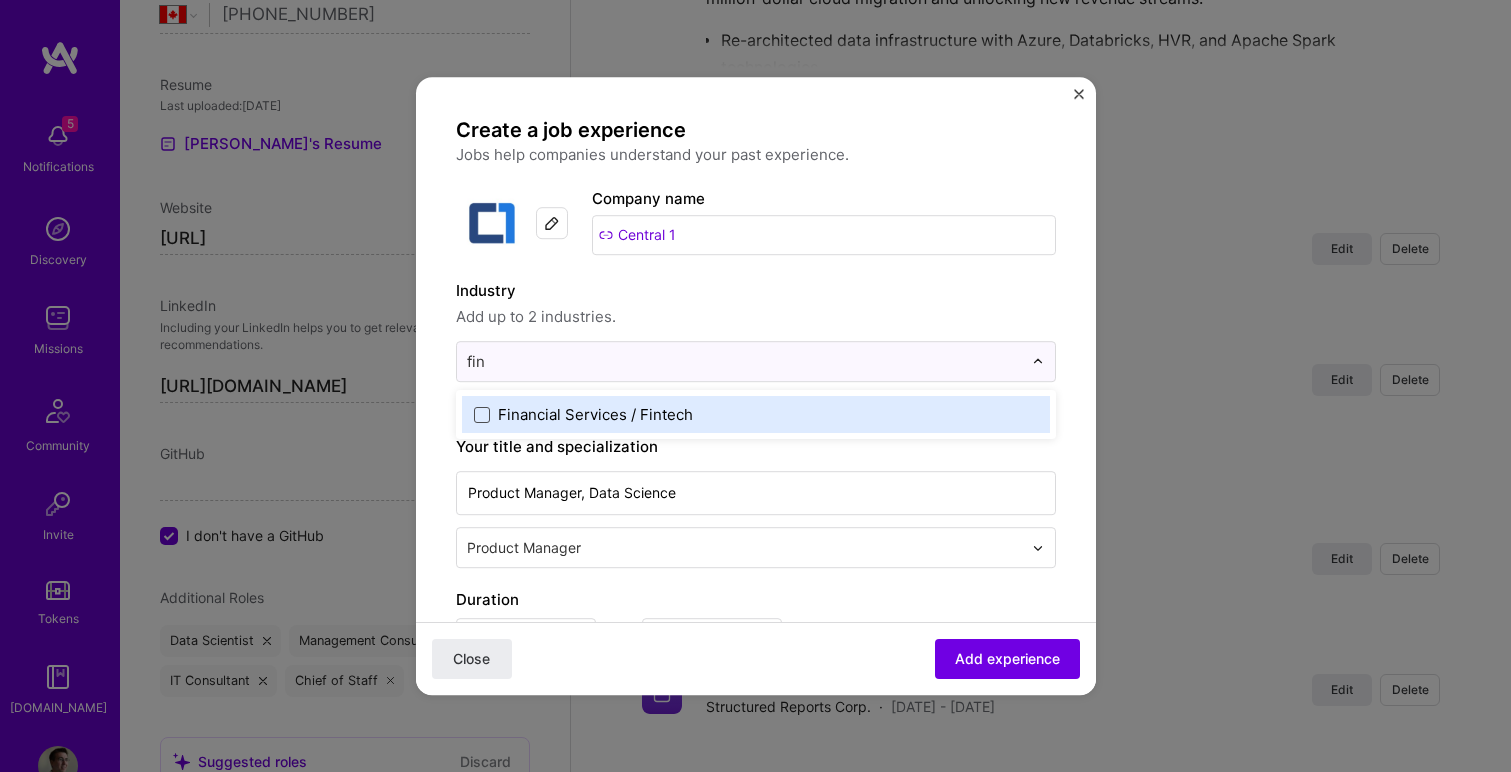 click at bounding box center [482, 415] 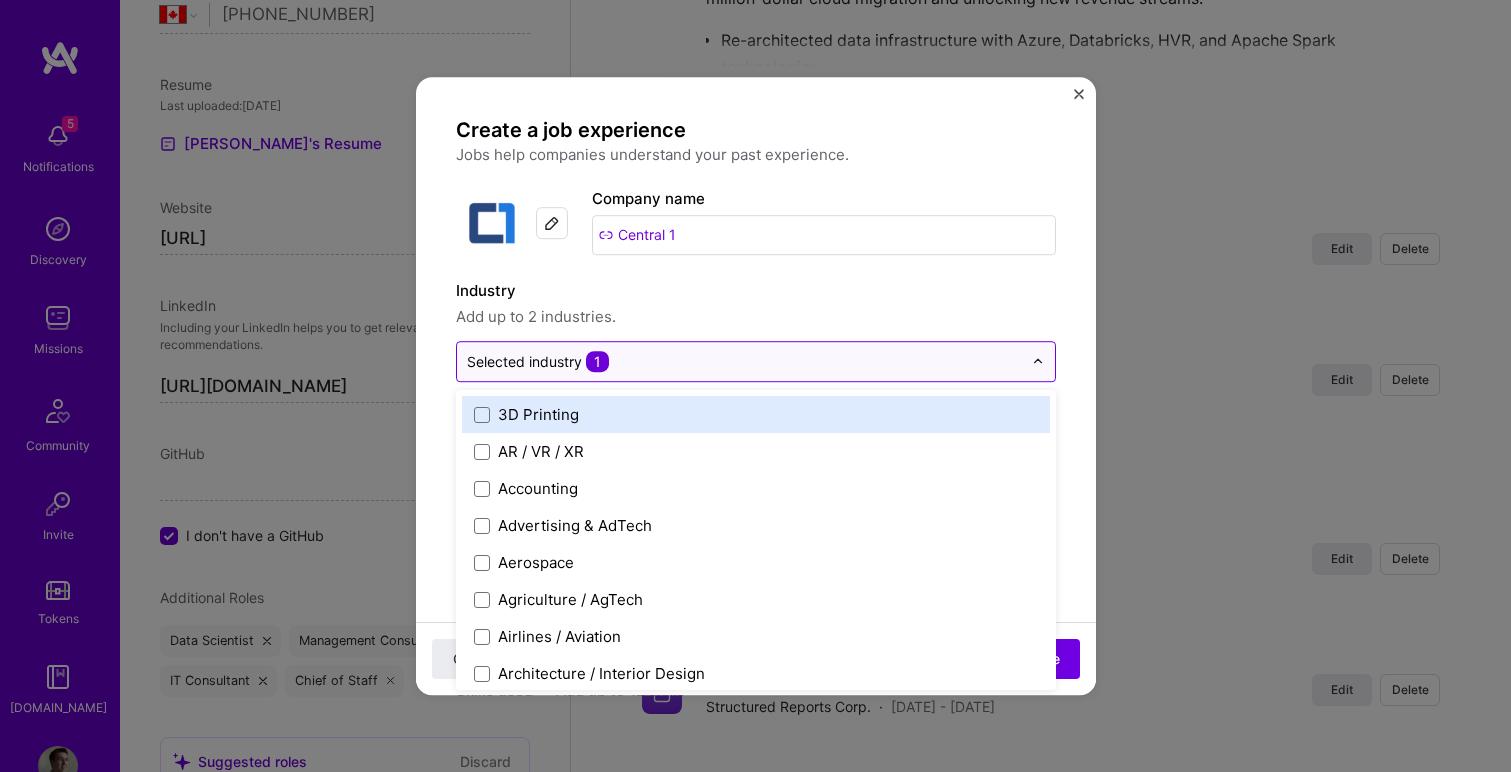 click at bounding box center (744, 361) 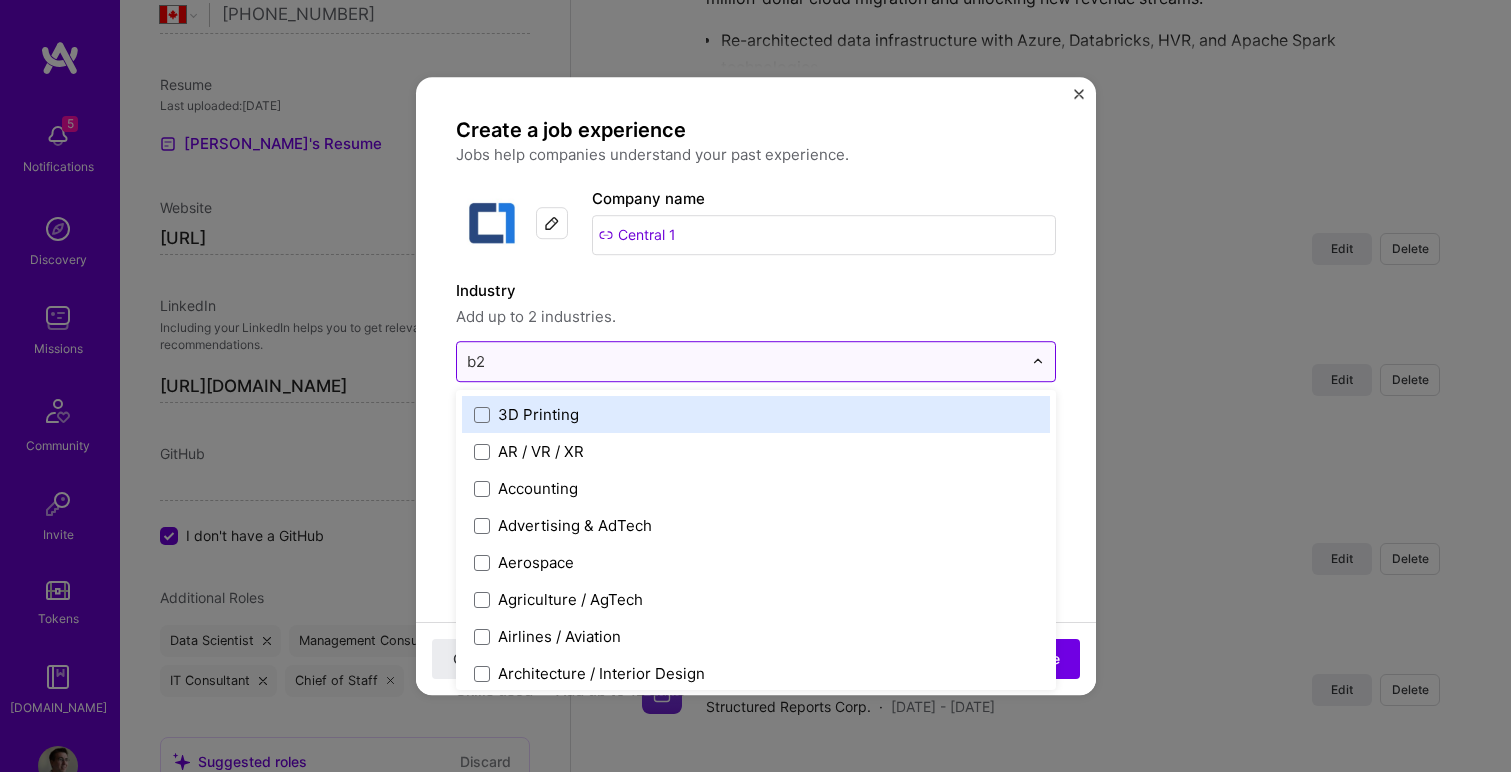 type on "b2b" 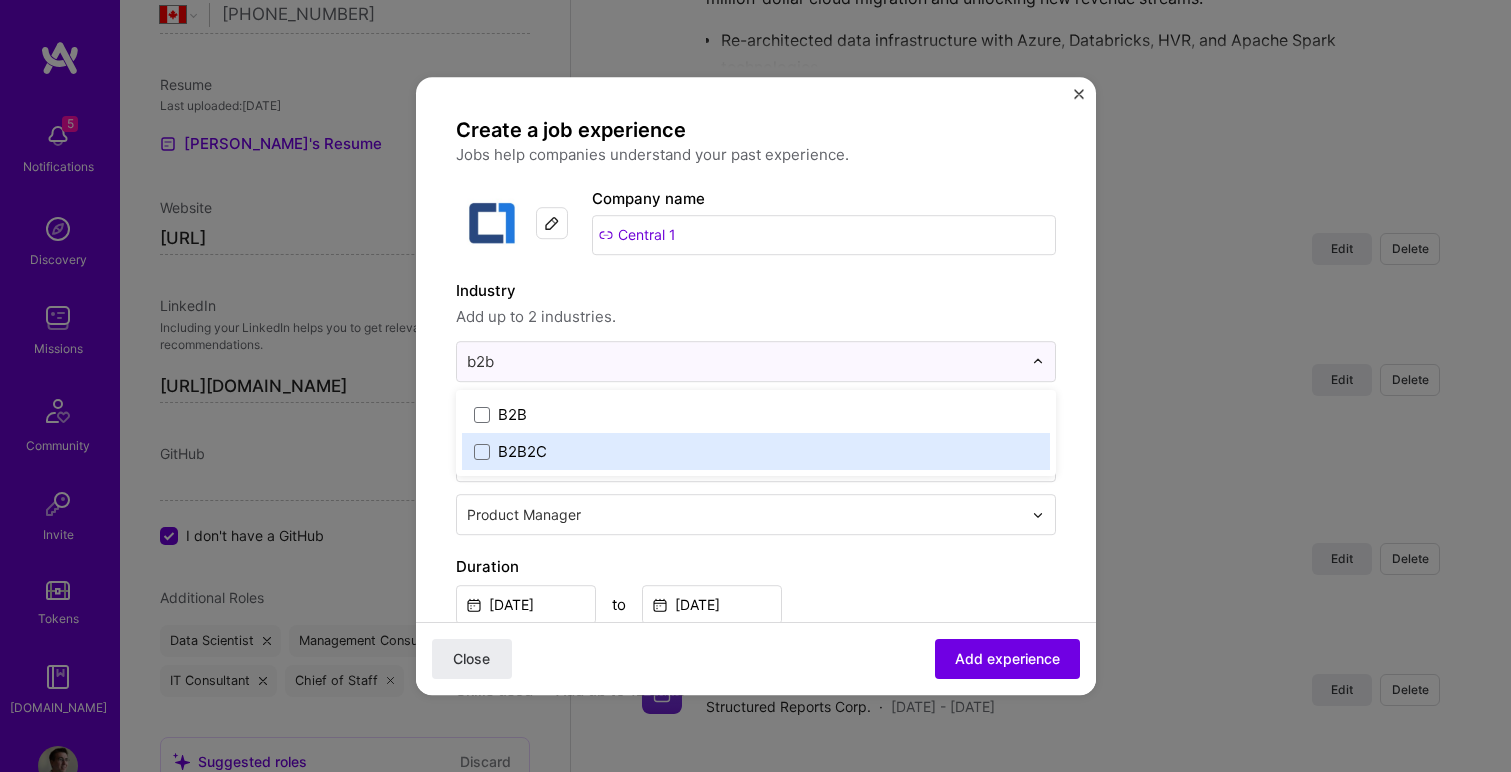 click on "B2B2C" at bounding box center [756, 451] 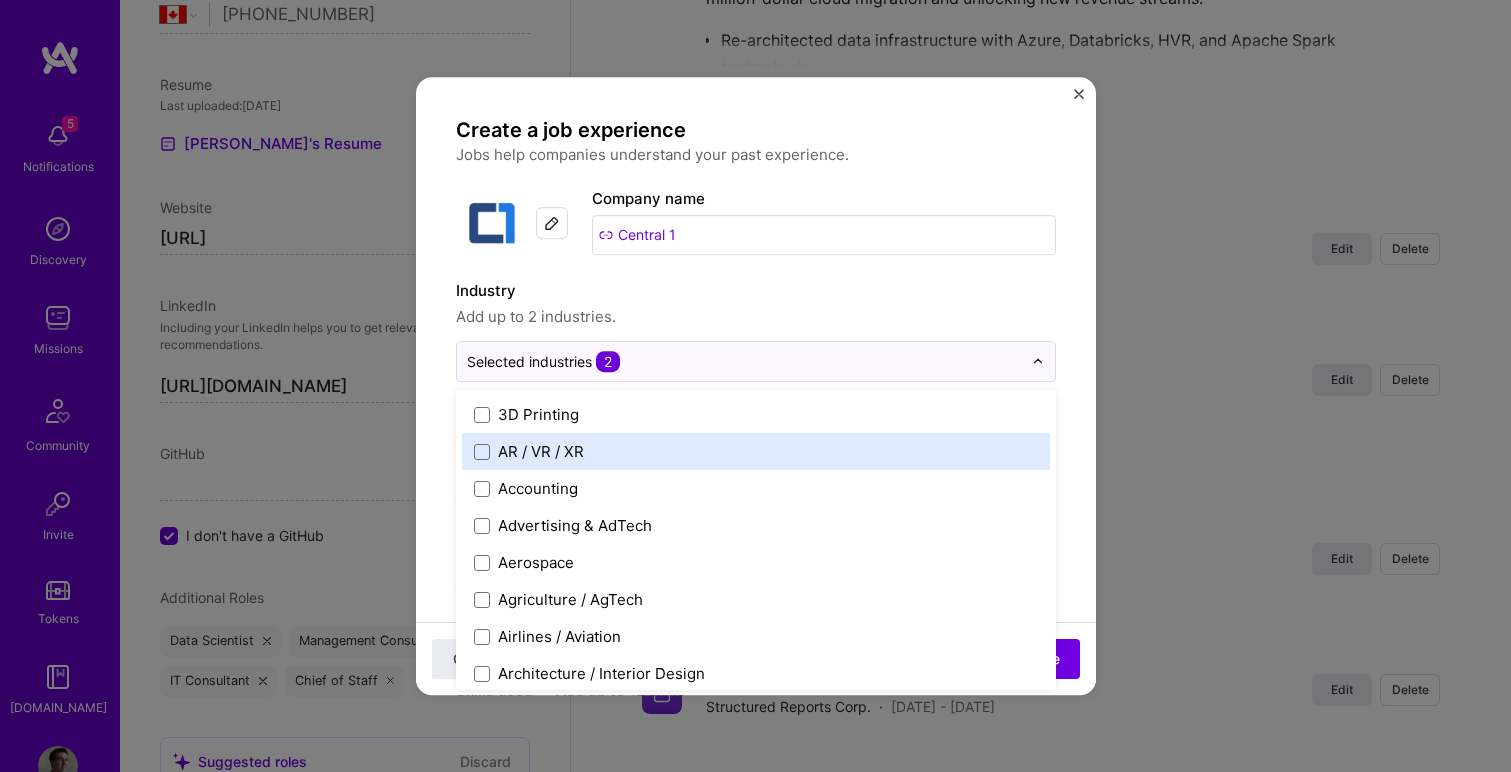 click on "Create a job experience Jobs help companies understand your past experience. Company logo Company name Central 1
Industry Add up to 2 industries. option B2B2C, selected. option AR / VR / XR focused, 2 of 120. 120 results available. Use Up and Down to choose options, press Enter to select the currently focused option, press Escape to exit the menu, press Tab to select the option and exit the menu. Selected industries 2 3D Printing AR / VR / XR Accounting Advertising & AdTech Aerospace Agriculture / AgTech Airlines / Aviation Architecture / Interior Design Art & Museums Artifical Intelligence / Machine Learning Arts / Culture Augmented & Virtual Reality (AR/VR) Automotive Automotive & Self Driving Cars Aviation B2B B2B2C B2C BPA / RPA Banking Beauty Big Data BioTech Blockchain CMS CPG CRM Cannabis Charity & Nonprofit Circular Economy CivTech Climate Tech Cloud Services Coaching Community Tech Construction Consulting Consumer Electronics Crowdfunding Crypto Customer Success Cybersecurity DTC Dating" at bounding box center [756, 1112] 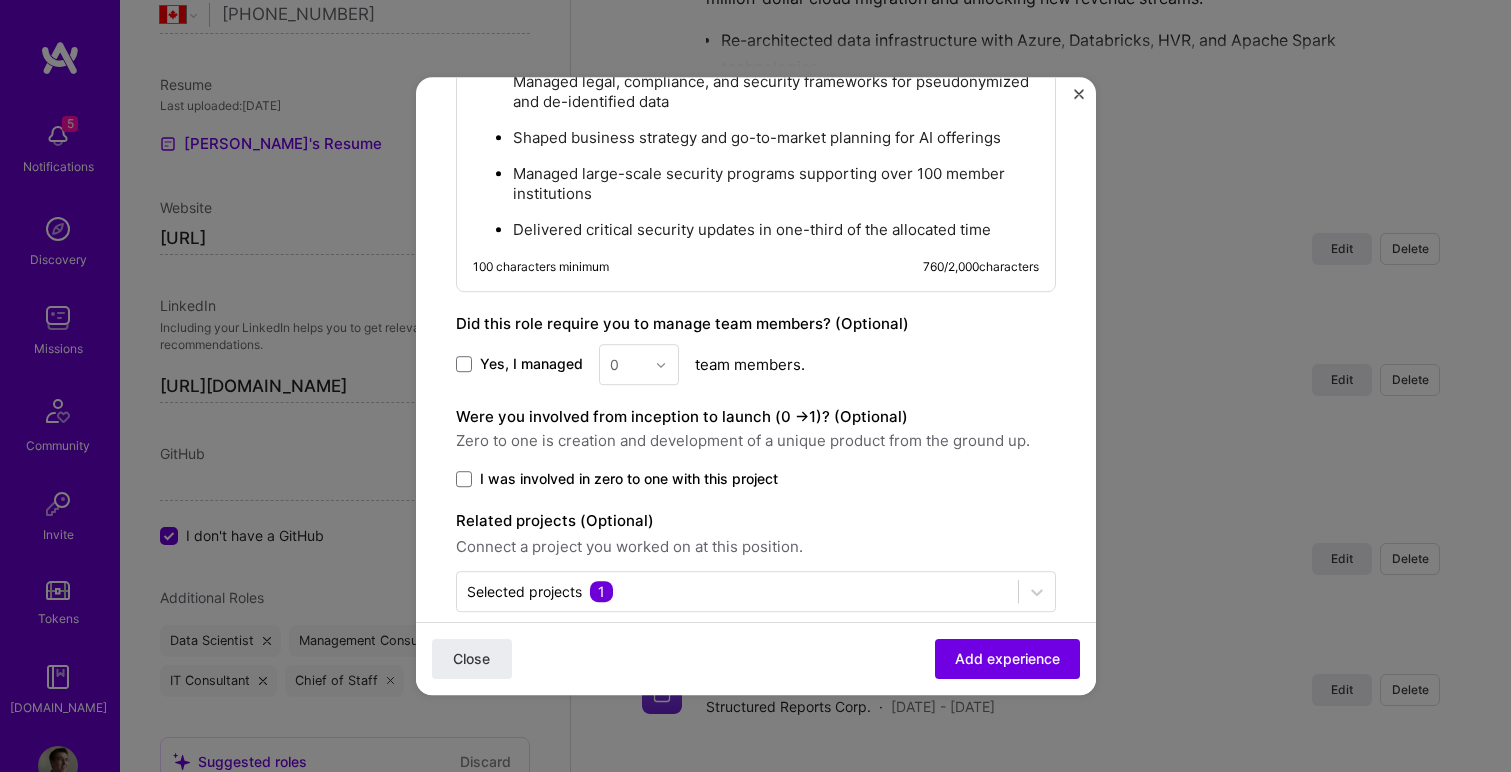 scroll, scrollTop: 1430, scrollLeft: 0, axis: vertical 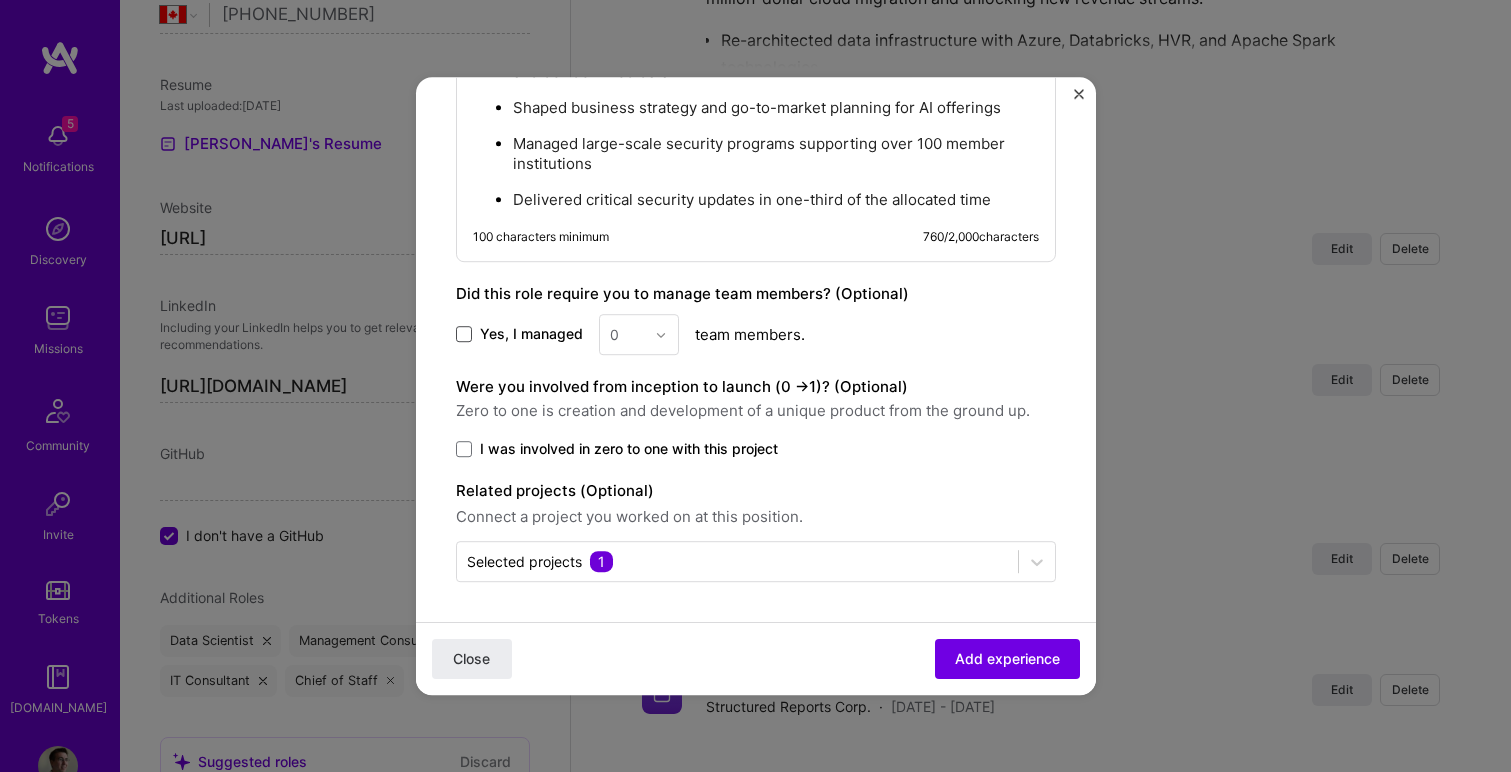 click at bounding box center (464, 335) 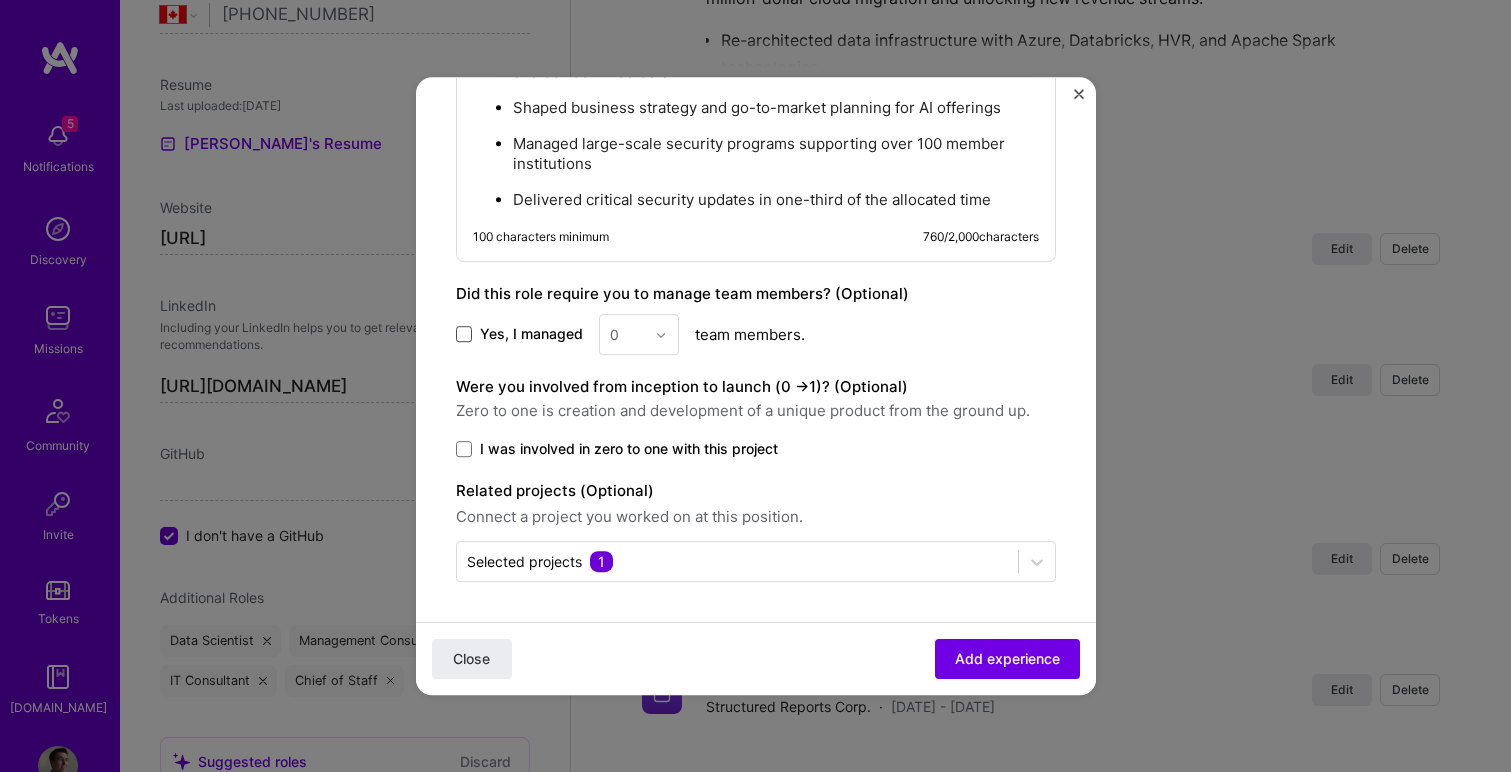 click on "Yes, I managed" at bounding box center (0, 0) 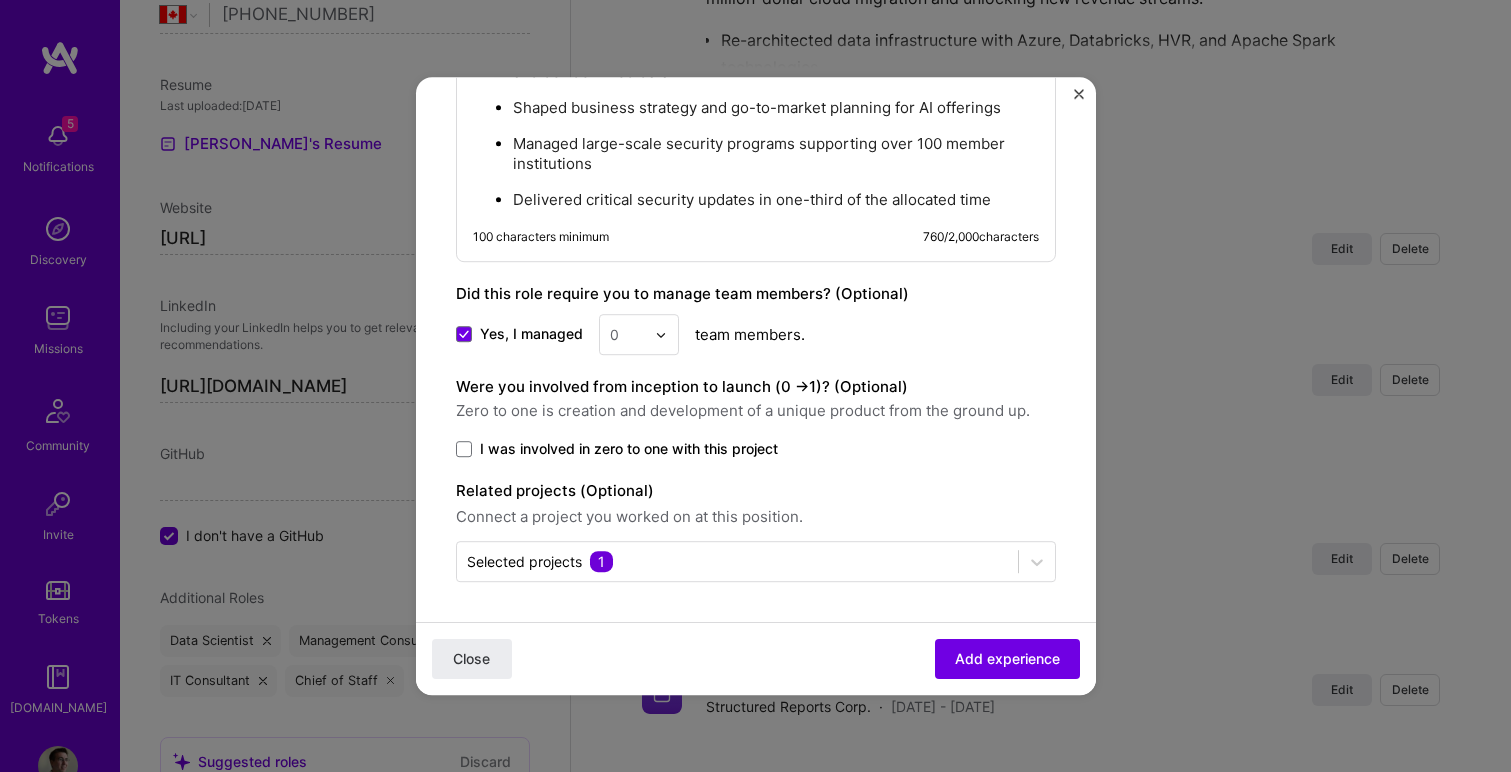 click at bounding box center [661, 335] 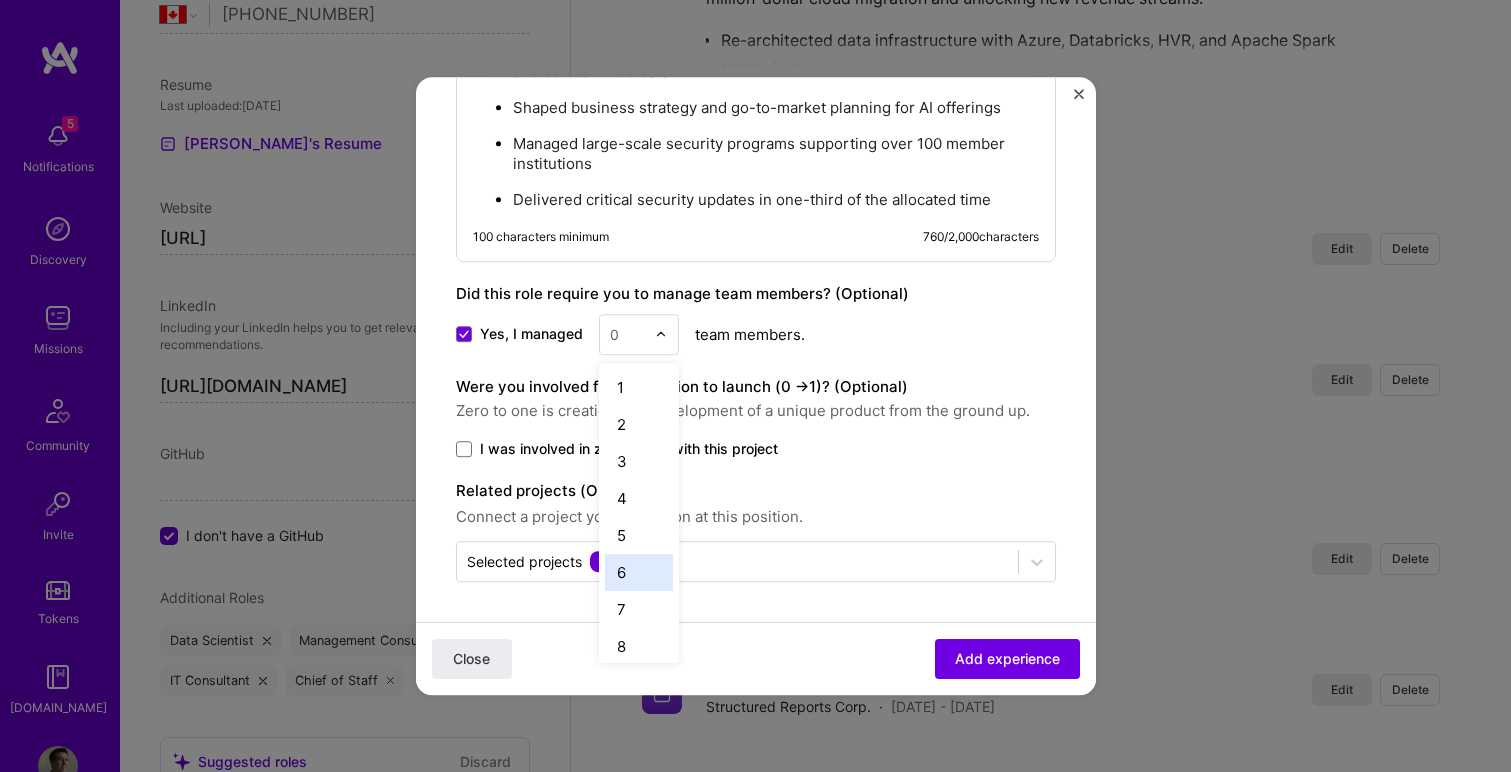 click on "6" at bounding box center (639, 572) 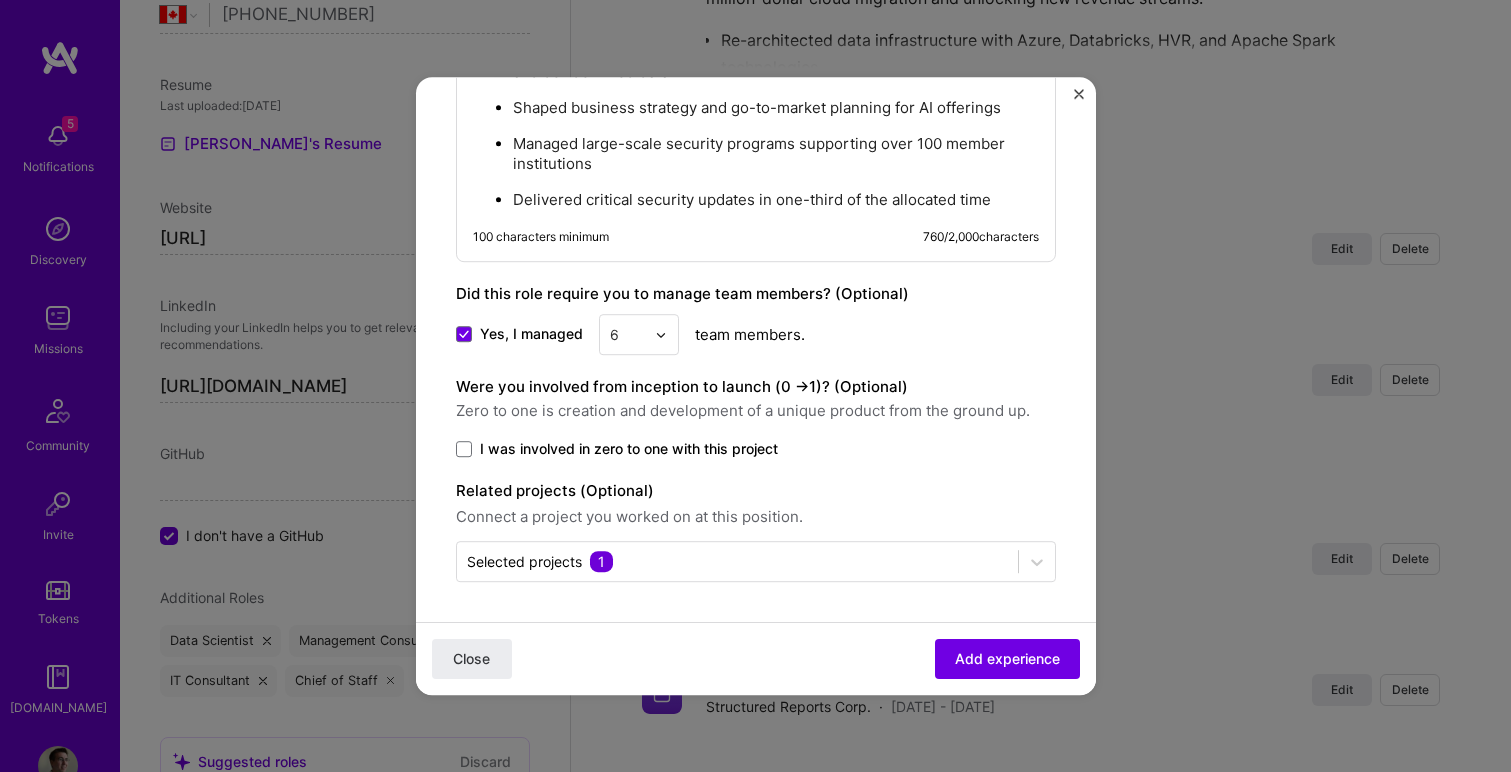 click on "Create a job experience Jobs help companies understand your past experience. Company logo Company name Central 1
Industry Add up to 2 industries. Selected industries 2 Your title and specialization Product Manager, Data Science Product Manager Duration [DATE]
to [DATE]
I still work here Skills used — Add up to 12 skills Any new skills will be added to your profile. Enter skills... 5 Stakeholder Management 1 2 3 4 5 Artificial Intelligence (AI) 1 2 3 4 5 AWS 1 2 3 4 5 User Research 1 2 3 4 5 Prototyping 1 2 3 4 5 Description Delivered cloud-based AI/ML products across [GEOGRAPHIC_DATA]’s credit union ecosystem, focusing on secure, scalable data science services. Led development of predictive models (churn, deposit loss, next-best offer), some achieving >90% accuracy  Shaped business strategy and go-to-market planning for AI offerings 100 characters minimum 760 / 2,000  characters Yes, I managed 6 >" at bounding box center [756, -301] 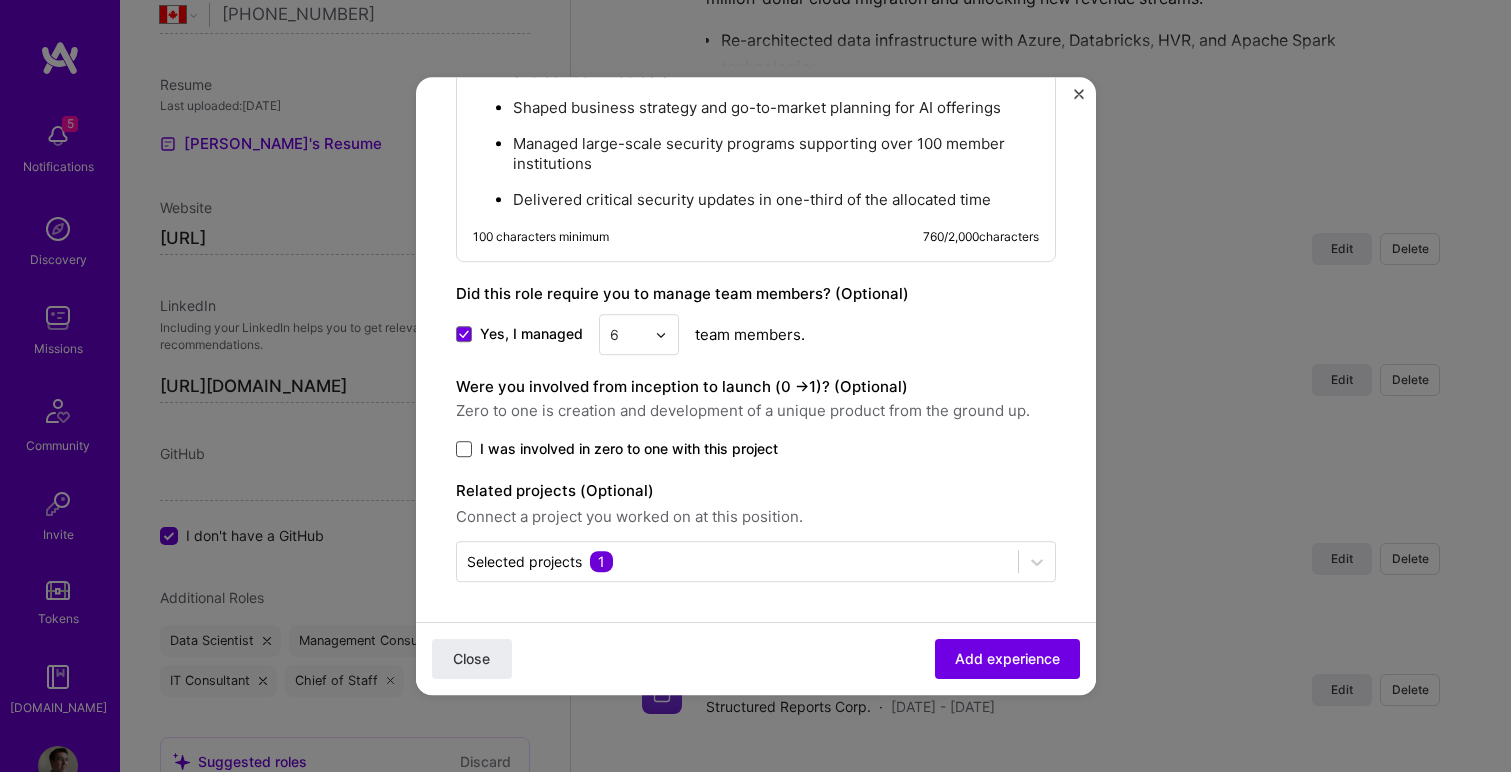 click at bounding box center [464, 449] 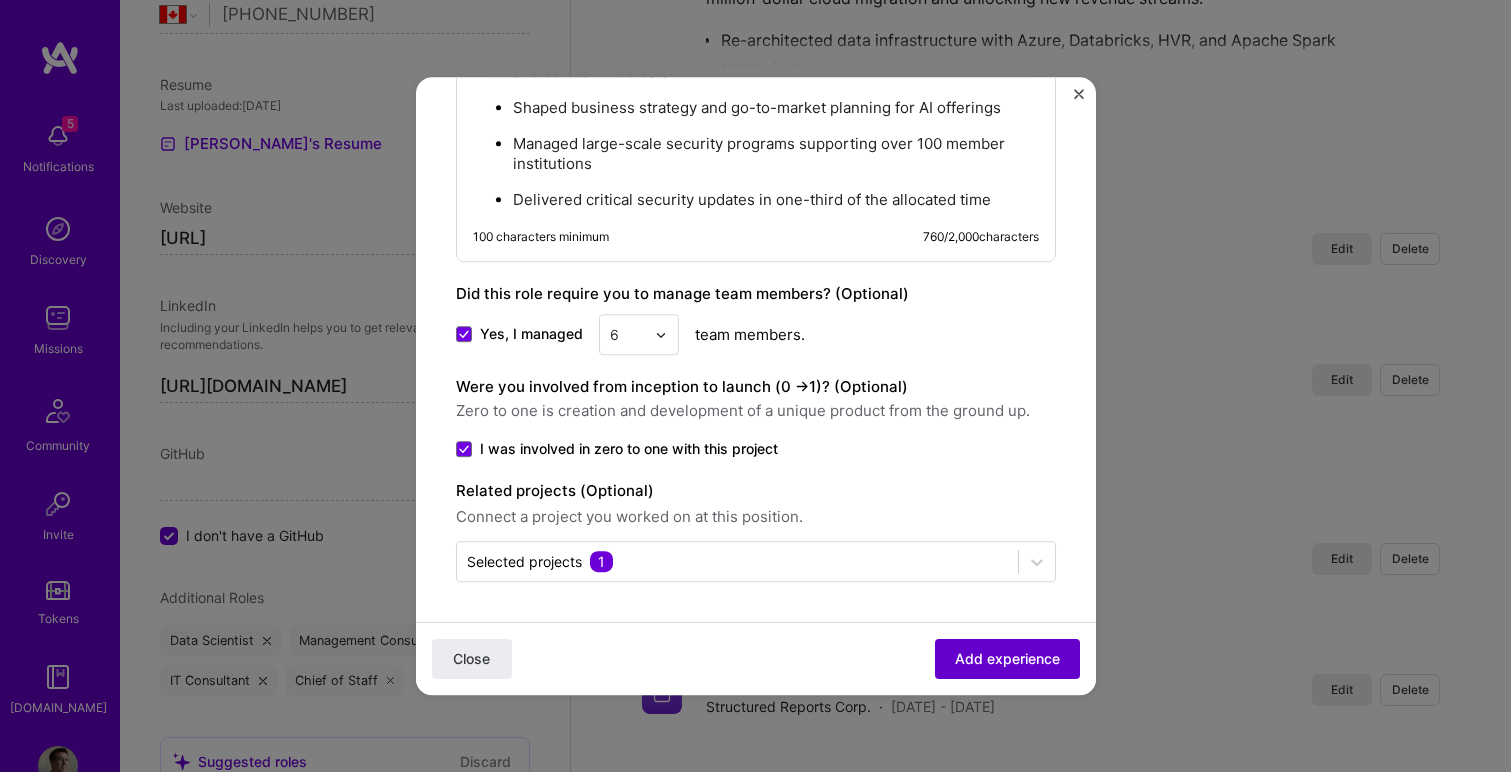 click on "Add experience" at bounding box center [1007, 659] 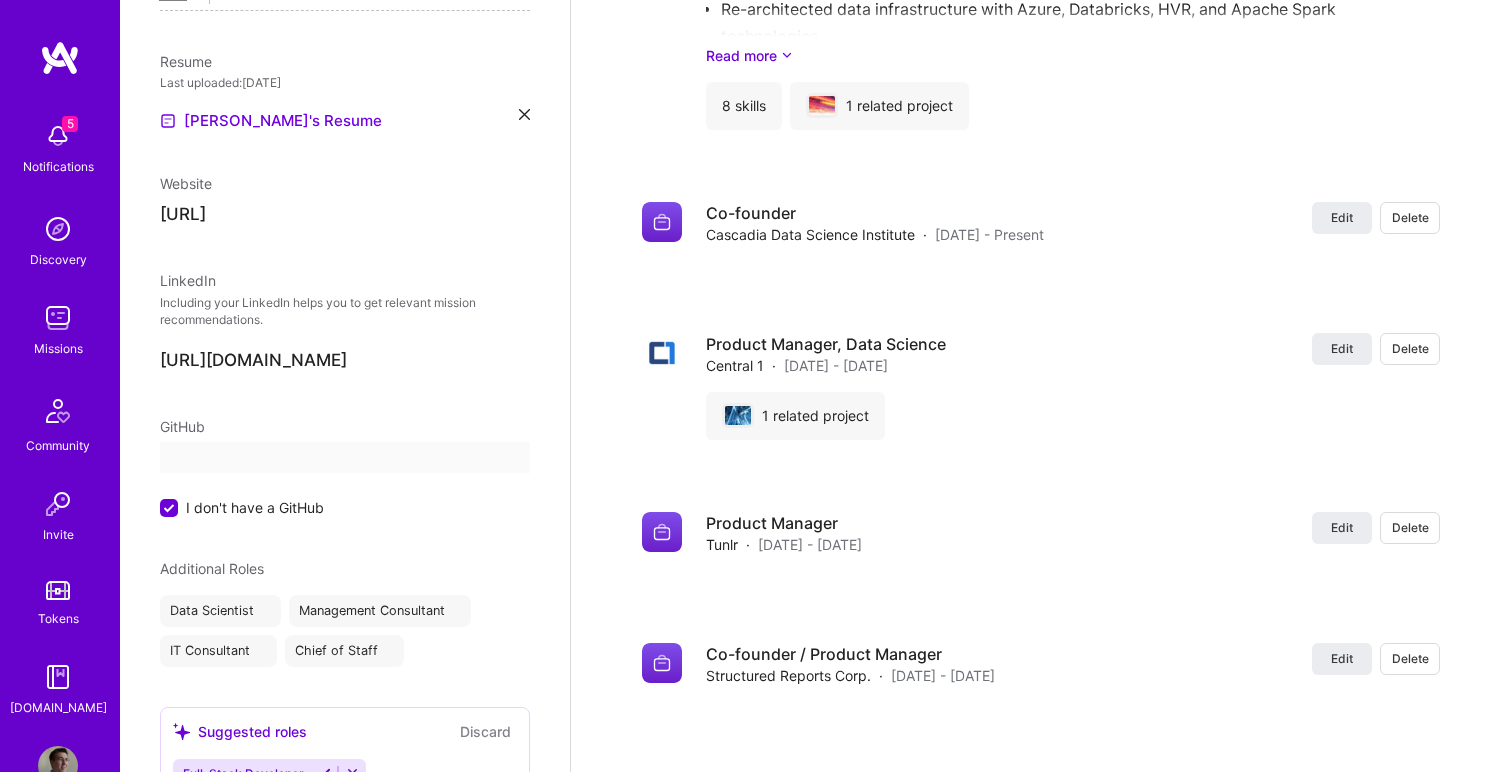select on "CA" 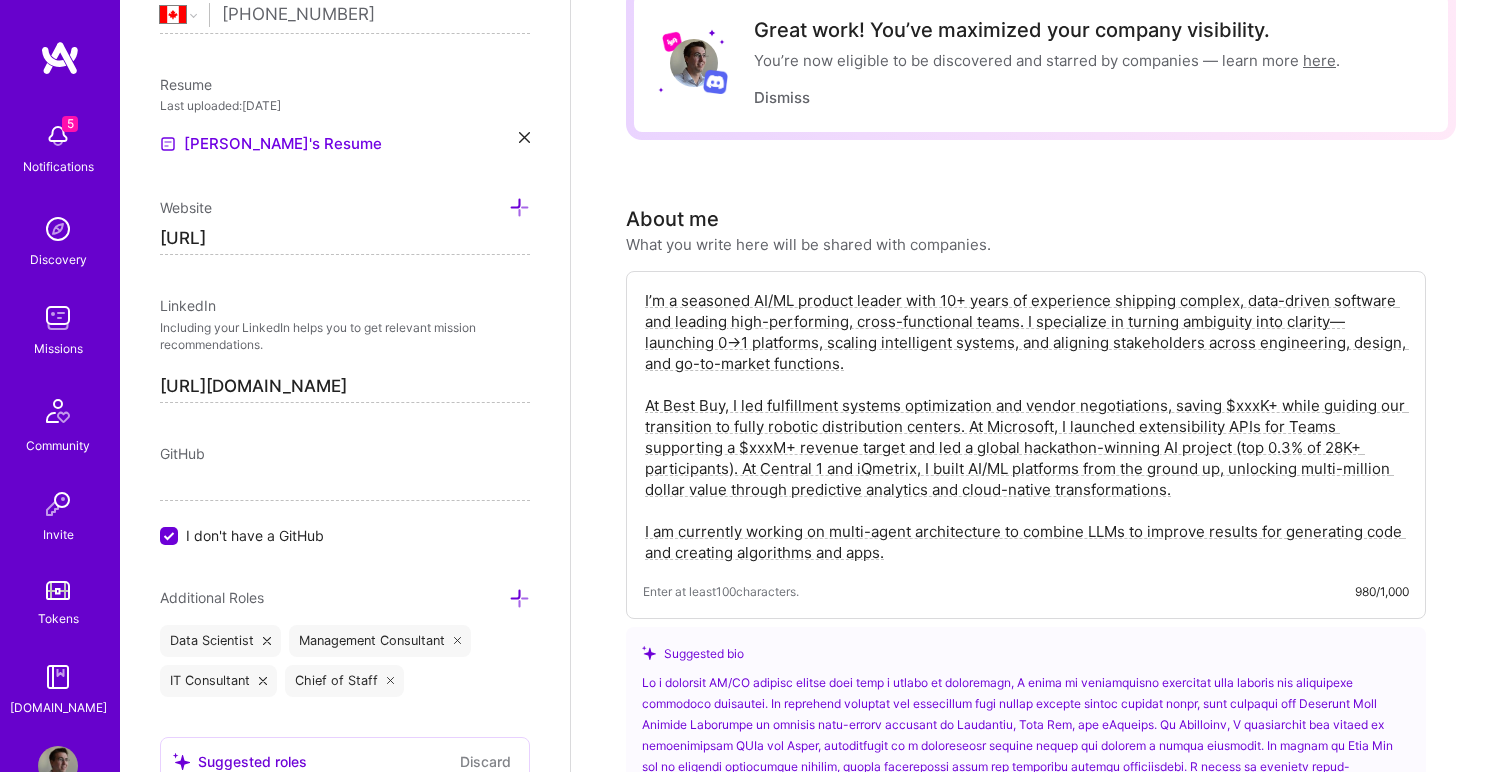 scroll, scrollTop: 0, scrollLeft: 0, axis: both 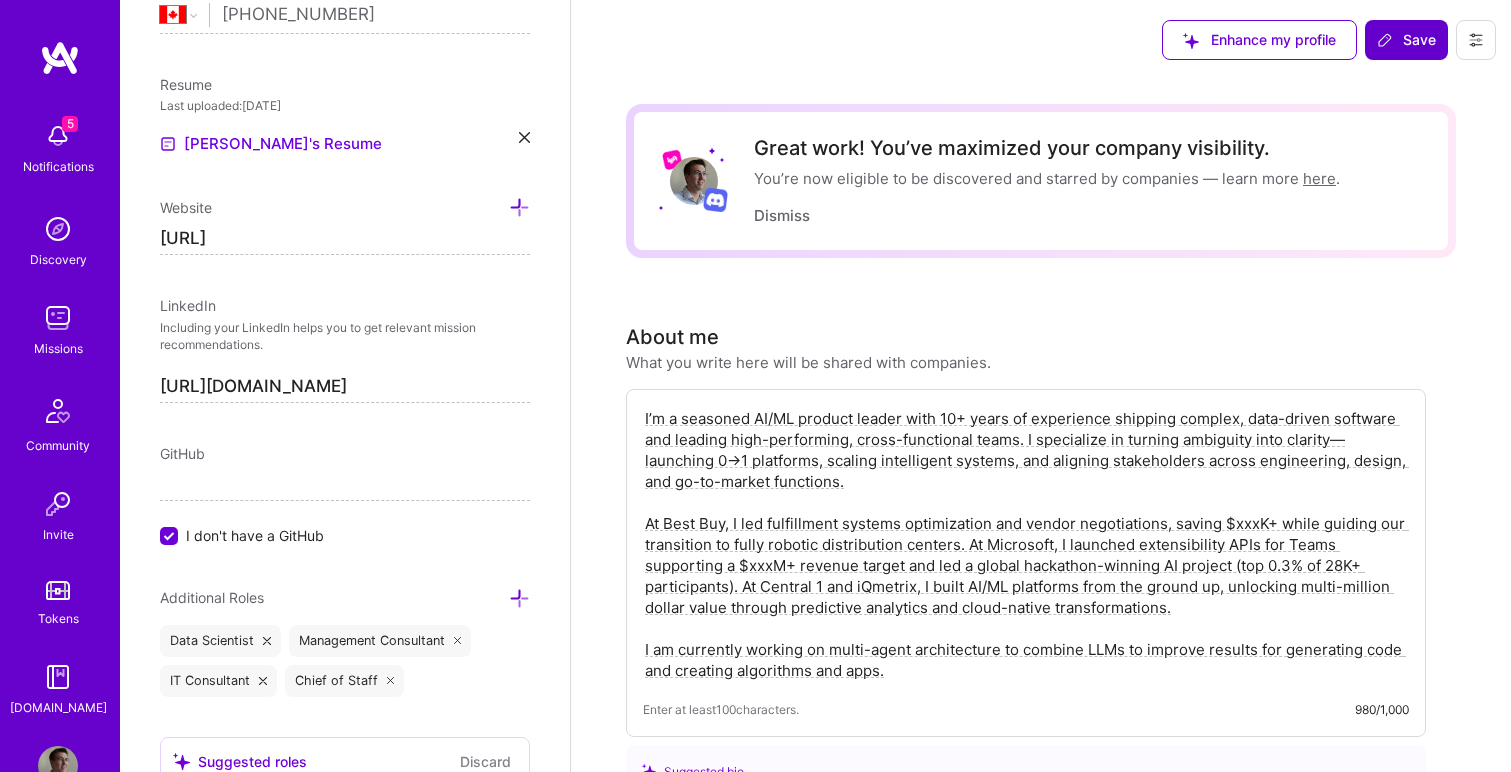 click on "Save" at bounding box center [1406, 40] 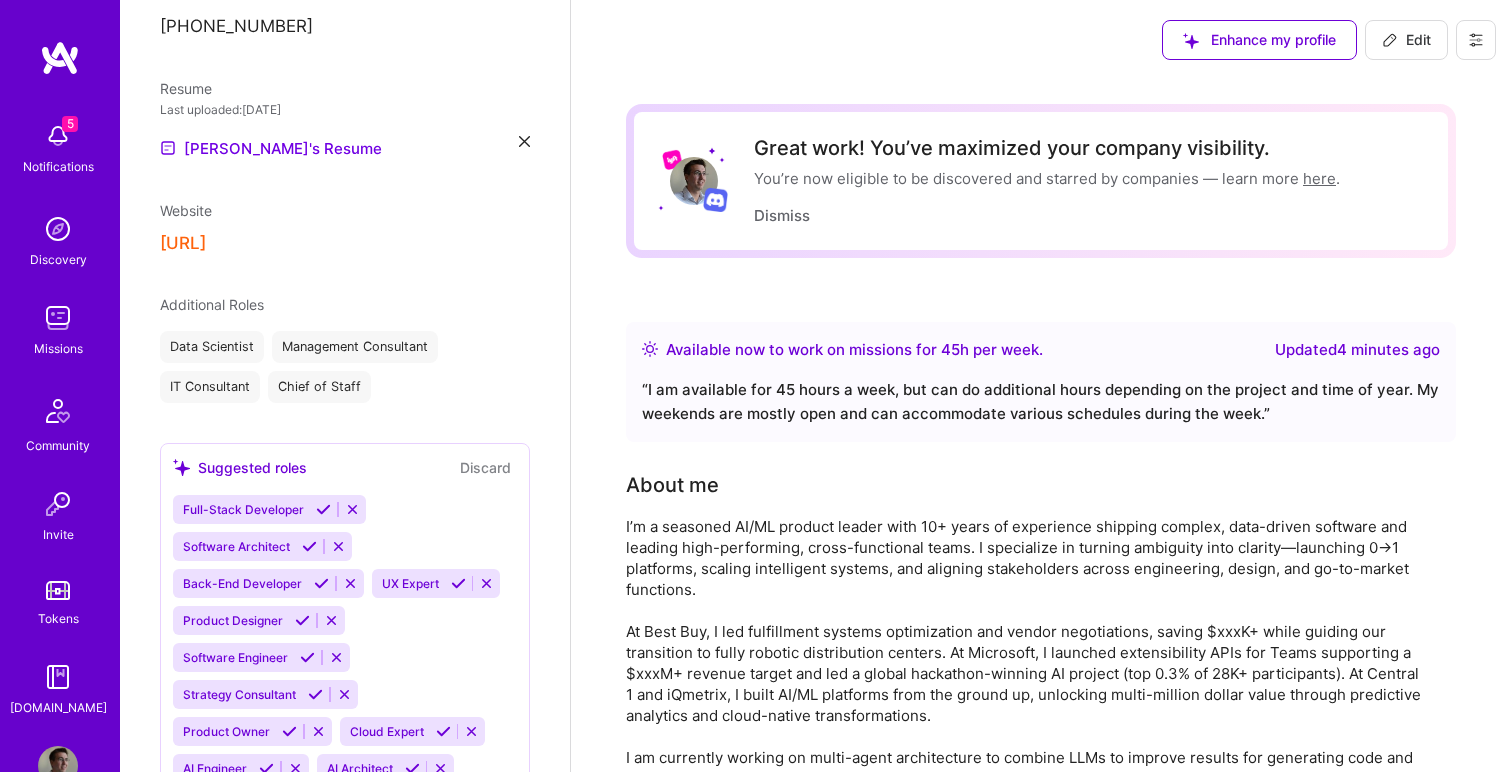click on "Edit" at bounding box center [1406, 40] 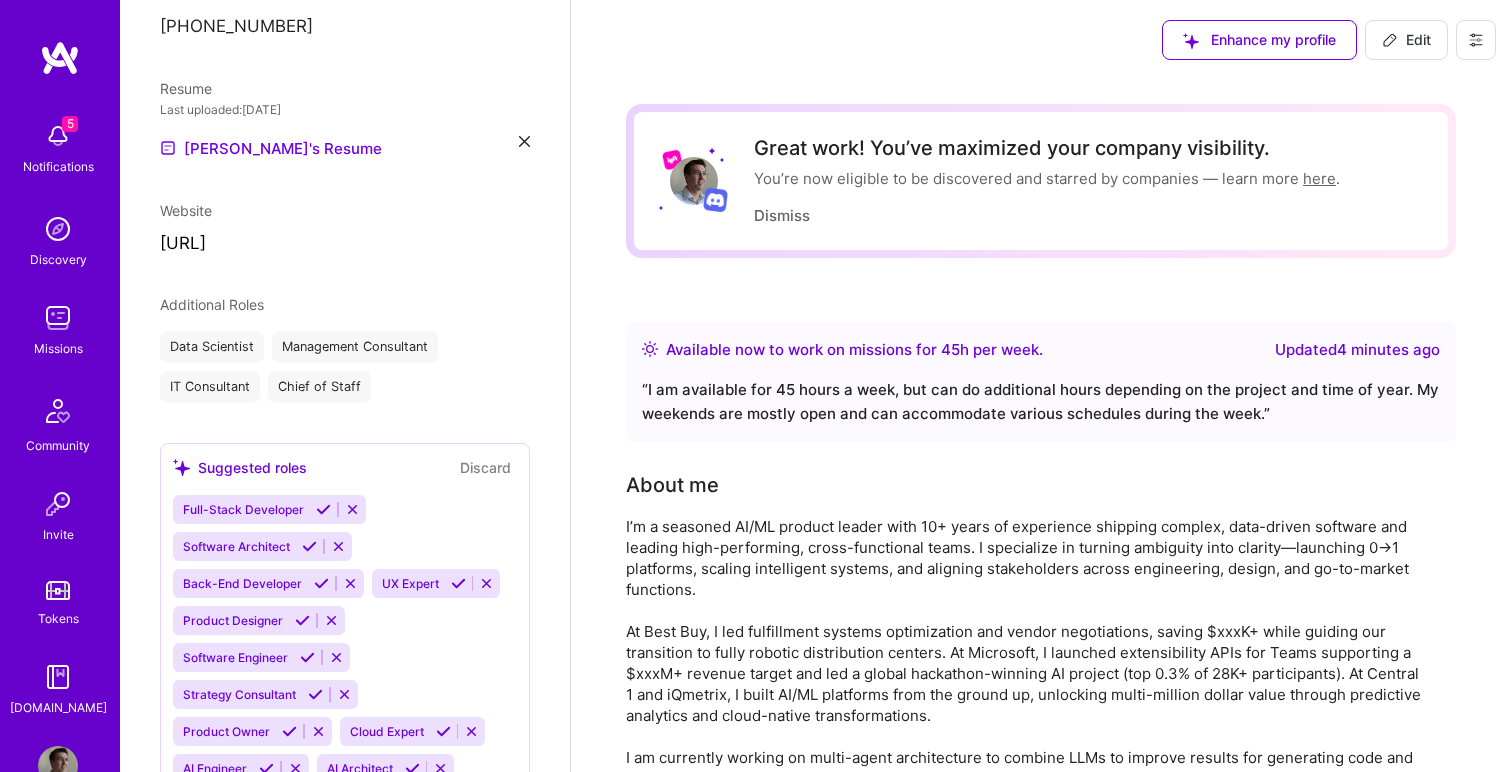 select on "CA" 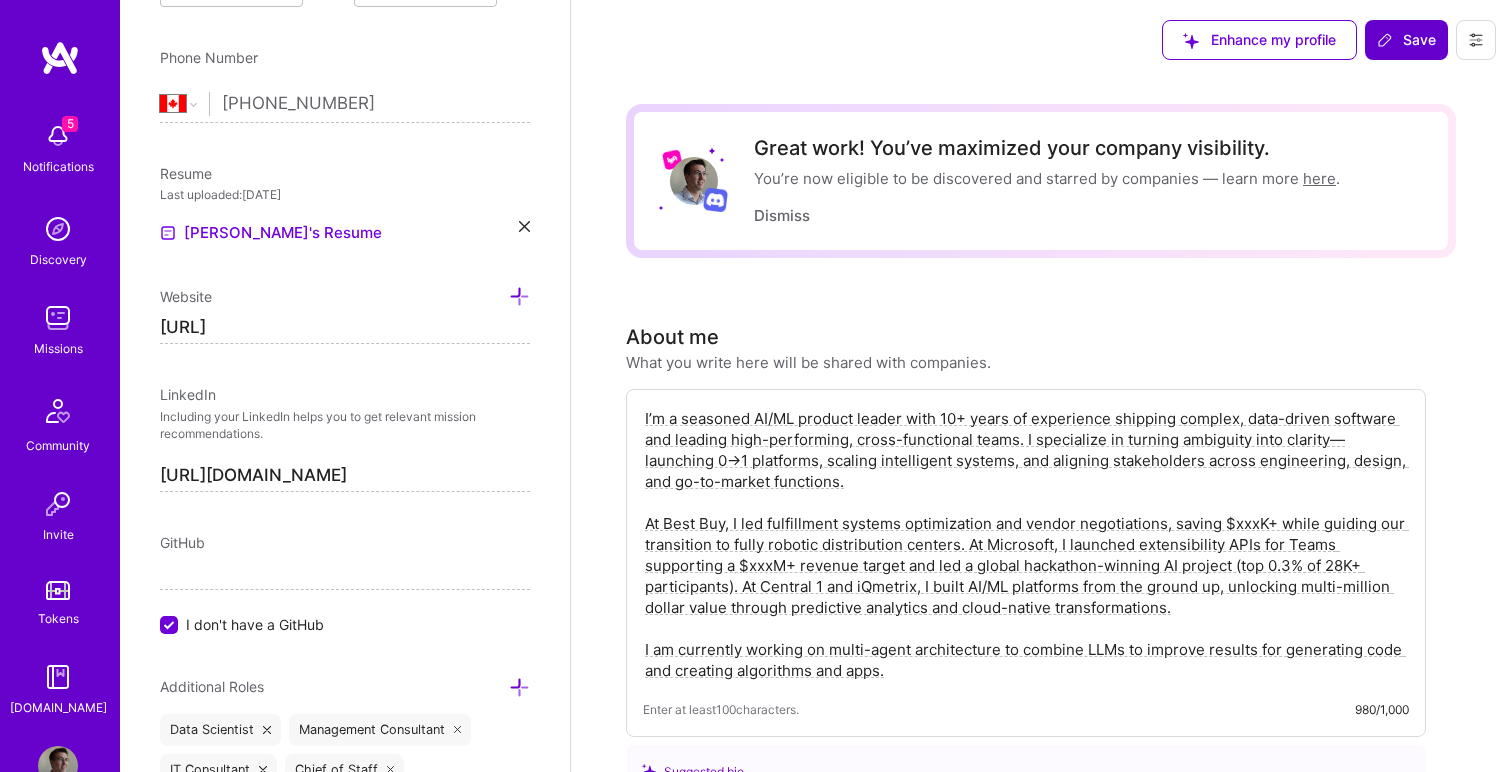 scroll, scrollTop: 821, scrollLeft: 0, axis: vertical 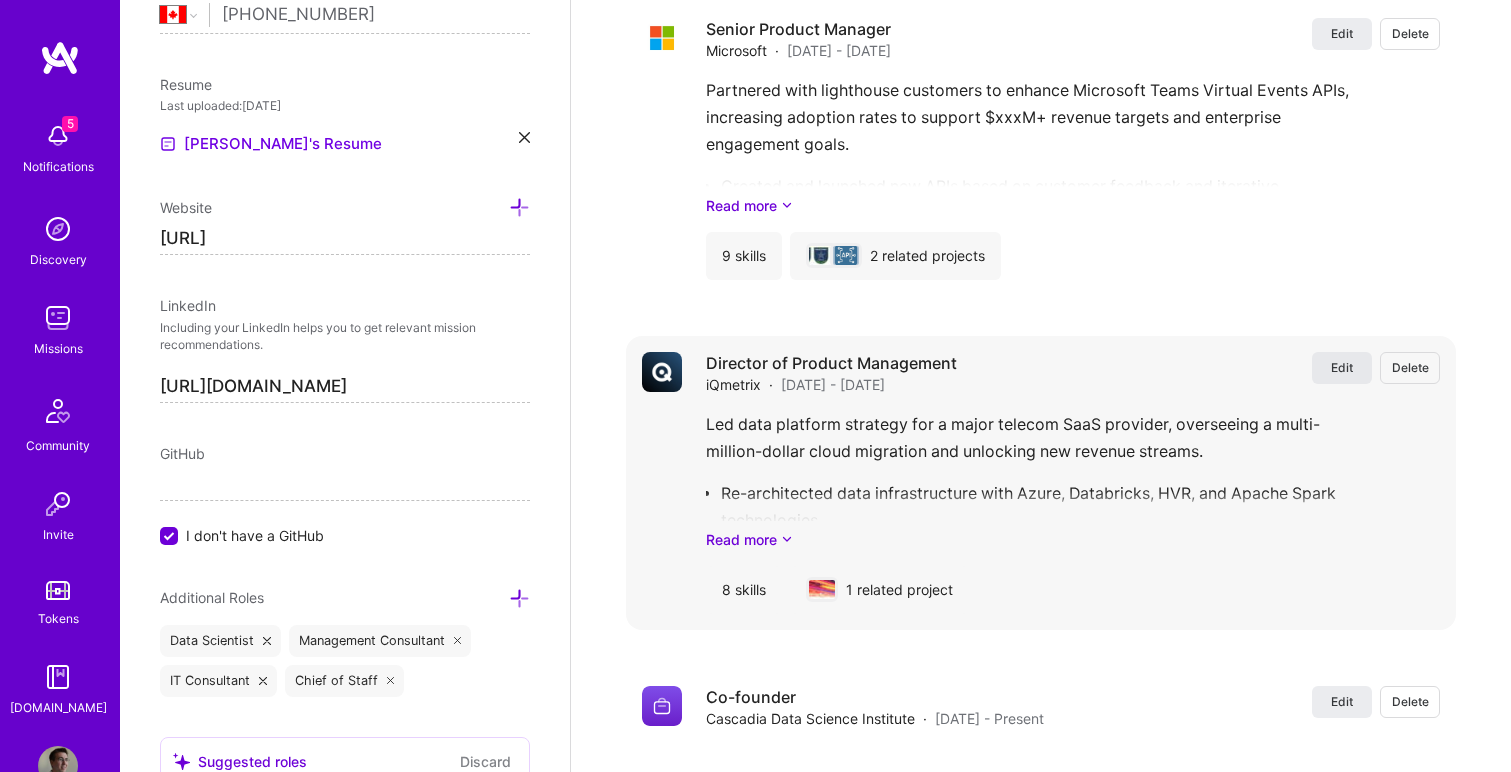 click on "Edit" at bounding box center (1342, 367) 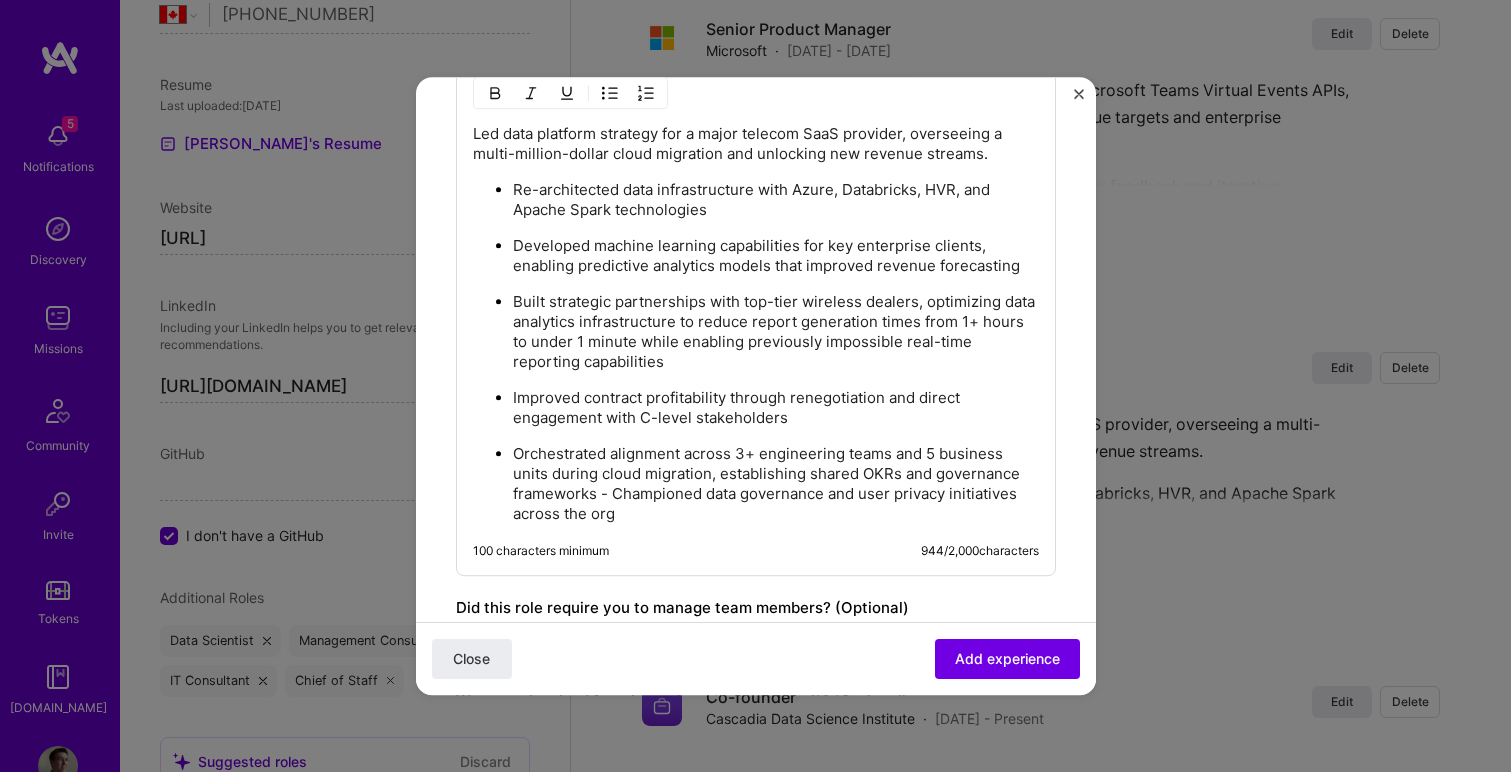 scroll, scrollTop: 1650, scrollLeft: 0, axis: vertical 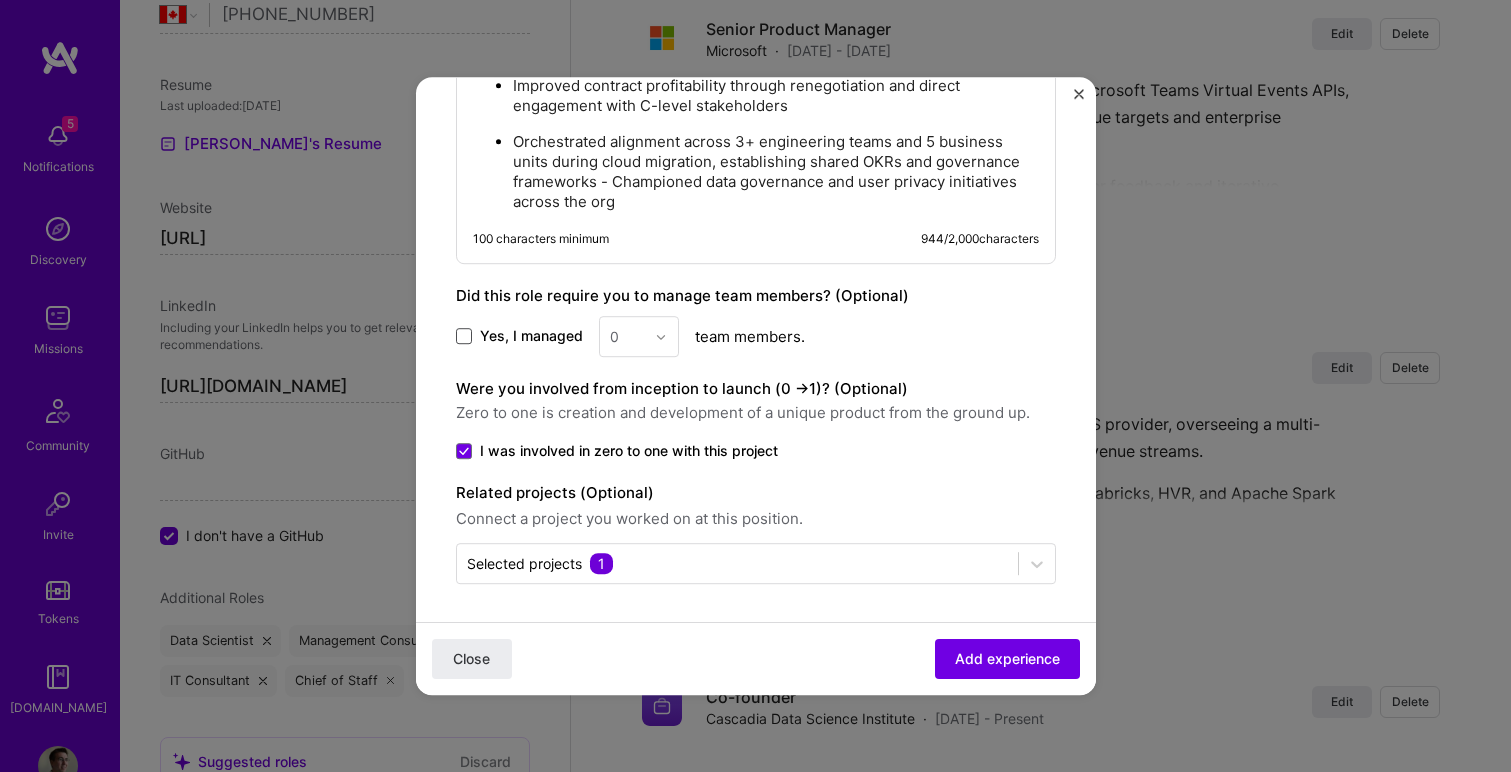 click at bounding box center [464, 337] 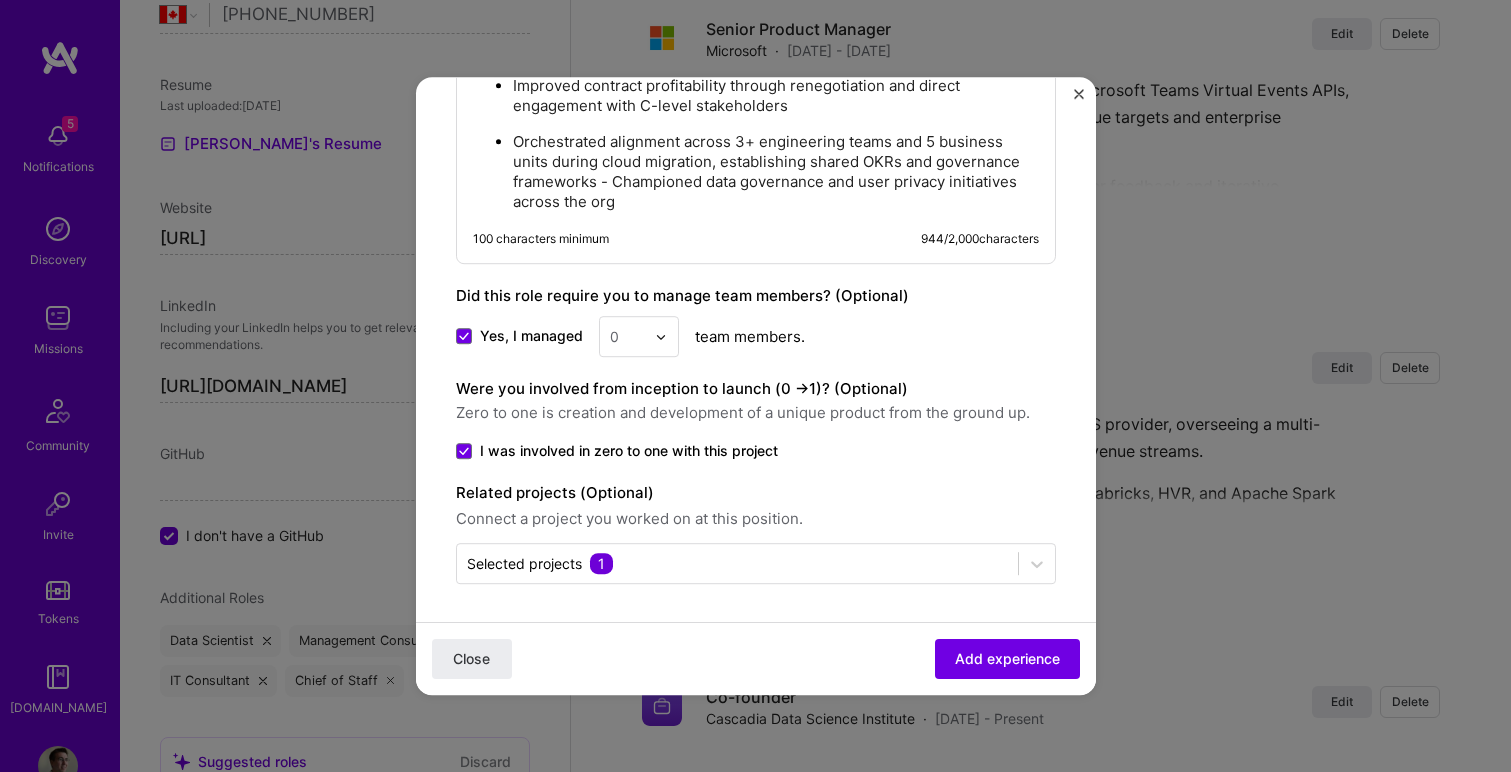 click at bounding box center (666, 336) 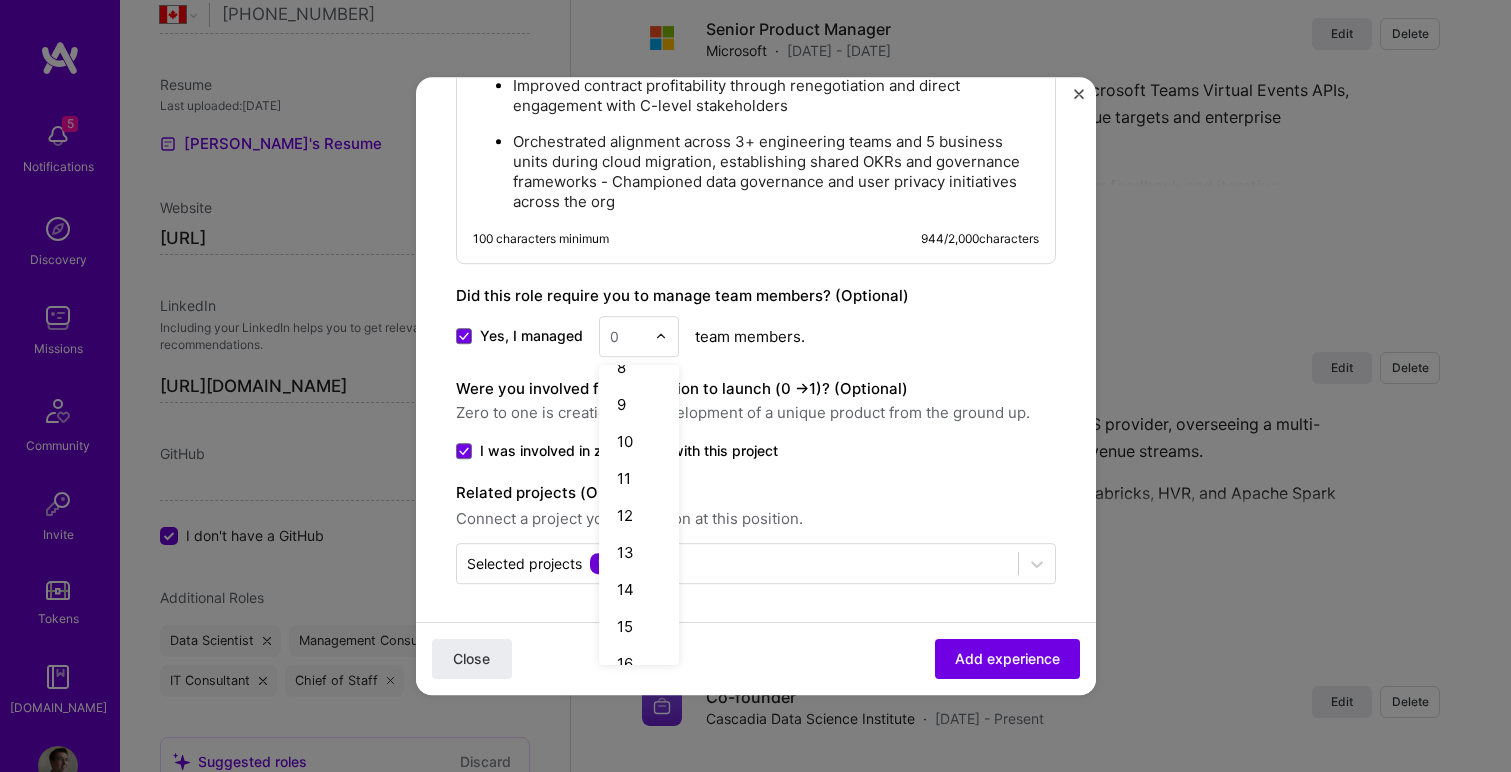 scroll, scrollTop: 277, scrollLeft: 0, axis: vertical 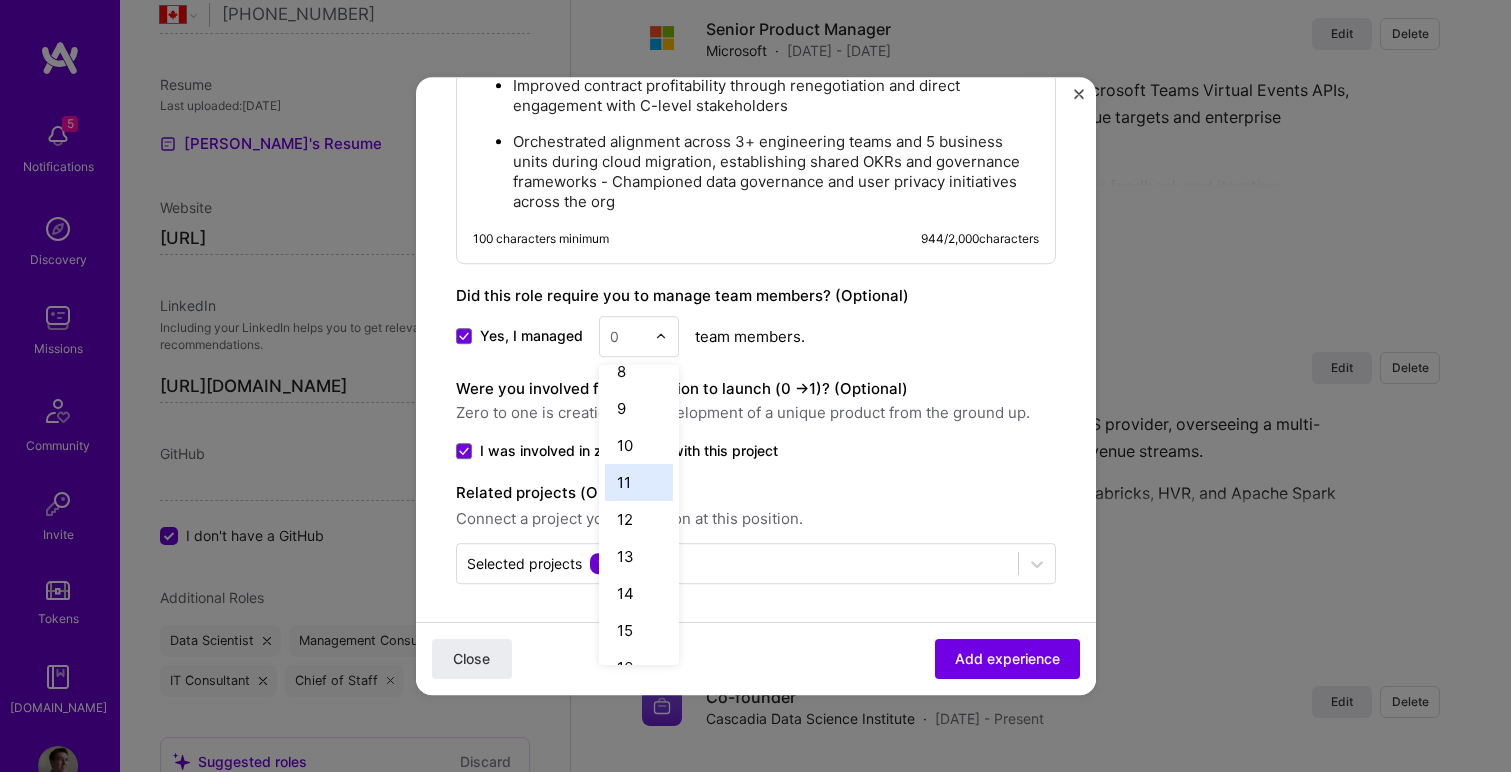 click on "11" at bounding box center (639, 482) 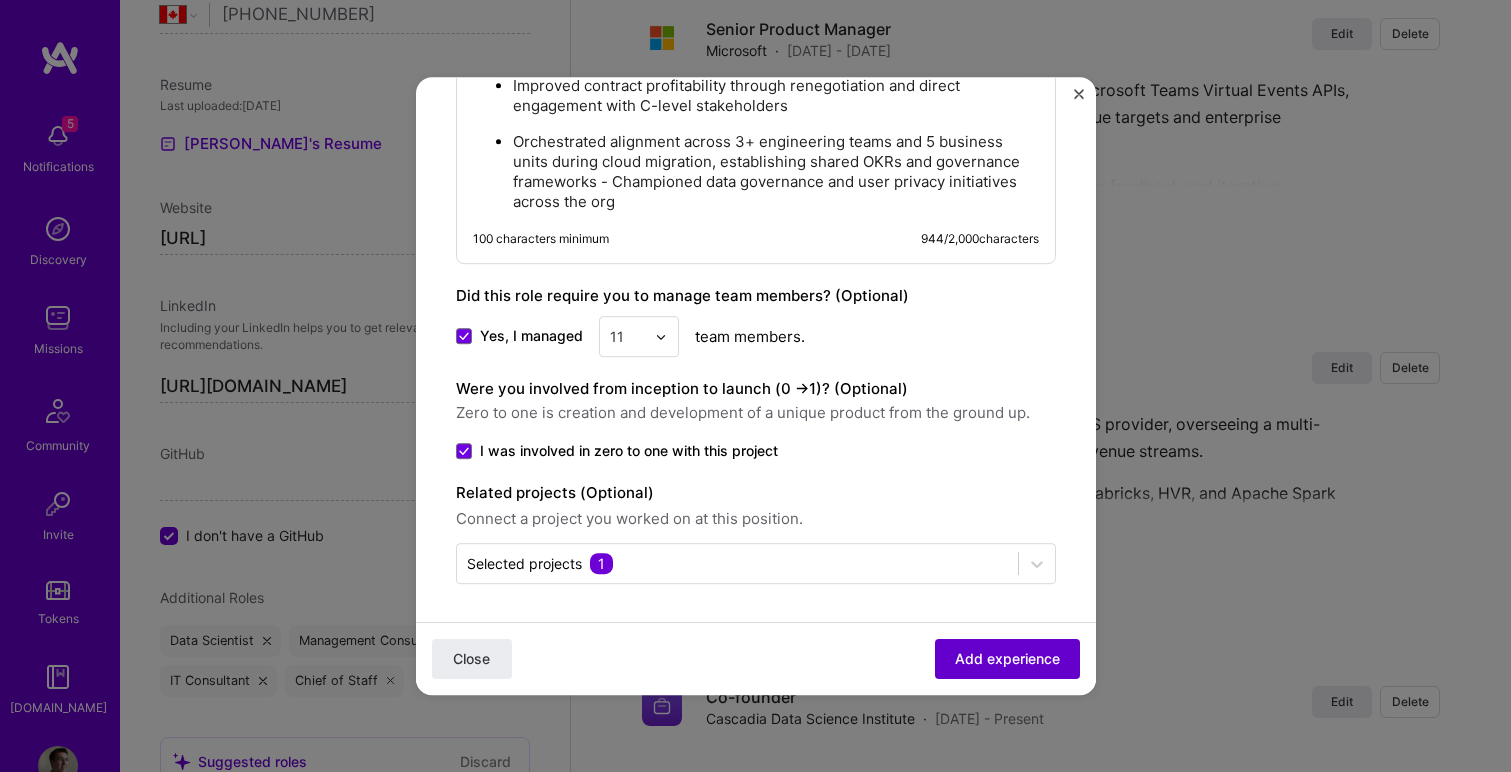 click on "Add experience" at bounding box center (1007, 659) 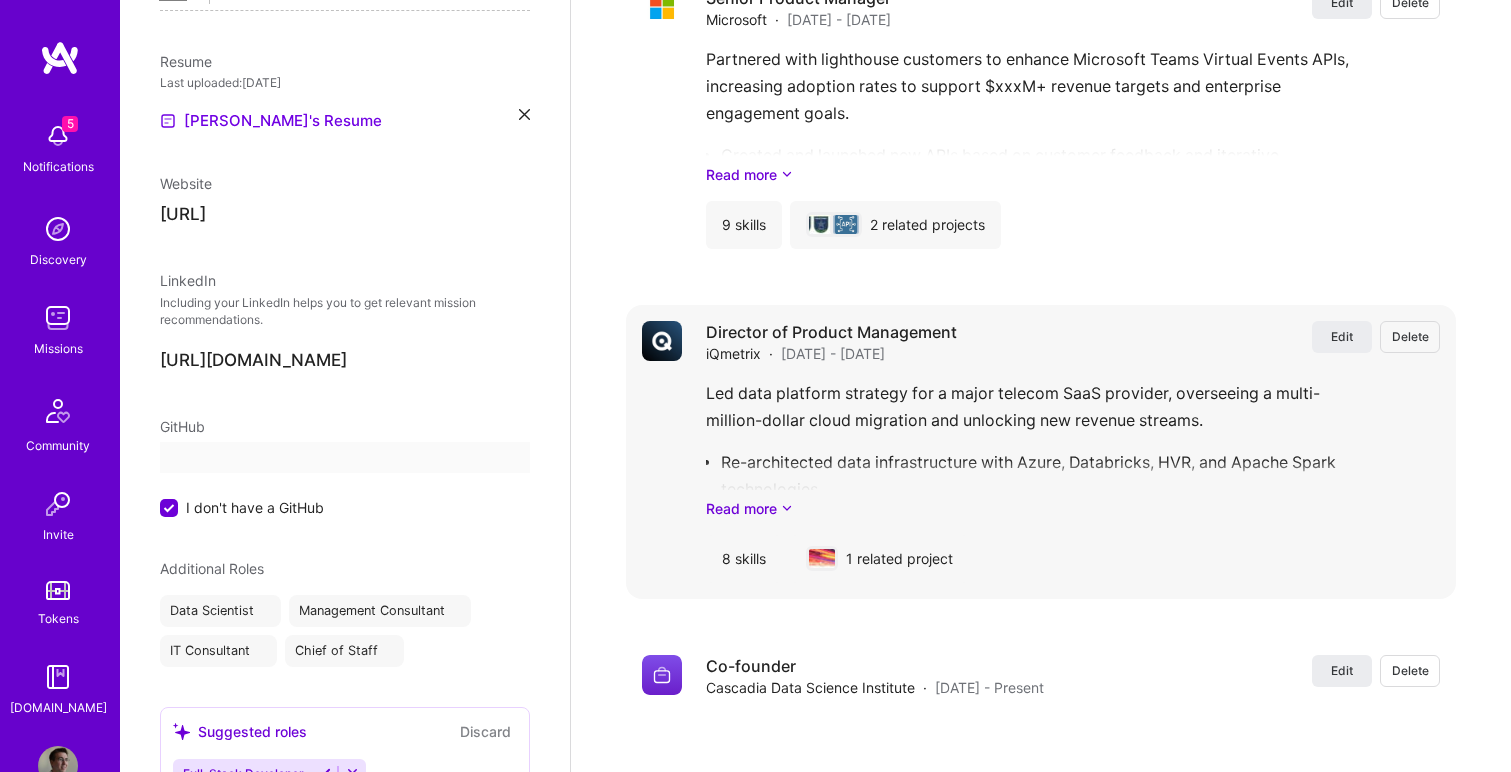select on "CA" 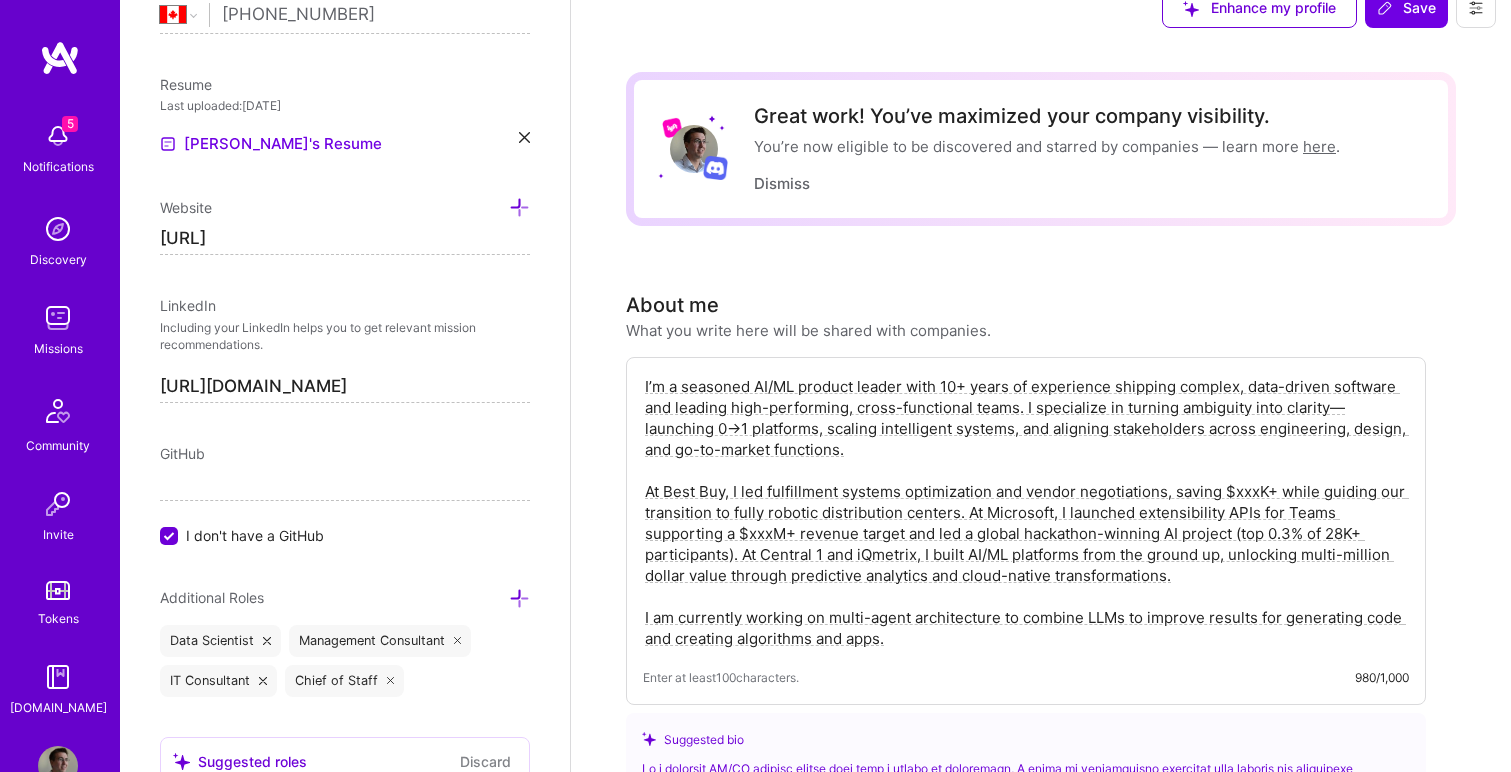 scroll, scrollTop: 0, scrollLeft: 0, axis: both 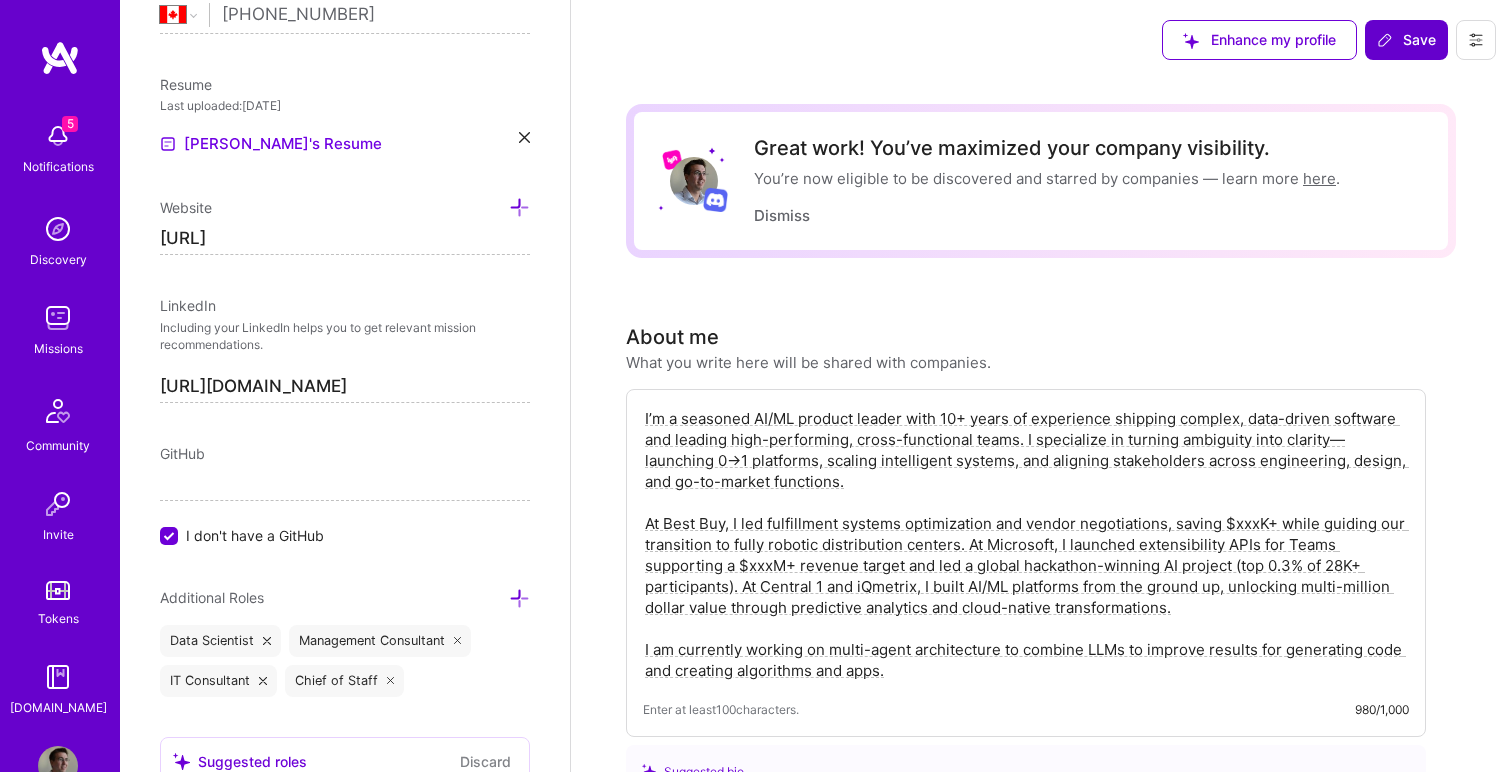 click 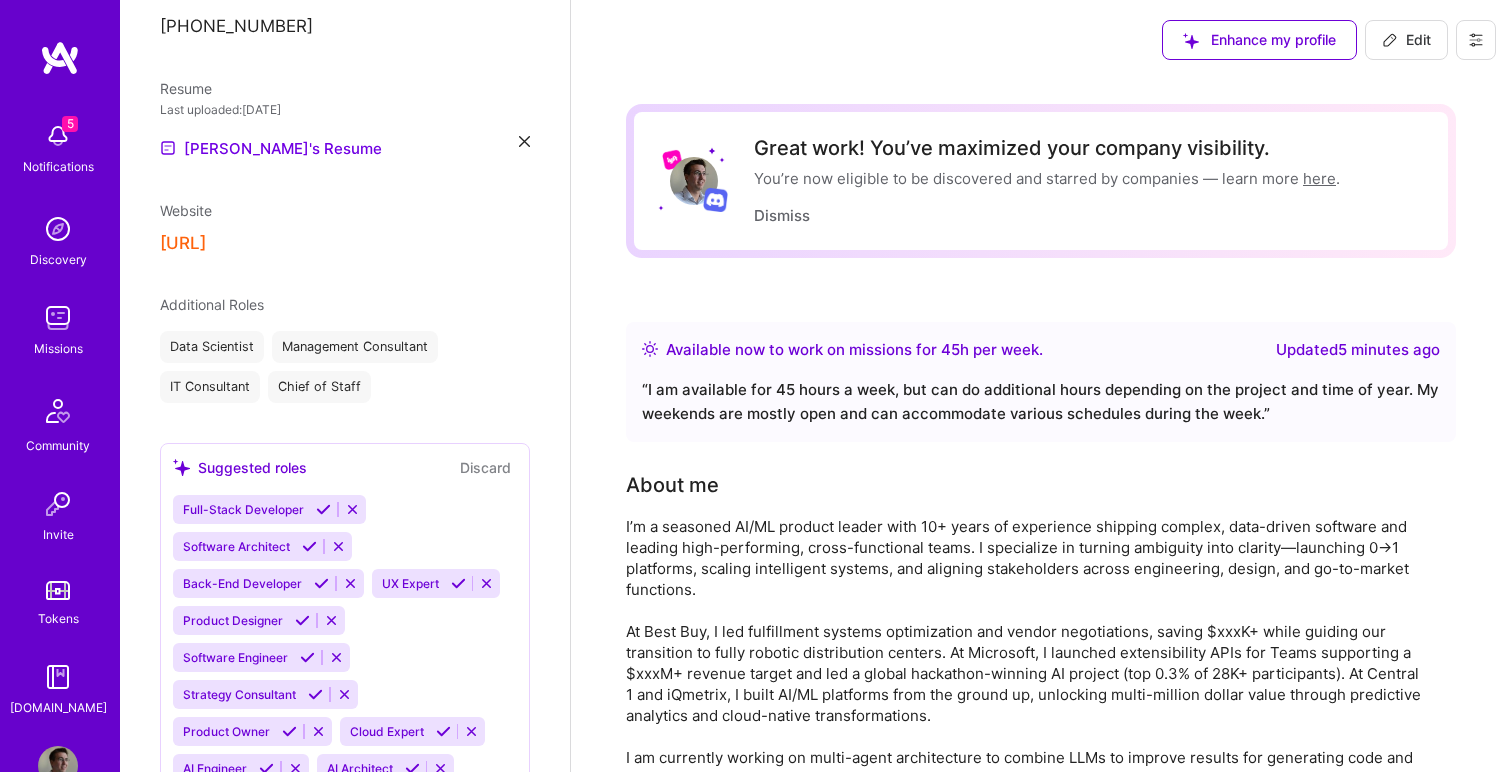 click on "Edit" at bounding box center [1406, 40] 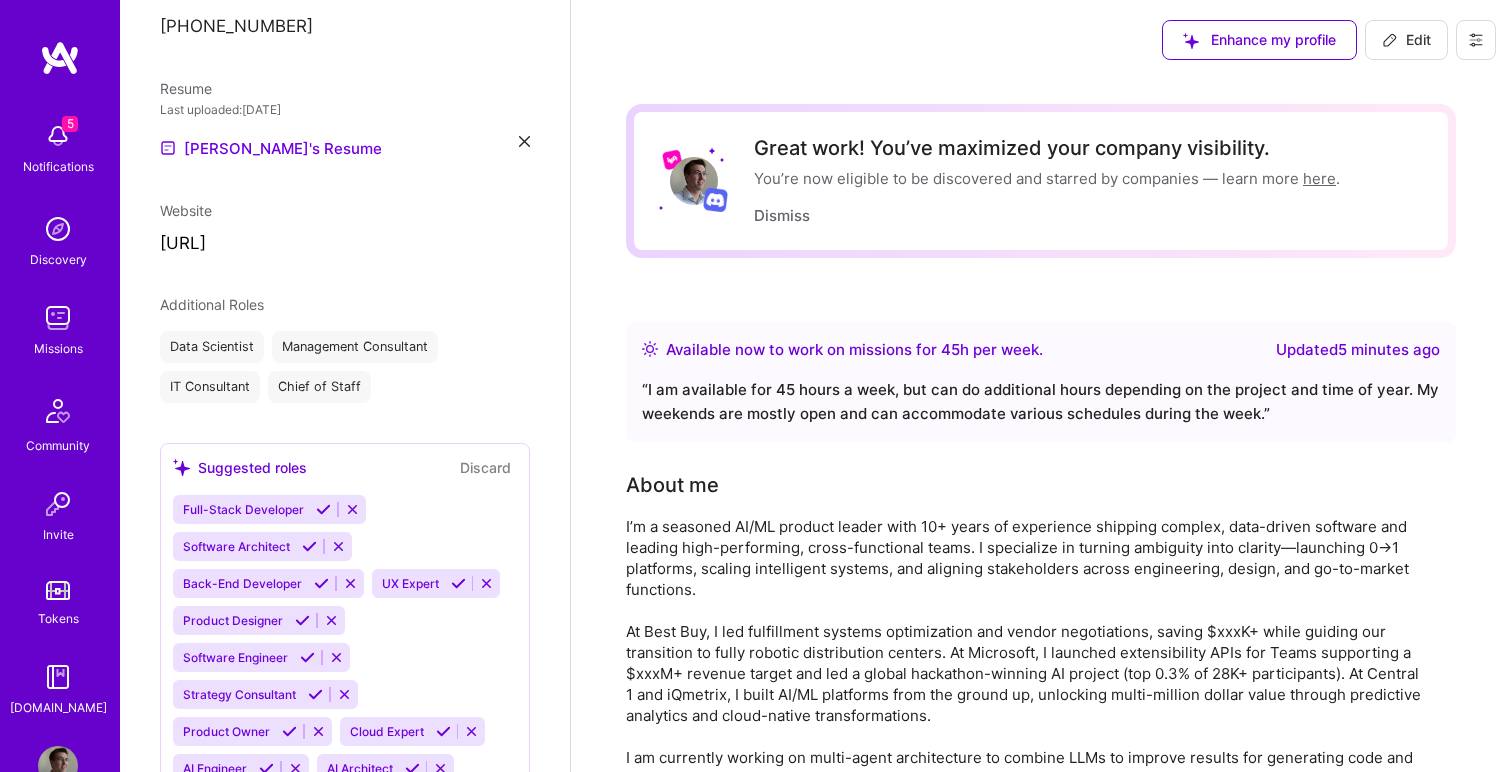 scroll, scrollTop: 821, scrollLeft: 0, axis: vertical 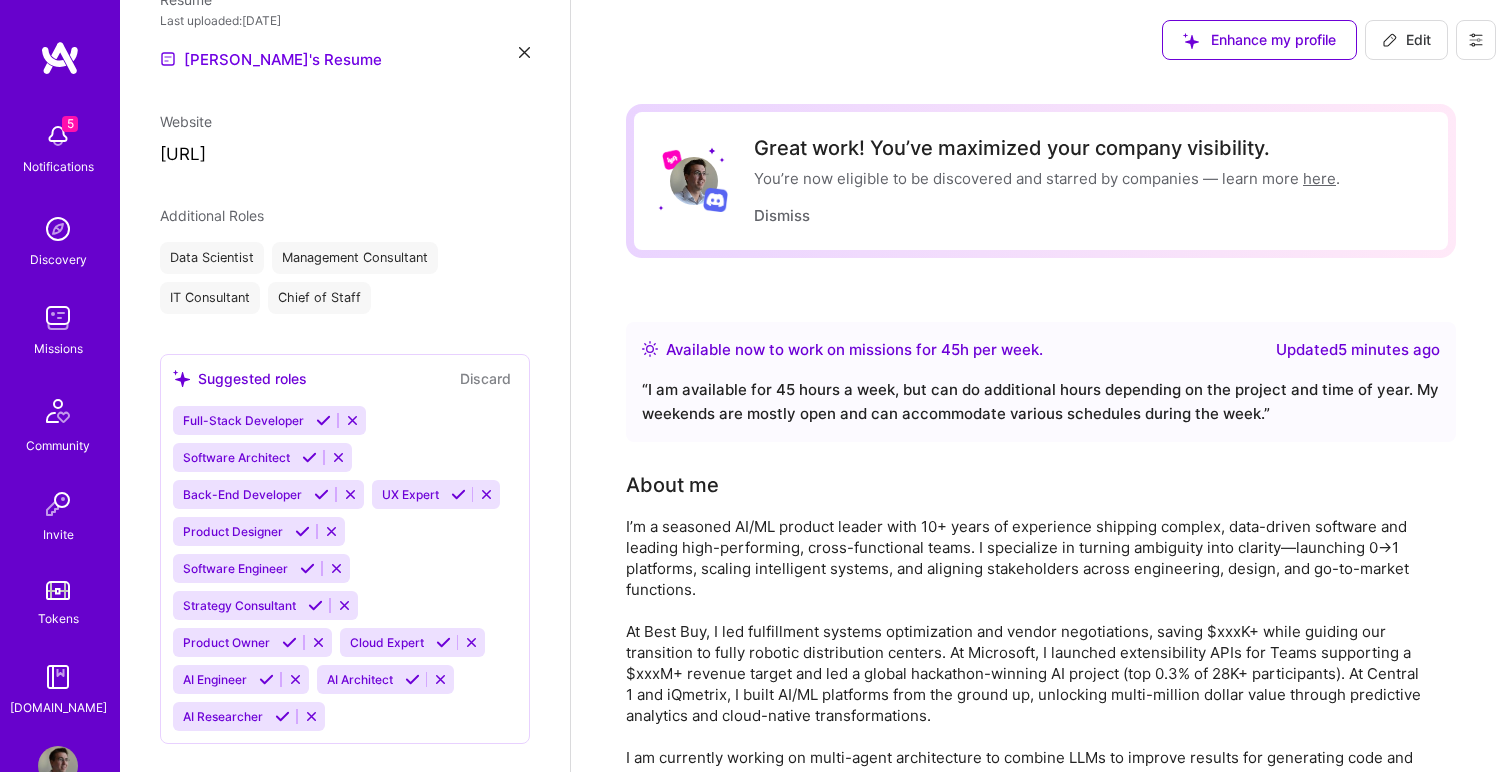 select on "CA" 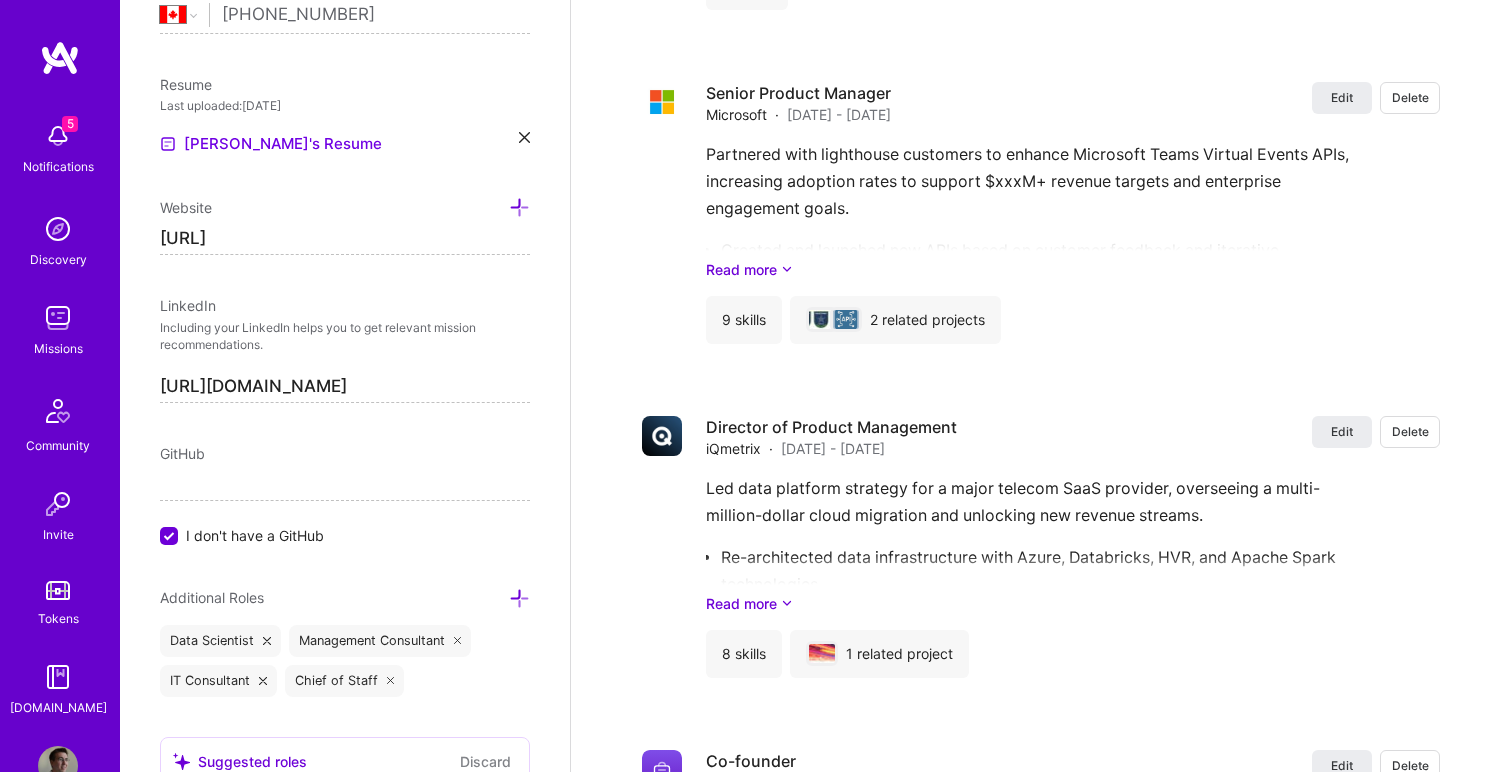 scroll, scrollTop: 4803, scrollLeft: 0, axis: vertical 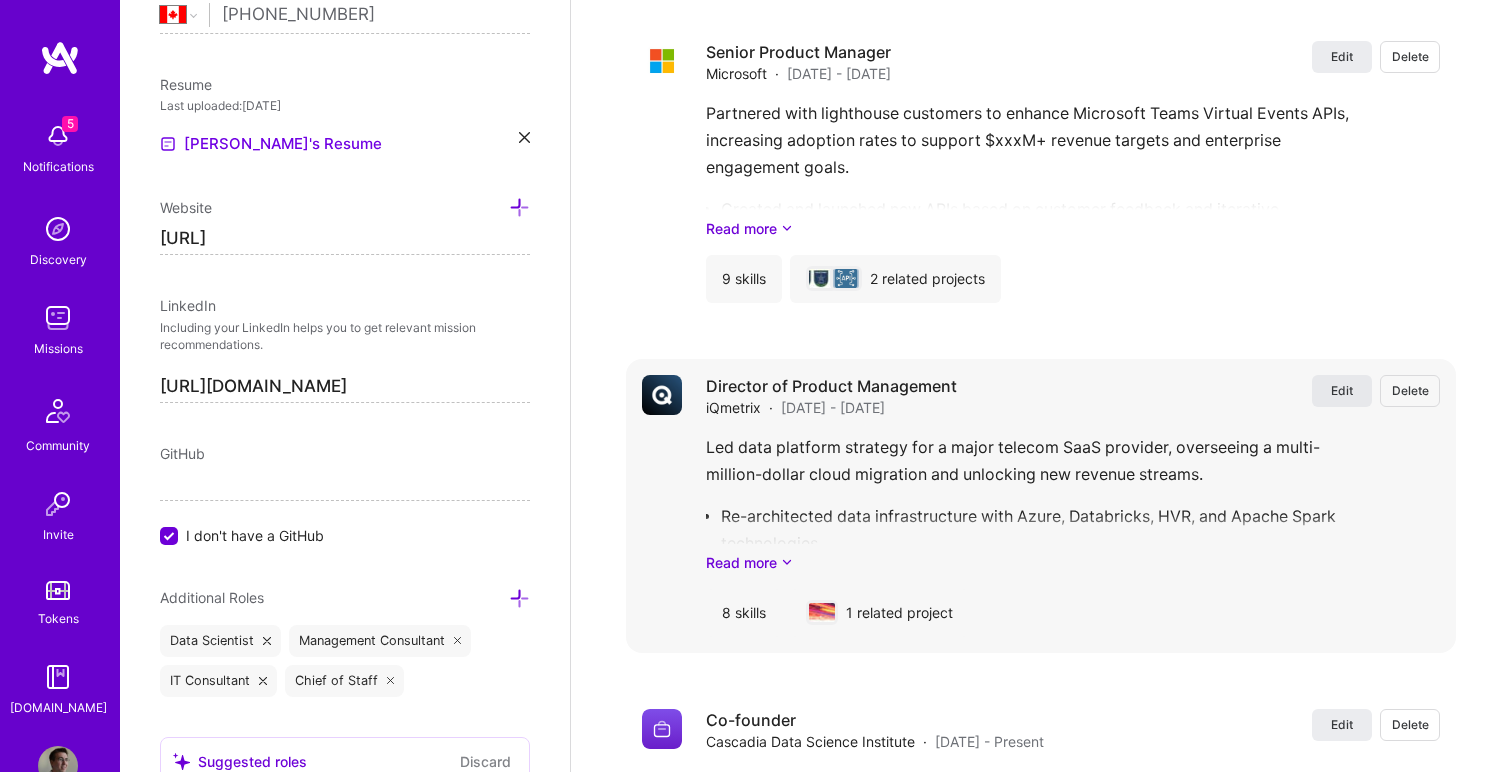 click on "Edit" at bounding box center [1342, 390] 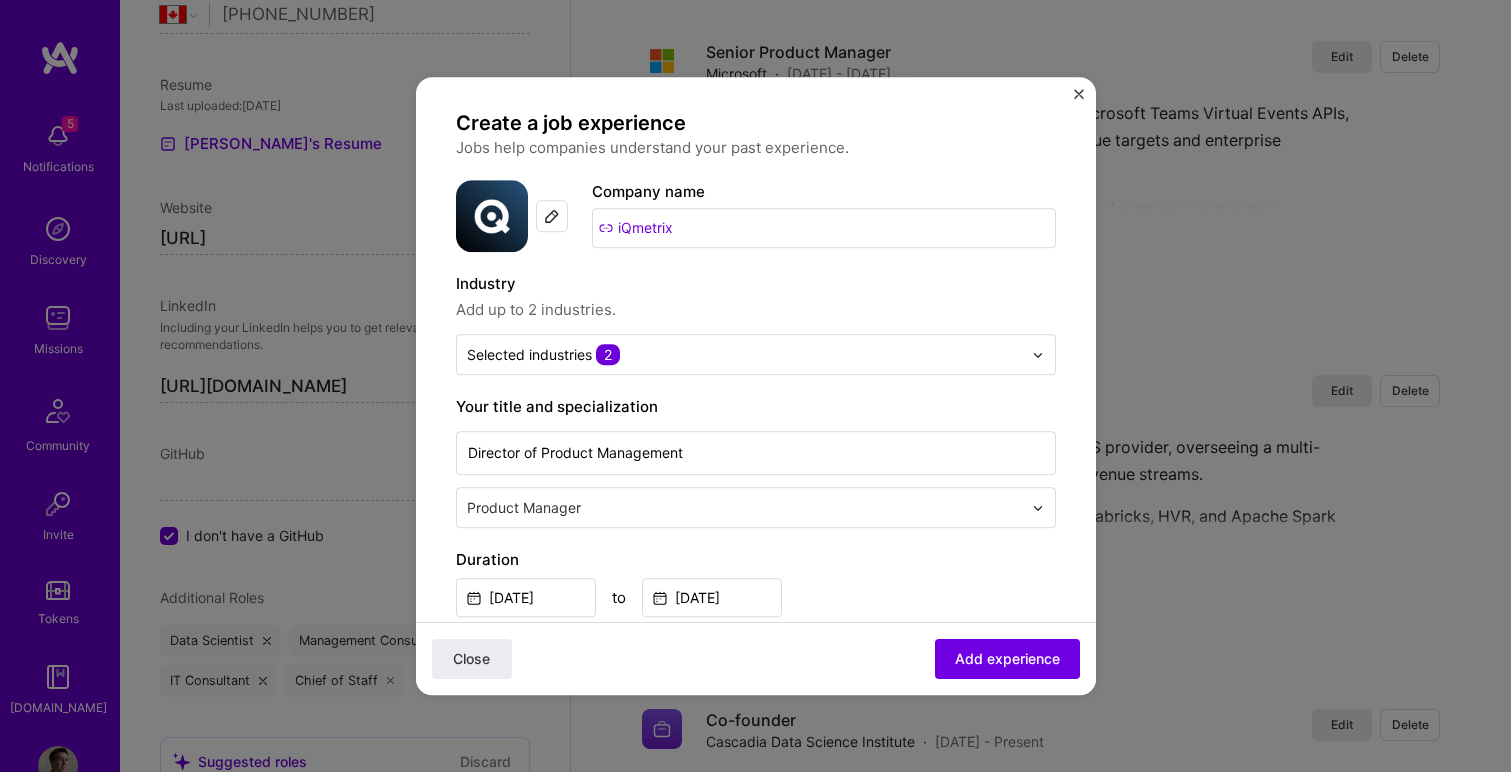 scroll, scrollTop: 0, scrollLeft: 0, axis: both 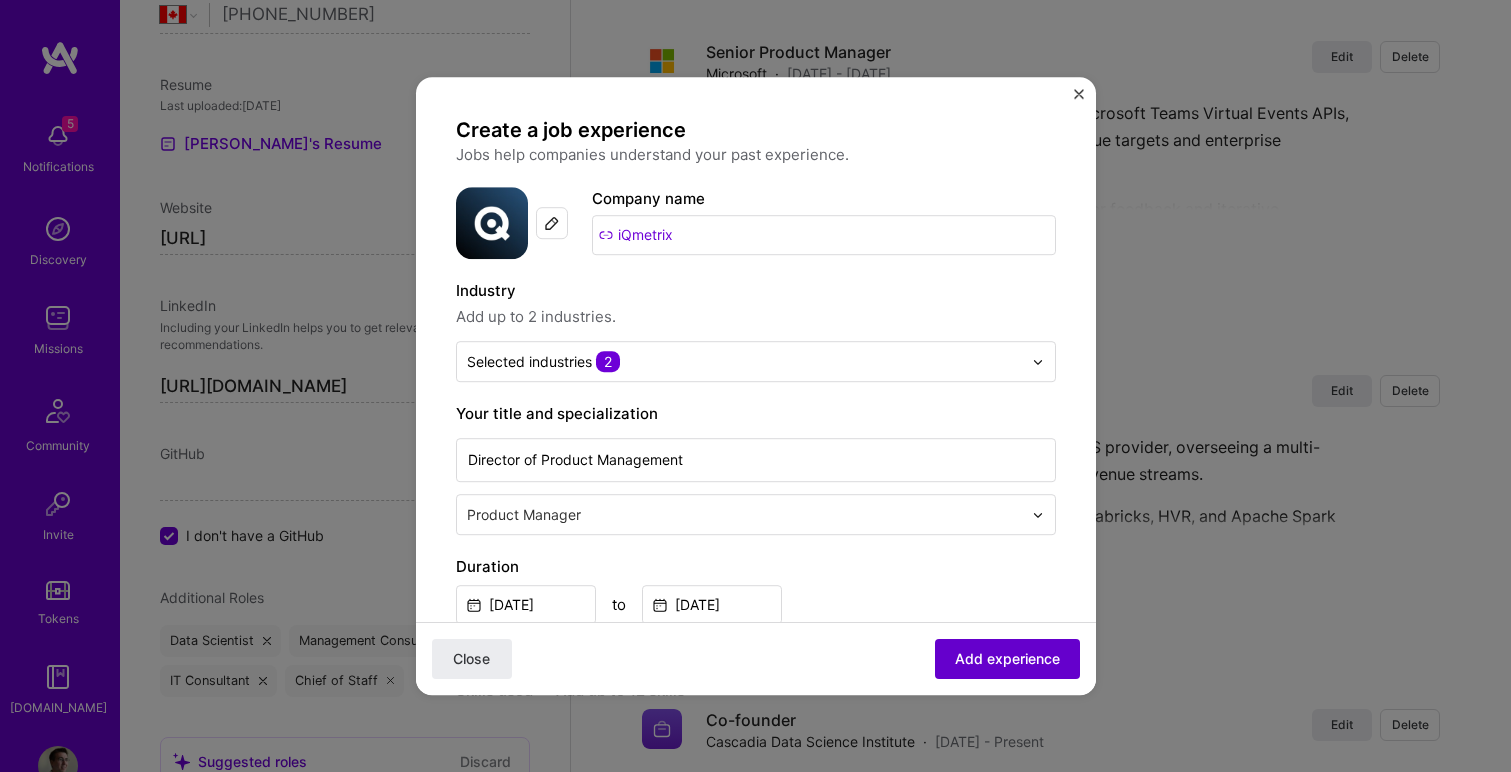 click on "Add experience" at bounding box center (1007, 659) 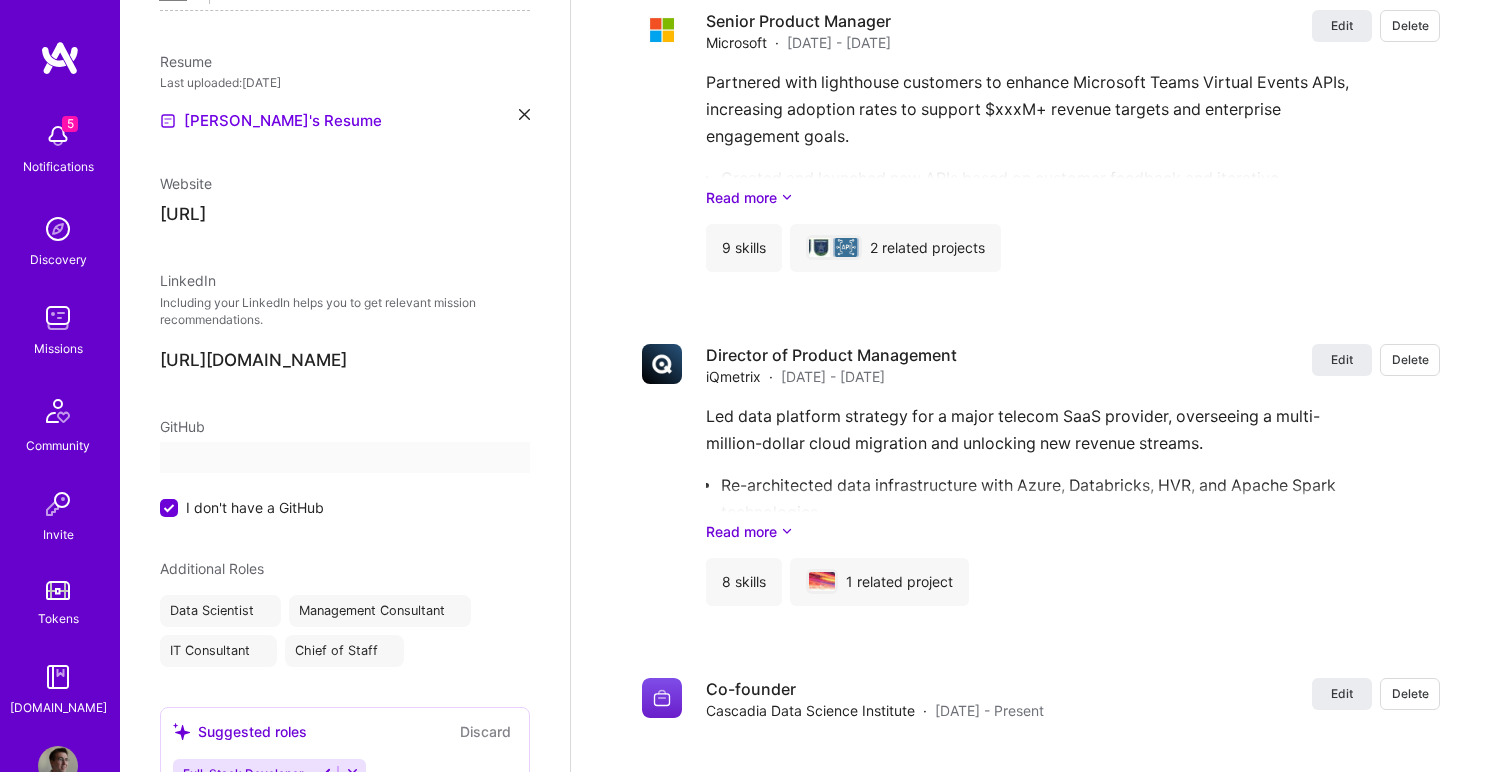 select on "CA" 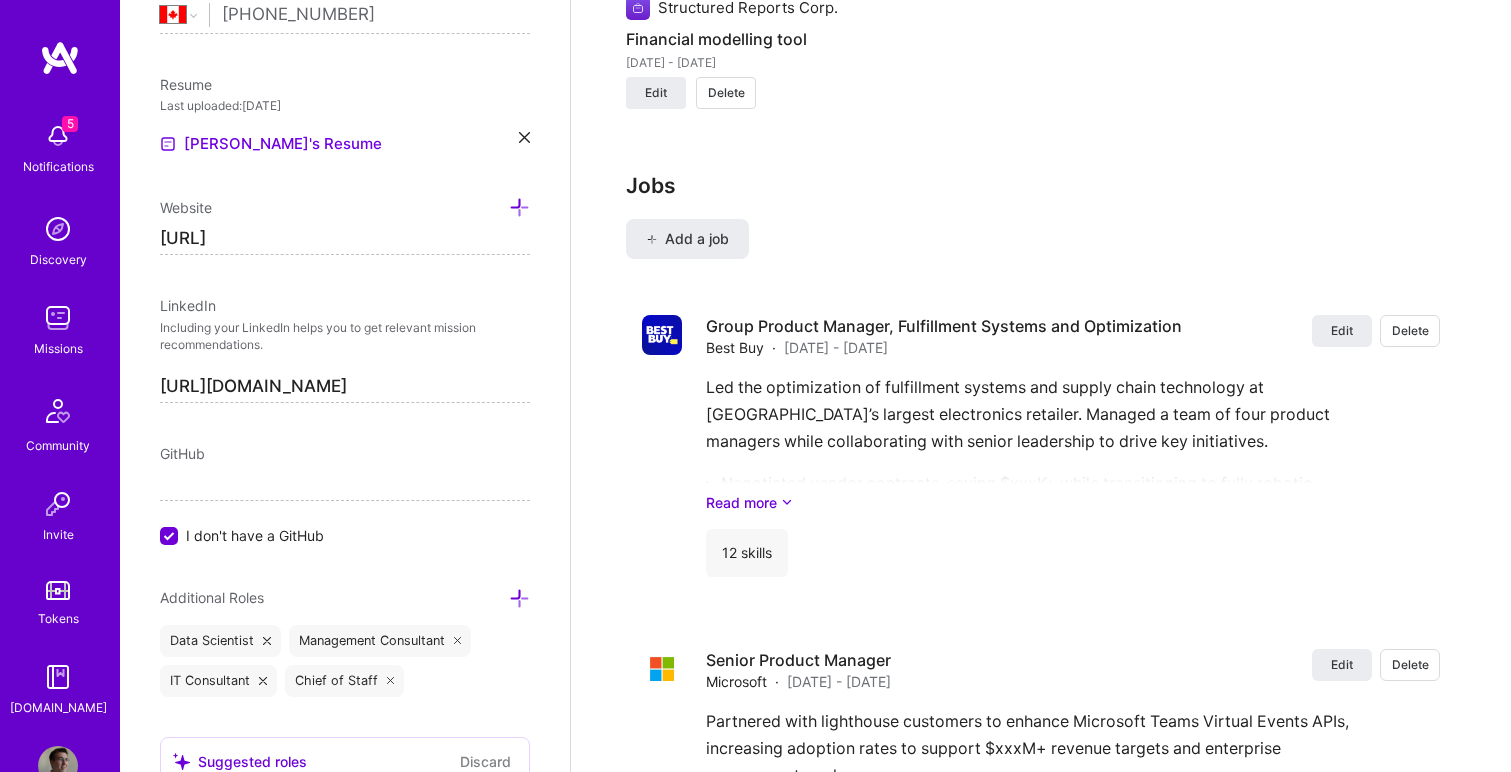 scroll, scrollTop: 4179, scrollLeft: 0, axis: vertical 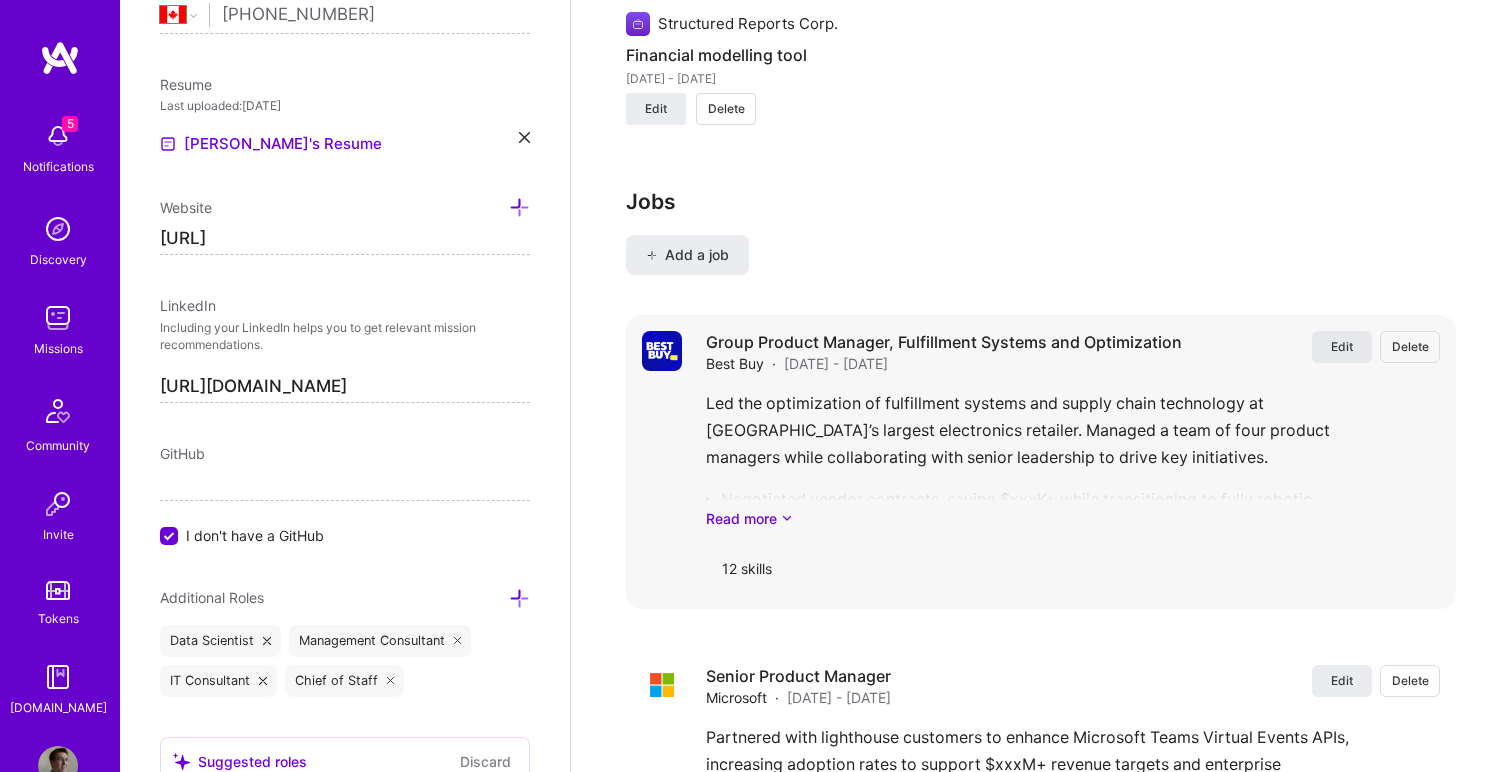 click on "Edit" at bounding box center (1342, 347) 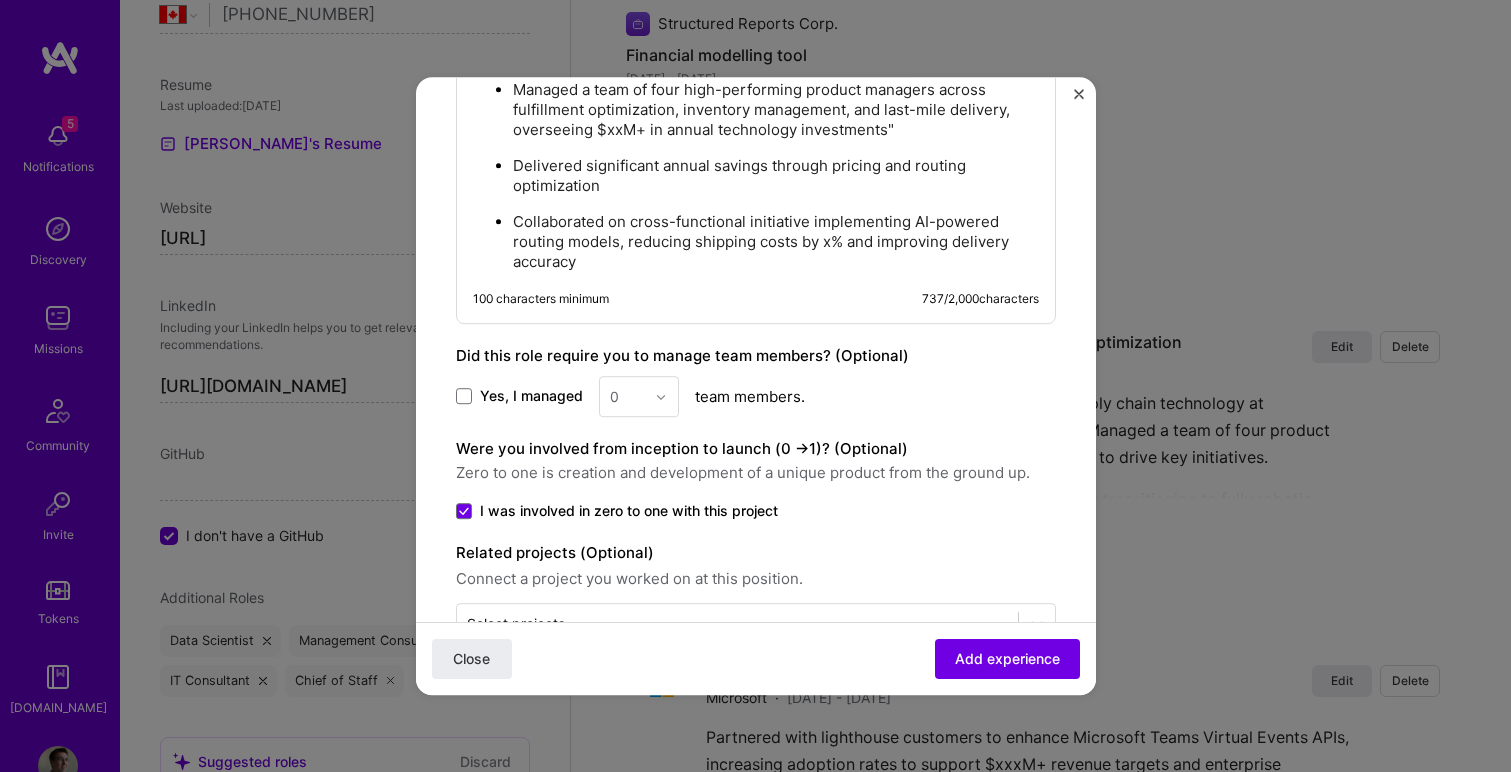 scroll, scrollTop: 1834, scrollLeft: 0, axis: vertical 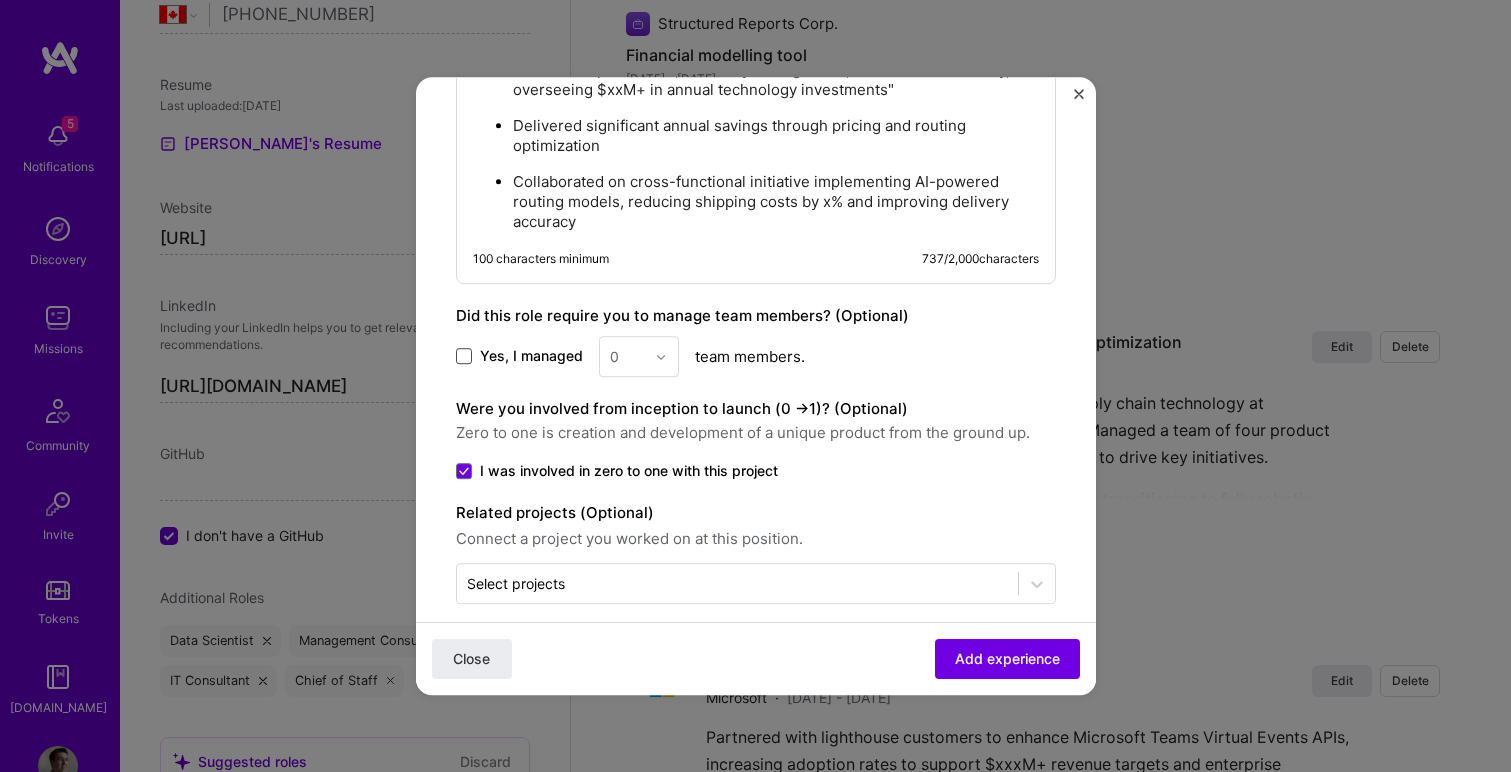 click at bounding box center (464, 357) 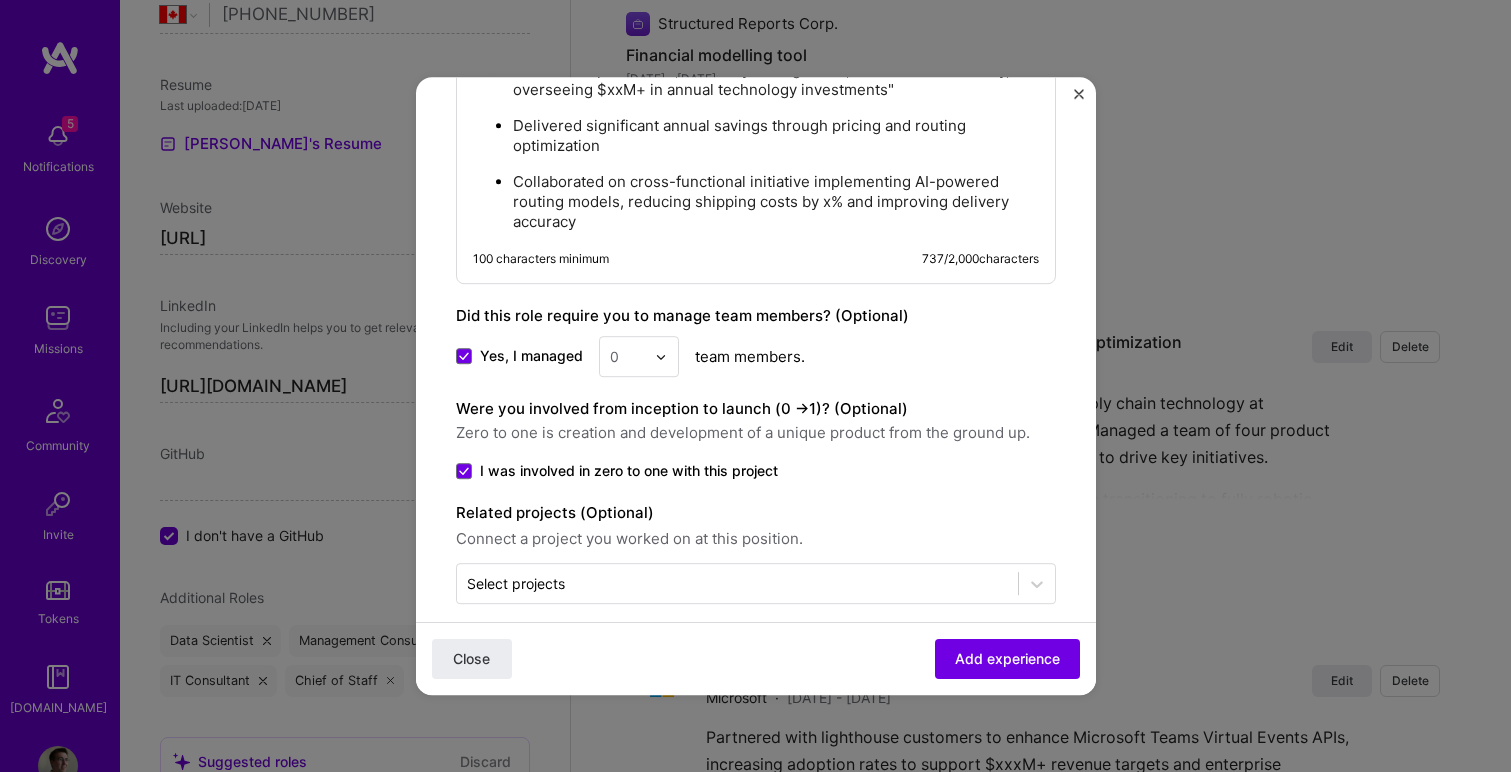 click at bounding box center [661, 357] 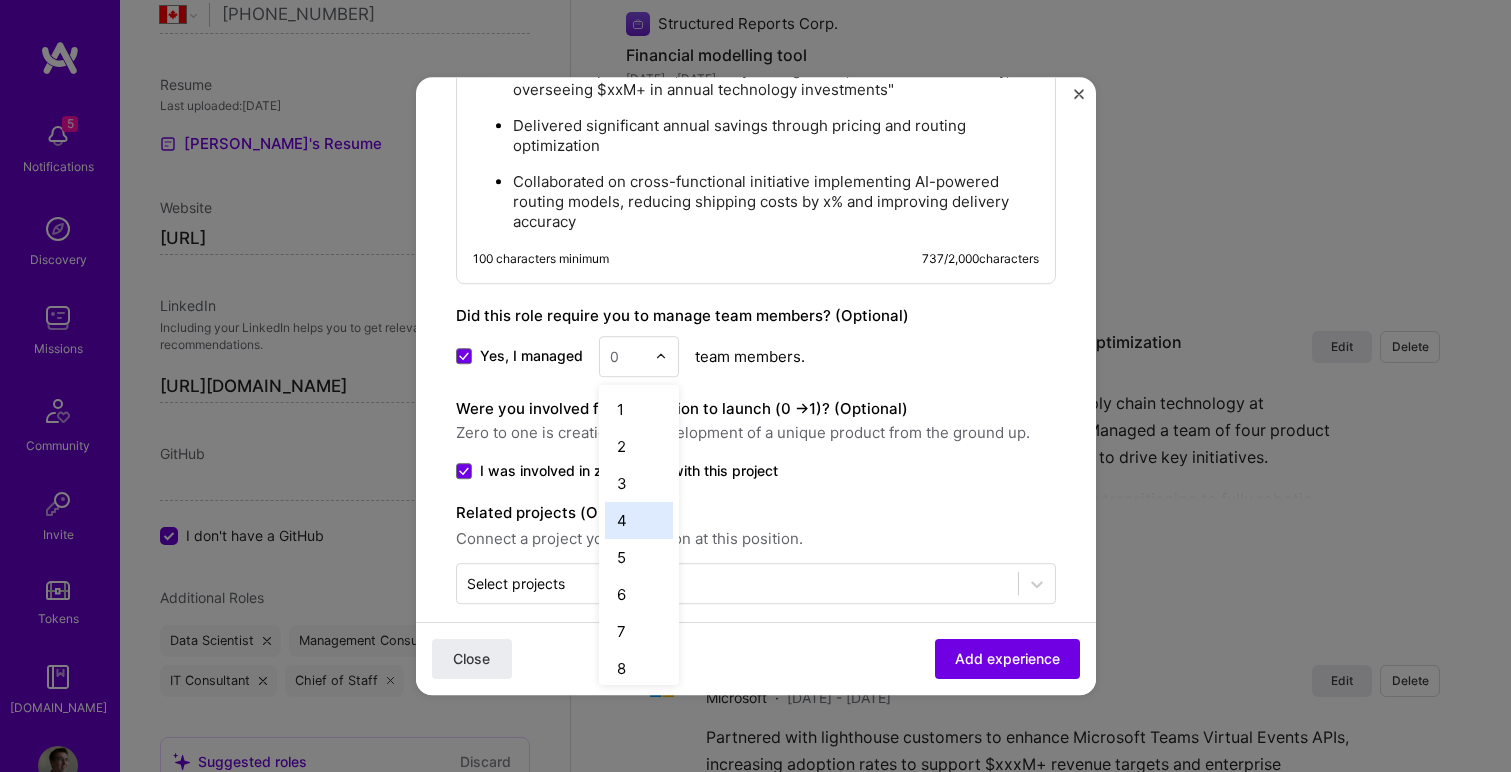click on "4" at bounding box center (639, 520) 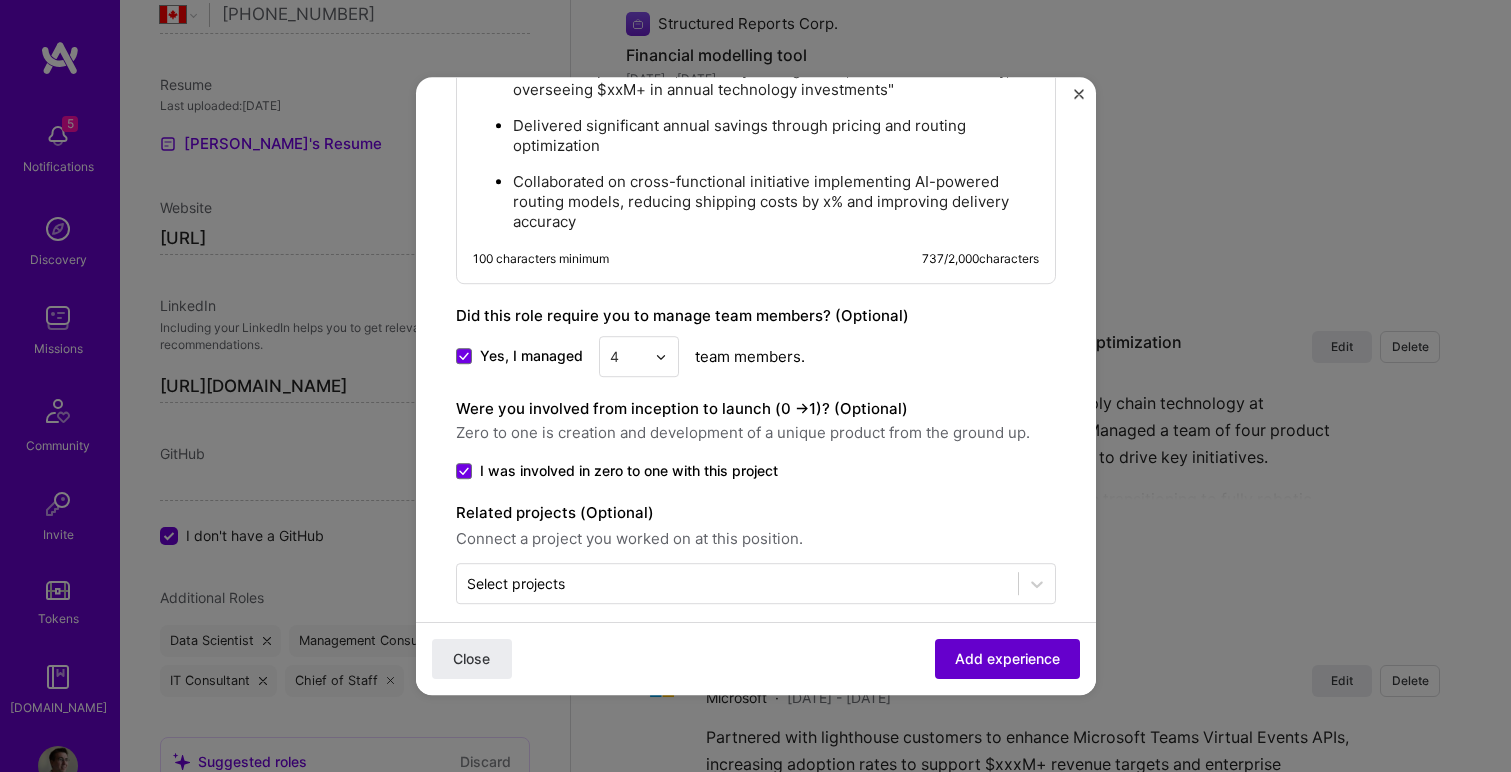click on "Add experience" at bounding box center [1007, 659] 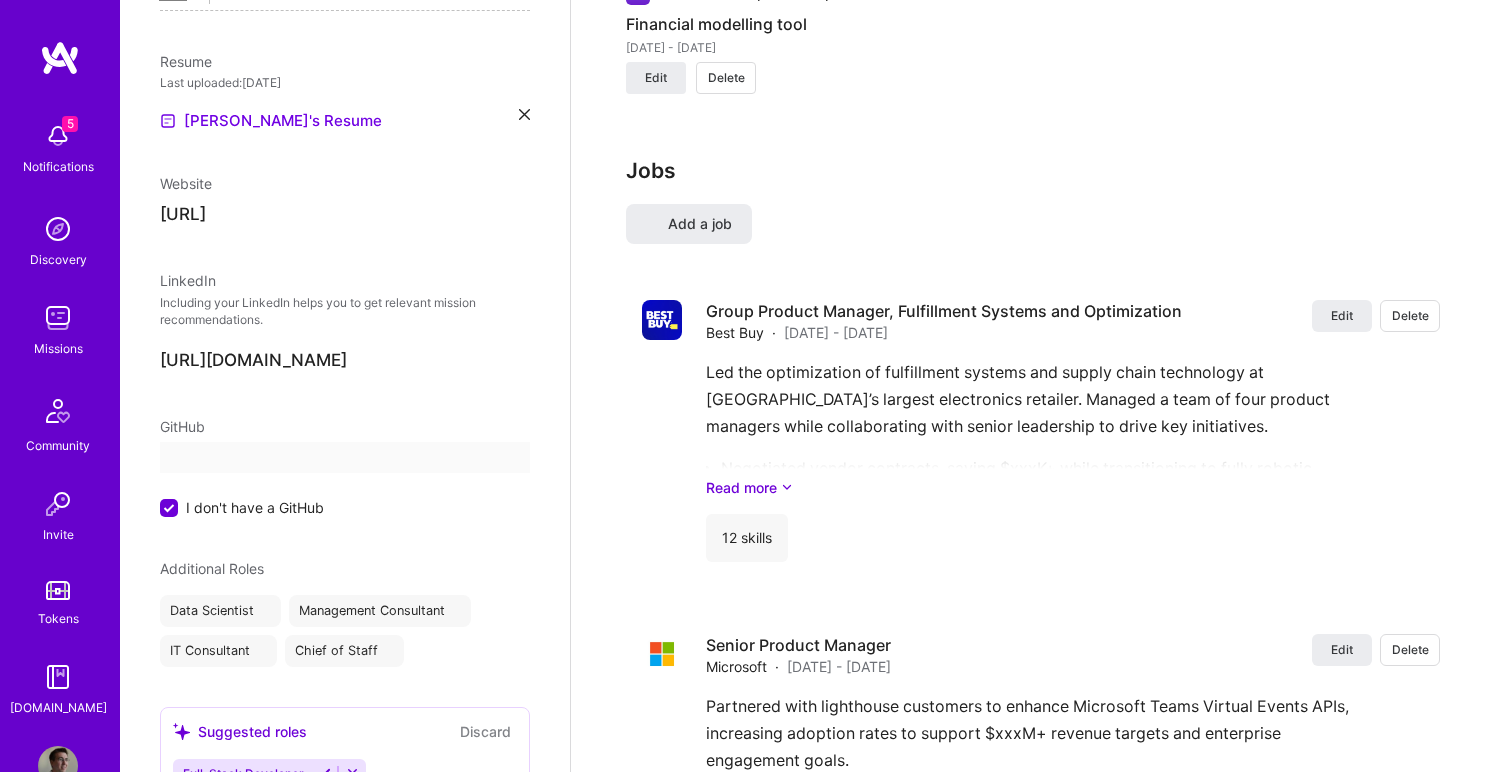 select on "CA" 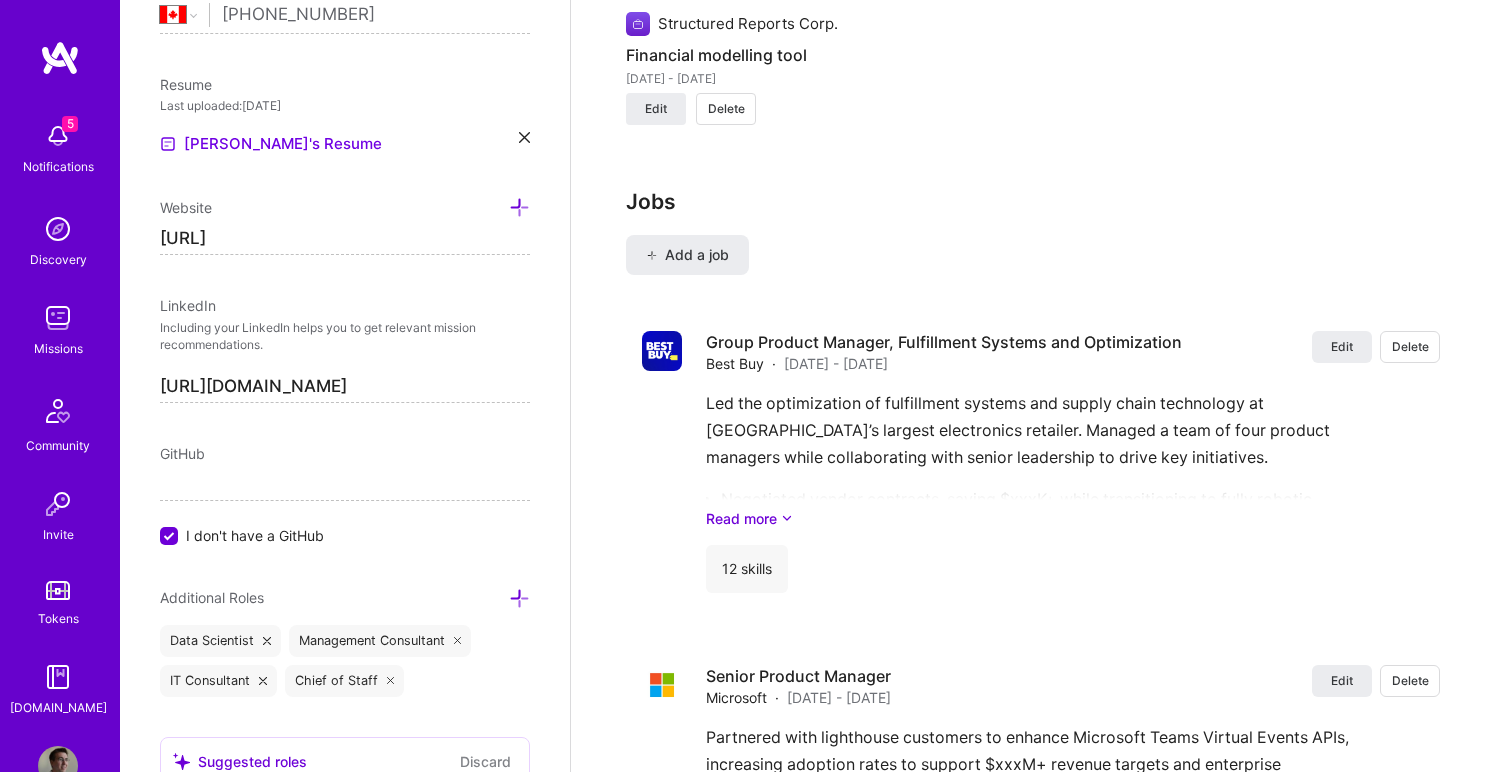 scroll, scrollTop: 32, scrollLeft: 0, axis: vertical 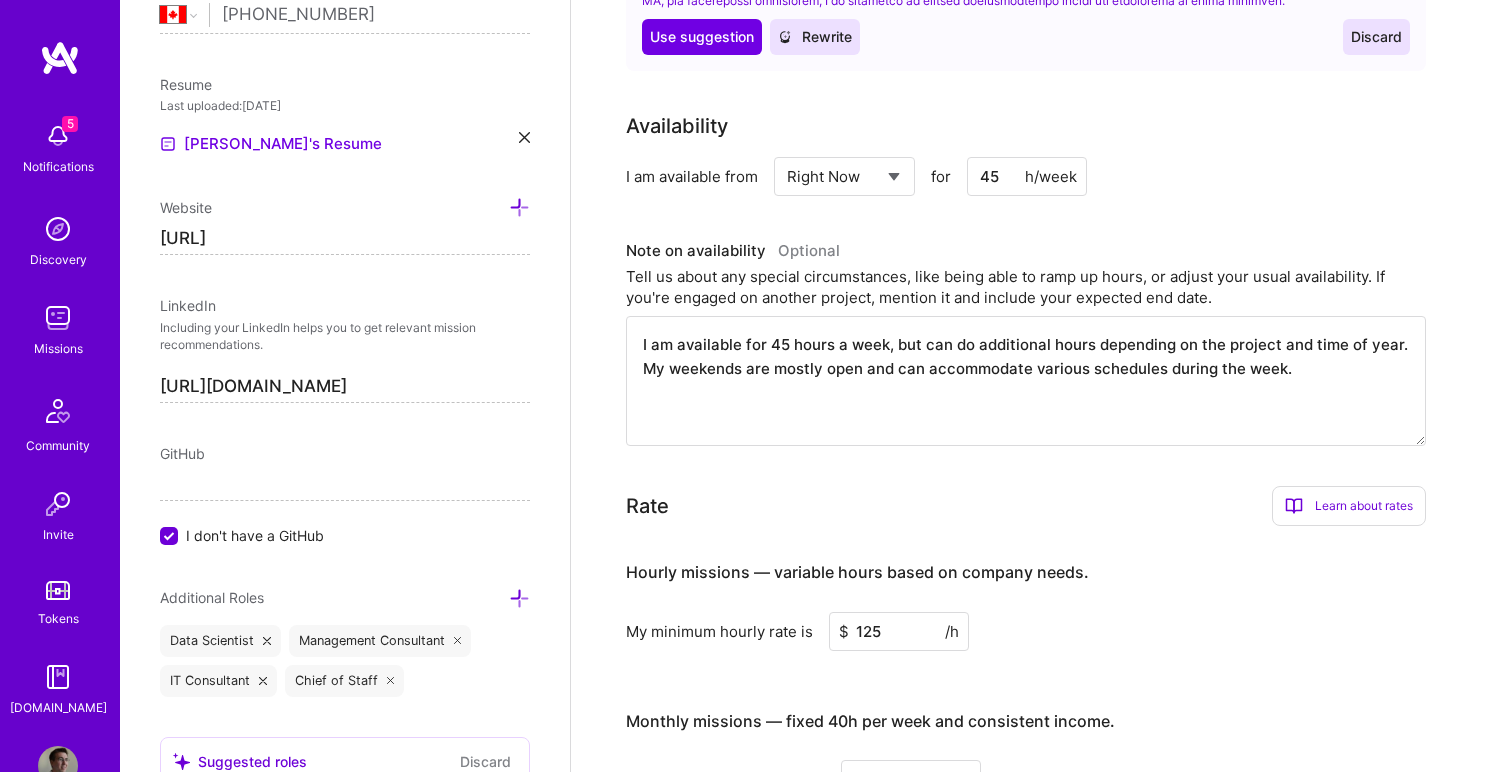 click on "Availability I am available from Select... Right Now Future Date Not Available for 45 h/week Note on availability   Optional Tell us about any special circumstances, like being able to ramp up hours, or adjust your usual availability. If you're engaged on another project, mention it and include your expected end date. I am available for 45 hours a week, but can do additional hours depending on the project and time of year.  My weekends are mostly open and can accommodate various schedules during the week." at bounding box center [1041, 278] 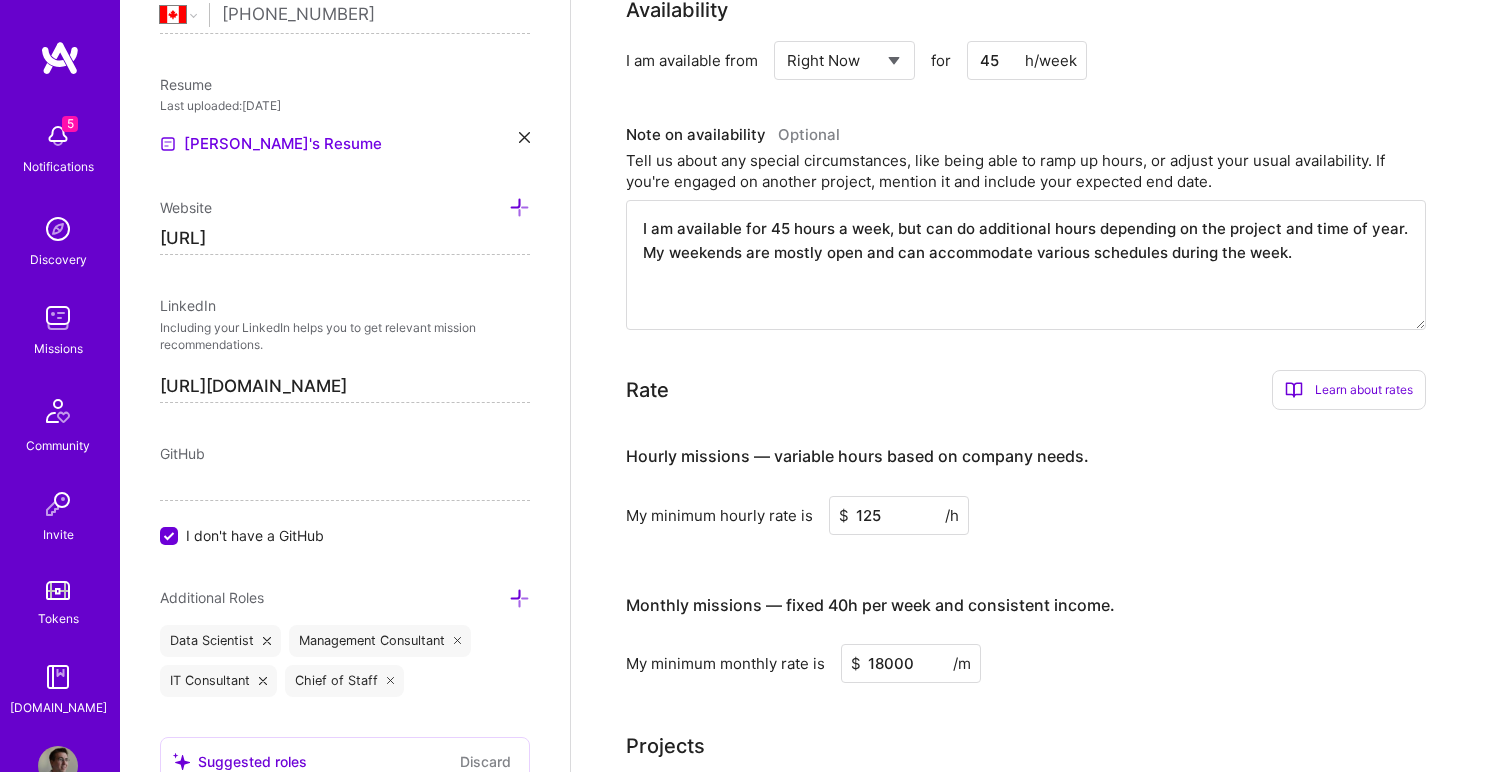 scroll, scrollTop: 0, scrollLeft: 0, axis: both 